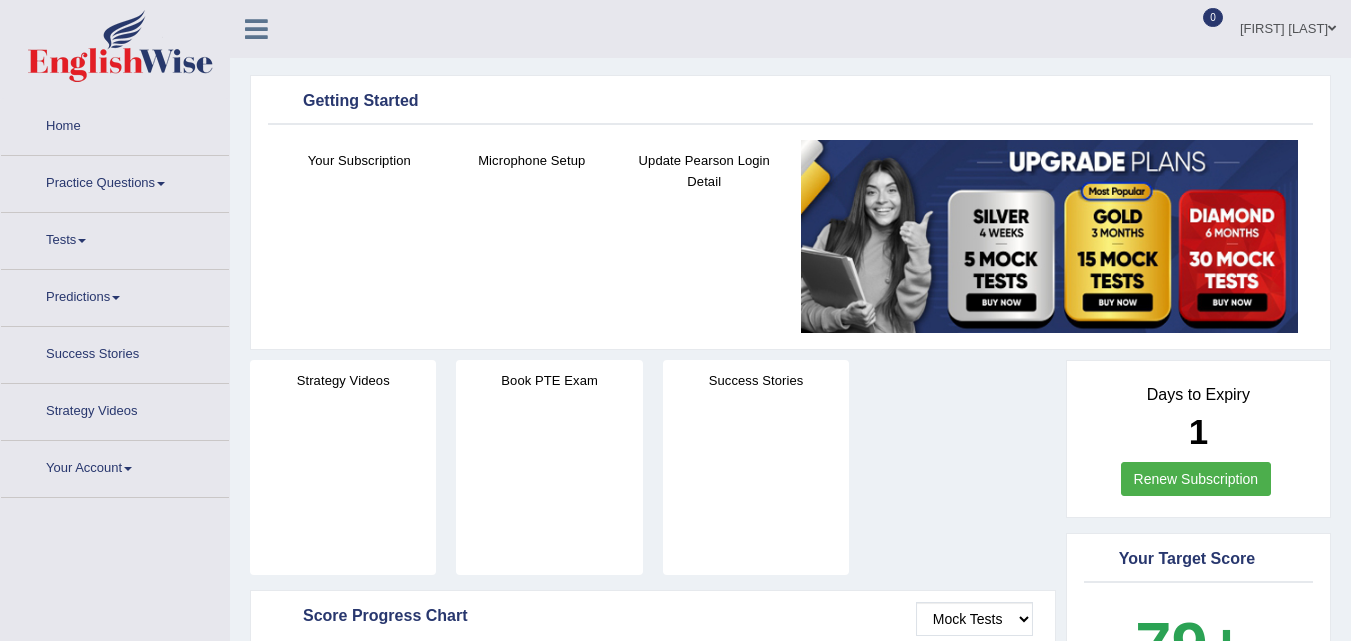 scroll, scrollTop: 0, scrollLeft: 0, axis: both 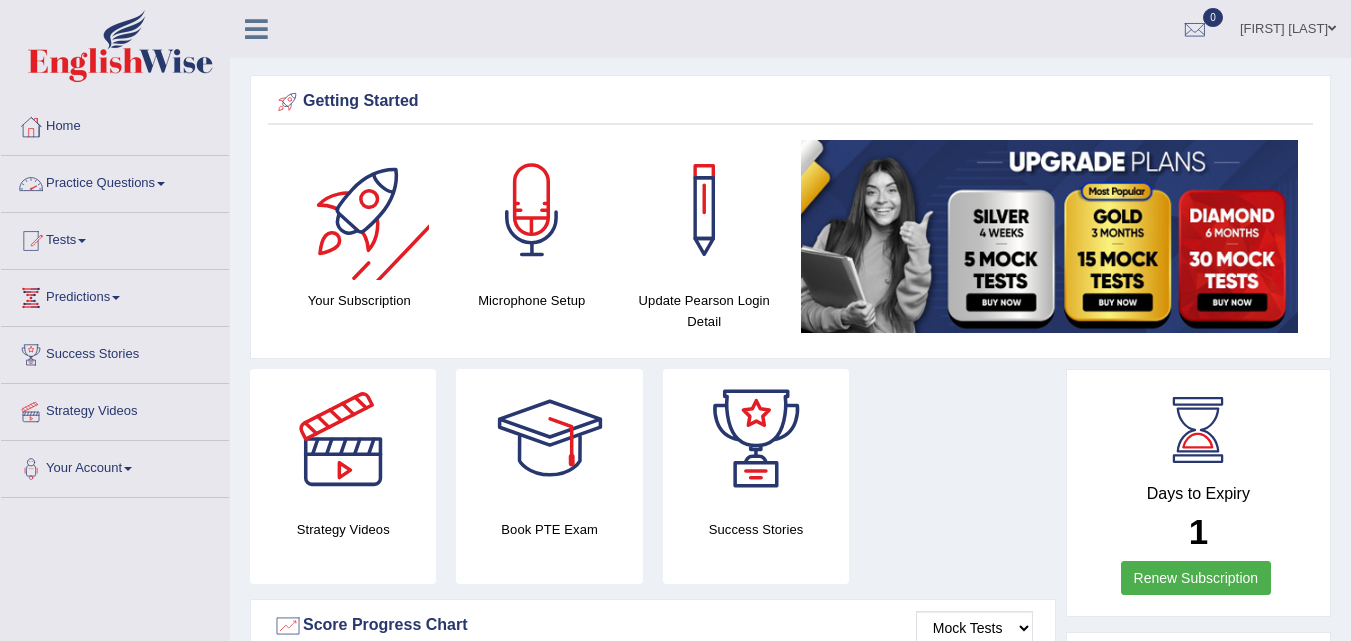click on "Practice Questions" at bounding box center [115, 181] 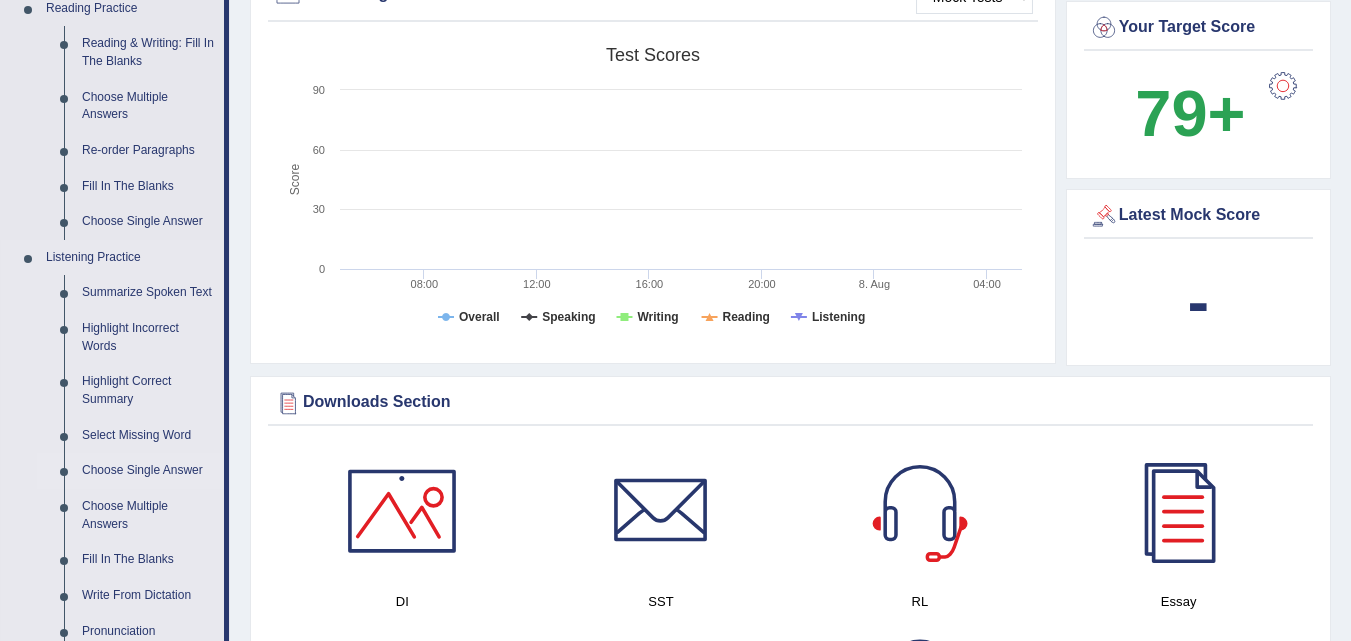 scroll, scrollTop: 600, scrollLeft: 0, axis: vertical 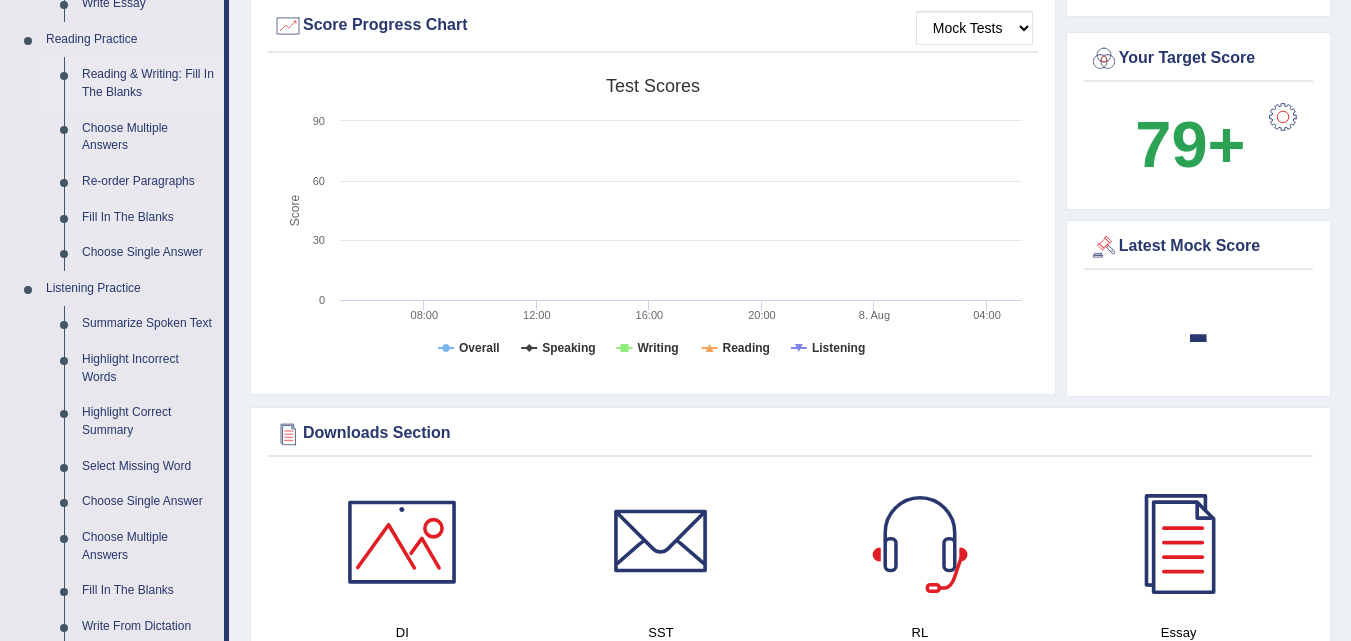 click on "Reading & Writing: Fill In The Blanks" at bounding box center (148, 83) 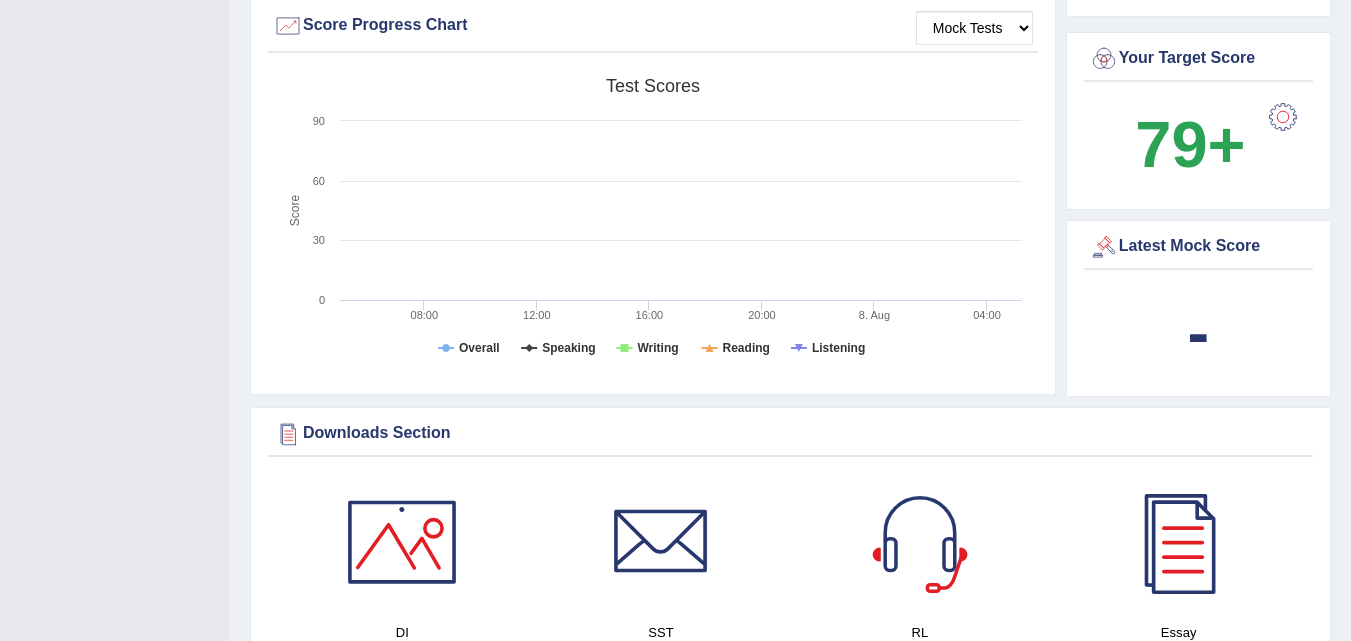 scroll, scrollTop: 268, scrollLeft: 0, axis: vertical 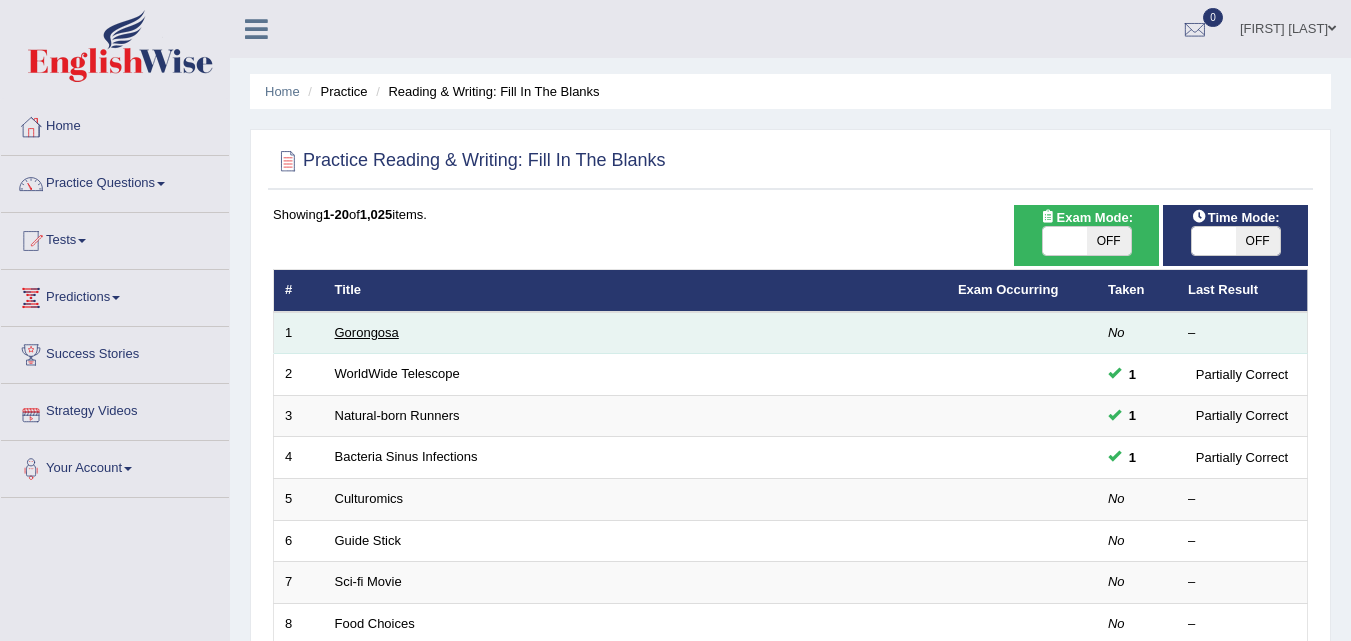 click on "Gorongosa" at bounding box center [367, 332] 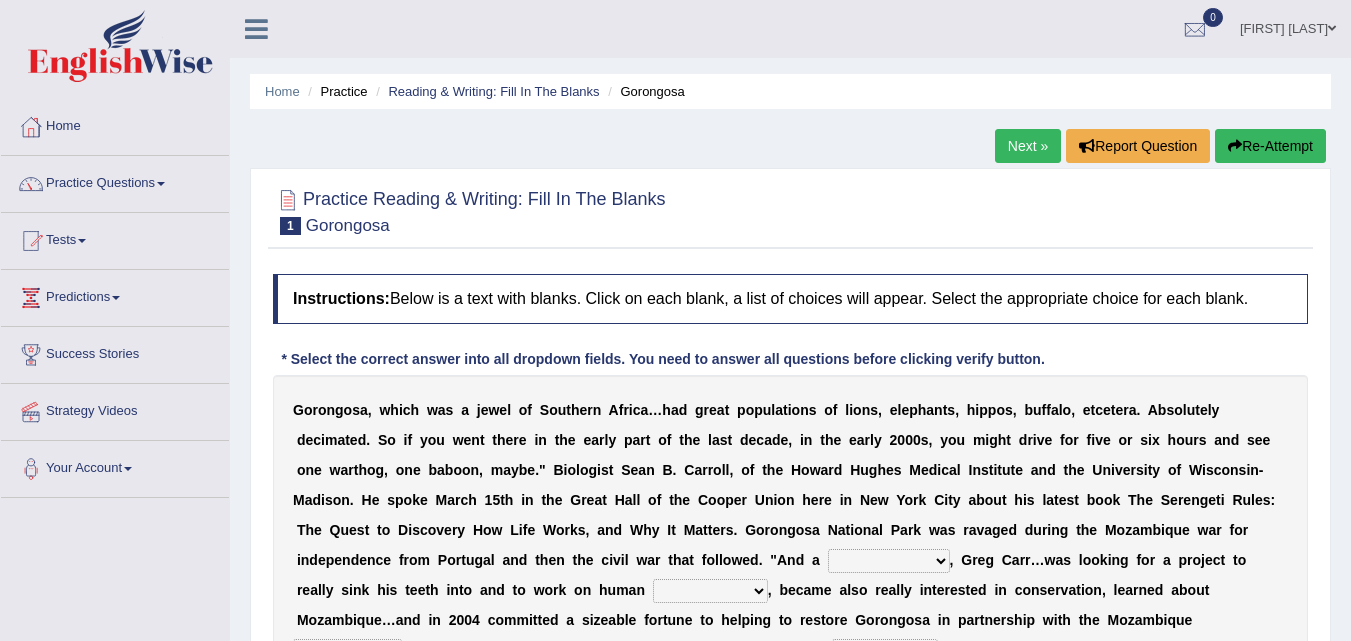 scroll, scrollTop: 0, scrollLeft: 0, axis: both 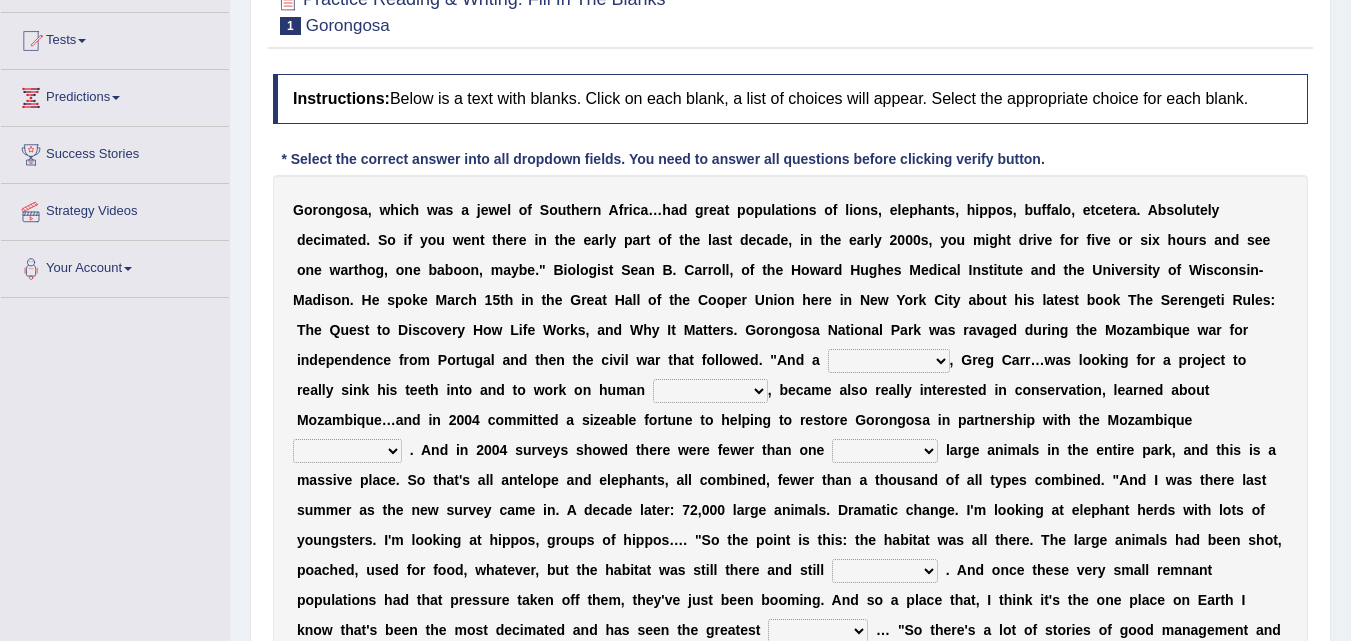 click on "passion solstice ballast philanthropist" at bounding box center [889, 361] 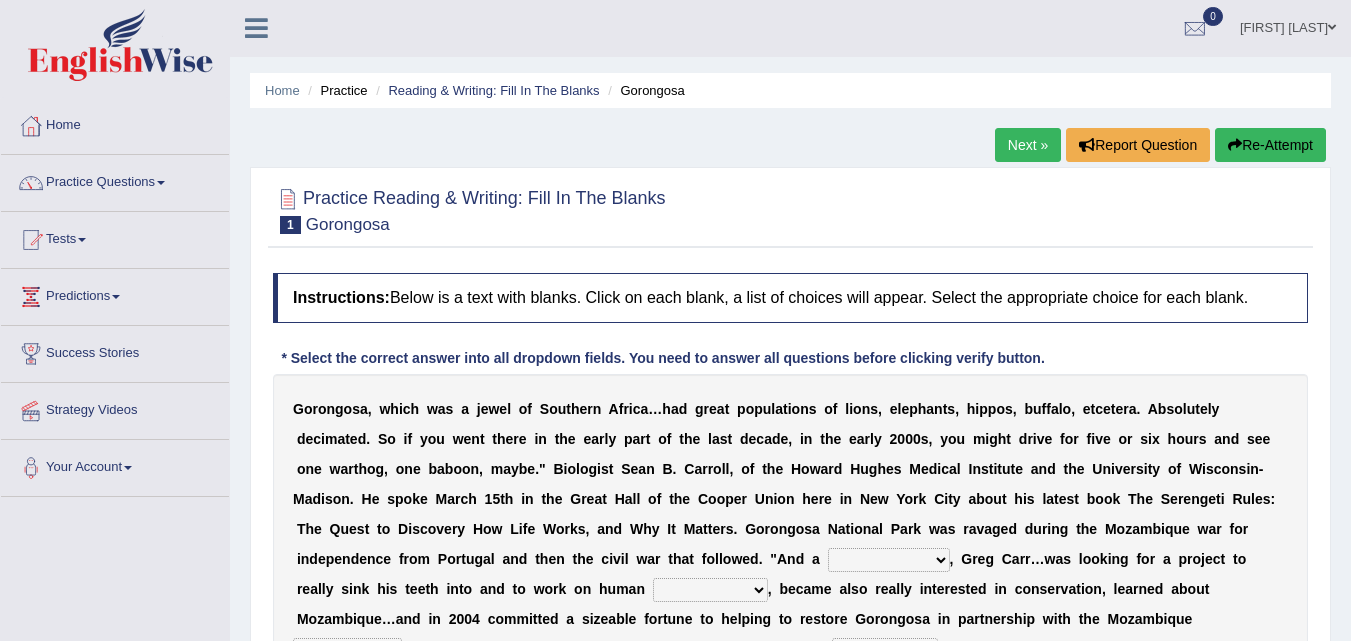scroll, scrollTop: 0, scrollLeft: 0, axis: both 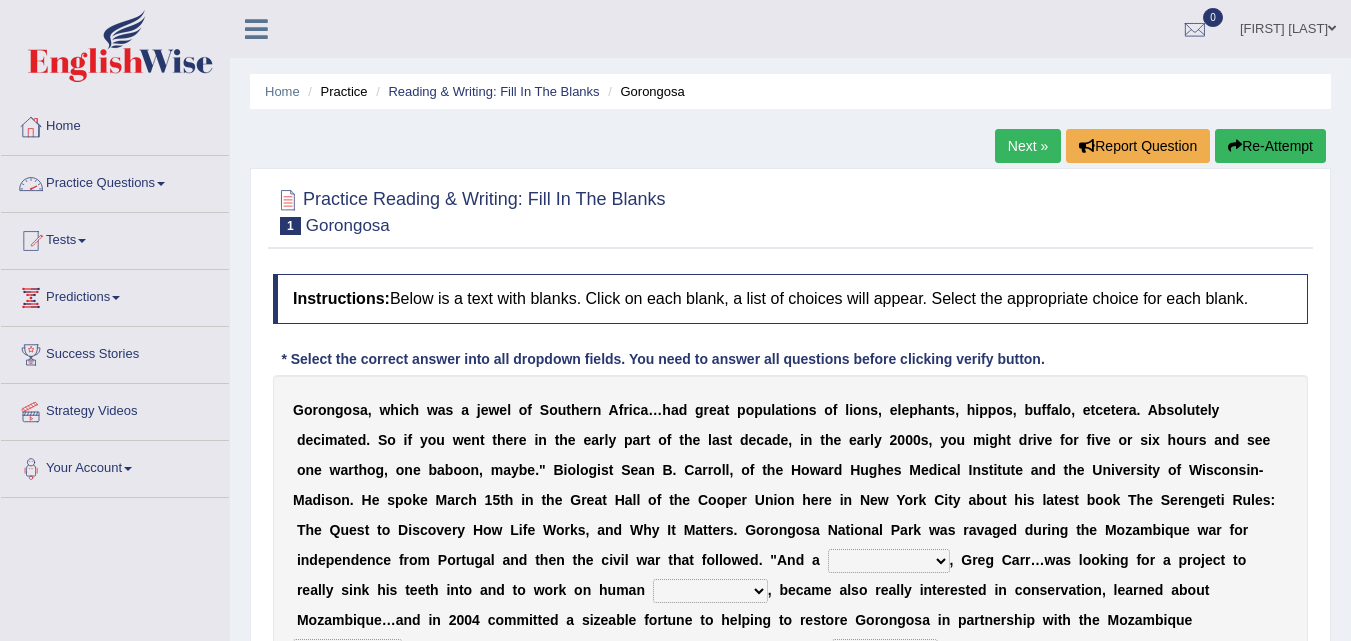 click on "Practice Questions" at bounding box center [115, 181] 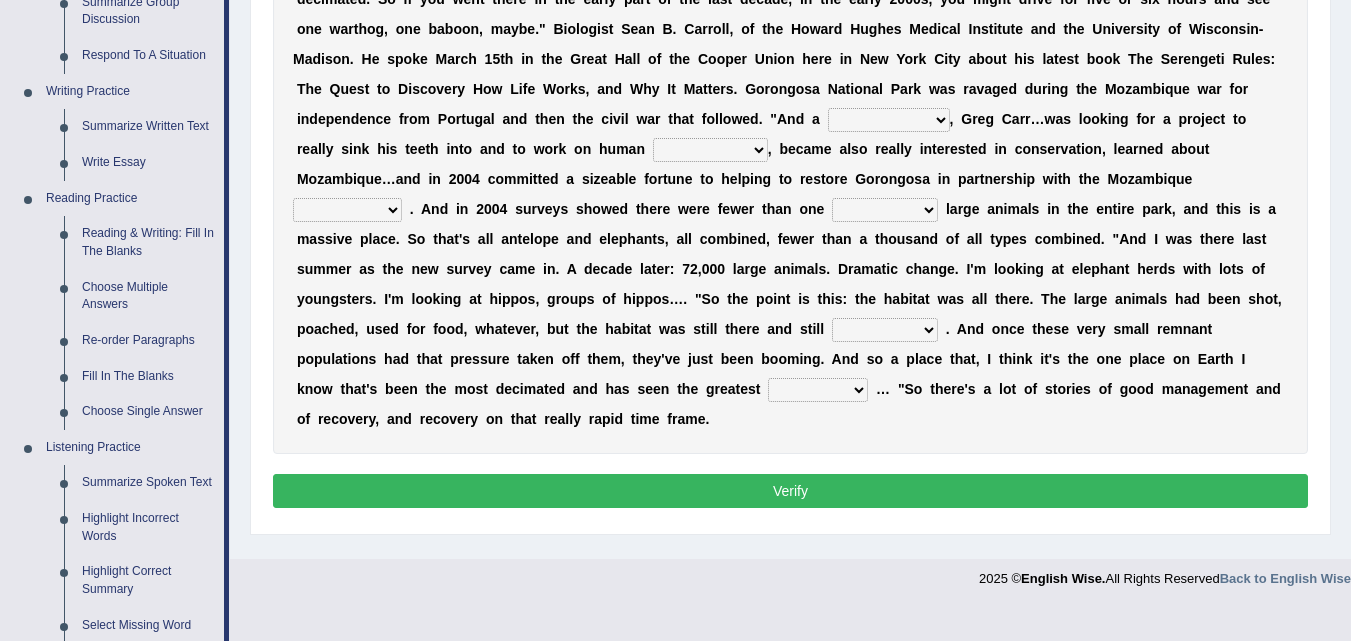 scroll, scrollTop: 500, scrollLeft: 0, axis: vertical 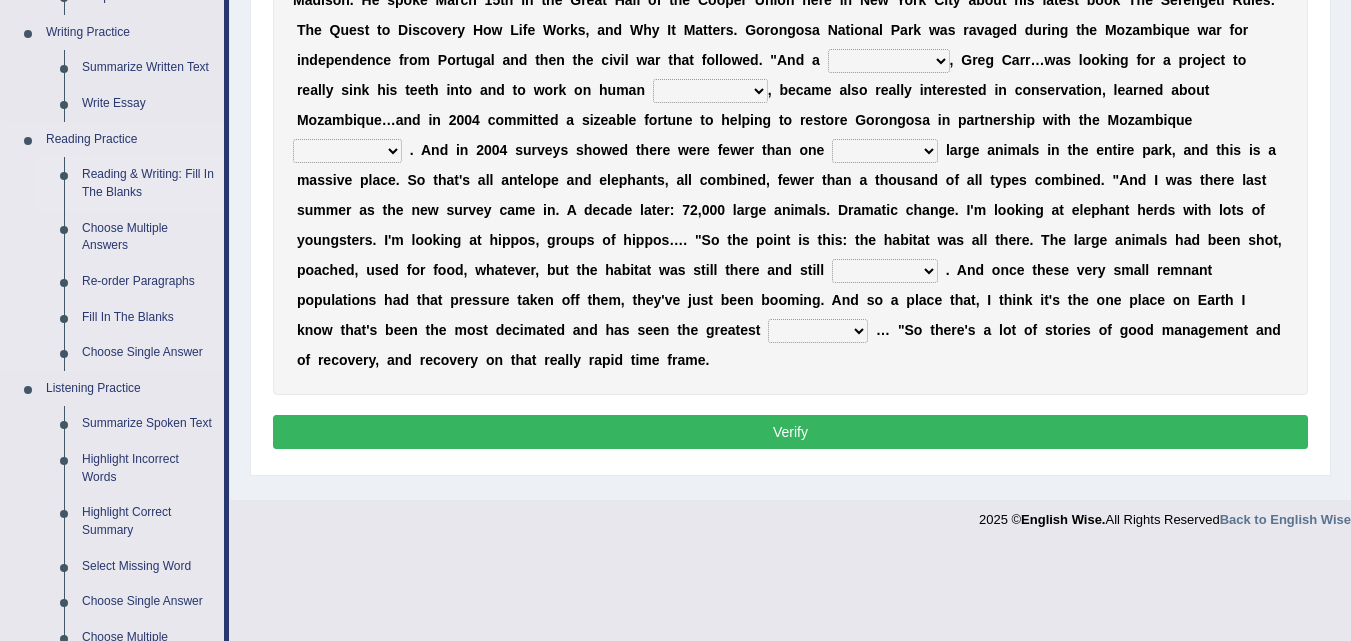 click on "Reading & Writing: Fill In The Blanks" at bounding box center [148, 183] 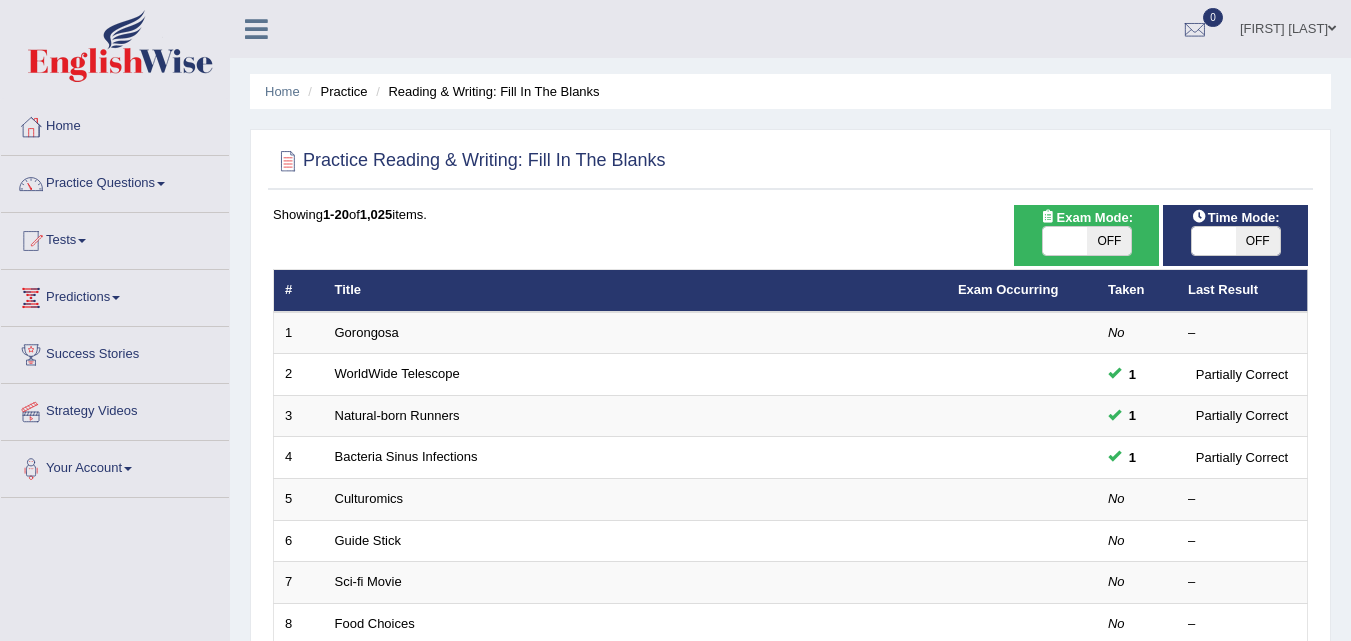 scroll, scrollTop: 71, scrollLeft: 0, axis: vertical 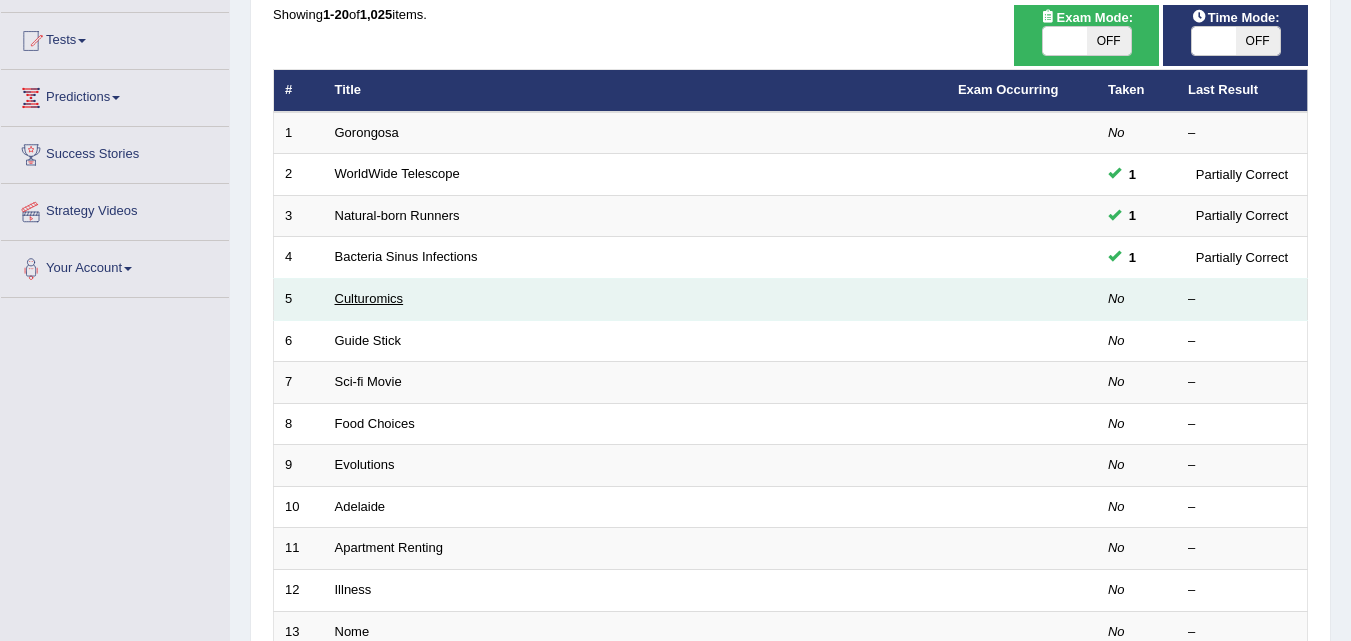 click on "Culturomics" at bounding box center [369, 298] 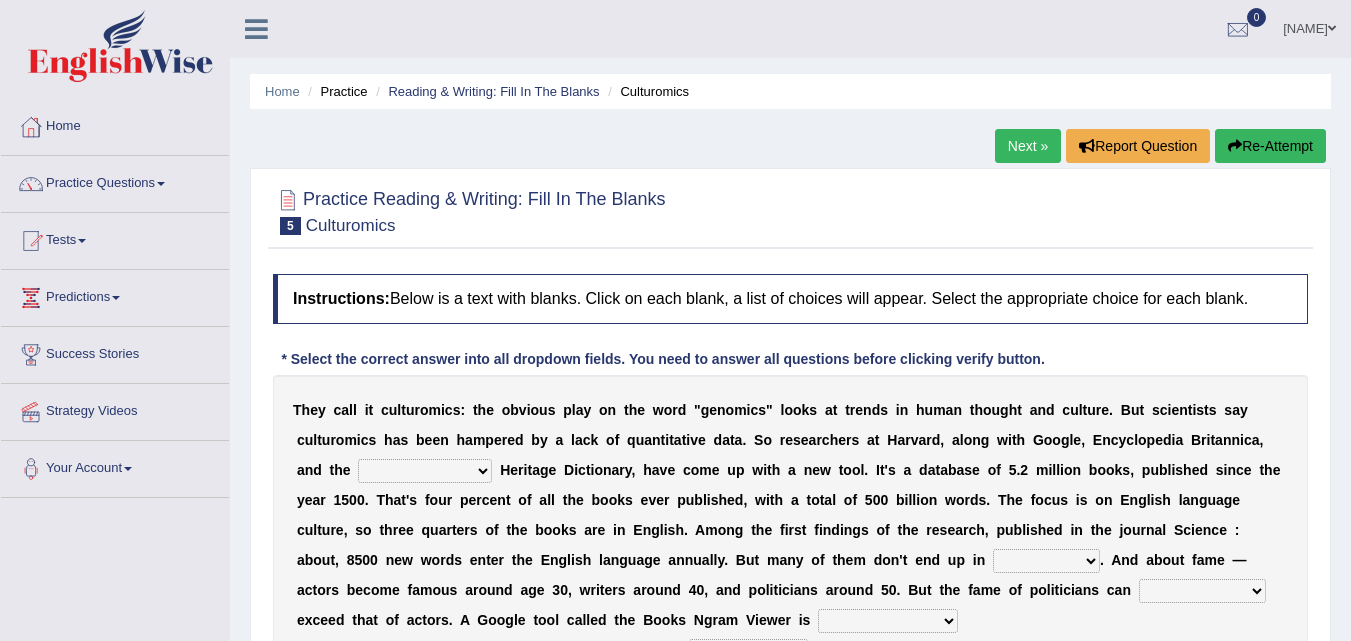 scroll, scrollTop: 6, scrollLeft: 0, axis: vertical 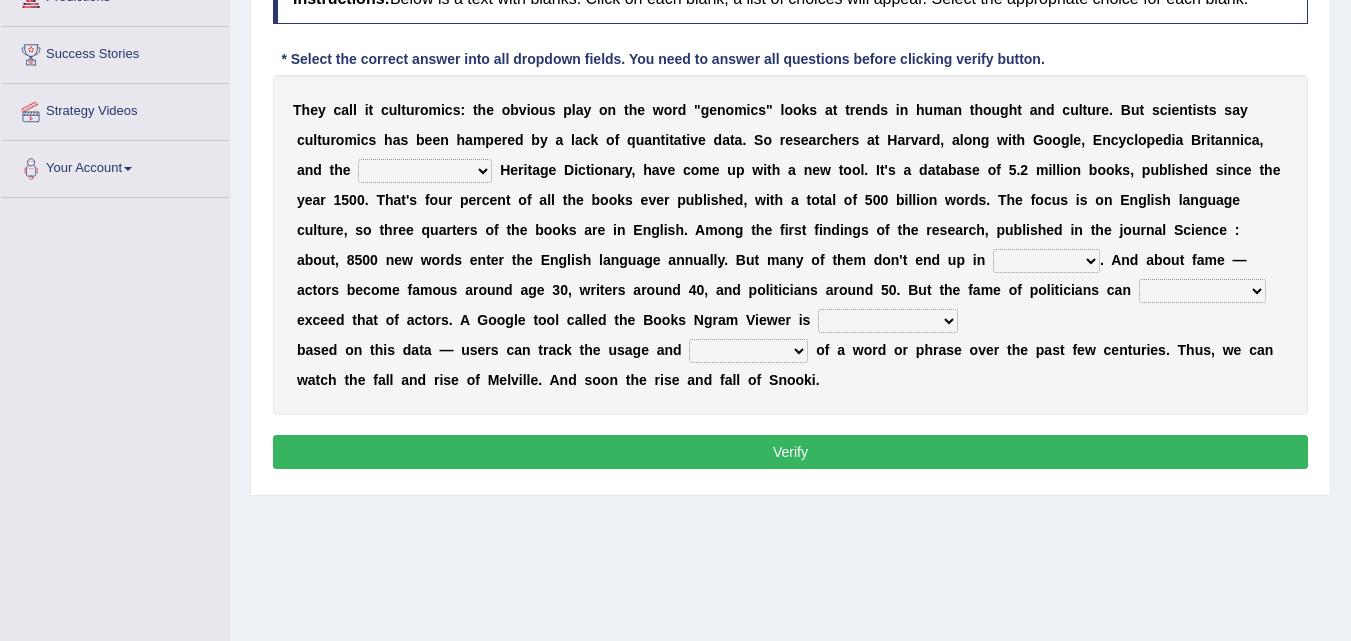 click on "Mettlesome Silicon Acetaminophen American" at bounding box center (425, 171) 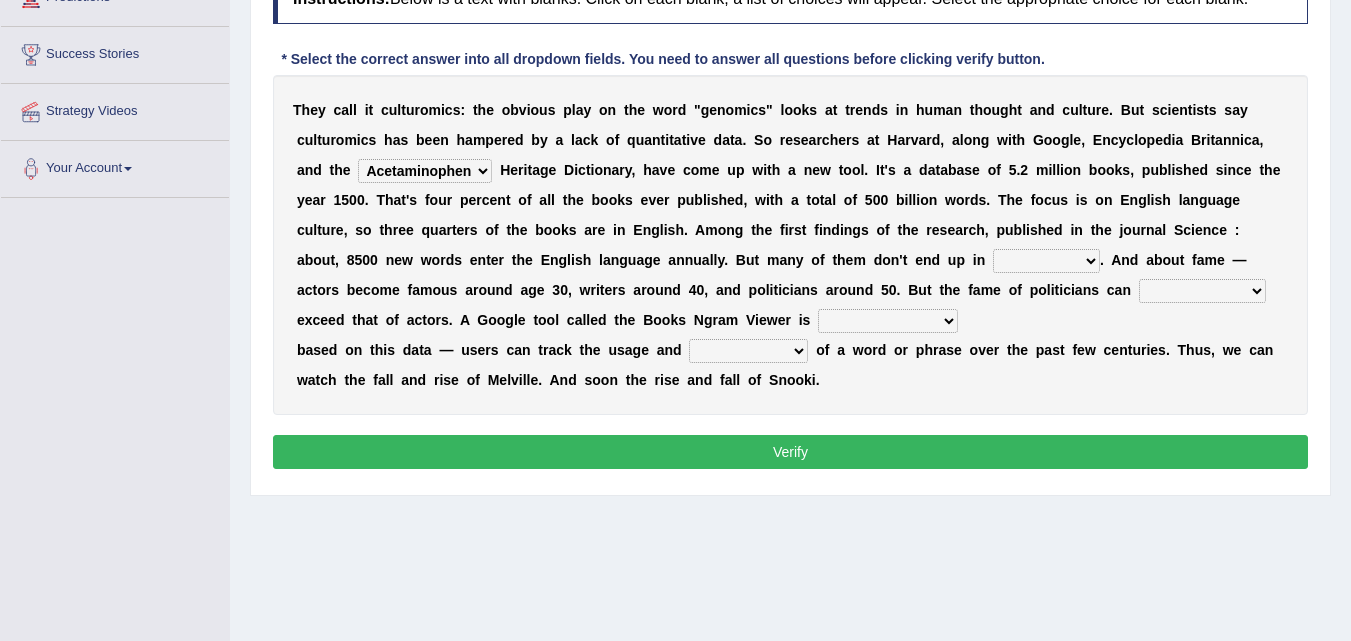 click on "veterinaries fairies dictionaries smithies" at bounding box center (1046, 261) 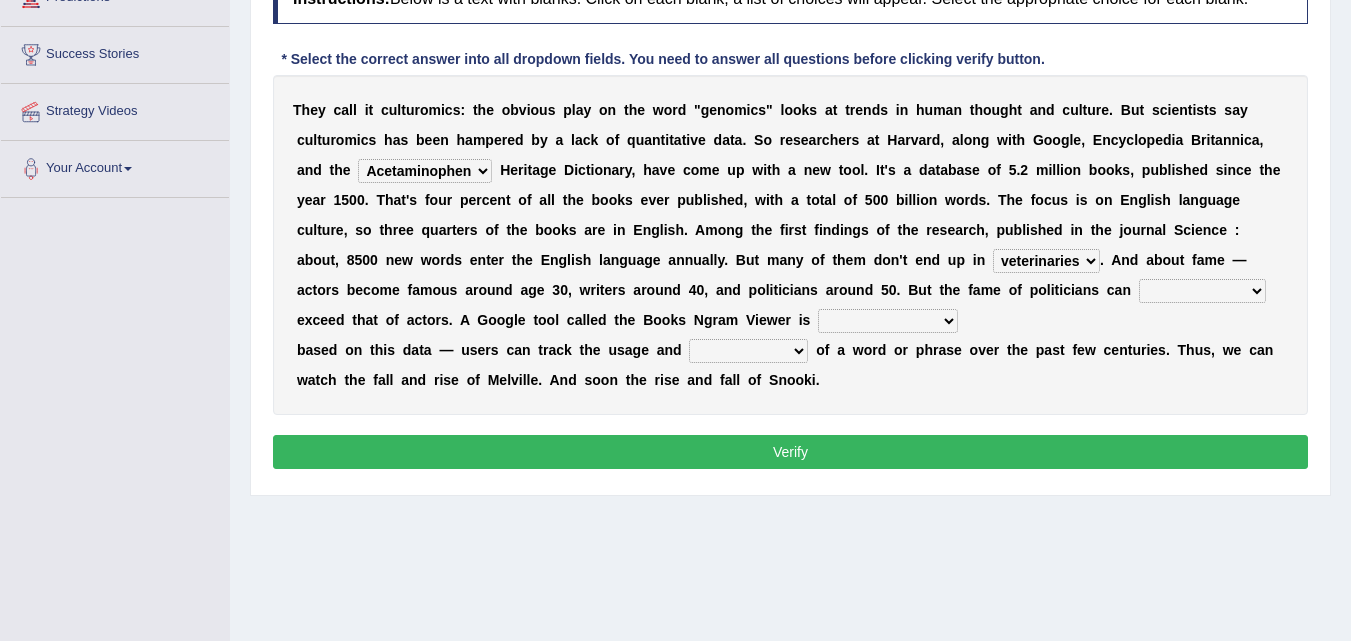 click on "veterinaries fairies dictionaries smithies" at bounding box center [1046, 261] 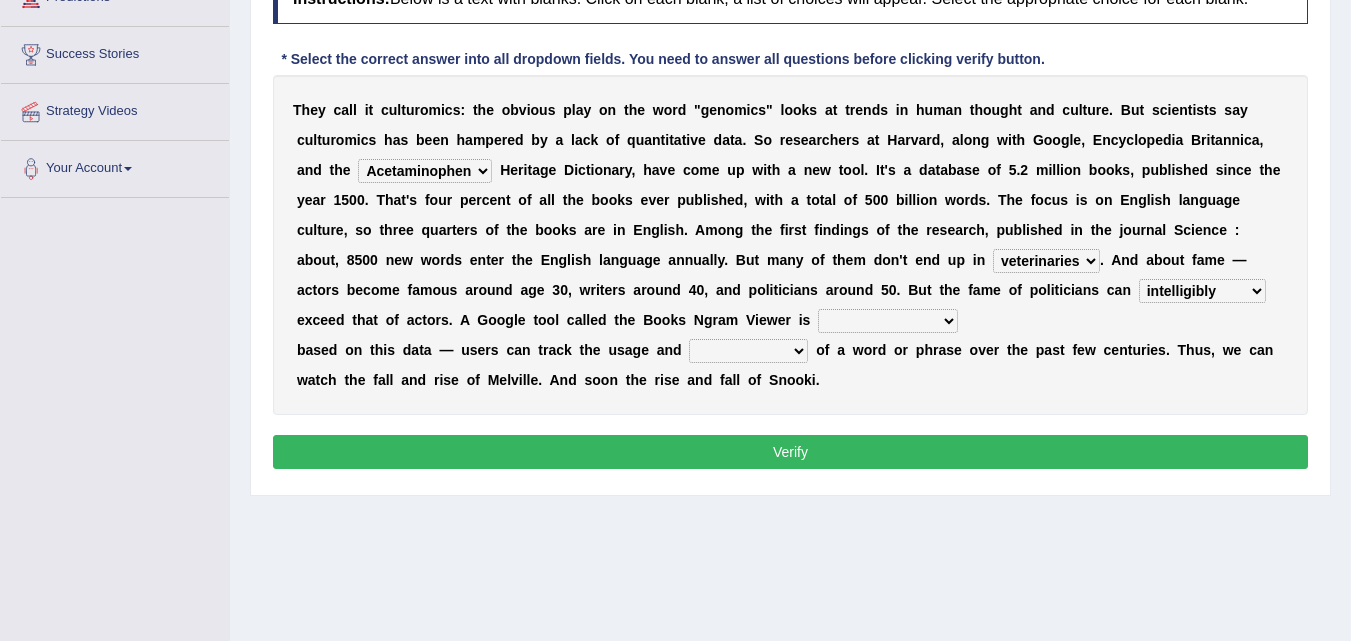 click on "intelligibly eventually venturesomely preferably" at bounding box center [1202, 291] 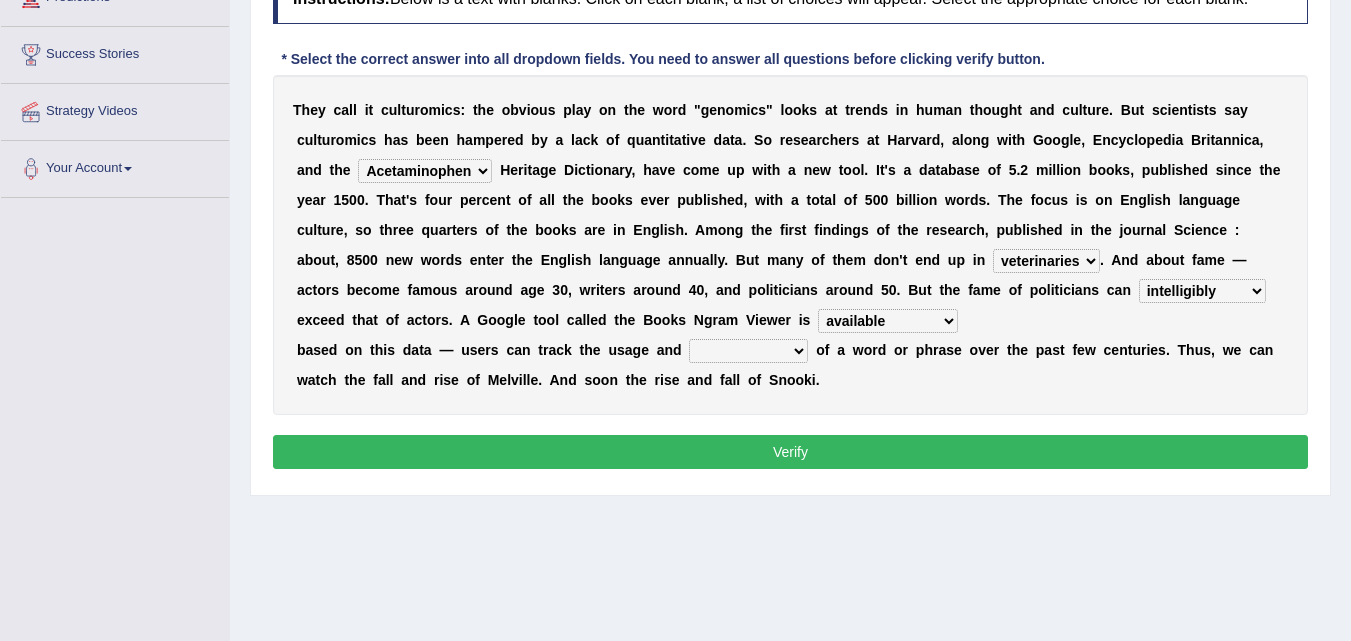click on "nonoccupational nonbreakable trainable available" at bounding box center [888, 321] 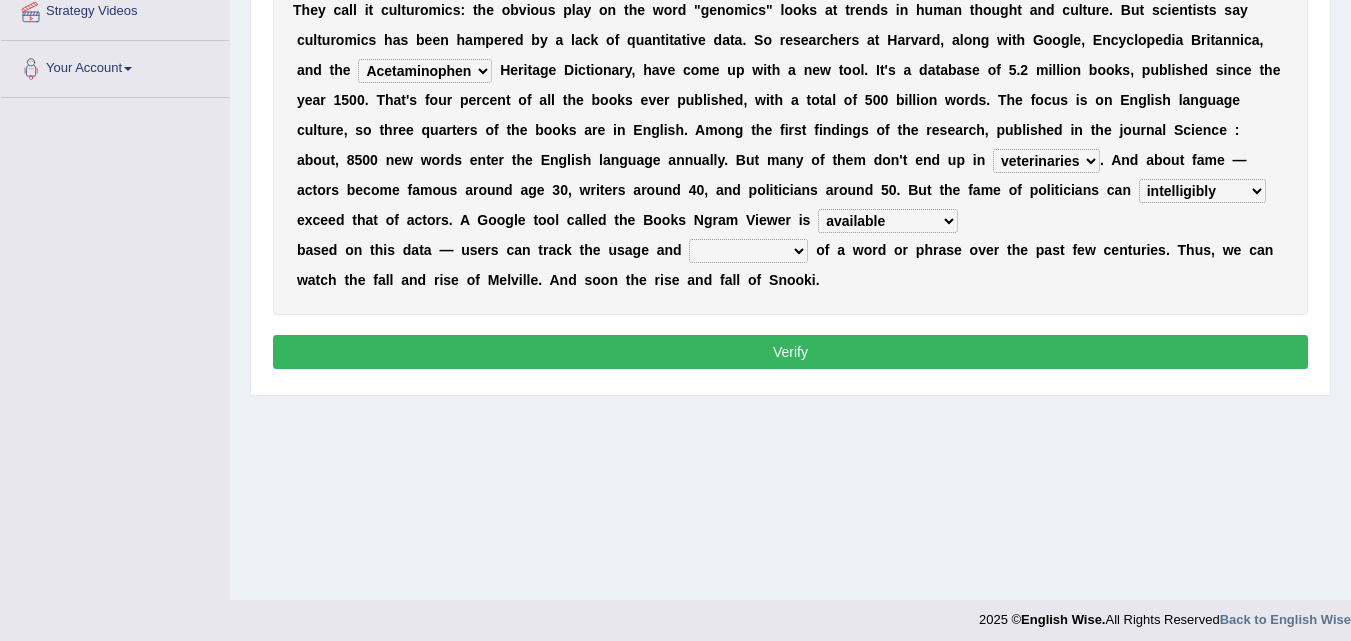 click on "frequency derisory drearily inappreciably" at bounding box center (748, 251) 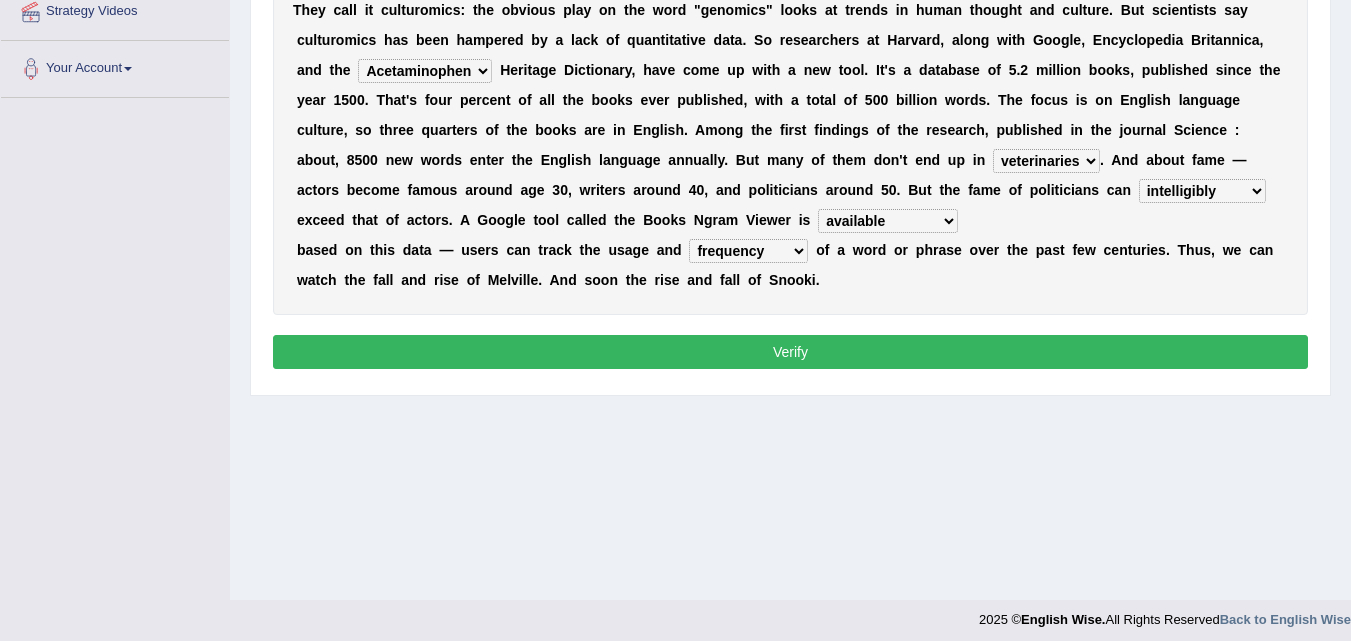 click on "frequency derisory drearily inappreciably" at bounding box center (748, 251) 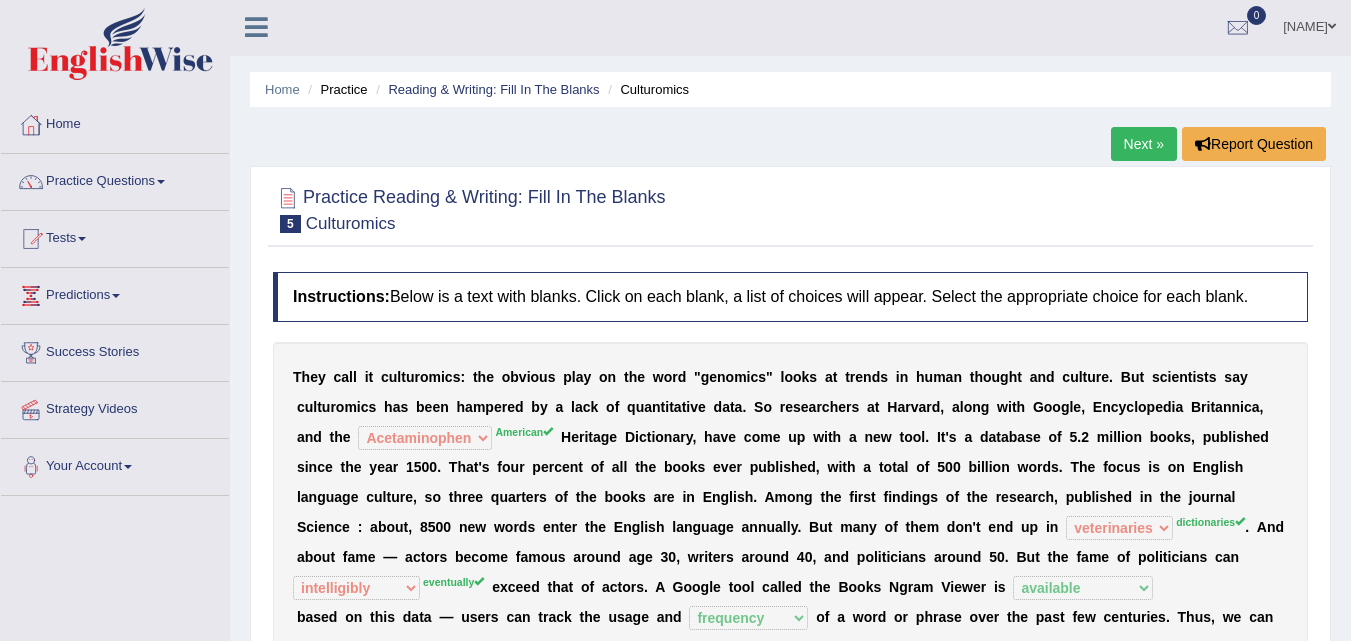 scroll, scrollTop: 0, scrollLeft: 0, axis: both 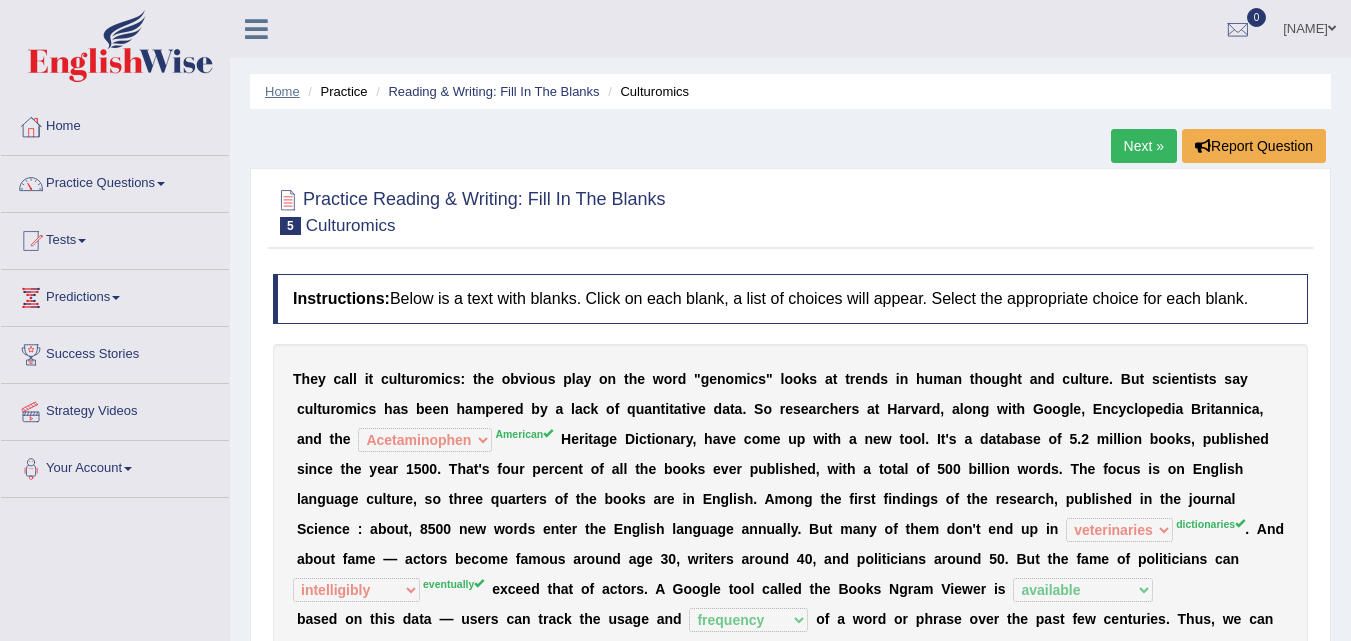 click on "Home" at bounding box center [282, 91] 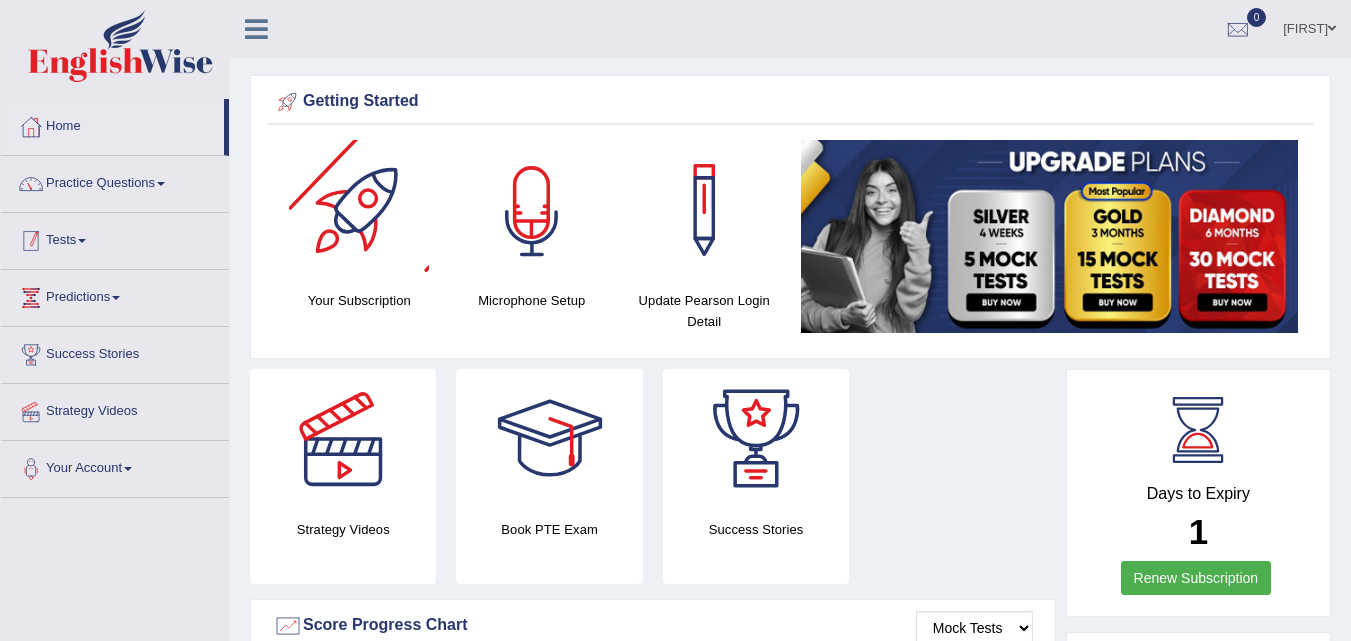 scroll, scrollTop: 0, scrollLeft: 0, axis: both 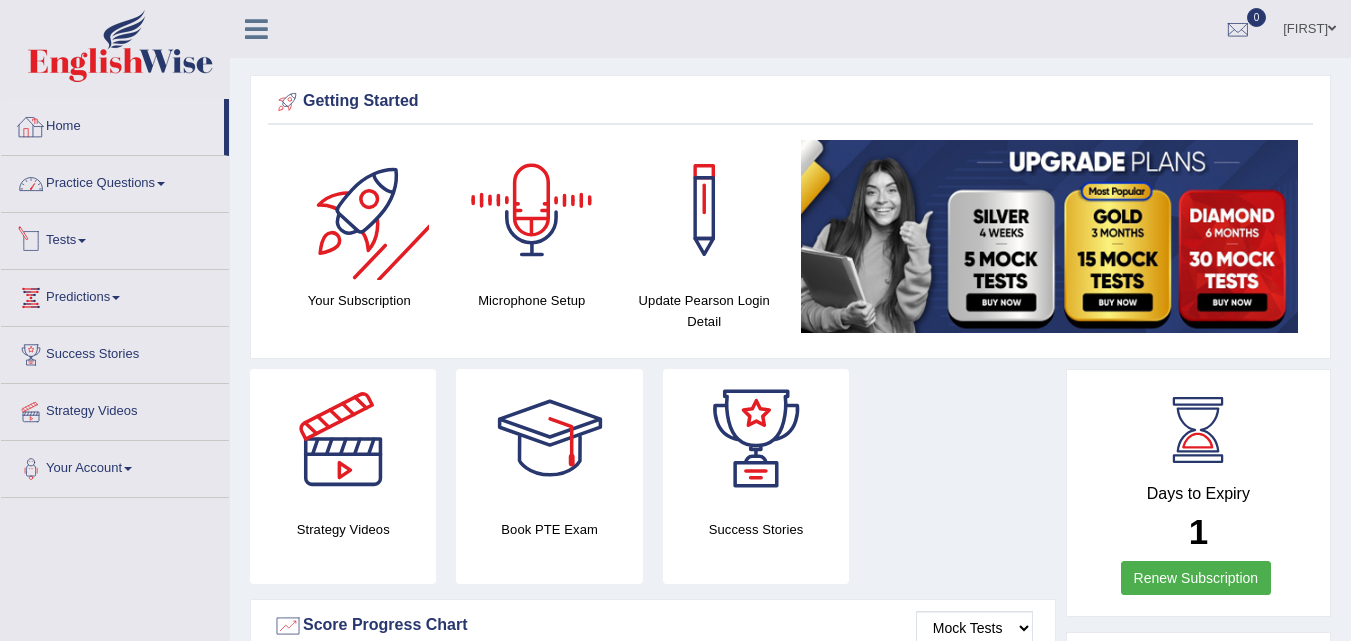 click on "Practice Questions" at bounding box center [115, 181] 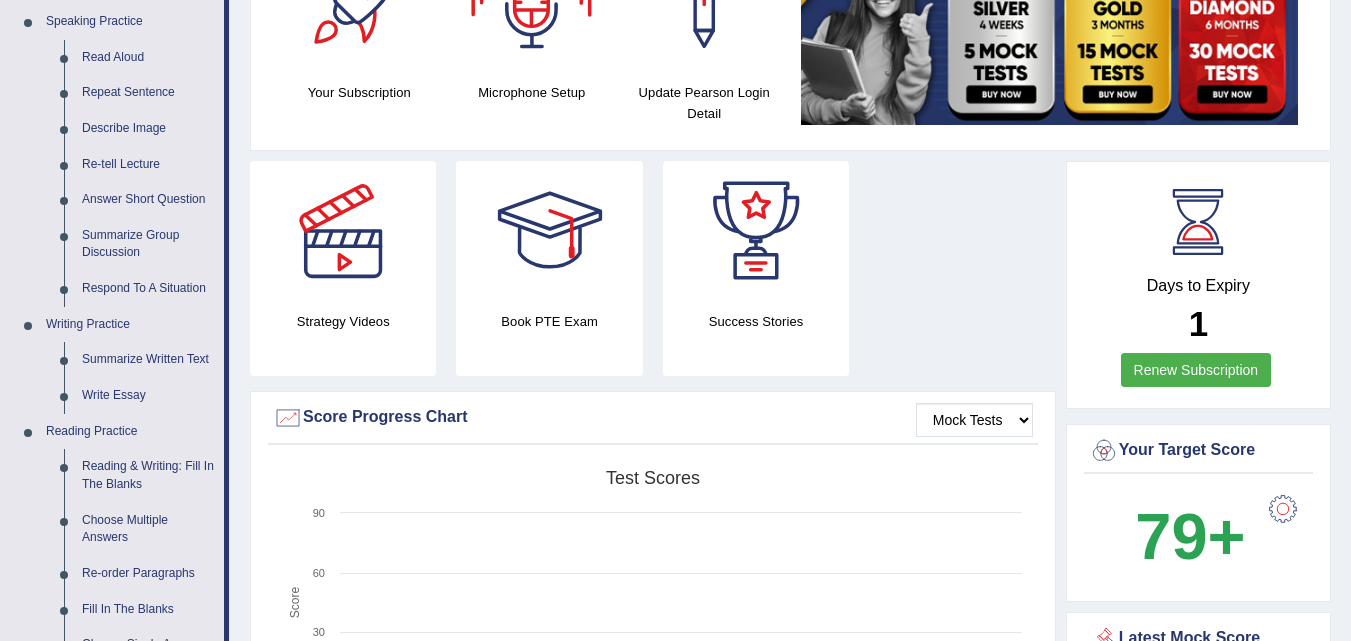scroll, scrollTop: 500, scrollLeft: 0, axis: vertical 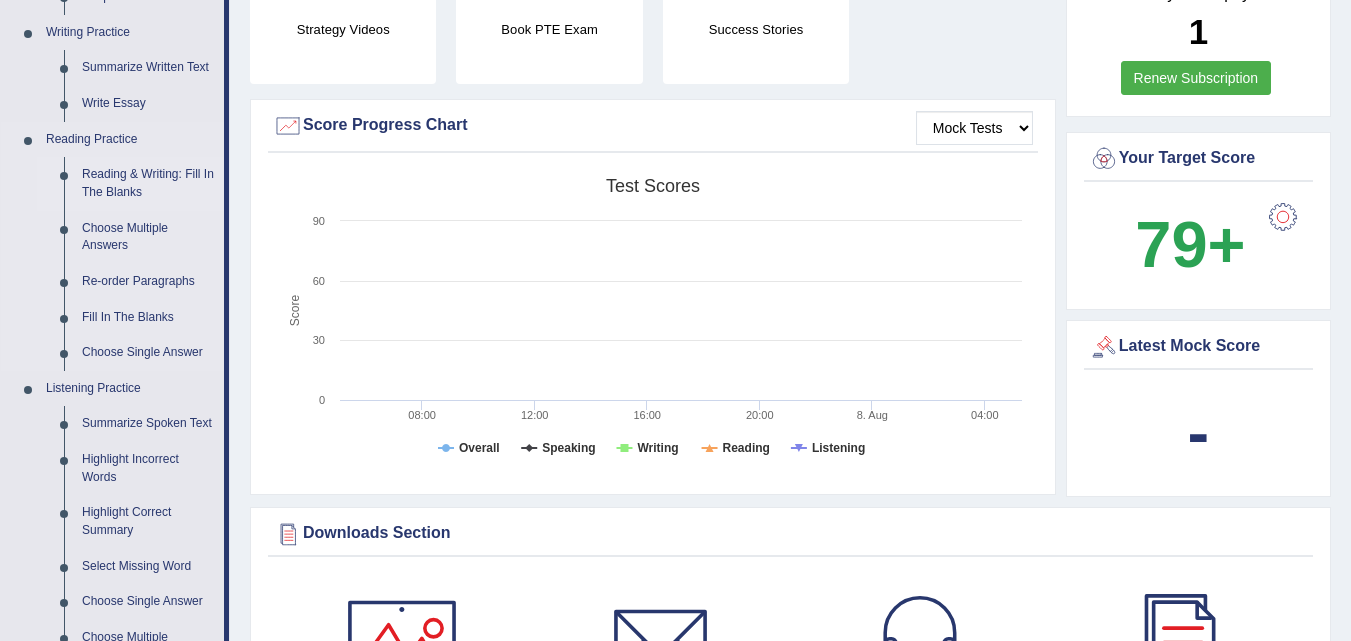 click on "Reading & Writing: Fill In The Blanks" at bounding box center (148, 183) 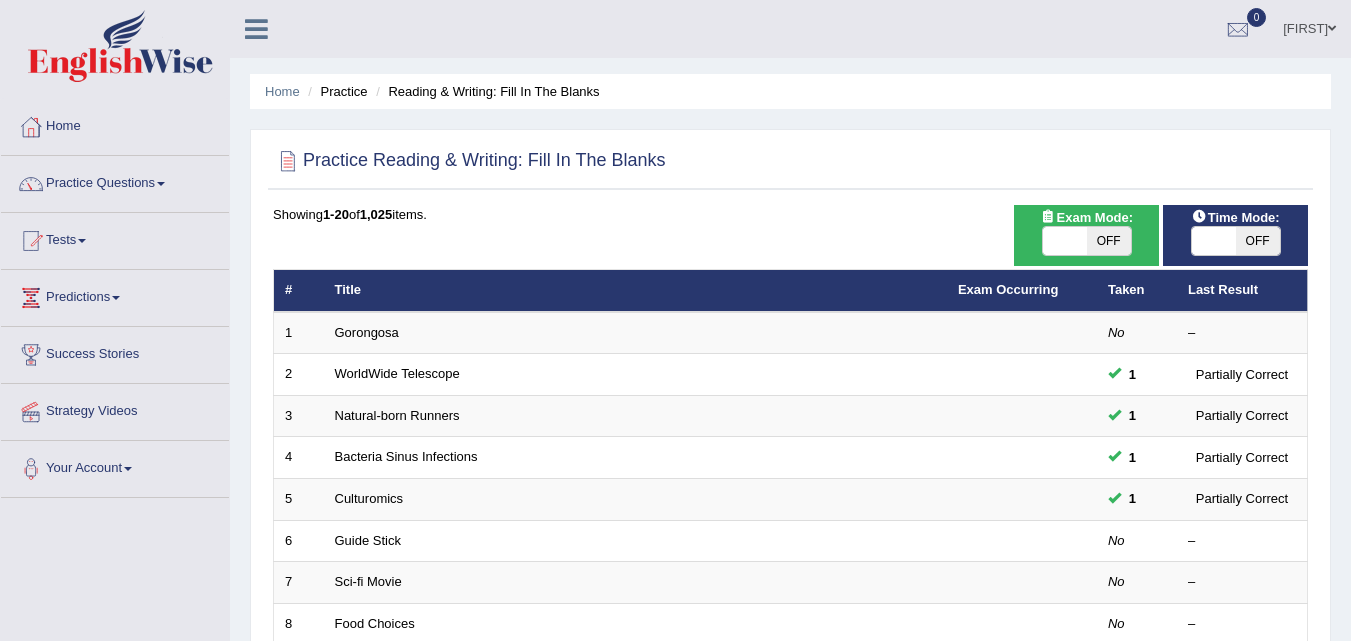 scroll, scrollTop: 200, scrollLeft: 0, axis: vertical 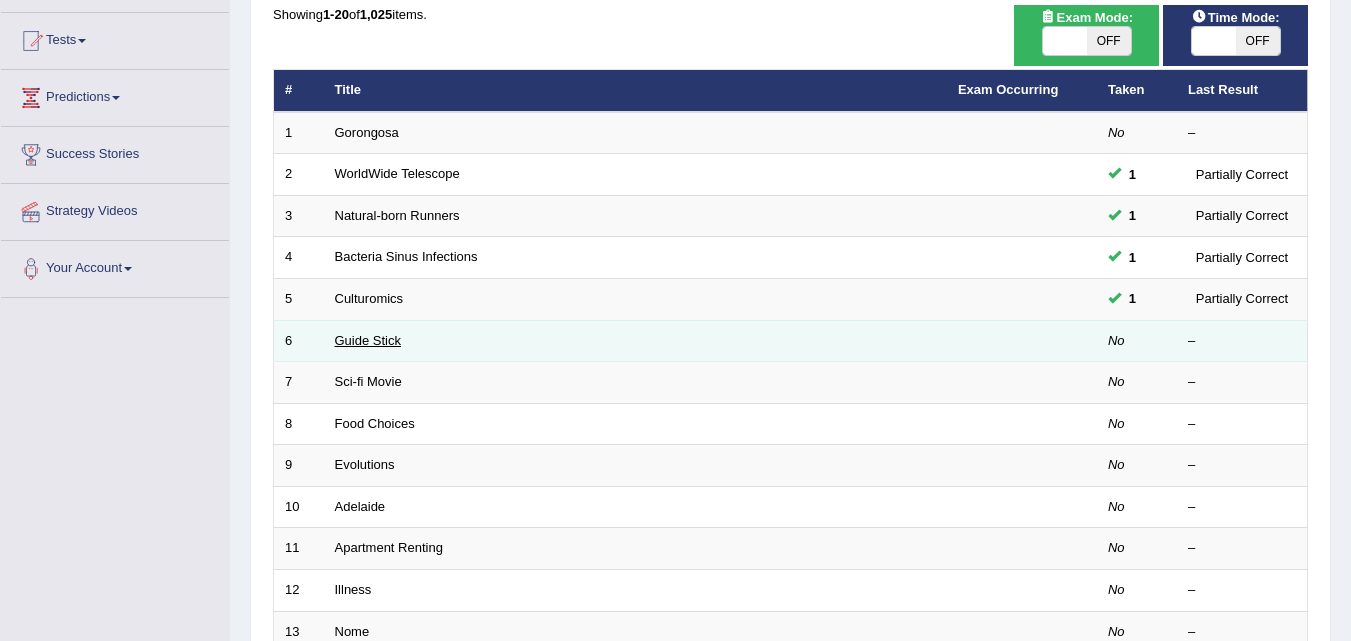click on "Guide Stick" at bounding box center (368, 340) 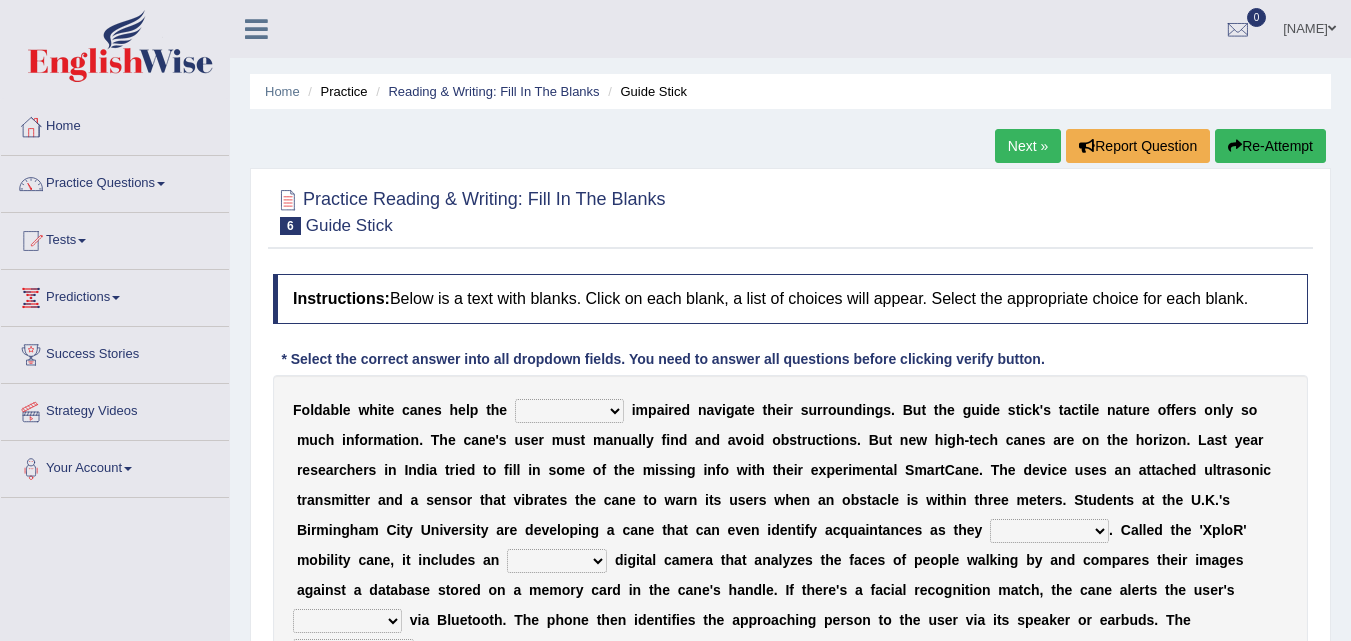 scroll, scrollTop: 0, scrollLeft: 0, axis: both 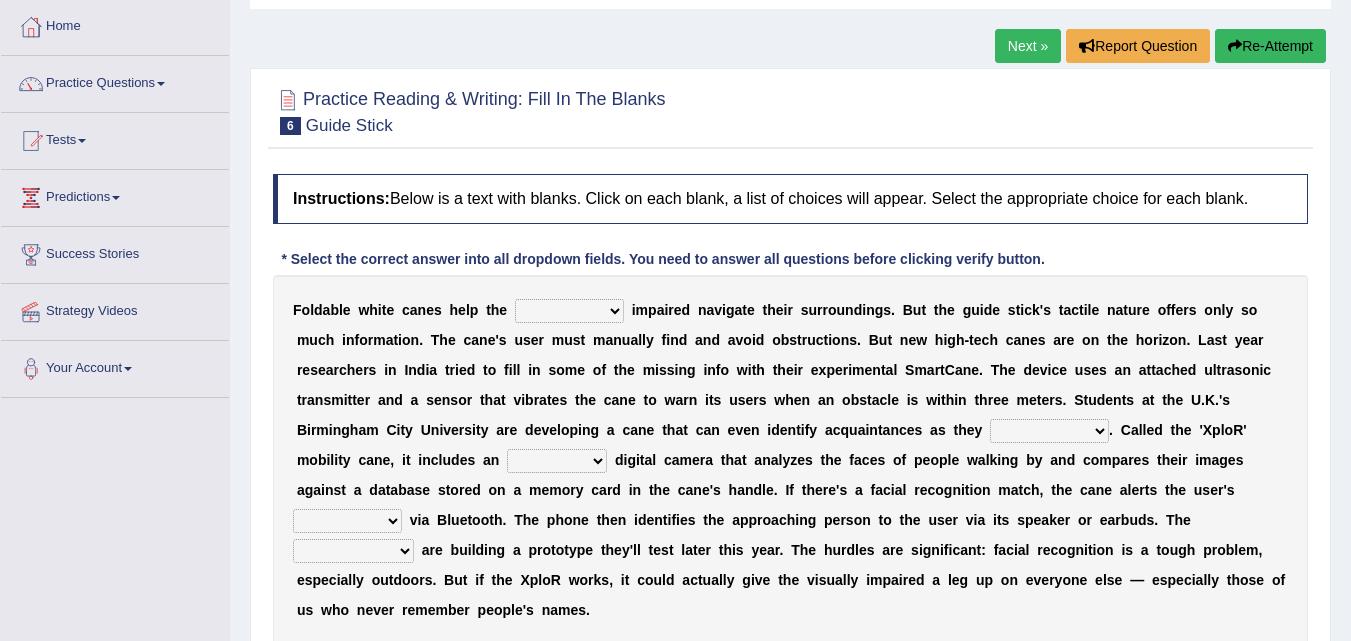 click on "felicity insensitivity visually malleability" at bounding box center [569, 311] 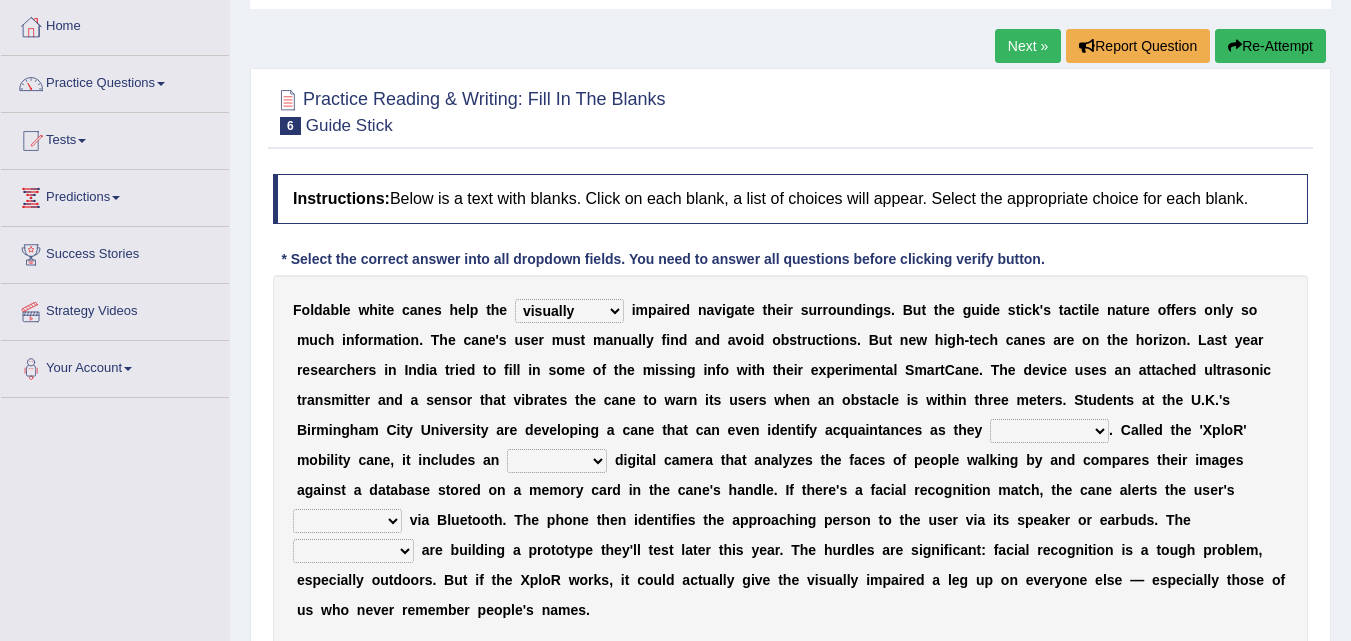 click on "felicity insensitivity visually malleability" at bounding box center (569, 311) 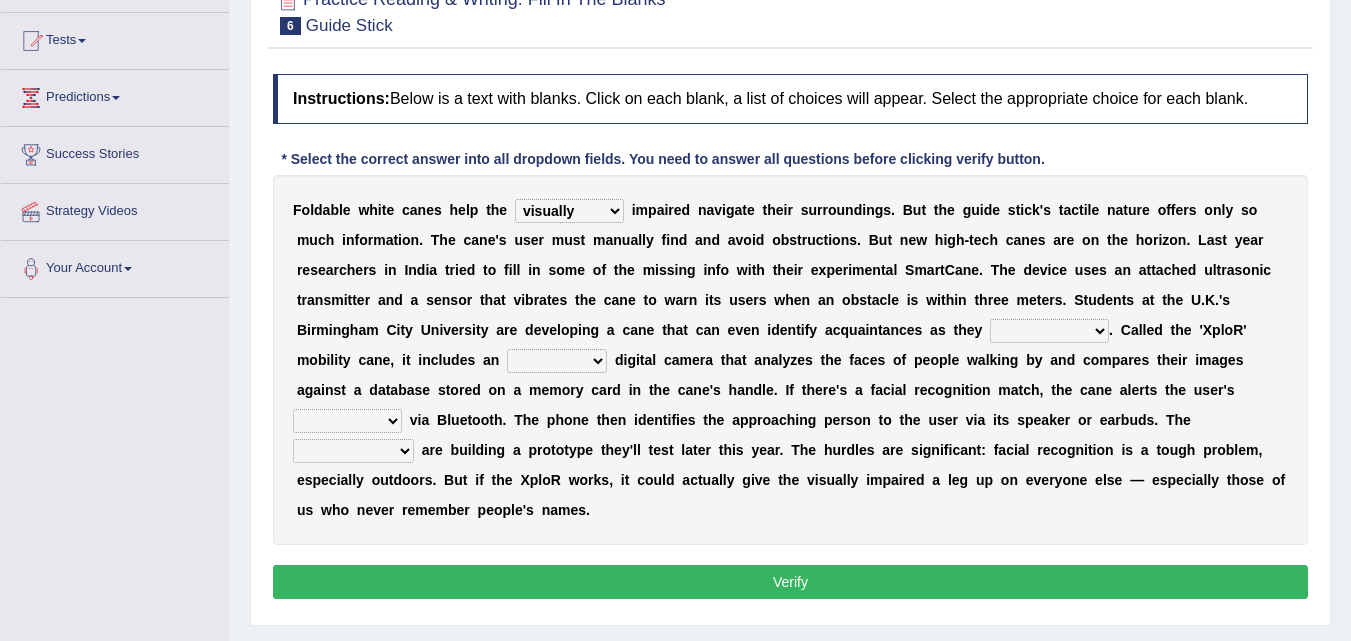 click on "likelihood throat northernmost approach" at bounding box center [1049, 331] 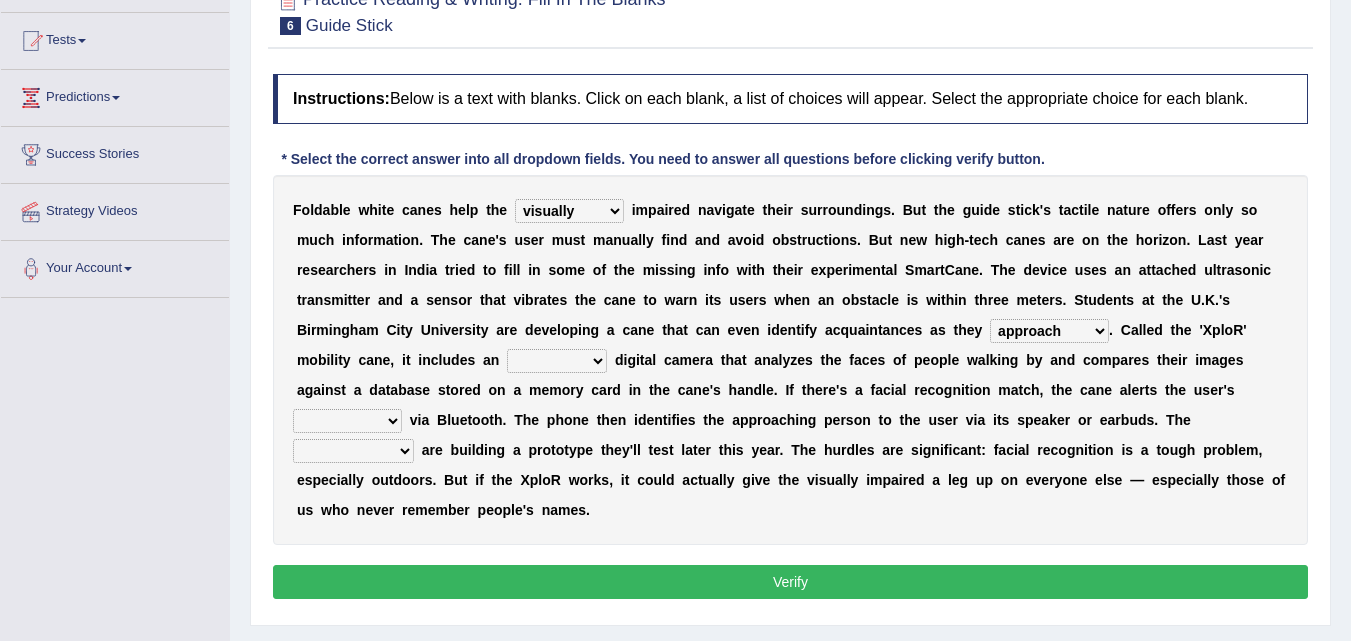 click on "untested embedded deadest skinhead" at bounding box center [557, 361] 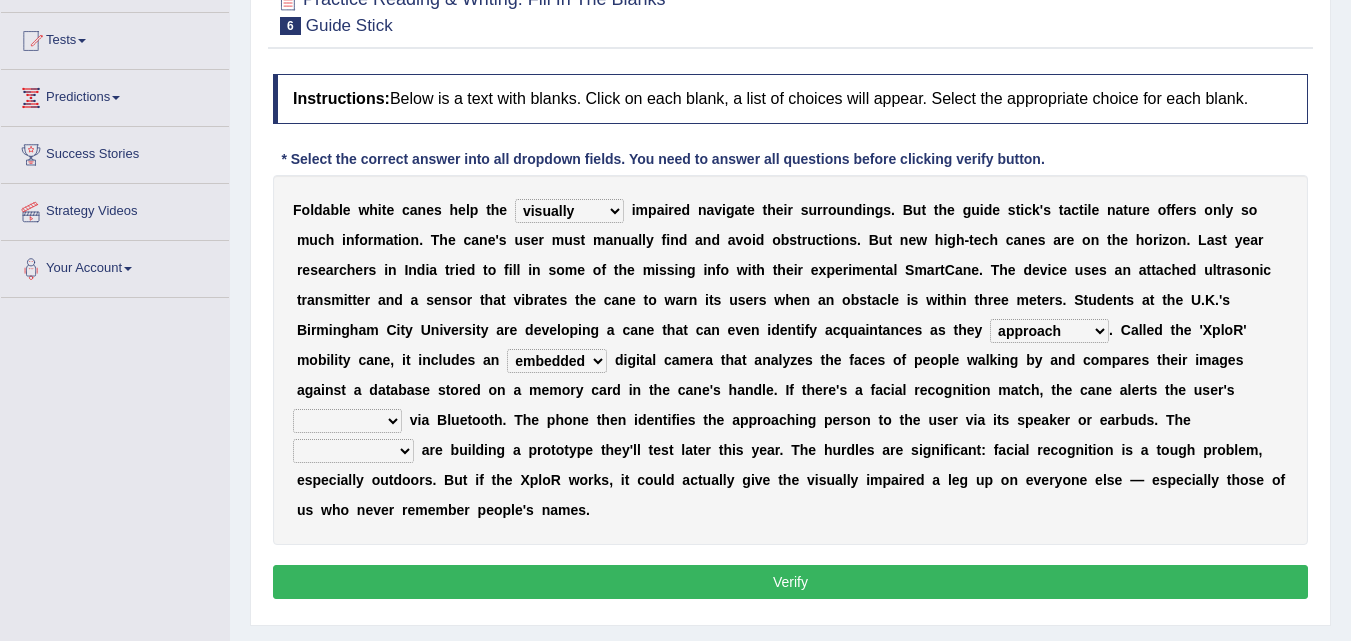 scroll, scrollTop: 300, scrollLeft: 0, axis: vertical 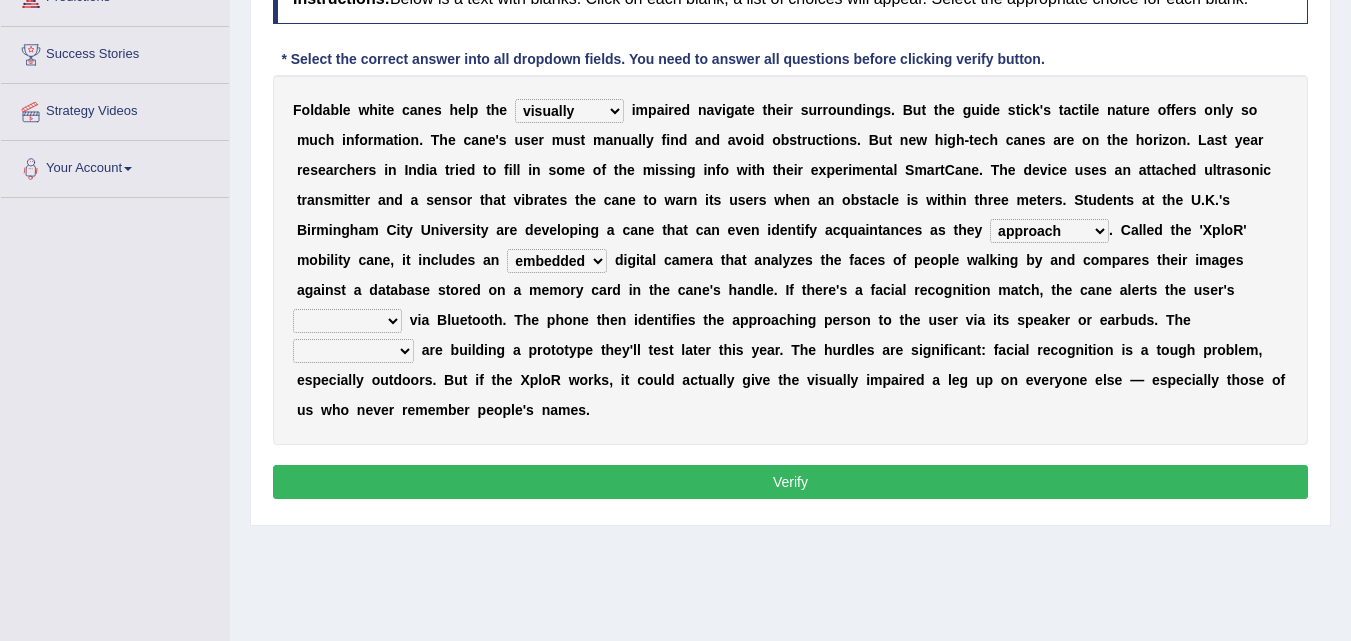 click on "waterborne alone smartphone postpone" at bounding box center (347, 321) 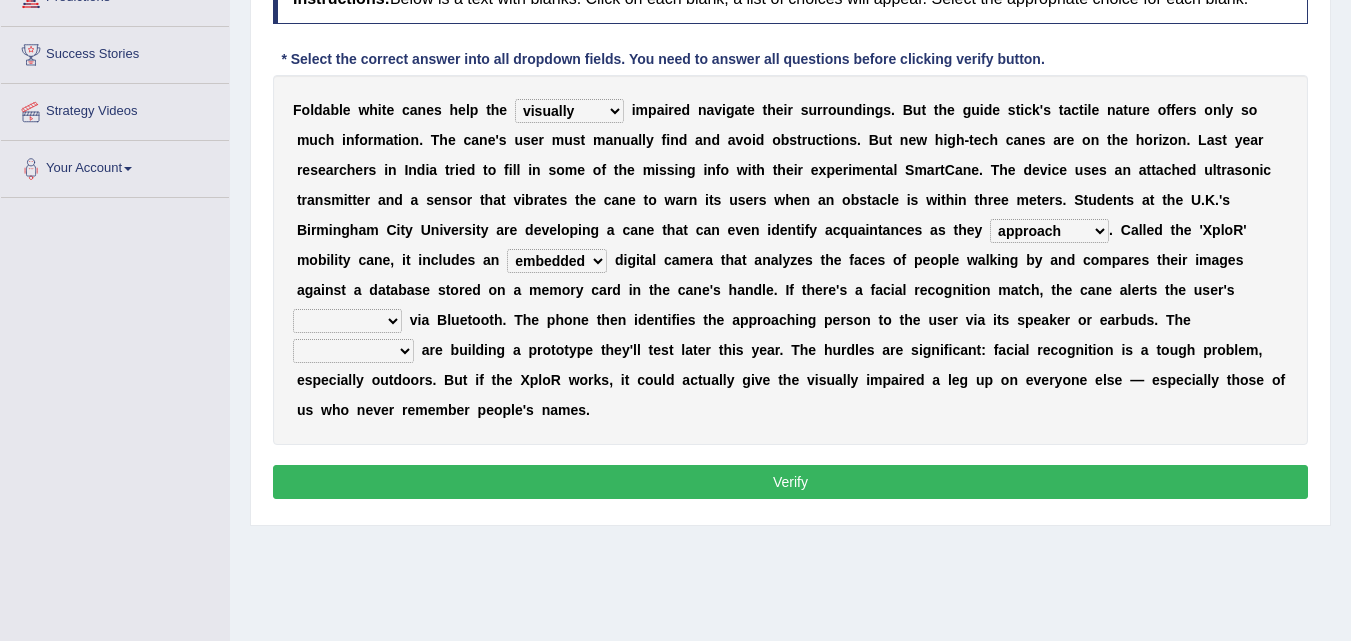 select on "smartphone" 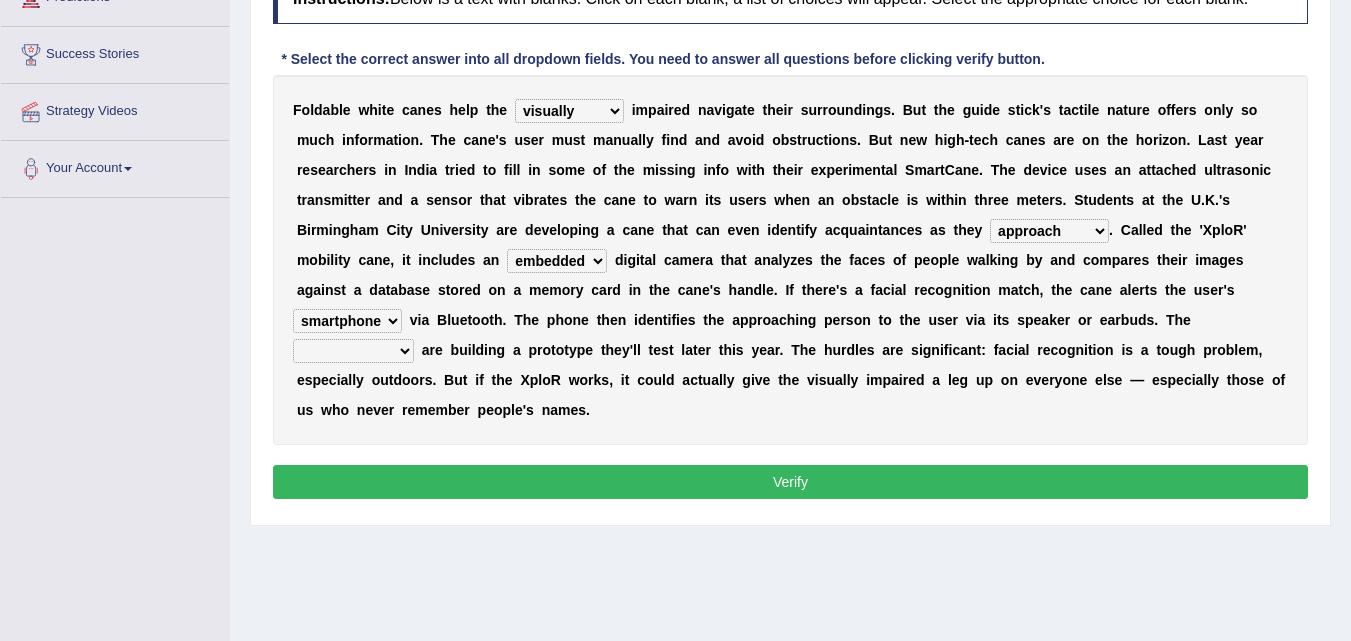 click on "jurisprudence bootless students jukebox" at bounding box center [353, 351] 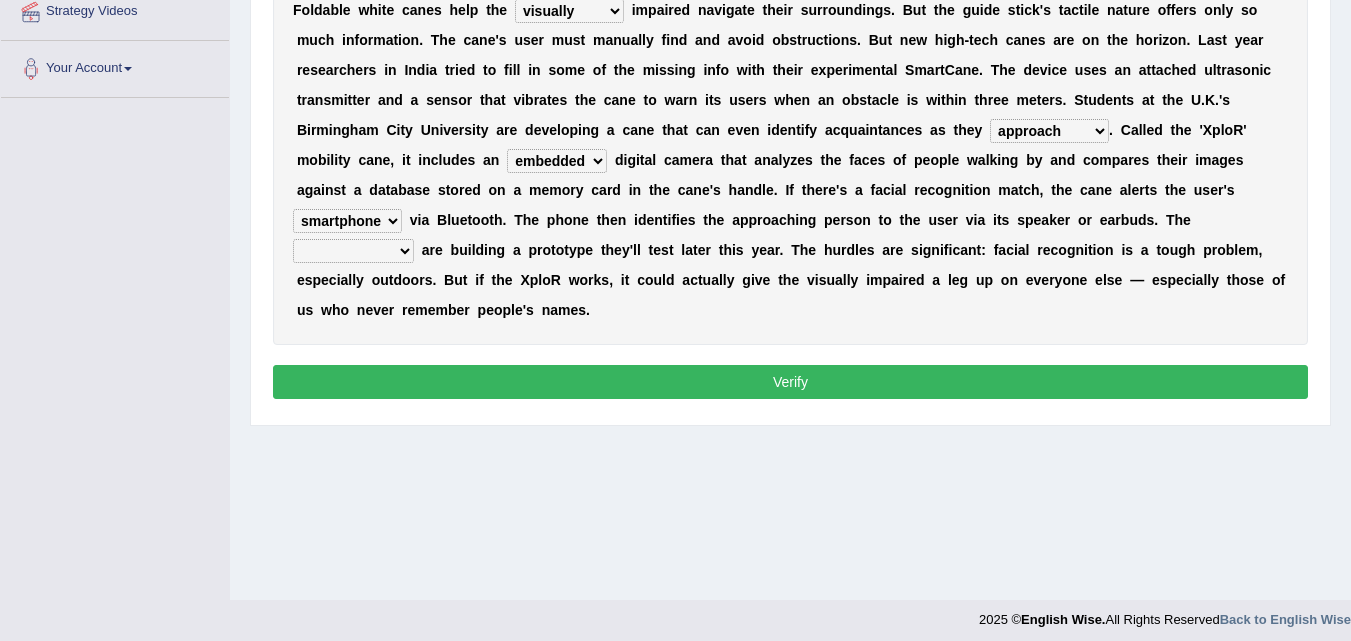 click on "jurisprudence bootless students jukebox" at bounding box center [353, 251] 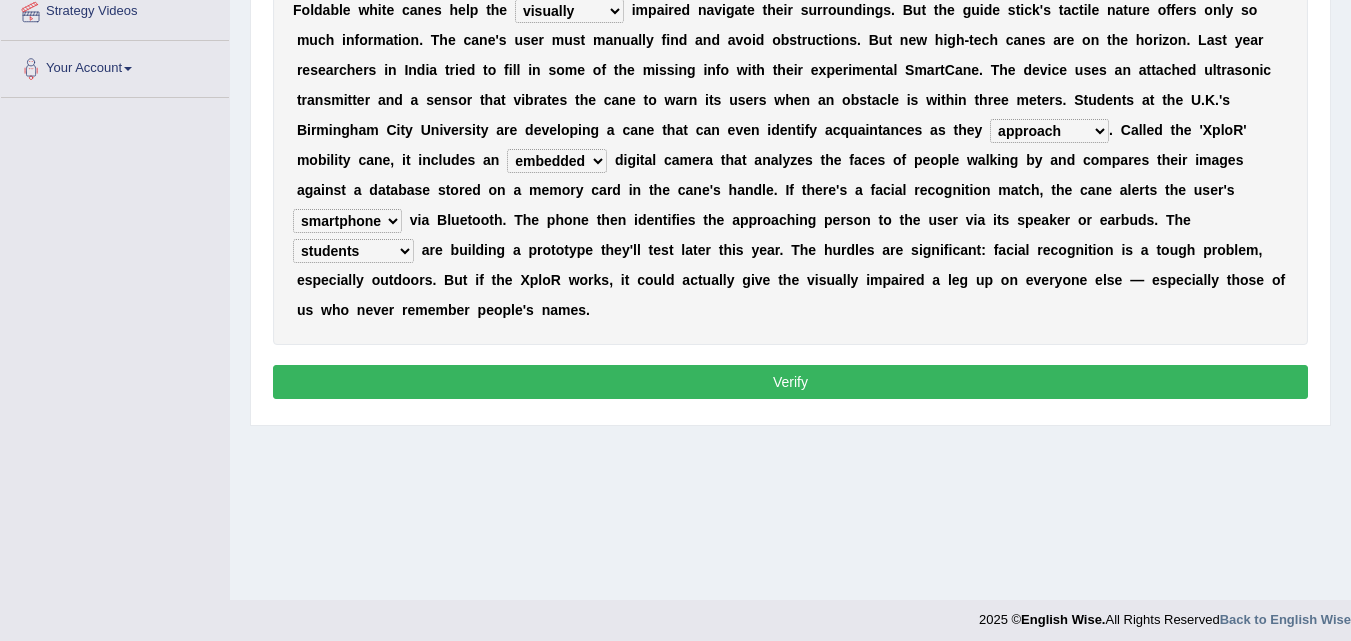 click on "Verify" at bounding box center (790, 382) 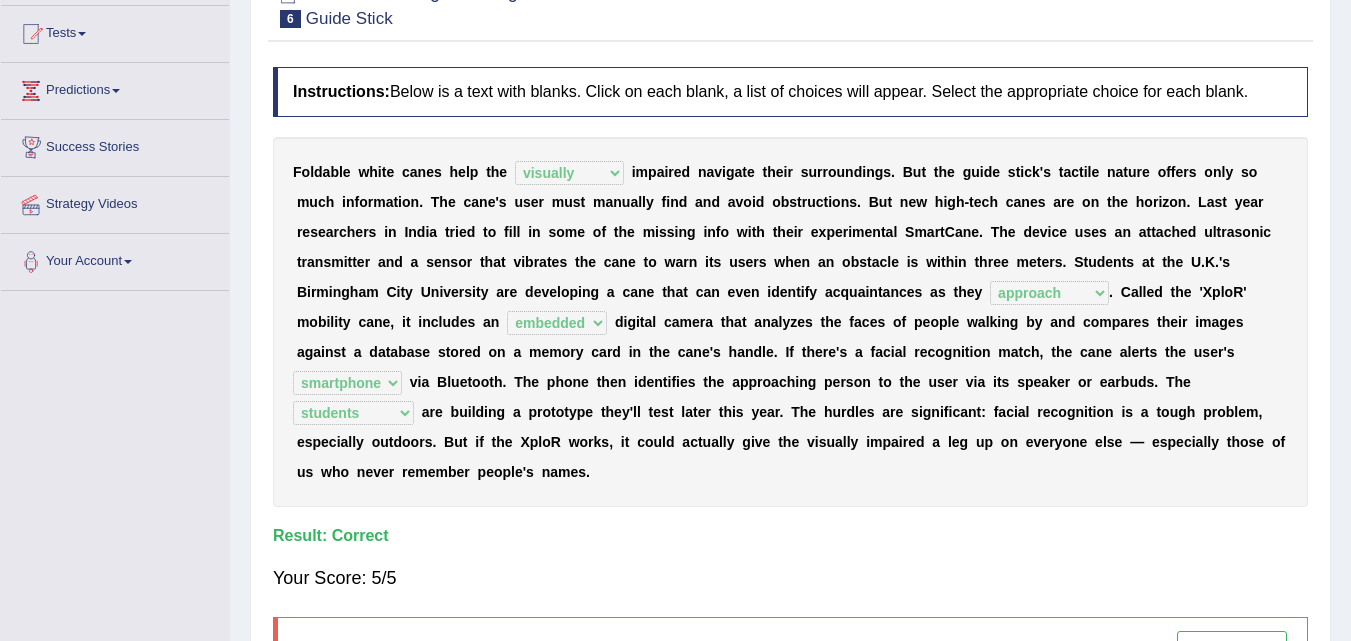 scroll, scrollTop: 100, scrollLeft: 0, axis: vertical 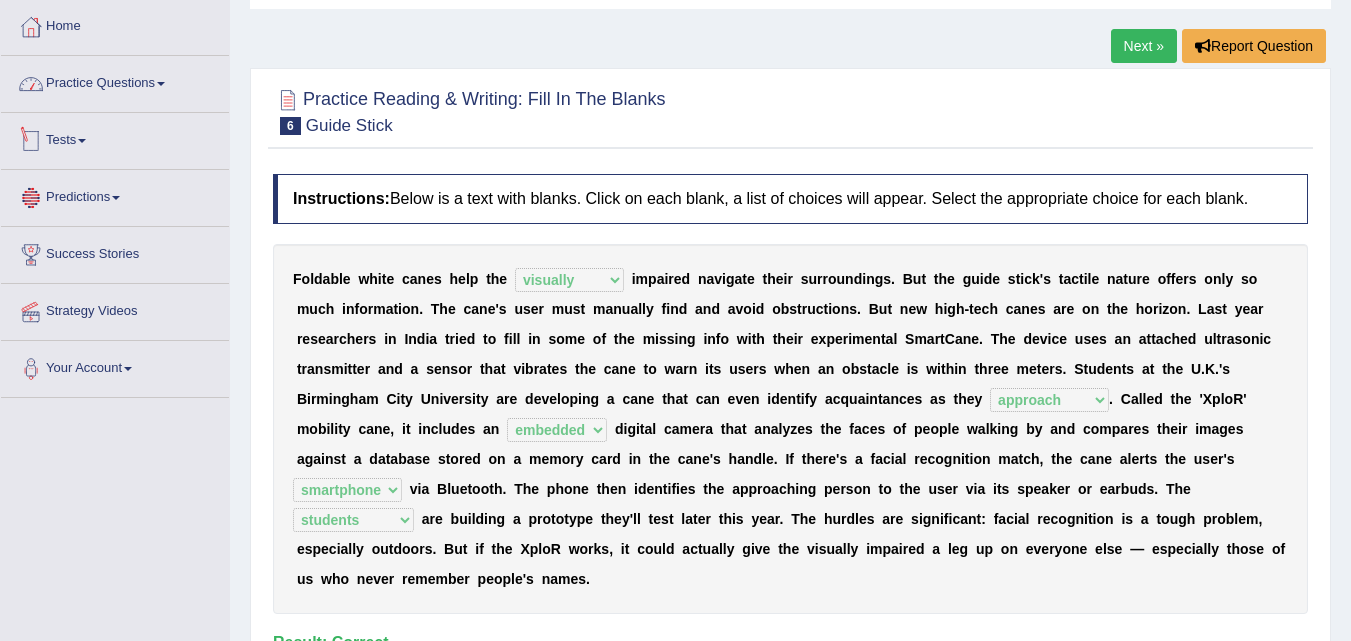 click on "Practice Questions" at bounding box center [115, 81] 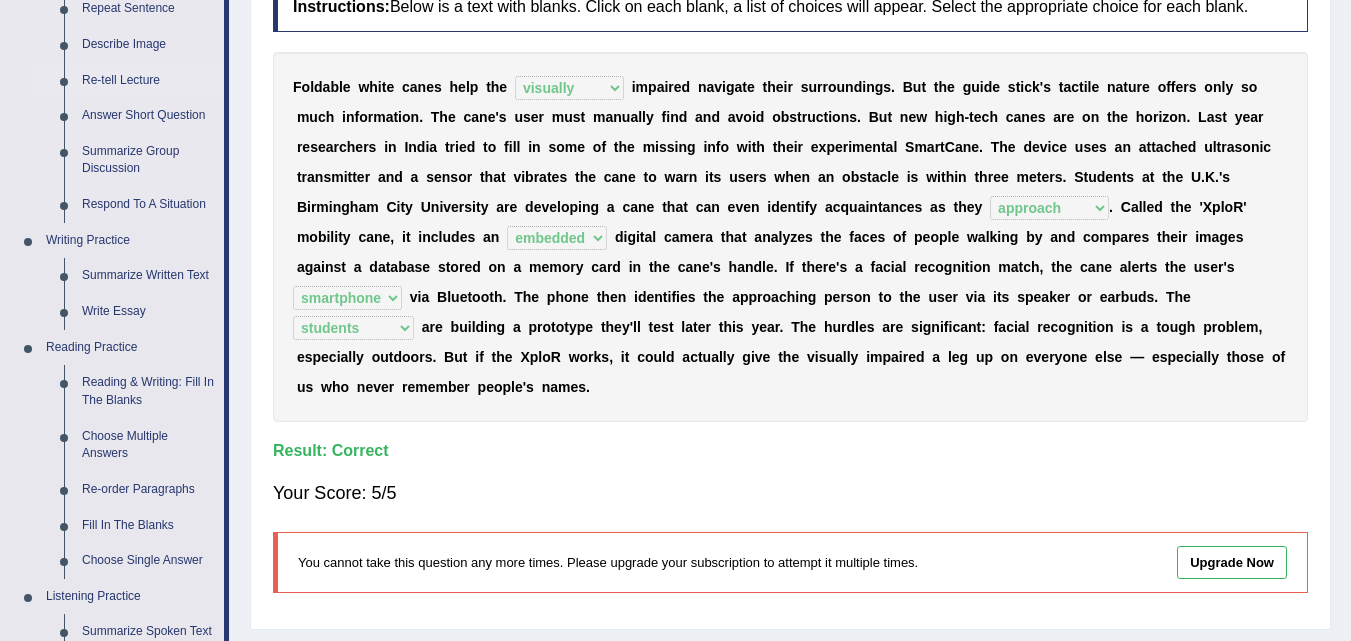 scroll, scrollTop: 300, scrollLeft: 0, axis: vertical 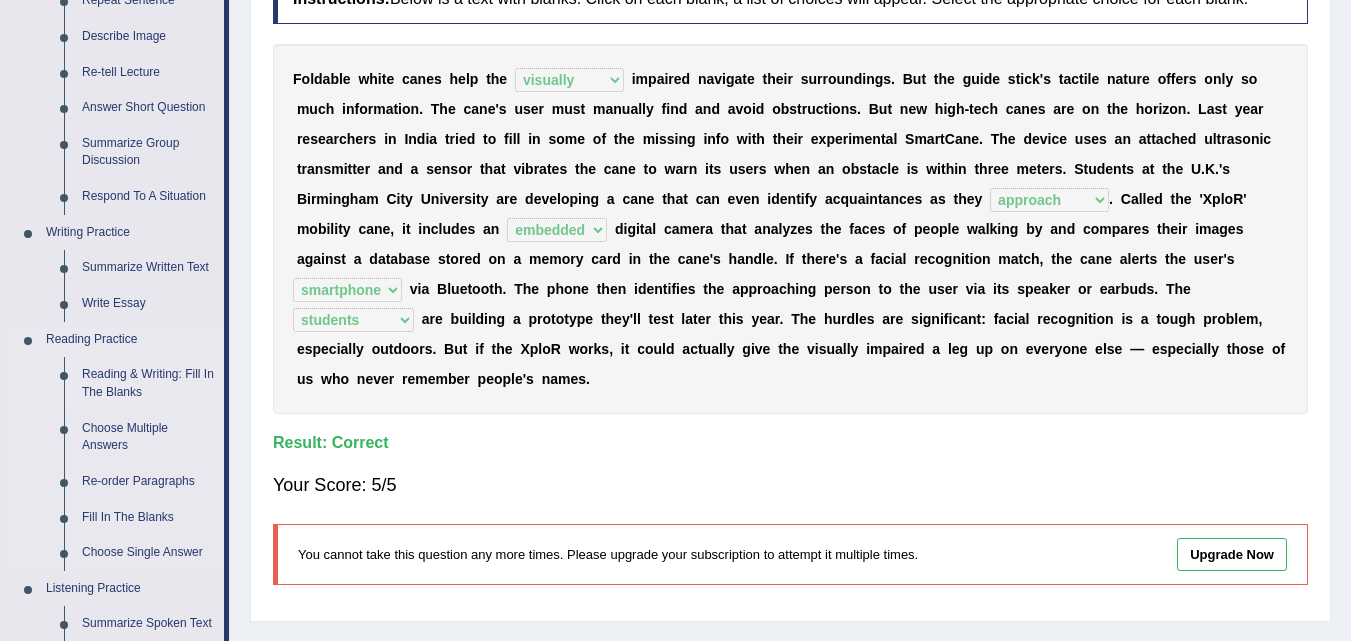 click on "Reading & Writing: Fill In The Blanks" at bounding box center [148, 383] 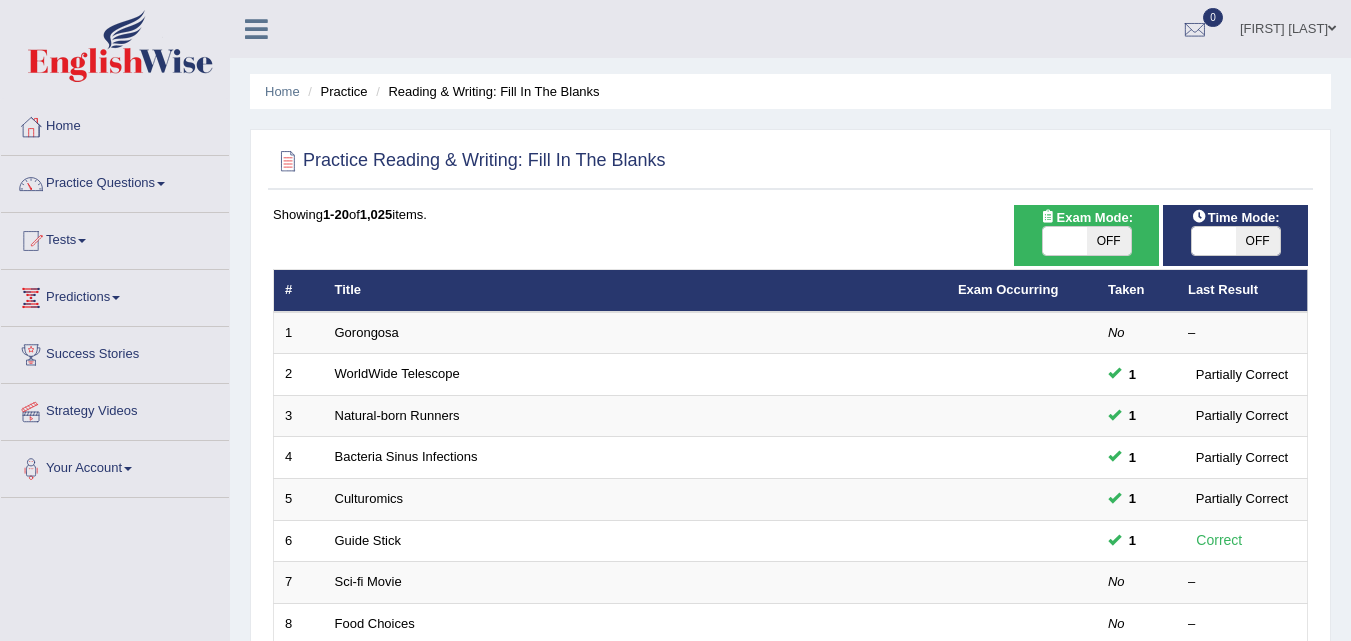 scroll, scrollTop: 100, scrollLeft: 0, axis: vertical 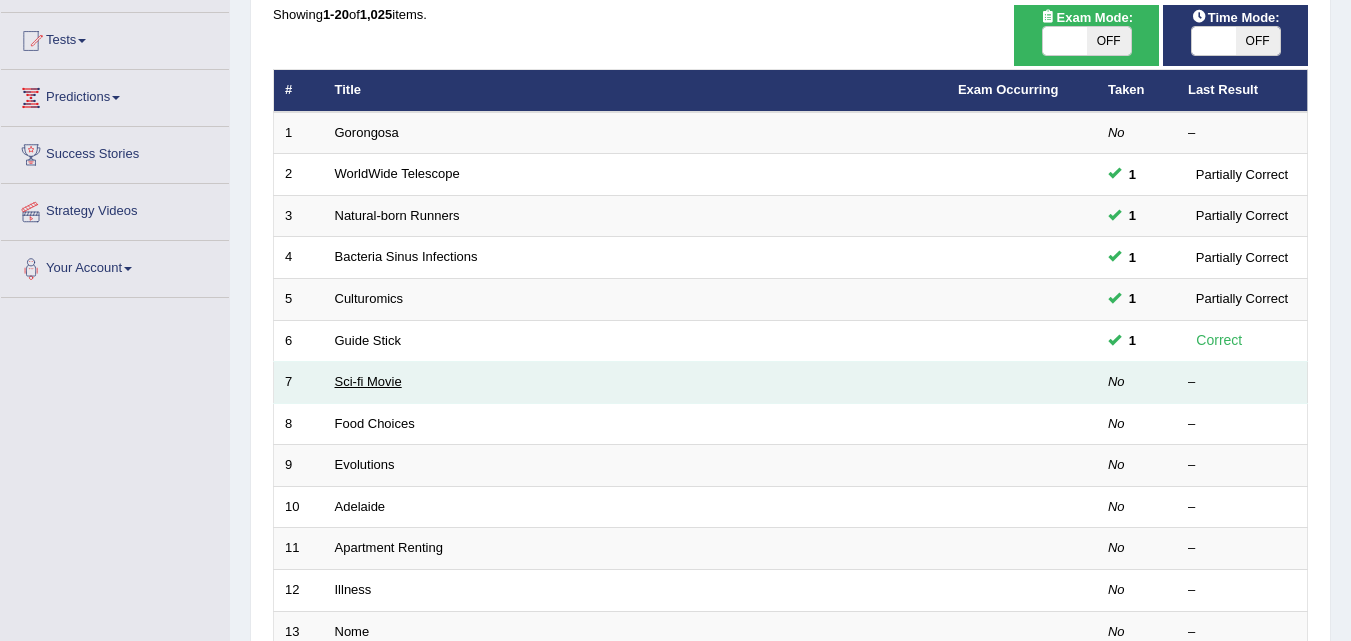 click on "Sci-fi Movie" at bounding box center (368, 381) 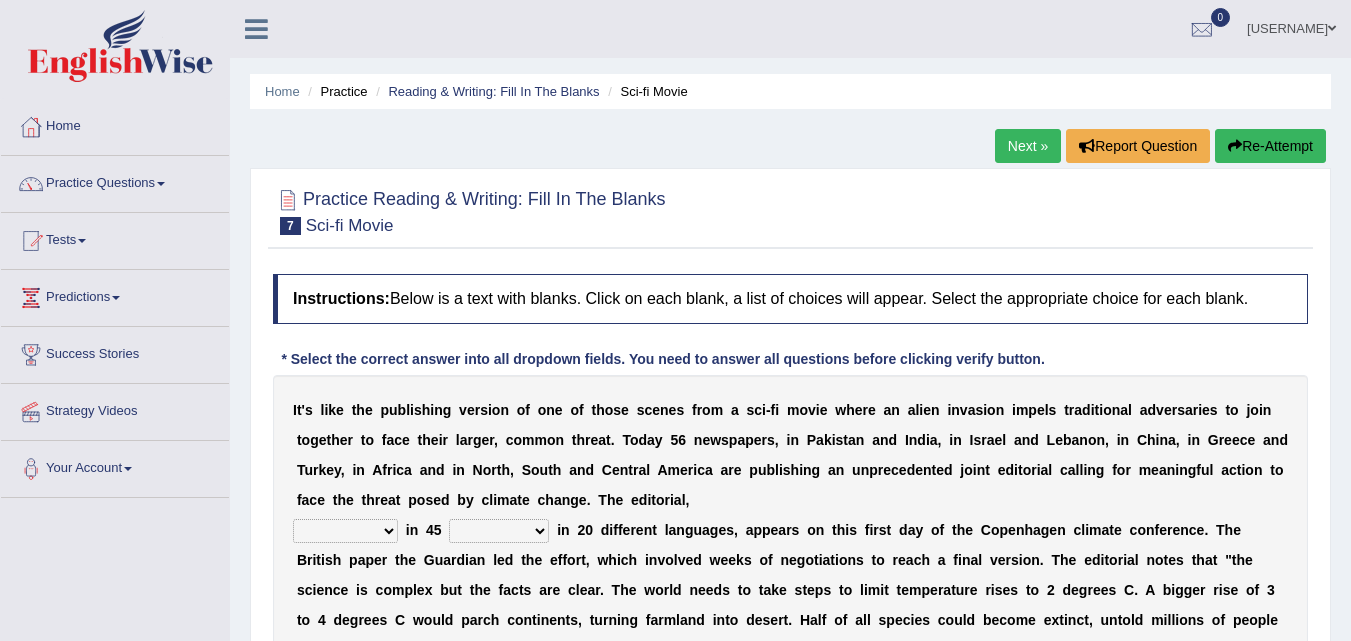 scroll, scrollTop: 0, scrollLeft: 0, axis: both 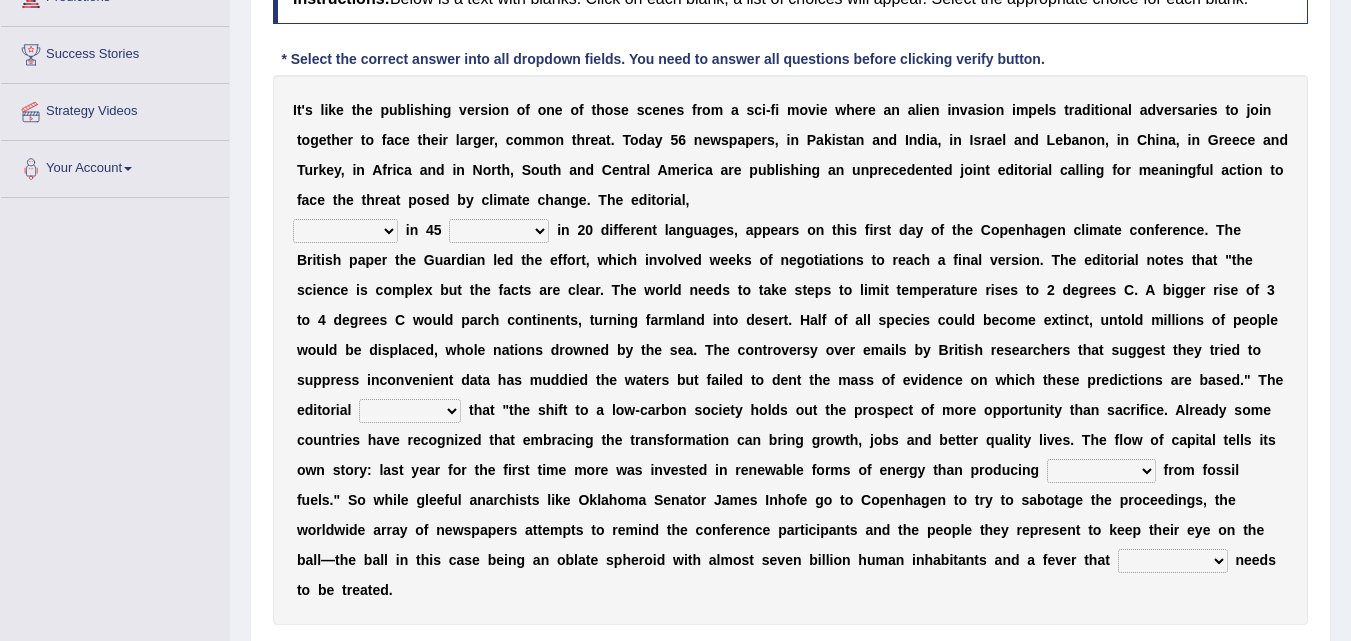 drag, startPoint x: 389, startPoint y: 234, endPoint x: 333, endPoint y: 228, distance: 56.32051 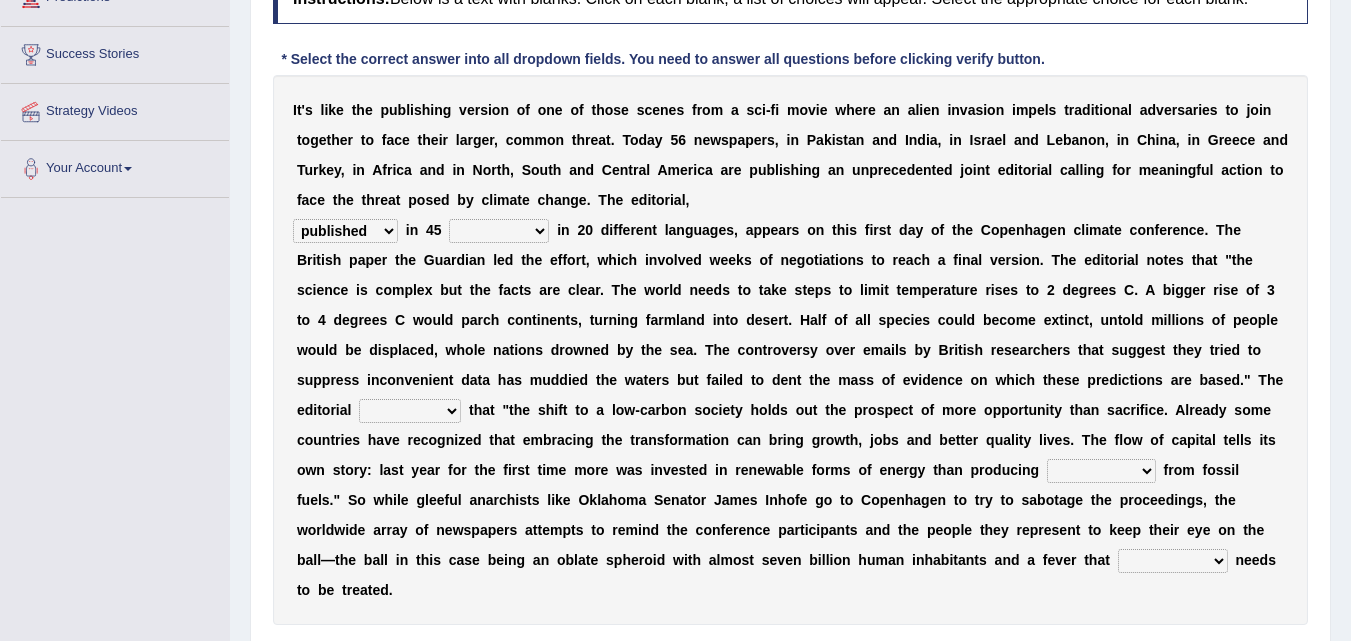 click on "clans countries continents terraces" at bounding box center [499, 231] 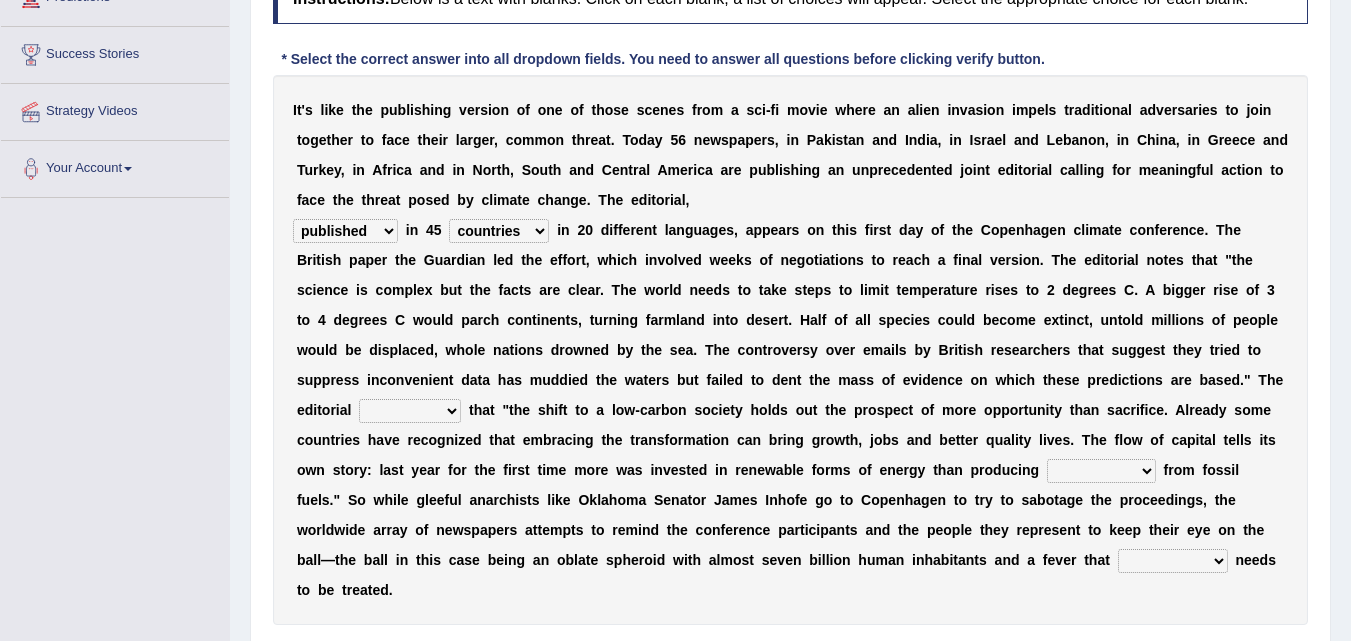 click on "published publicized burnished transmitted" at bounding box center [345, 231] 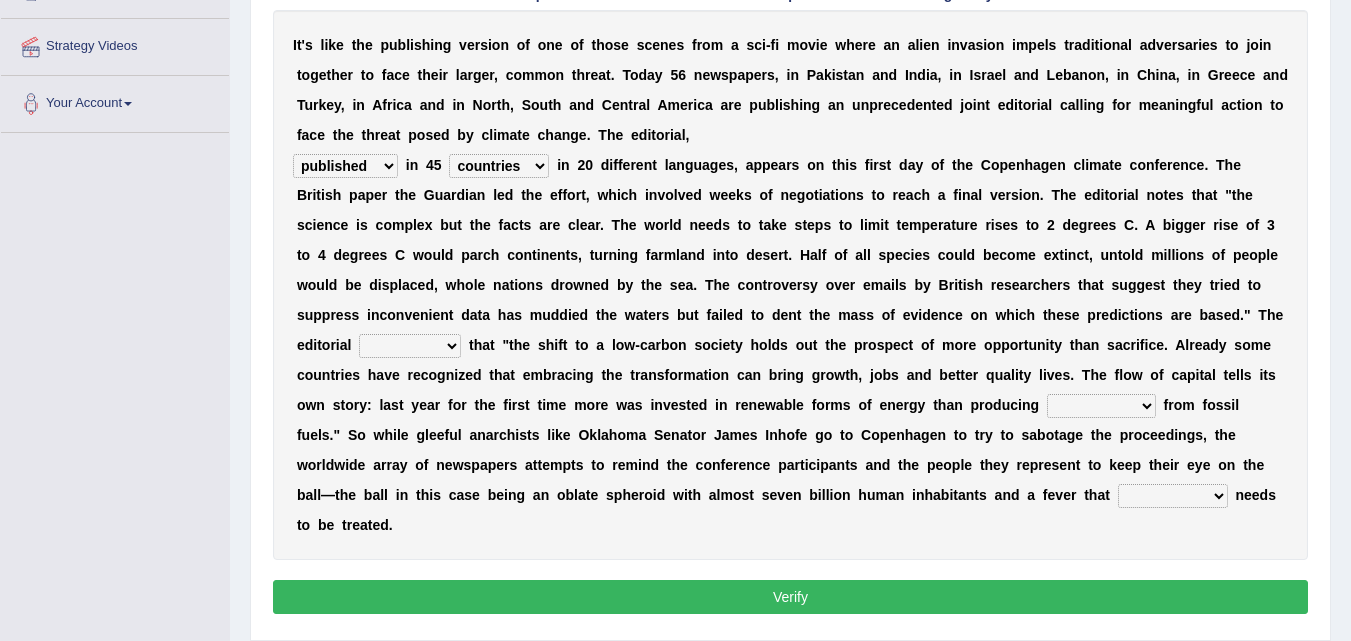scroll, scrollTop: 400, scrollLeft: 0, axis: vertical 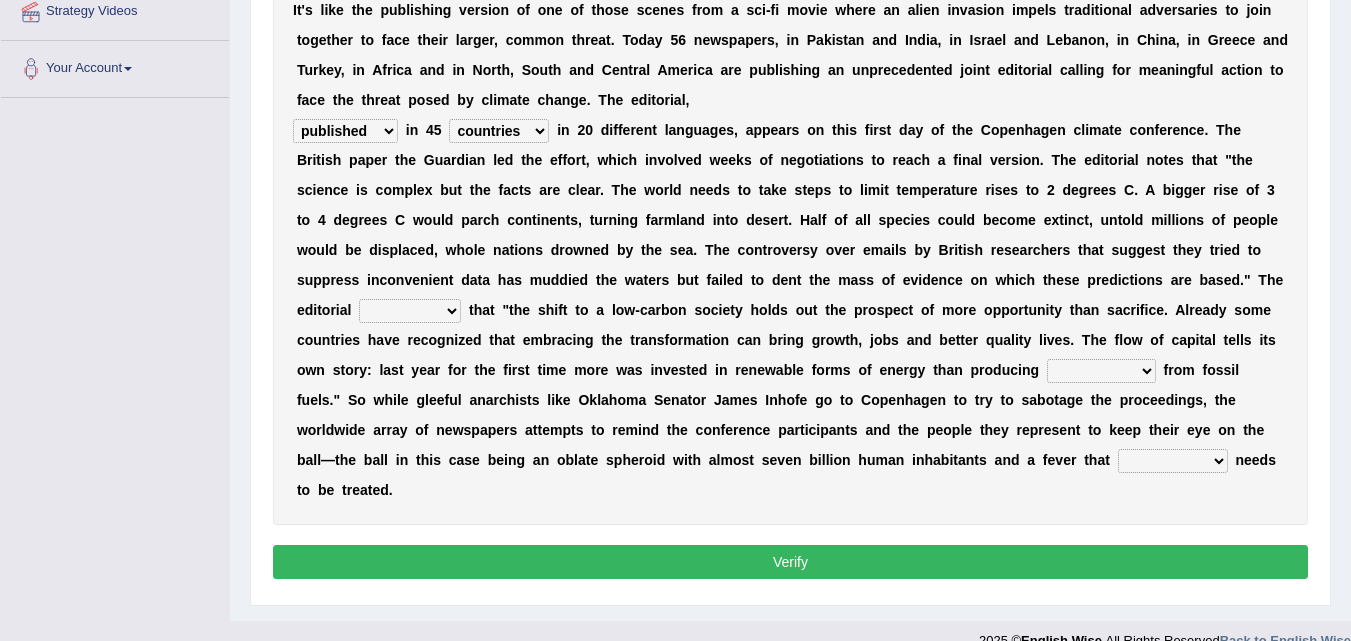 click on "modified protested recognized declined" at bounding box center [410, 311] 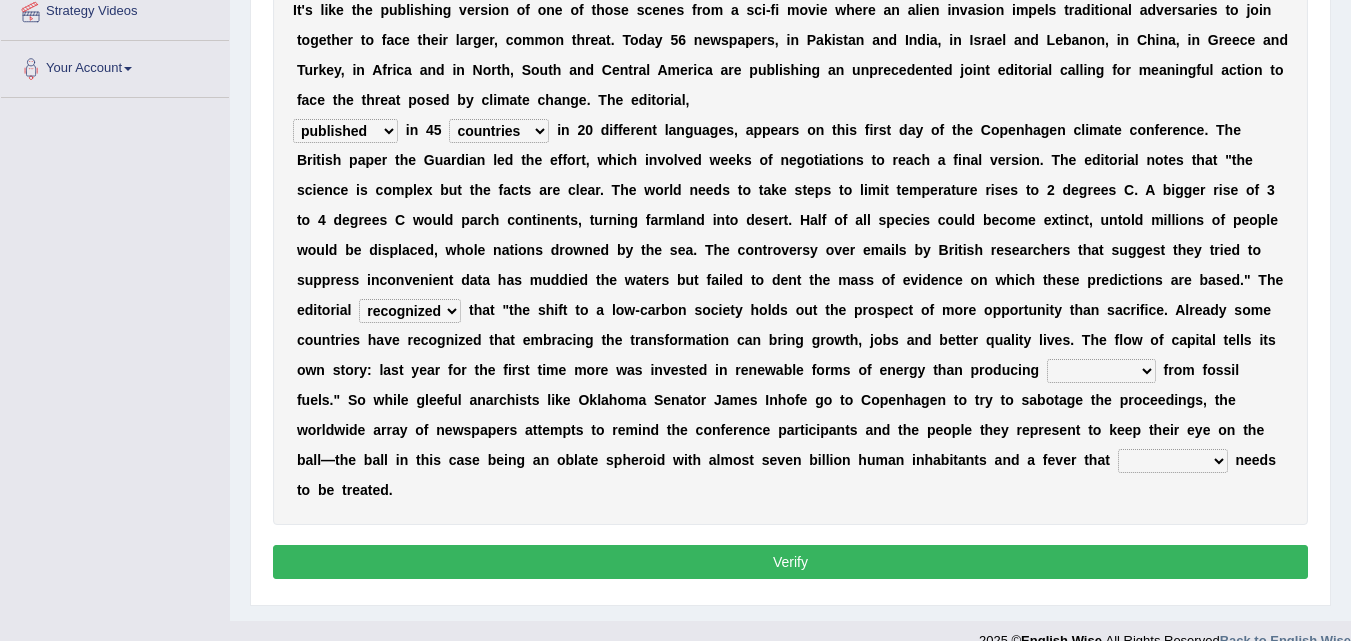 click on "modified protested recognized declined" at bounding box center [410, 311] 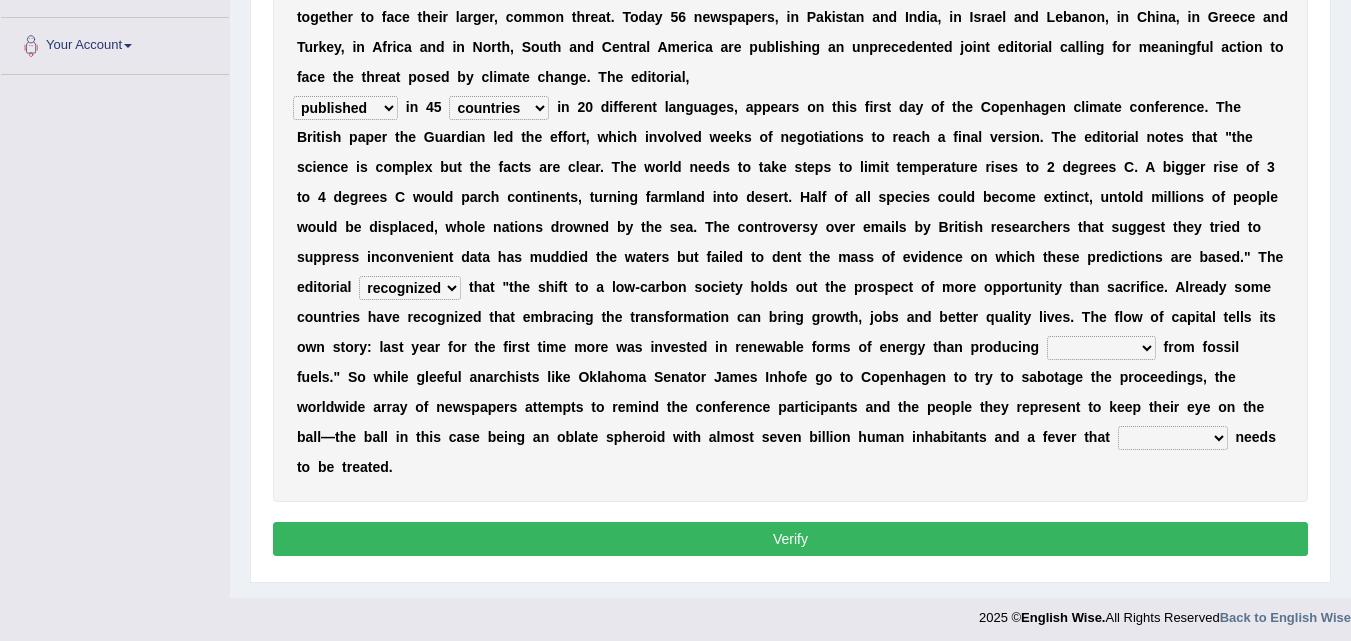 scroll, scrollTop: 430, scrollLeft: 0, axis: vertical 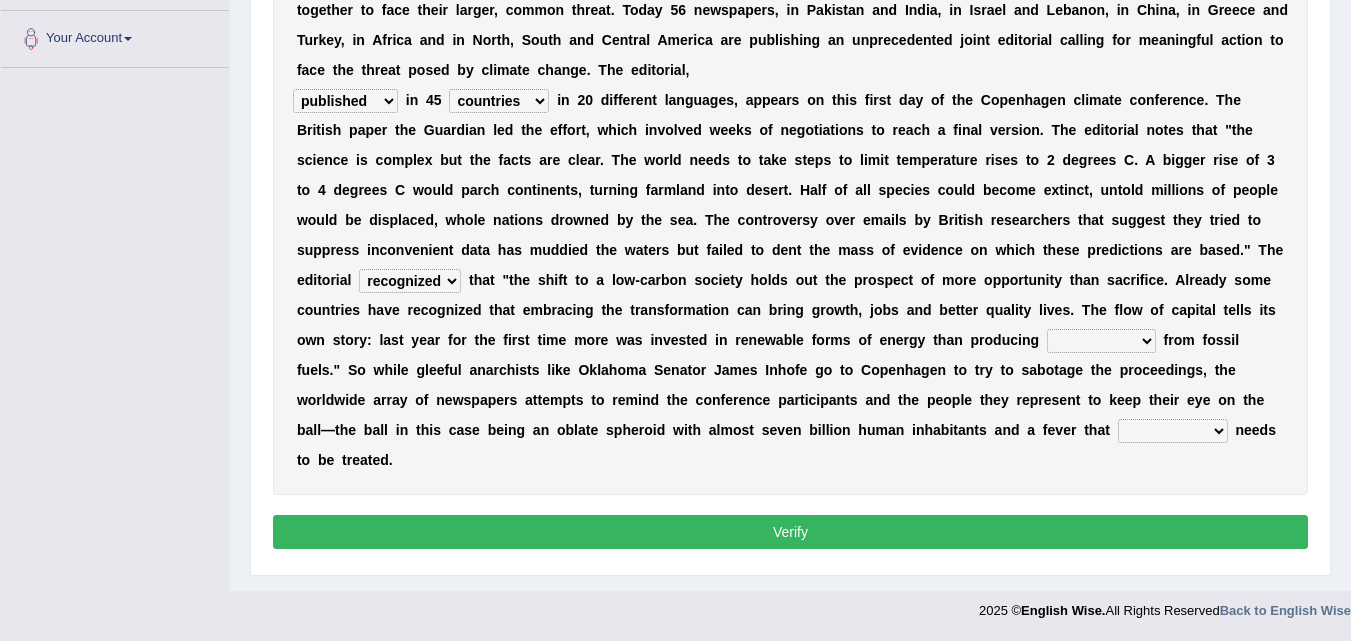 click on "I t ' s    l i k e    t h e    p u b l i s h i n g    v e r s i o n    o f    o n e    o f    t h o s e    s c e n e s    f r o m    a    s c i - f i    m o v i e    w h e r e    a n    a l i e n    i n v a s i o n    i m p e l s    t r a d i t i o n a l    a d v e r s a r i e s    t o    j o i n    t o g e t h e r    t o    f a c e    t h e i r    l a r g e r ,    c o m m o n    t h r e a t .    T o d a y    5 6    n e w s p a p e r s ,    i n    P a k i s t a n    a n d    I n d i a ,    i n    I s r a e l    a n d    L e b a n o n ,    i n    C h i n a ,    i n    G r e e c e    a n d    T u r k e y ,    i n    A f r i c a    a n d    i n    N o r t h ,    S o u t h    a n d    C e n t r a l    A m e r i c a    a r e    p u b l i s h i n g    a n    u n p r e c e d e n t e d    j o i n t    e d i t o r i a l    c a l l i n g    f o r    m e a n i n g f u l    a c t i o n    t o    f a c e    t h e    t h r e a t    p o s e d    b y" at bounding box center (790, 220) 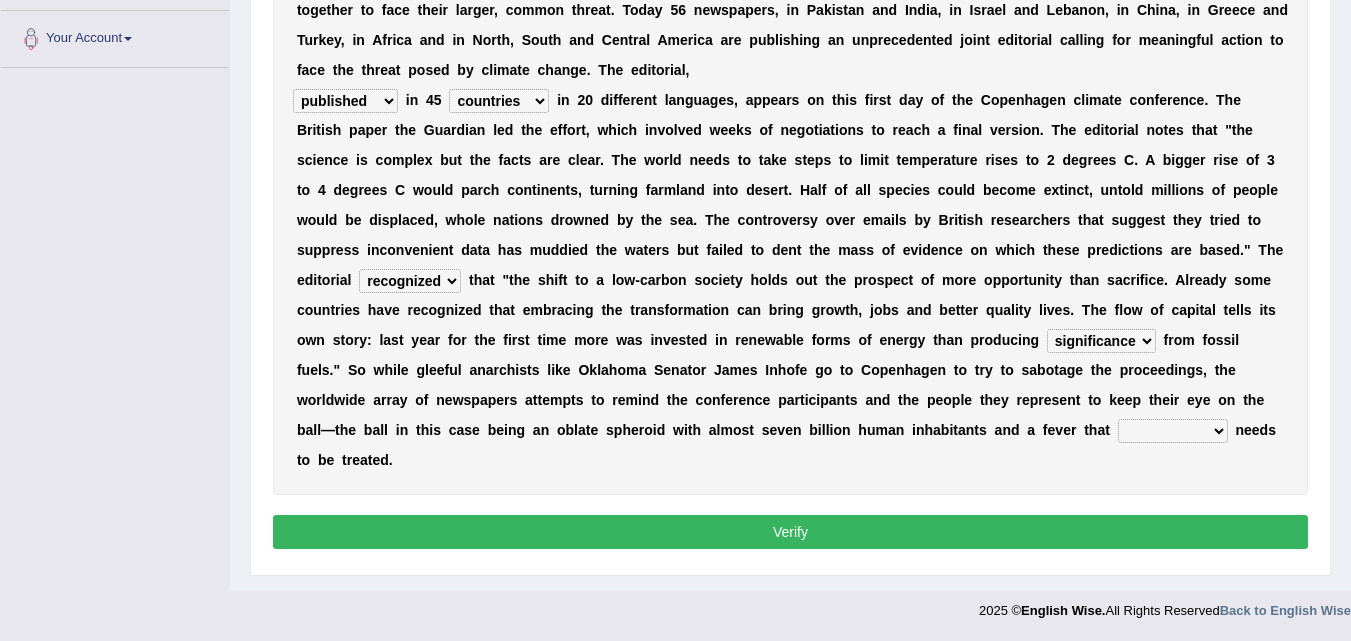 click on "electricity indivisibility negativity significance" at bounding box center (1101, 341) 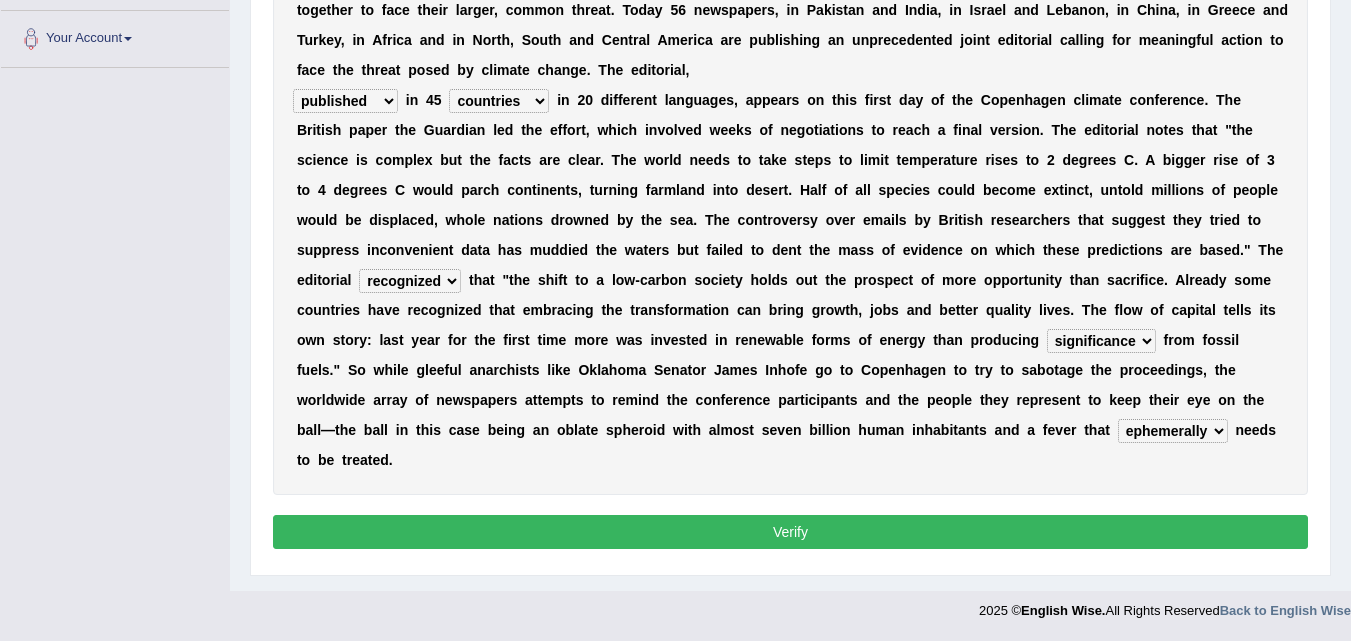 click on "solicitously desperately ephemerally peripherally" at bounding box center [1173, 431] 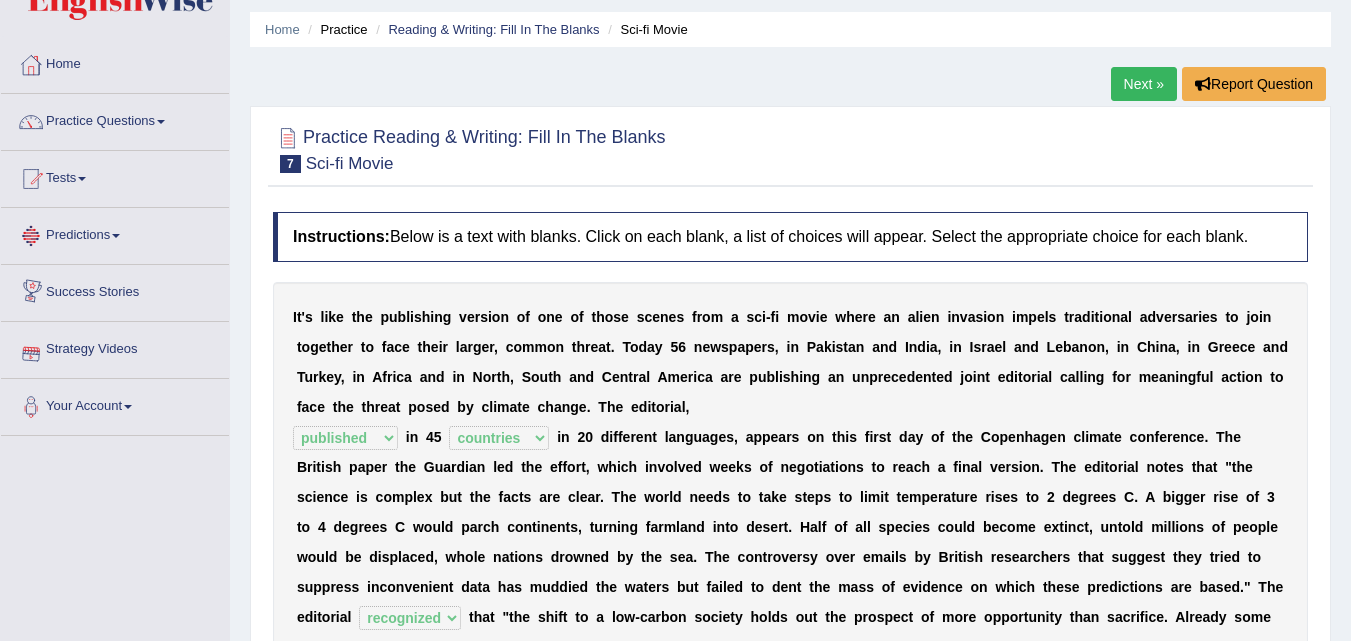 scroll, scrollTop: 27, scrollLeft: 0, axis: vertical 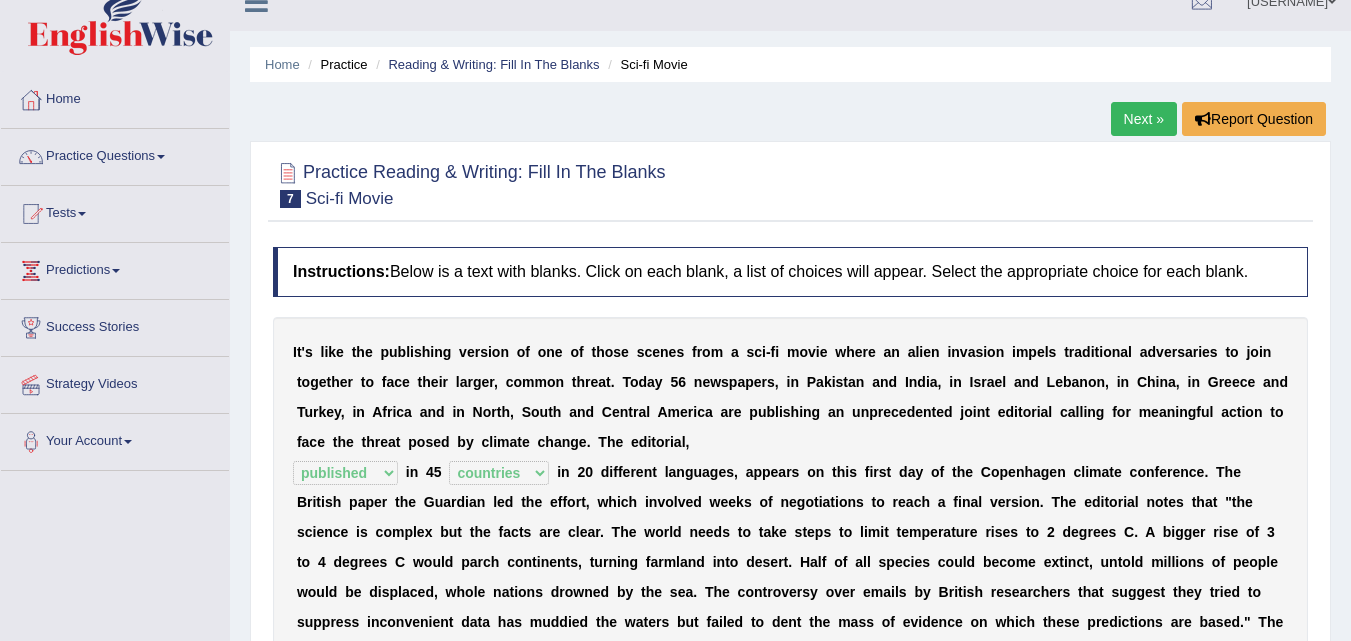 click on "Next »" at bounding box center (1144, 119) 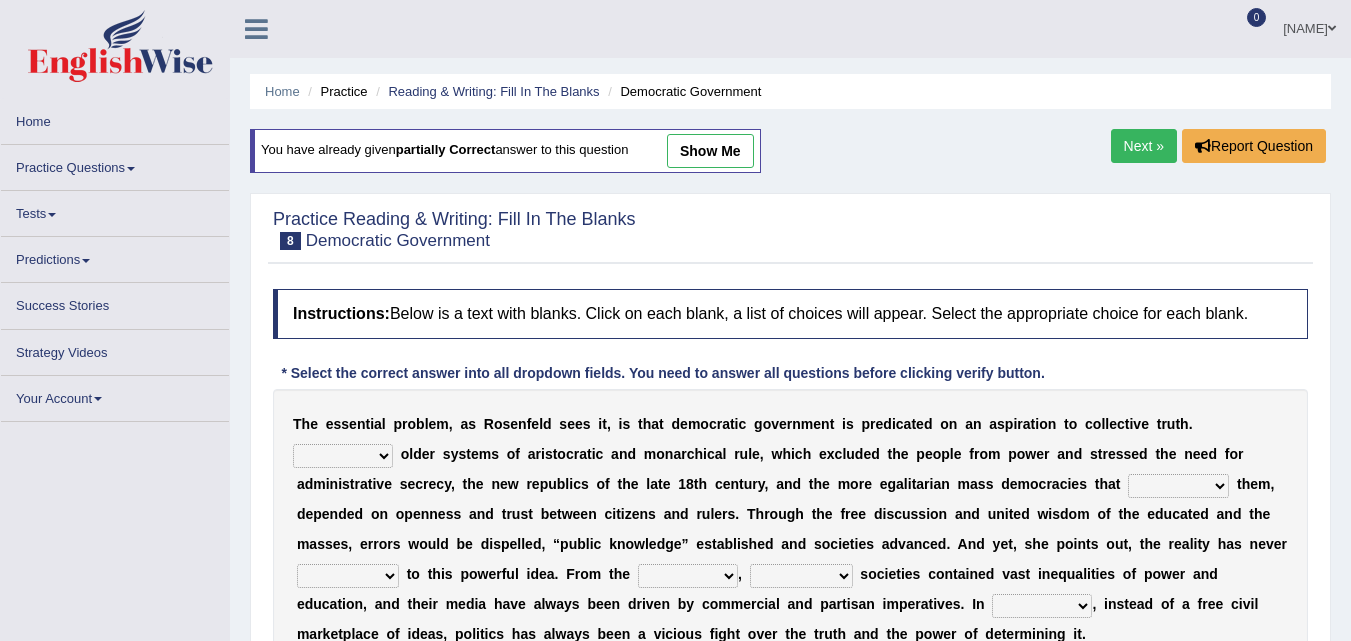 scroll, scrollTop: 68, scrollLeft: 0, axis: vertical 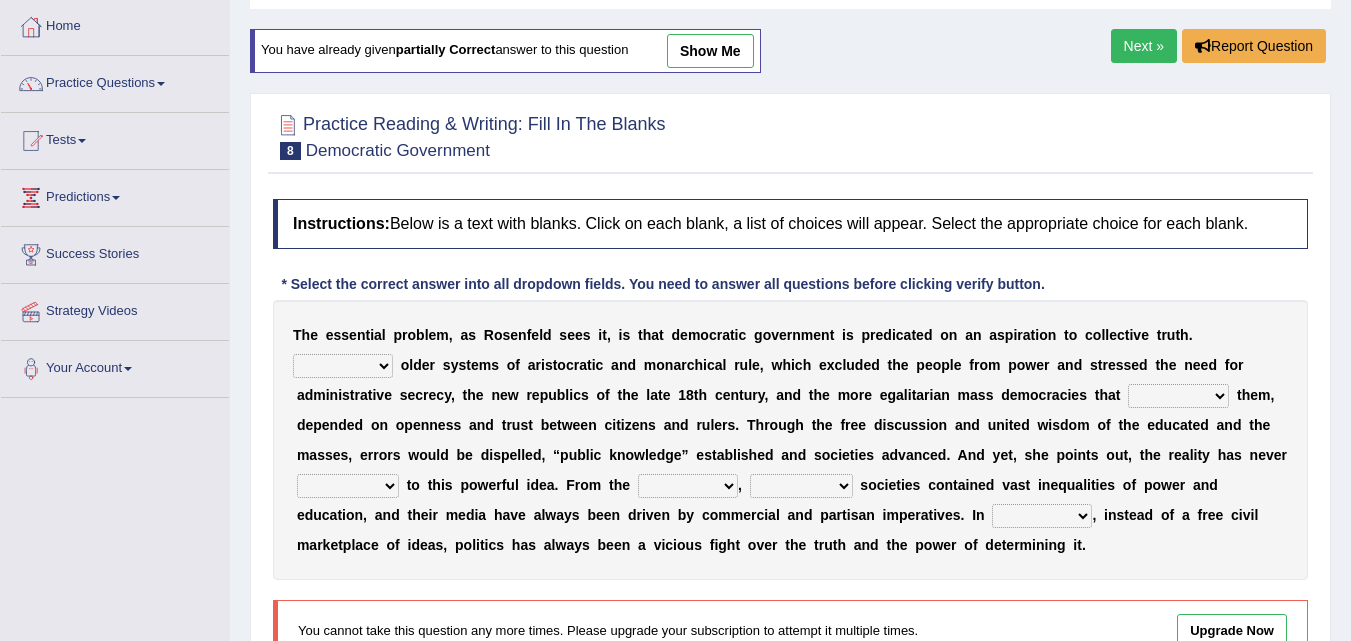 click on "Like Unlike Likely Safely" at bounding box center (343, 366) 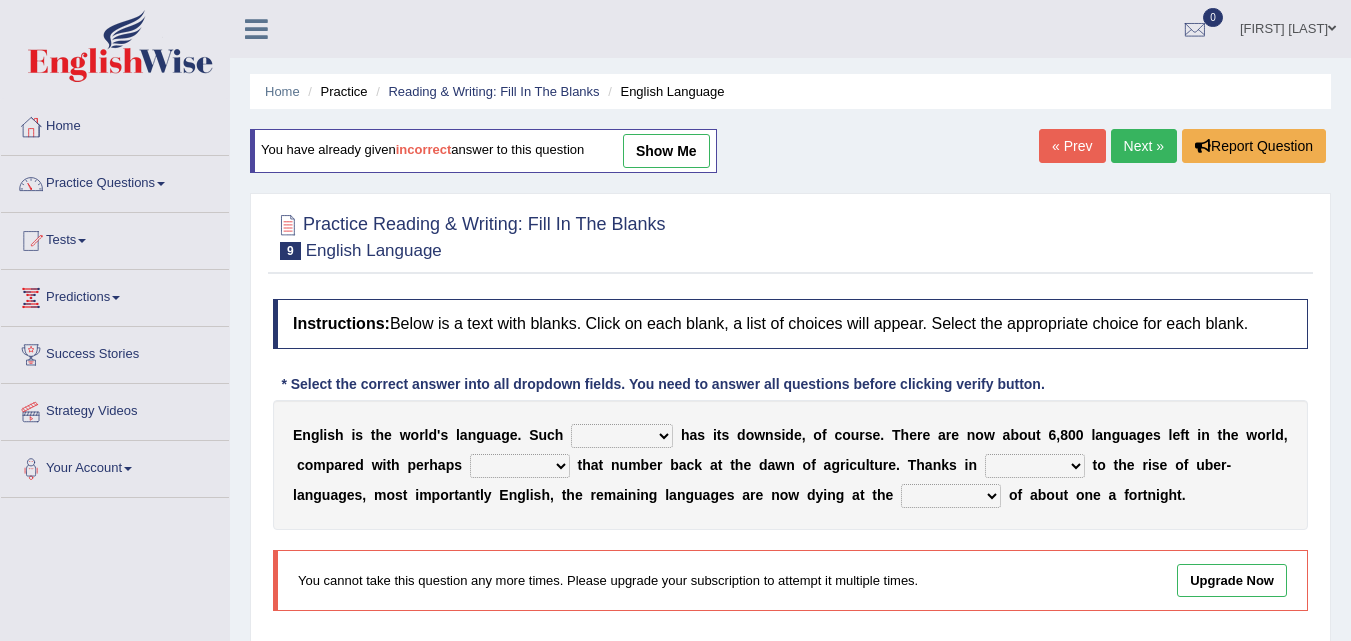 scroll, scrollTop: 0, scrollLeft: 0, axis: both 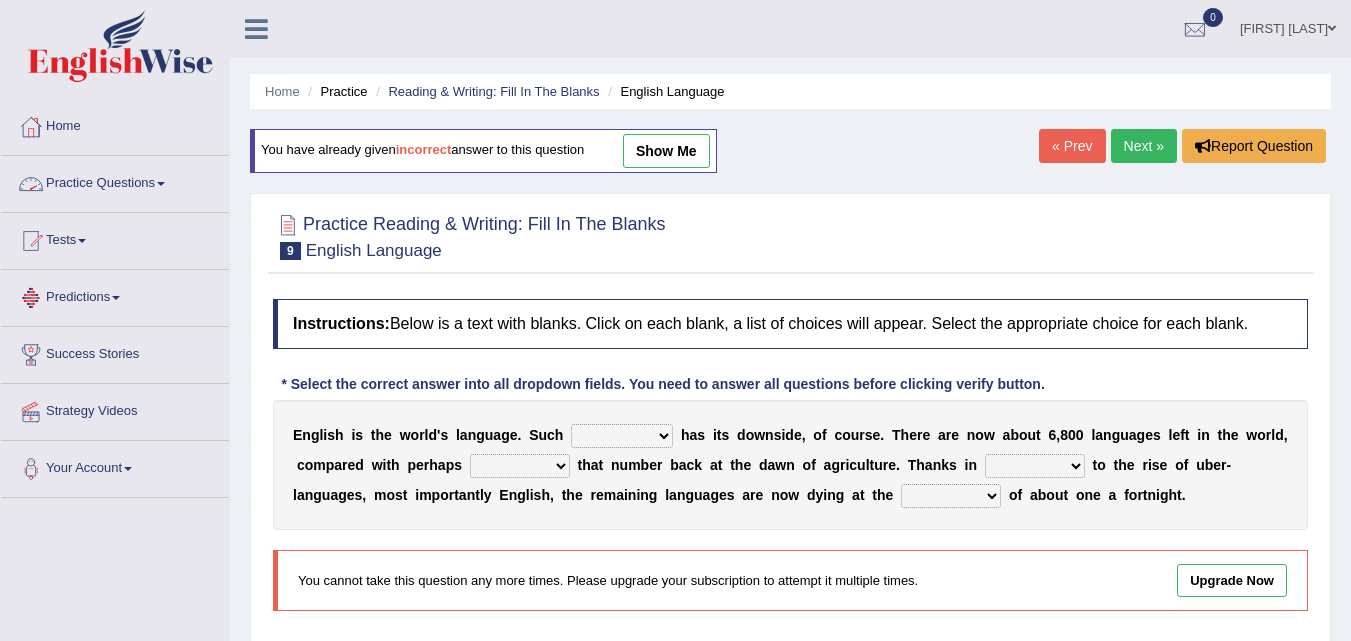 click on "Practice Questions" at bounding box center [115, 181] 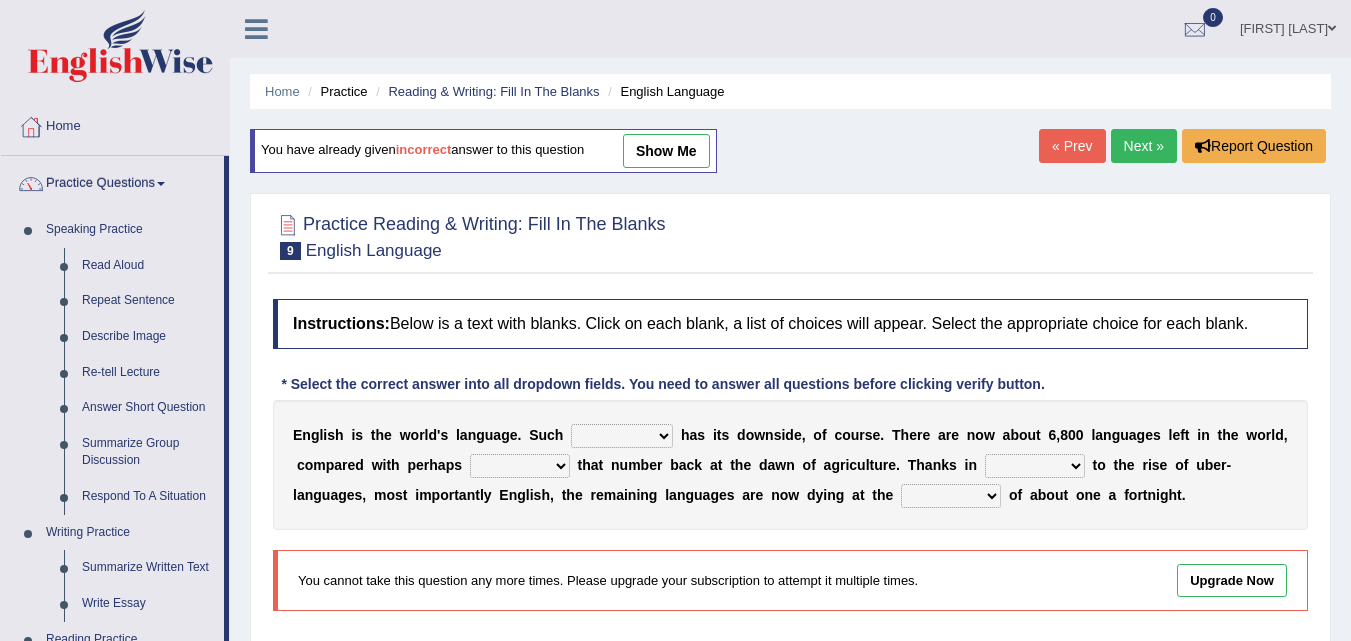 click on "Practice" at bounding box center [335, 91] 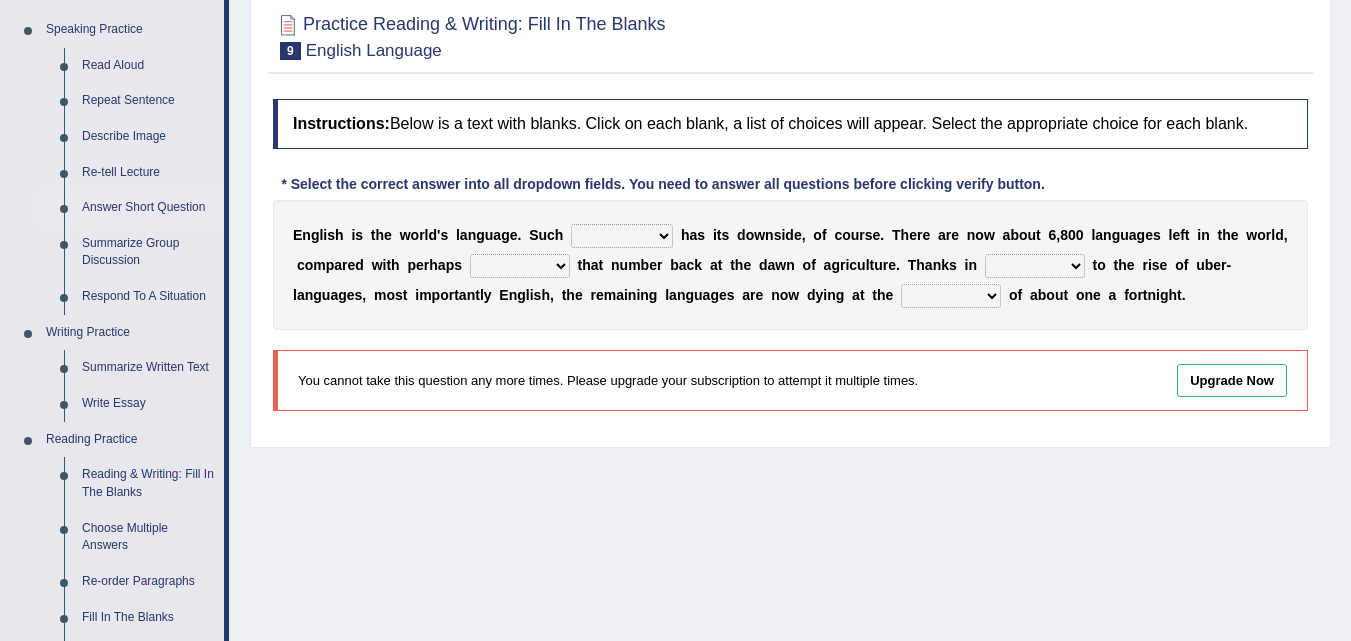scroll, scrollTop: 400, scrollLeft: 0, axis: vertical 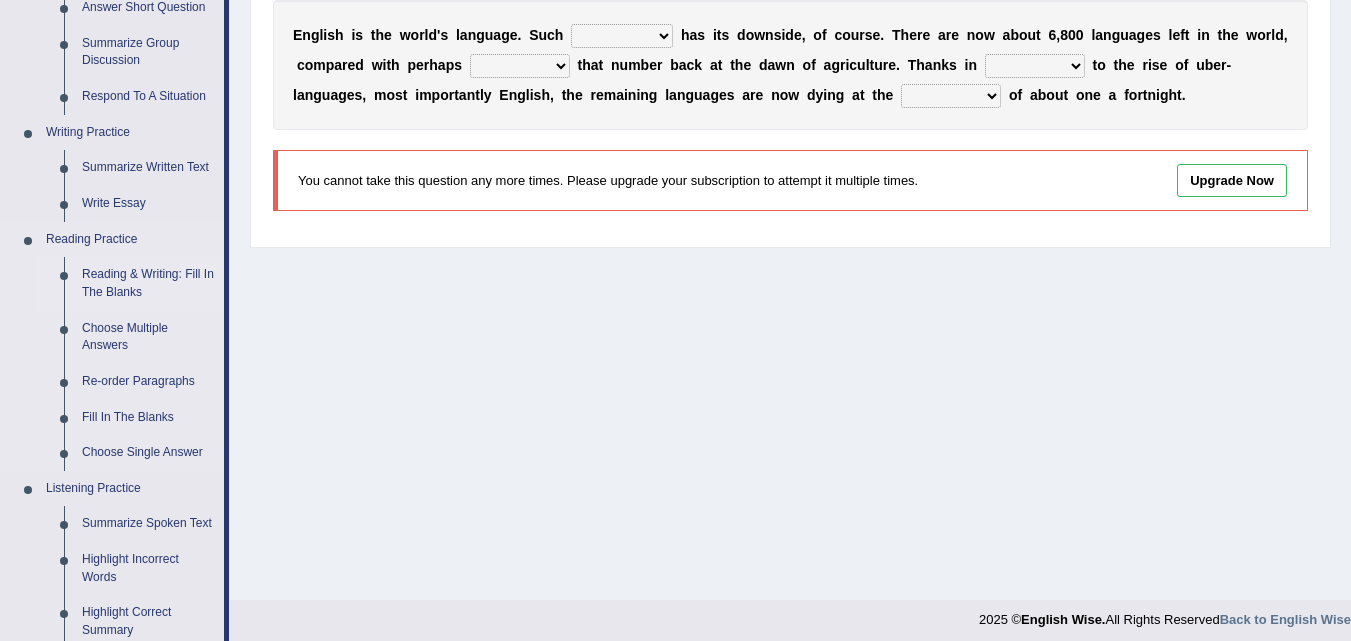 click on "Reading & Writing: Fill In The Blanks" at bounding box center [148, 283] 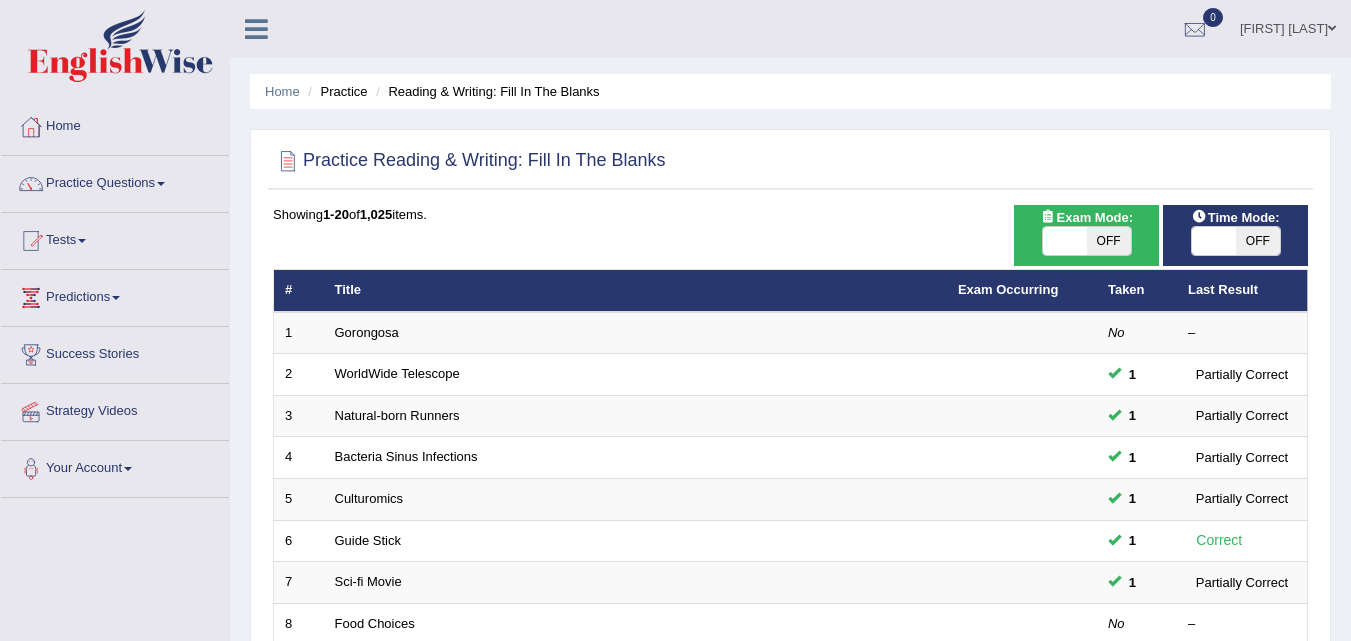 scroll, scrollTop: 0, scrollLeft: 0, axis: both 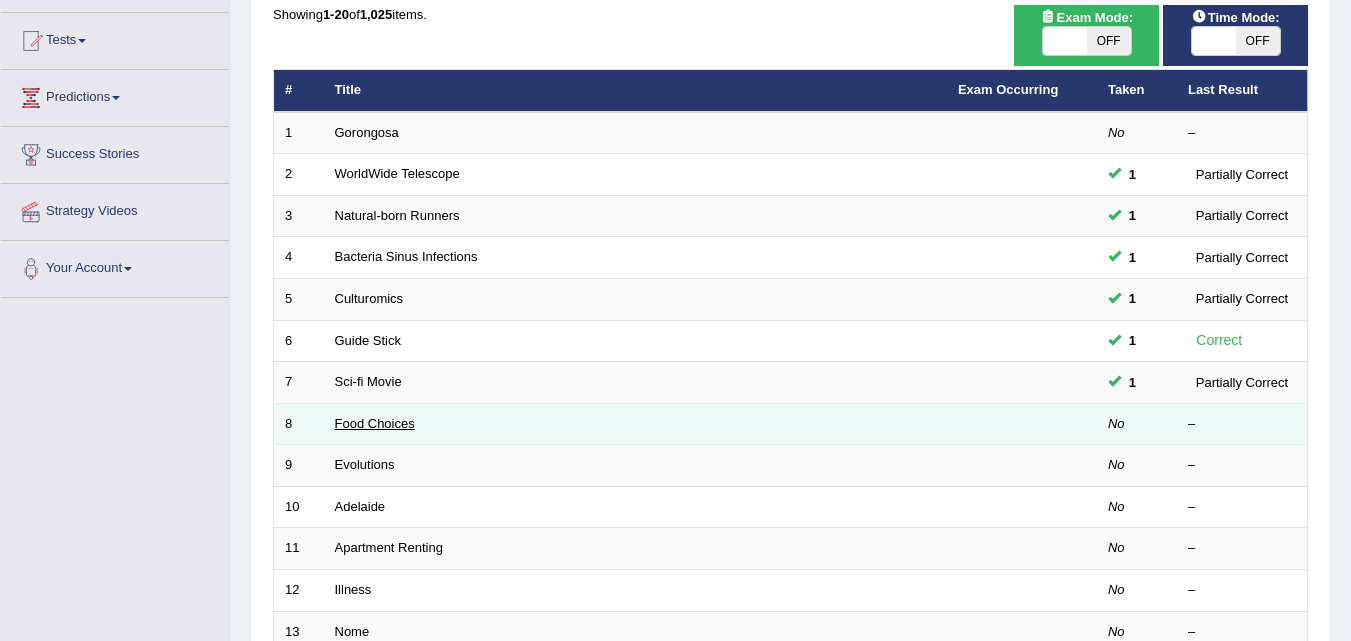 click on "Food Choices" at bounding box center [375, 423] 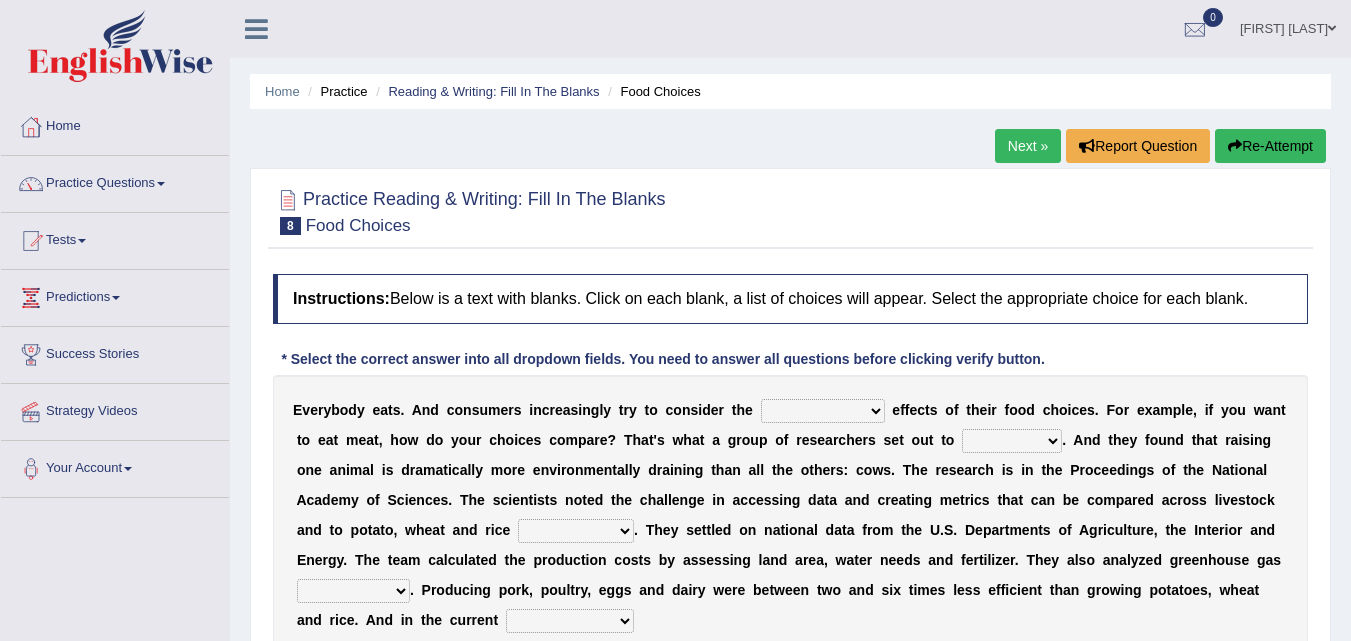 scroll, scrollTop: 2, scrollLeft: 0, axis: vertical 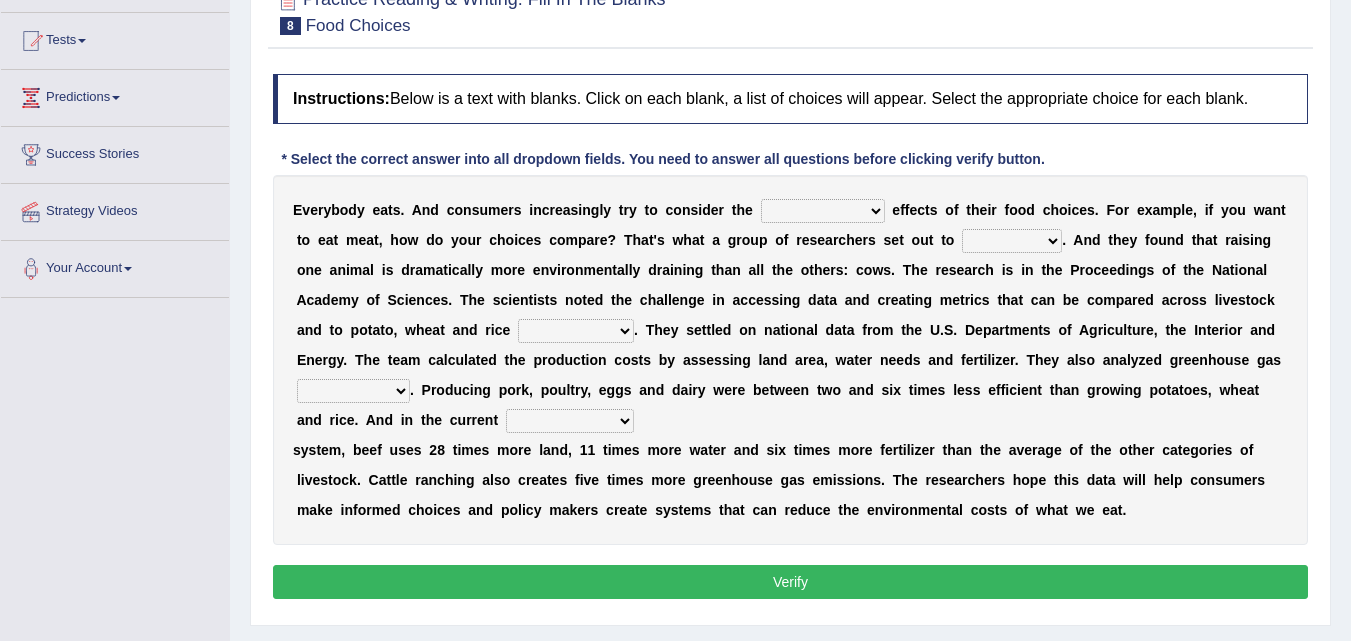 click on "spiritual economic environmental material" at bounding box center [823, 211] 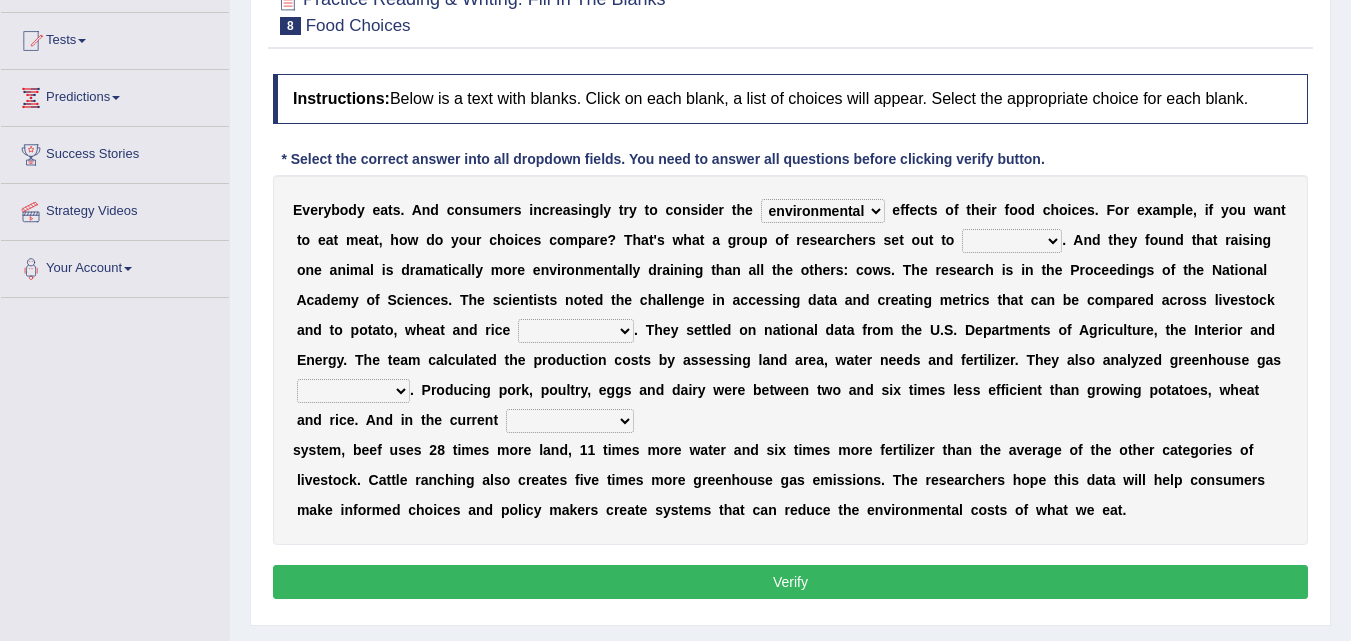click on "exemplify squander discover purchase" at bounding box center (1012, 241) 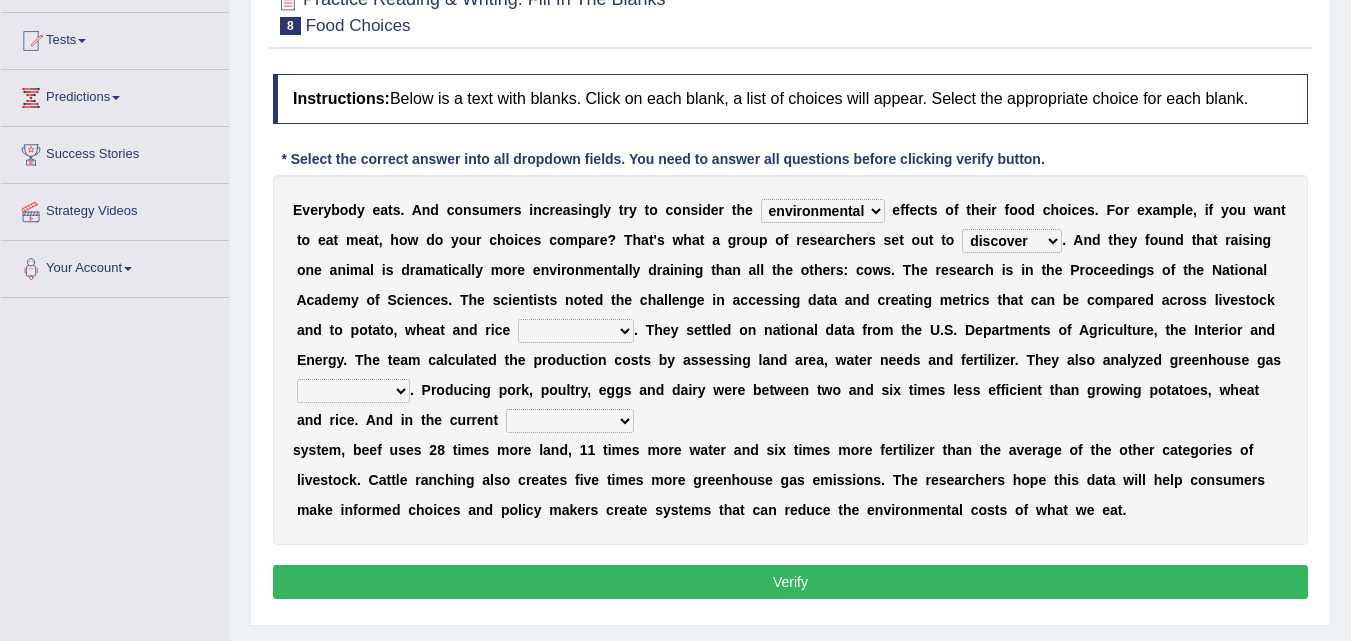 click on "exemplify squander discover purchase" at bounding box center (1012, 241) 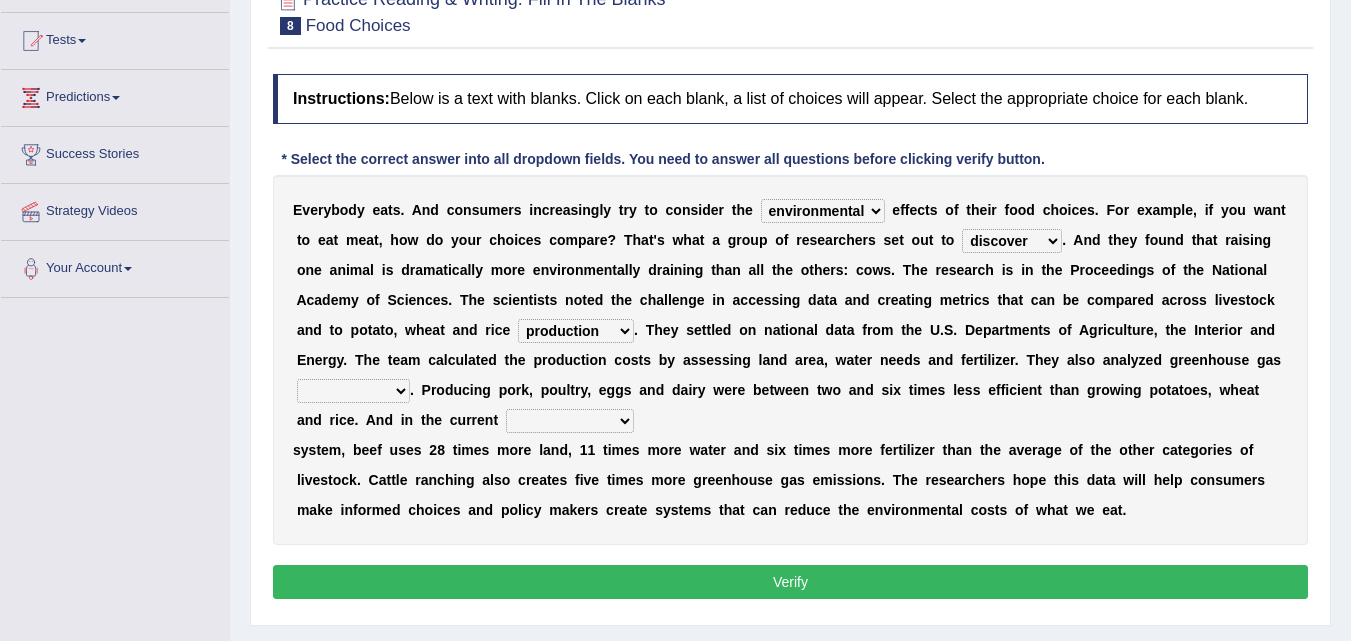 click on "production corruption consumption inventory" at bounding box center (576, 331) 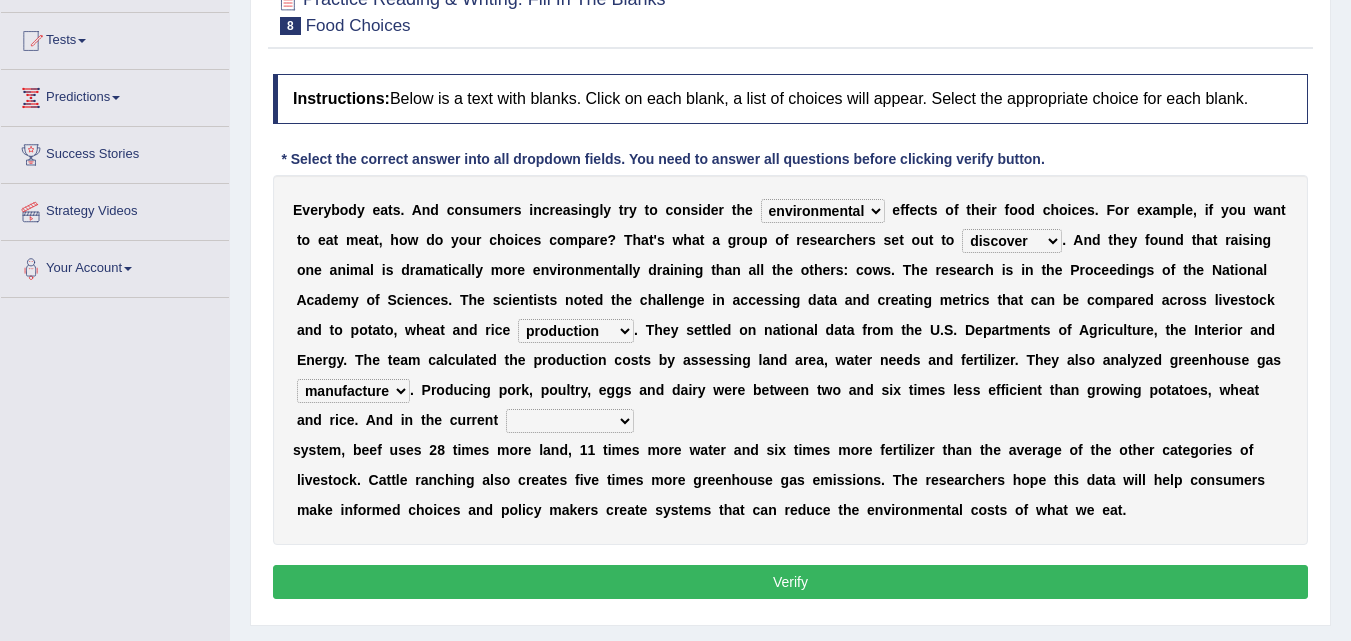 click on "conjectures manufacture emissions purification" at bounding box center (353, 391) 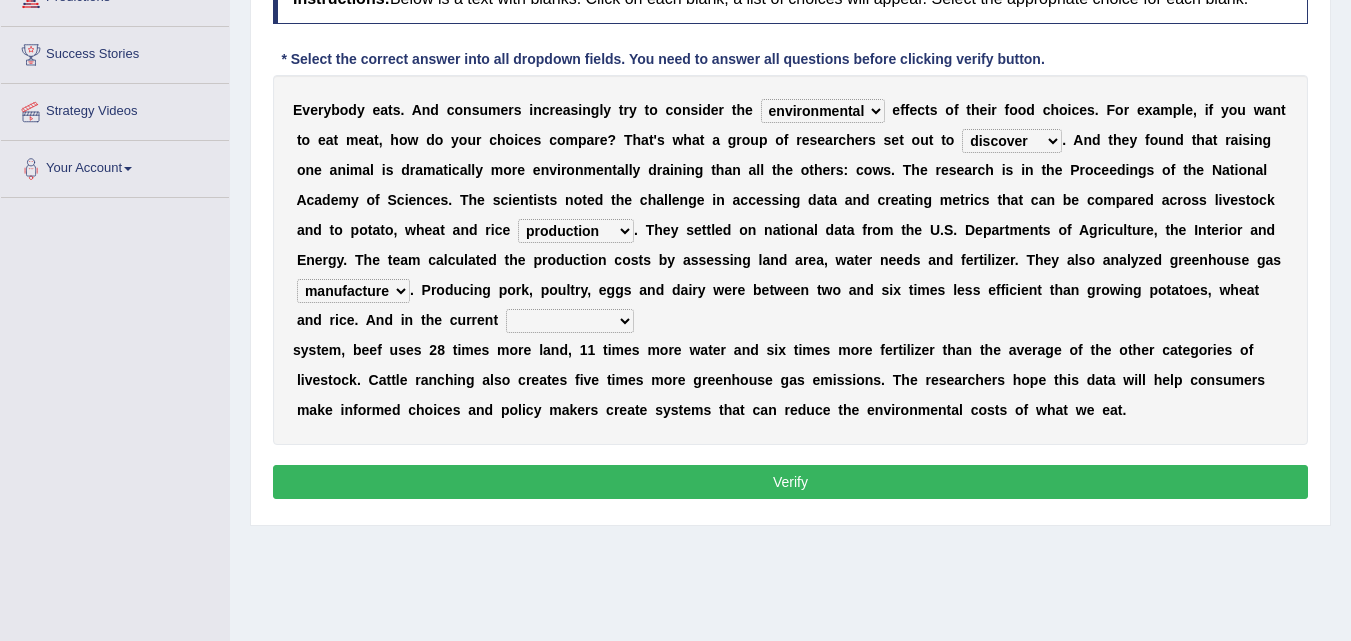 click on "agricultural impalpable ungrammatical terminal" at bounding box center [570, 321] 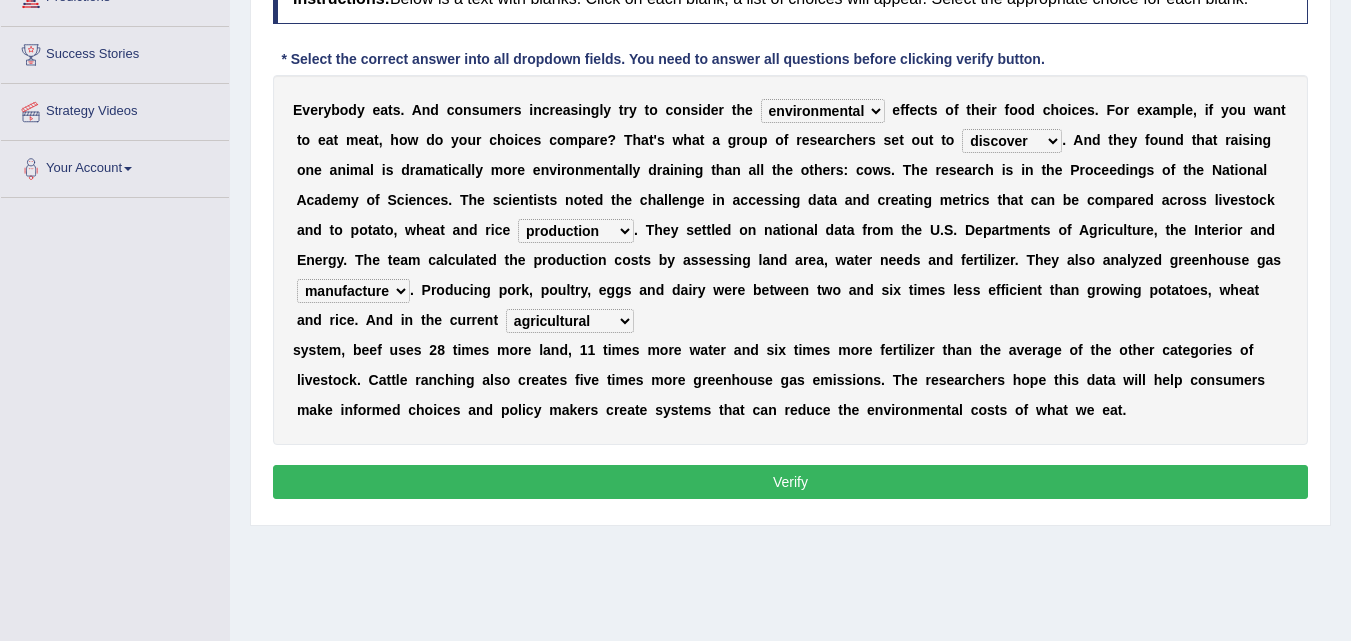 click on "agricultural impalpable ungrammatical terminal" at bounding box center (570, 321) 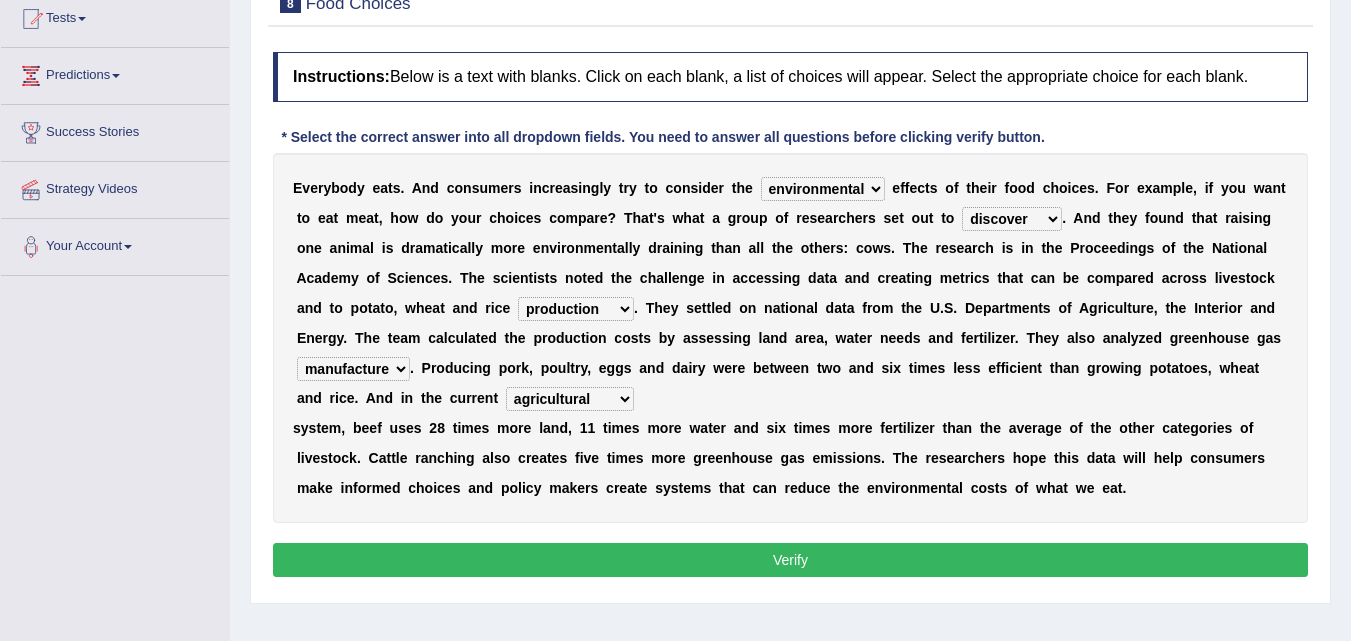 scroll, scrollTop: 400, scrollLeft: 0, axis: vertical 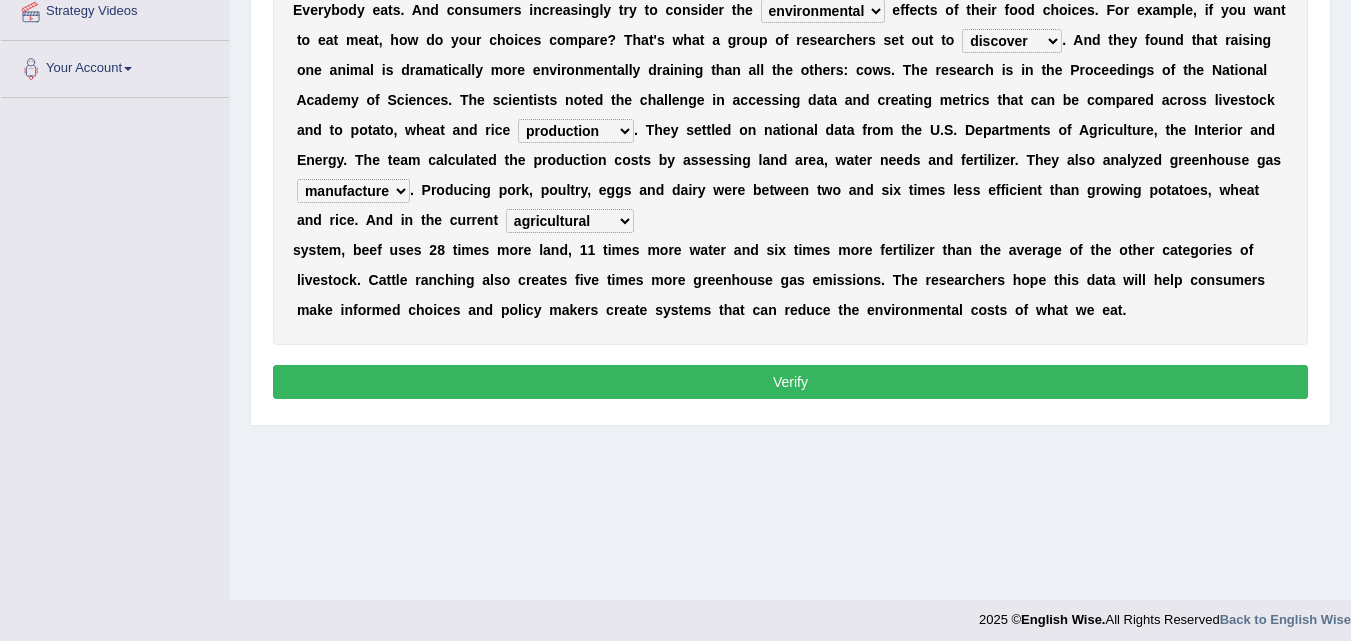 click on "Verify" at bounding box center [790, 382] 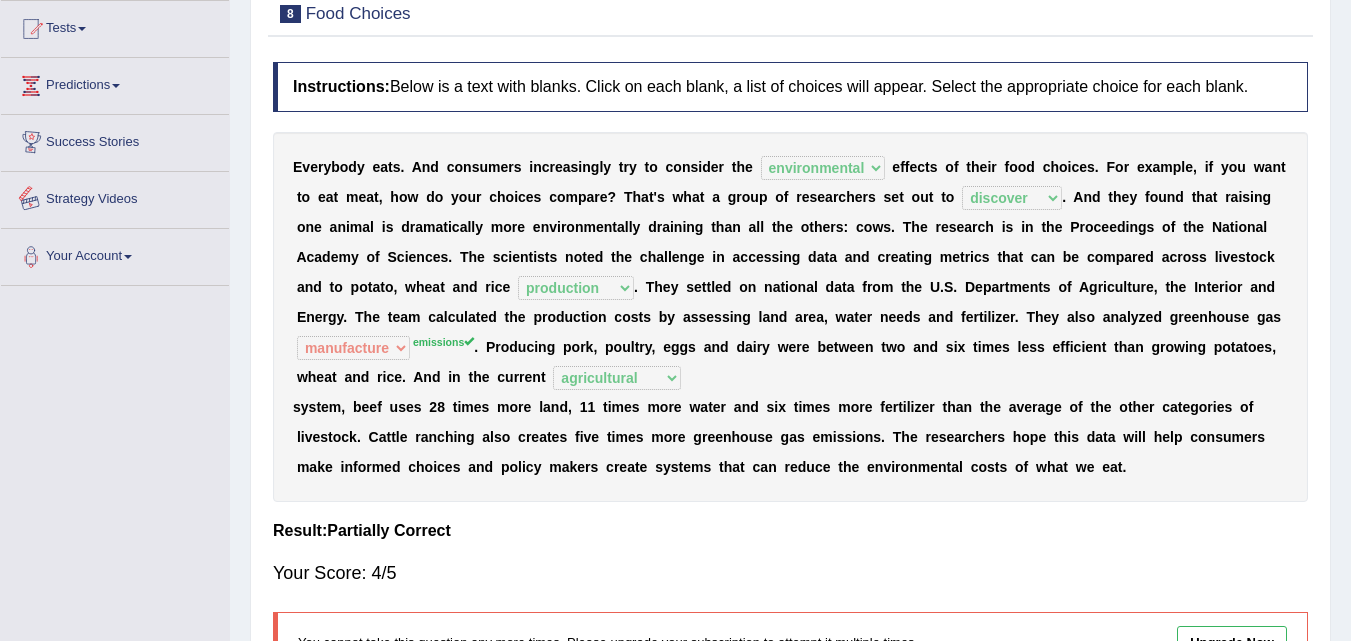 scroll, scrollTop: 109, scrollLeft: 0, axis: vertical 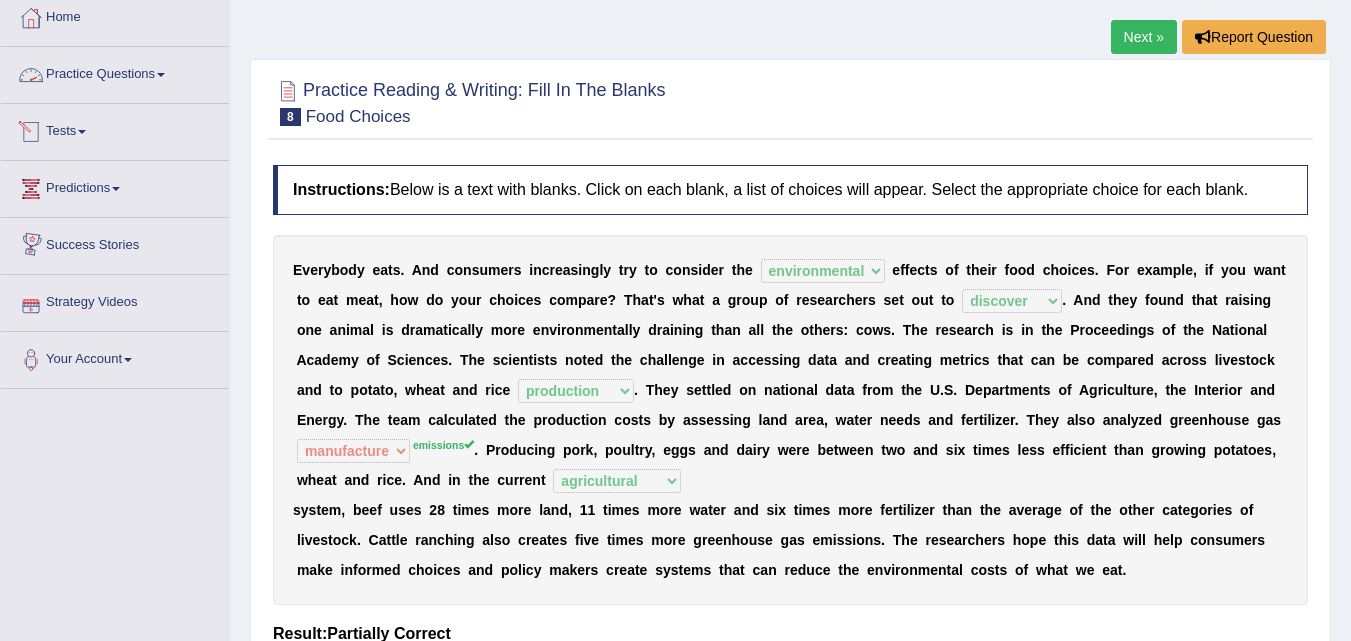 click on "Practice Questions" at bounding box center (115, 72) 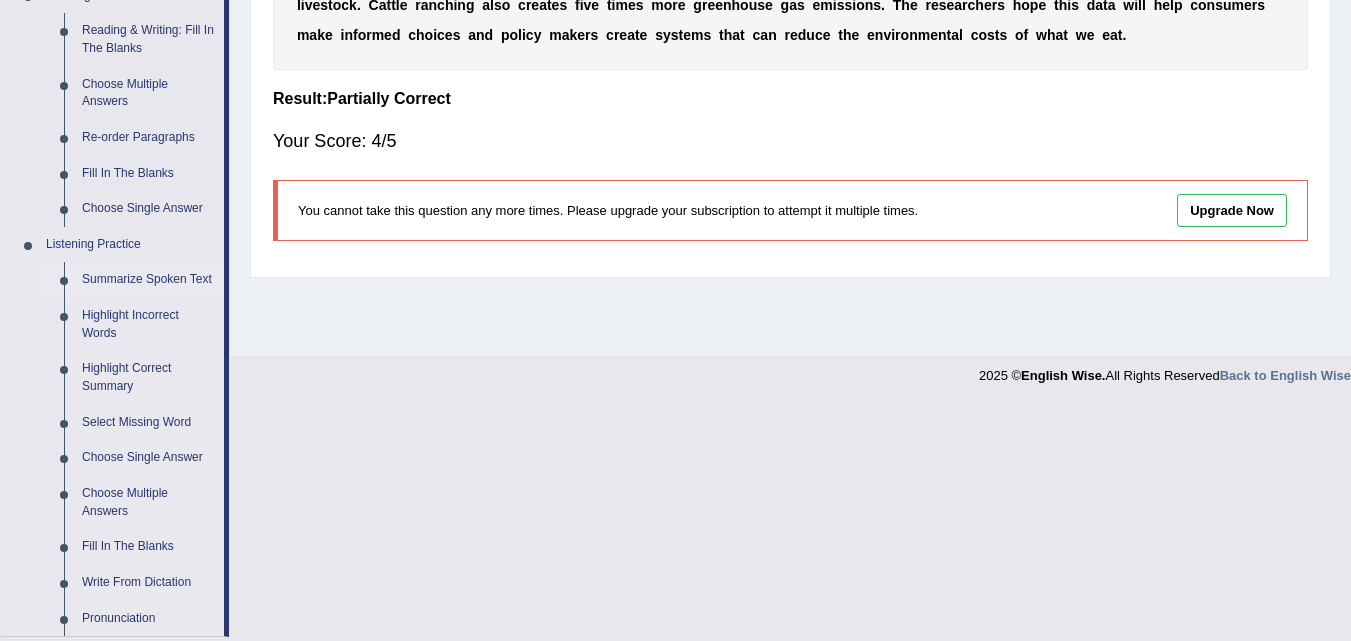 scroll, scrollTop: 609, scrollLeft: 0, axis: vertical 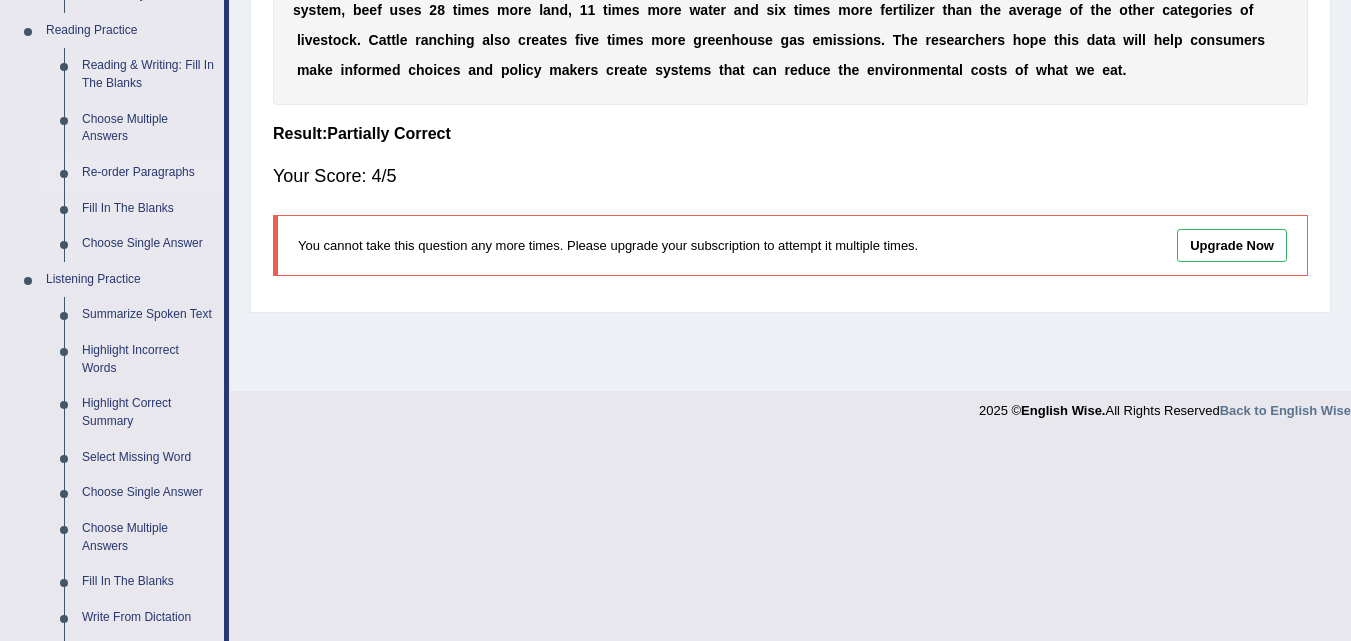 click on "Re-order Paragraphs" at bounding box center [148, 173] 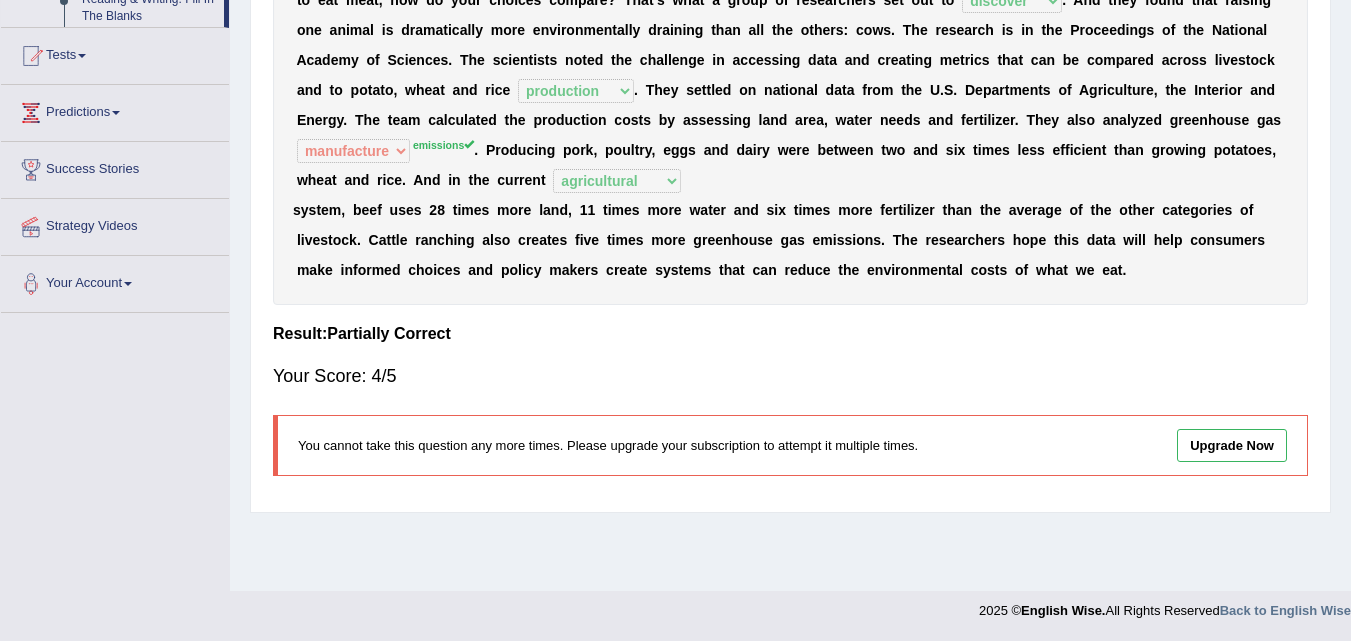 scroll, scrollTop: 331, scrollLeft: 0, axis: vertical 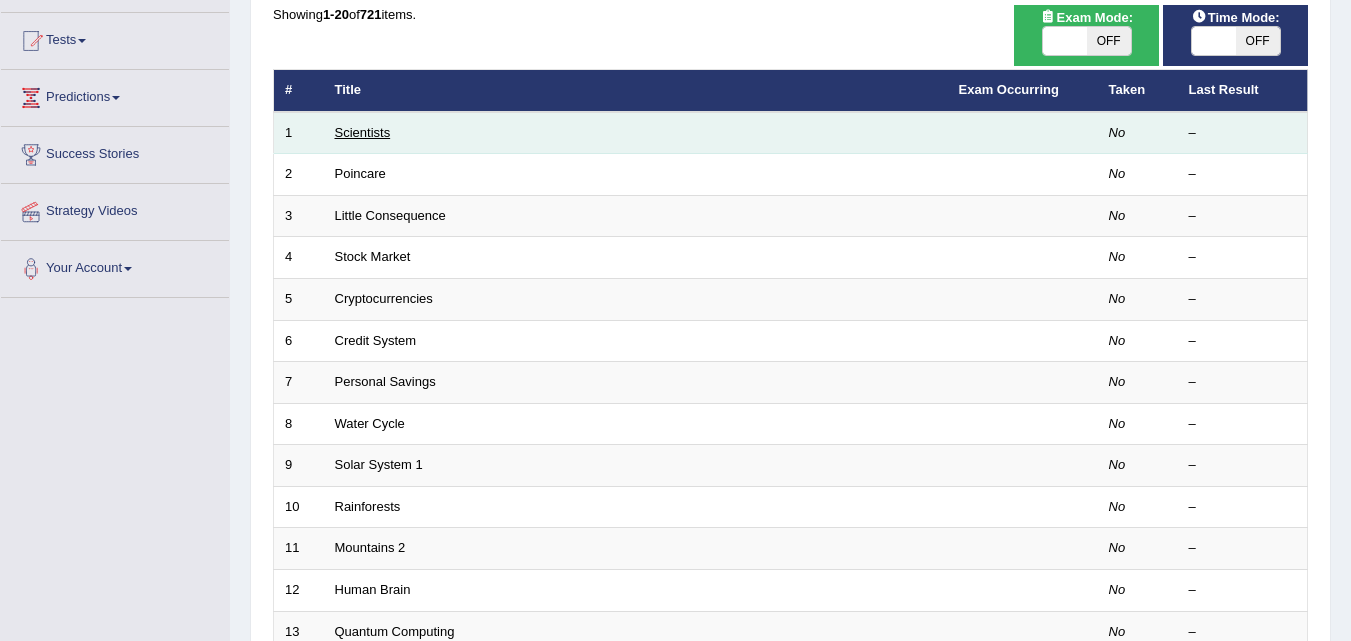 click on "Scientists" at bounding box center [363, 132] 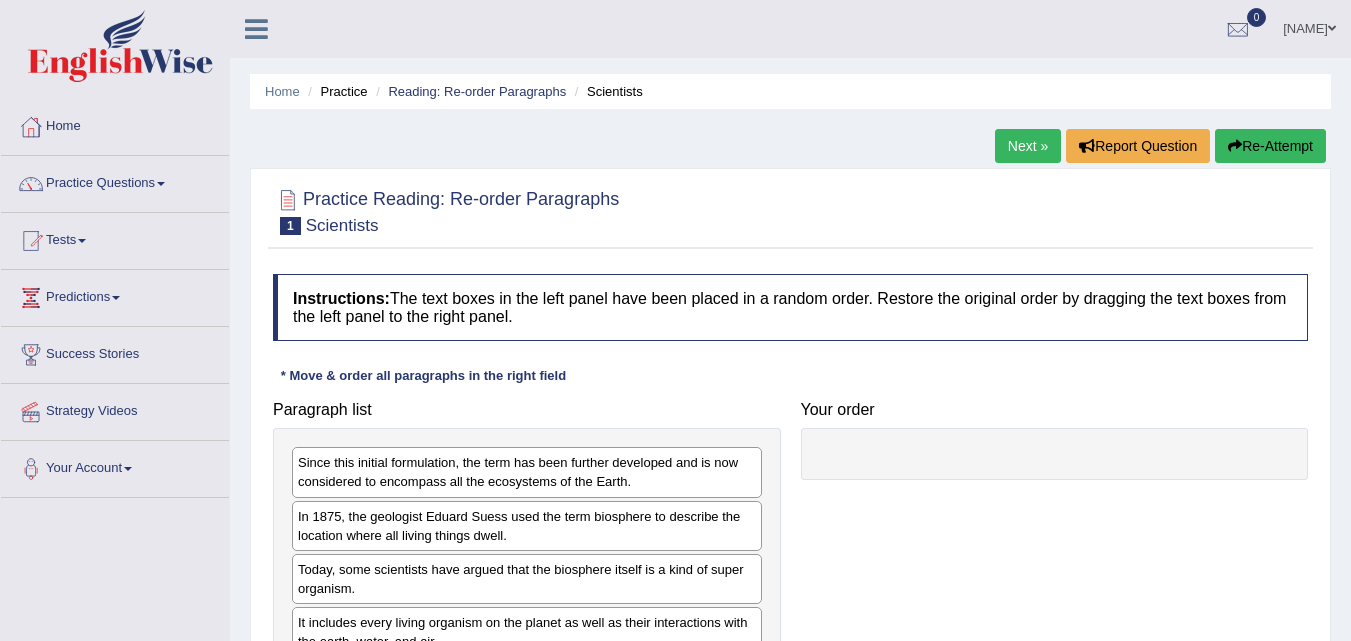 scroll, scrollTop: 0, scrollLeft: 0, axis: both 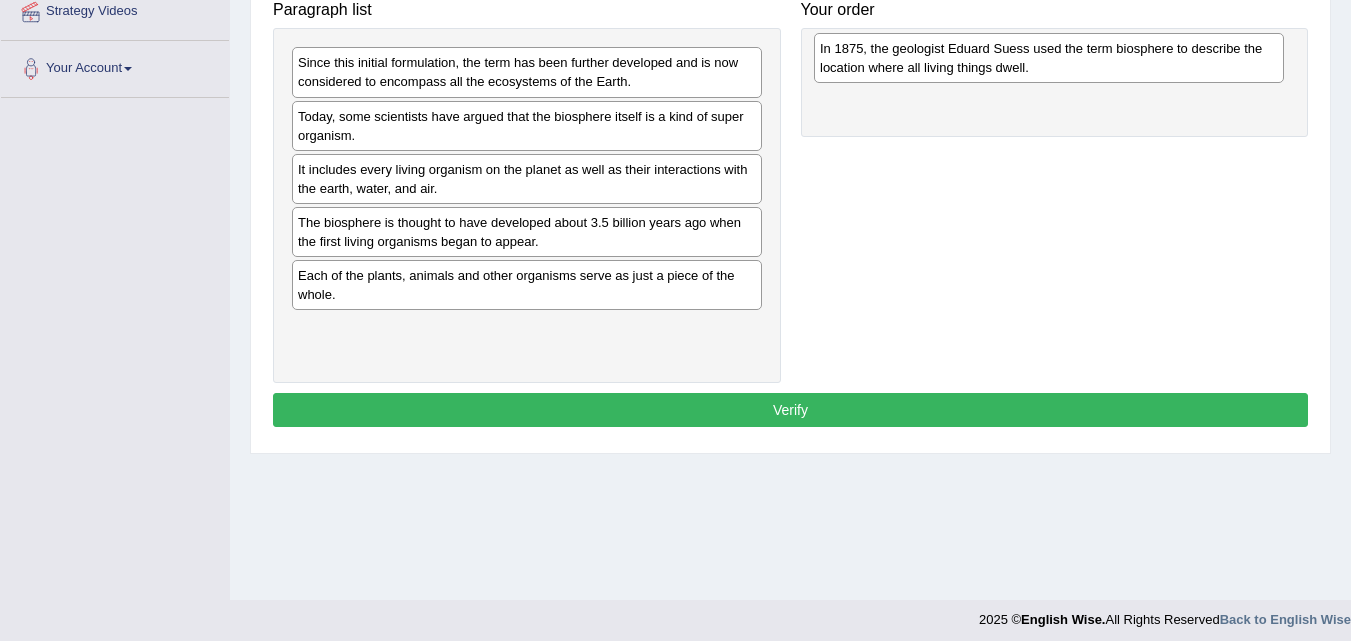 drag, startPoint x: 660, startPoint y: 141, endPoint x: 1182, endPoint y: 73, distance: 526.41046 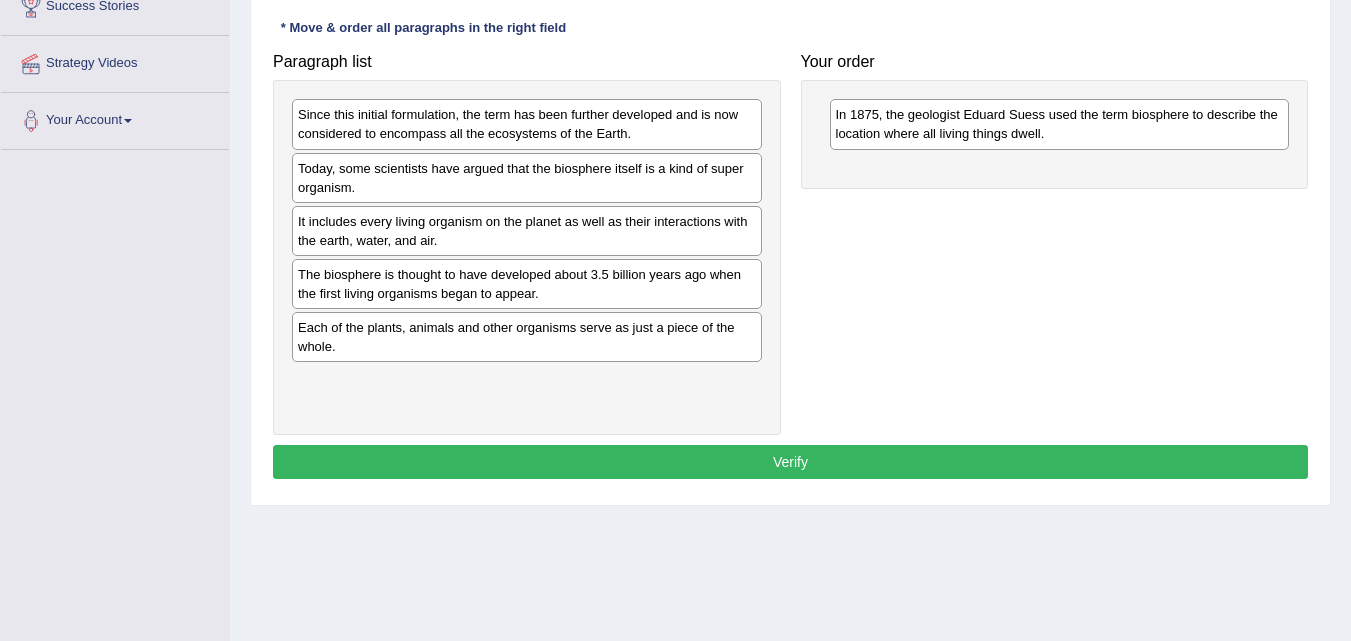 scroll, scrollTop: 300, scrollLeft: 0, axis: vertical 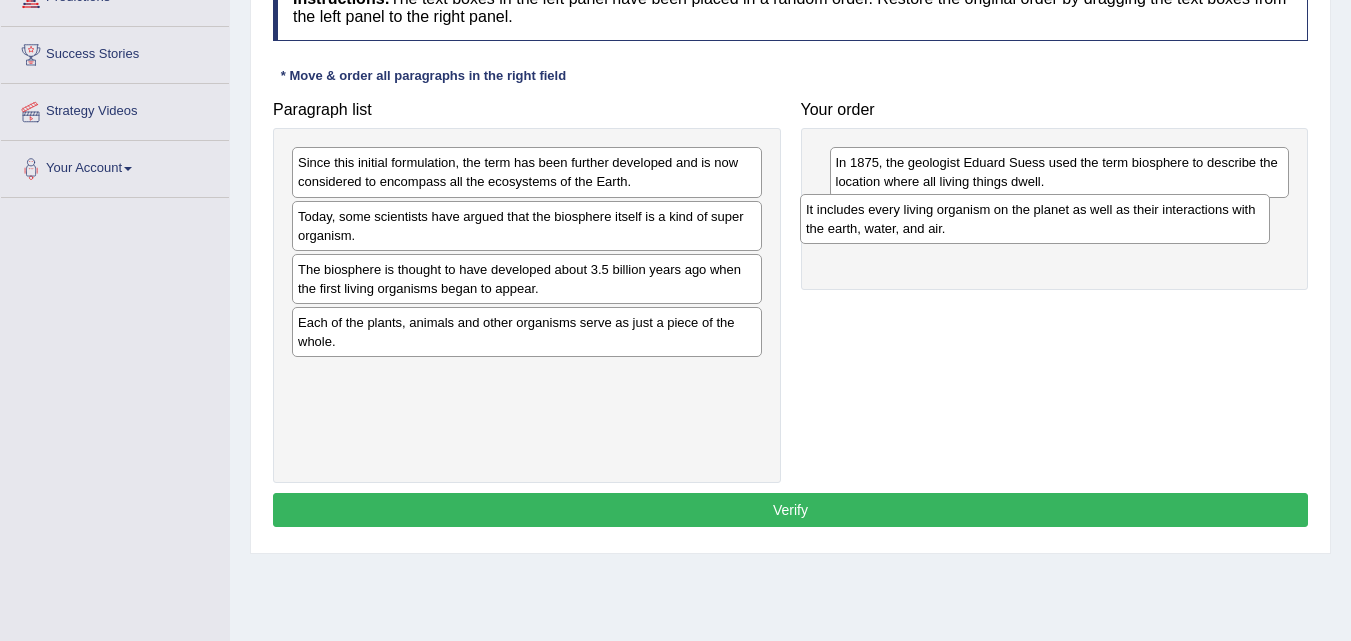 drag, startPoint x: 514, startPoint y: 289, endPoint x: 1022, endPoint y: 229, distance: 511.53104 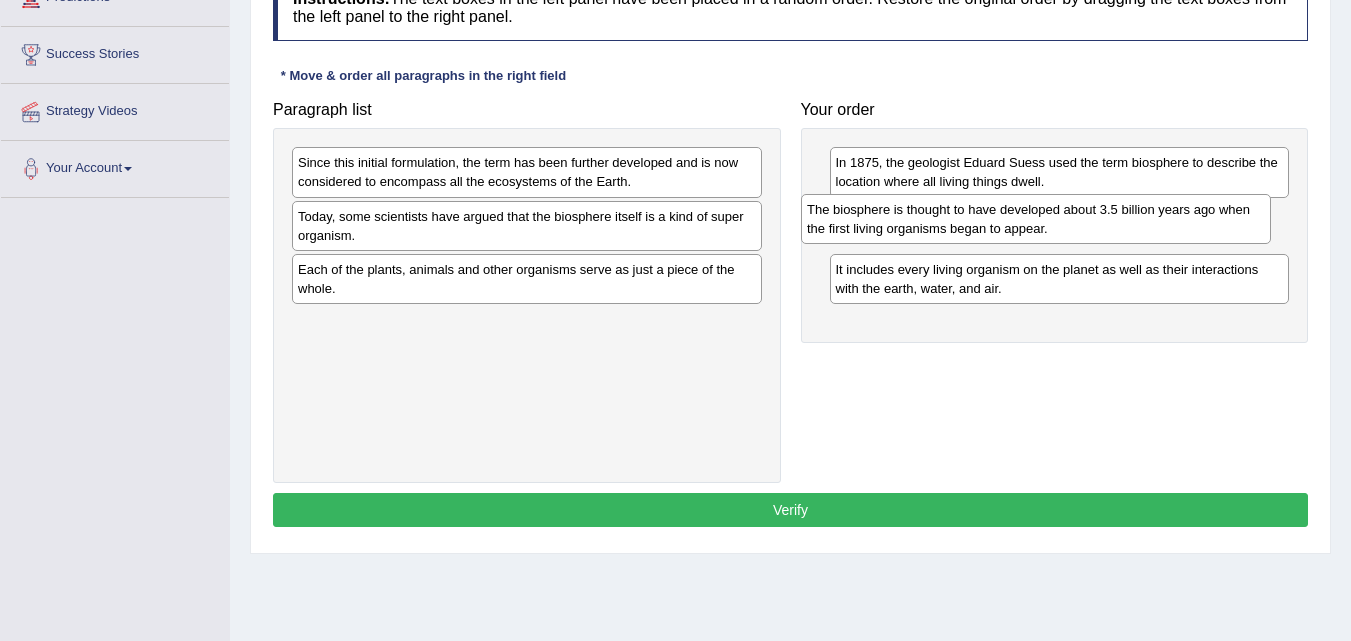 drag, startPoint x: 648, startPoint y: 281, endPoint x: 1157, endPoint y: 221, distance: 512.5242 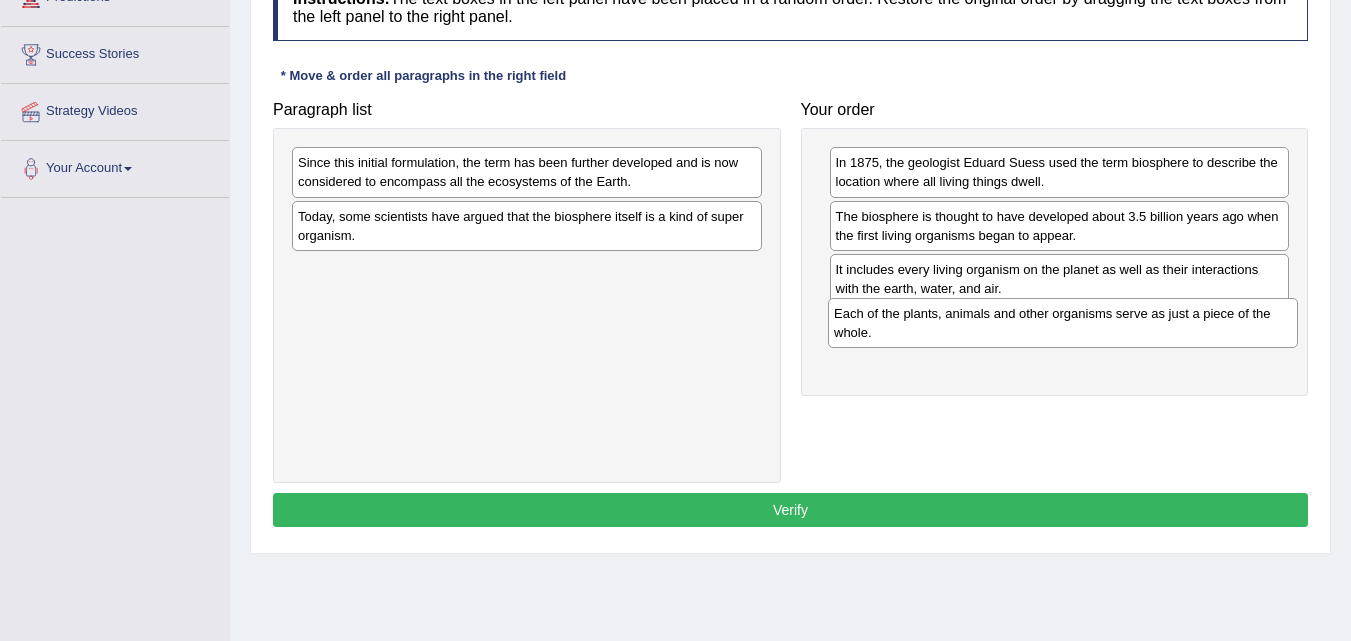 drag, startPoint x: 530, startPoint y: 288, endPoint x: 1066, endPoint y: 332, distance: 537.8029 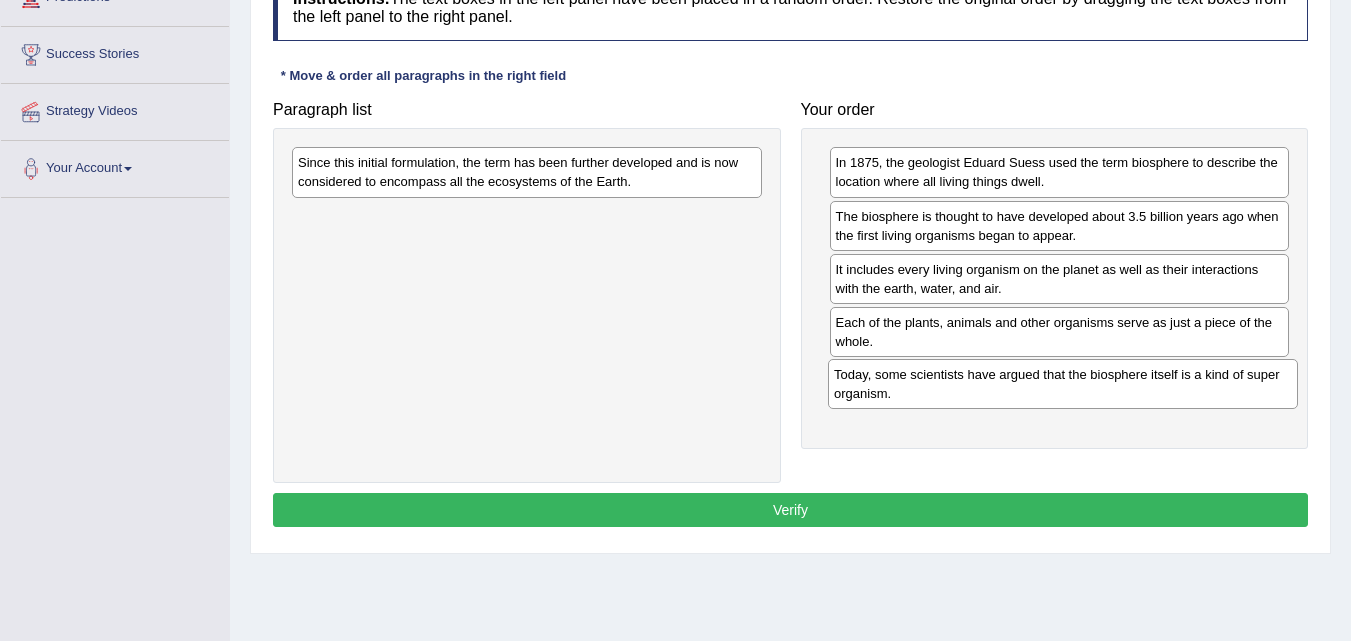 drag, startPoint x: 528, startPoint y: 217, endPoint x: 1064, endPoint y: 375, distance: 558.8023 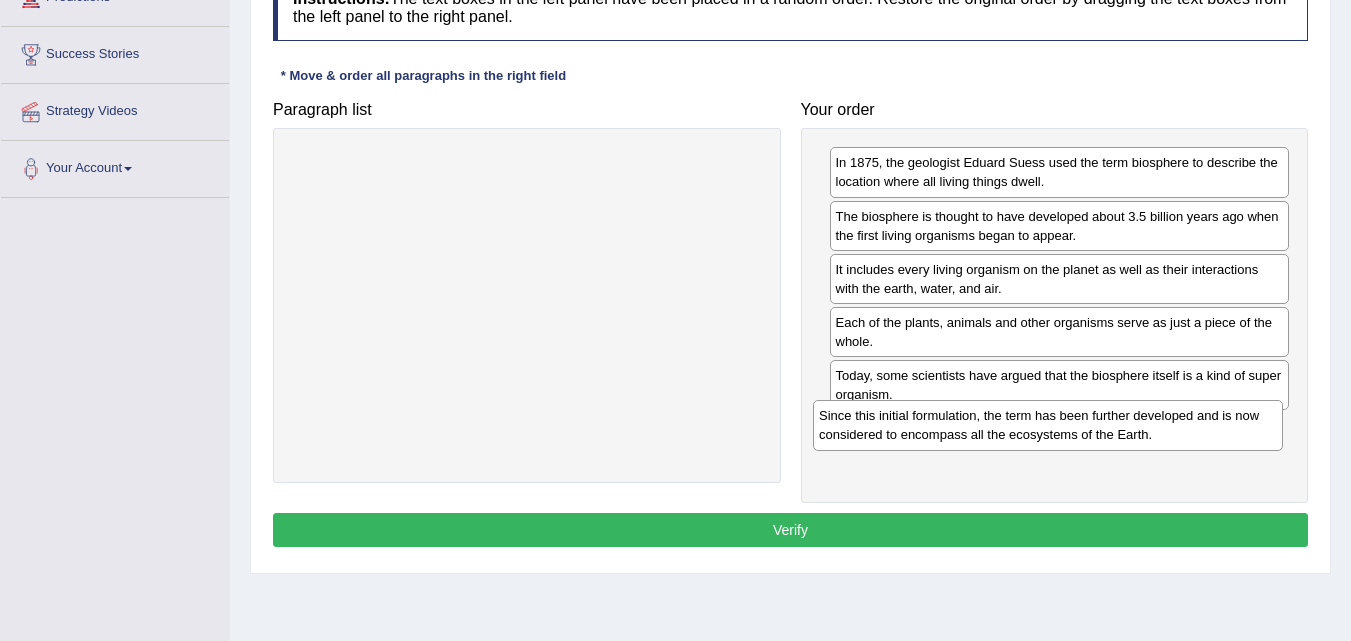 drag, startPoint x: 639, startPoint y: 171, endPoint x: 1160, endPoint y: 424, distance: 579.1805 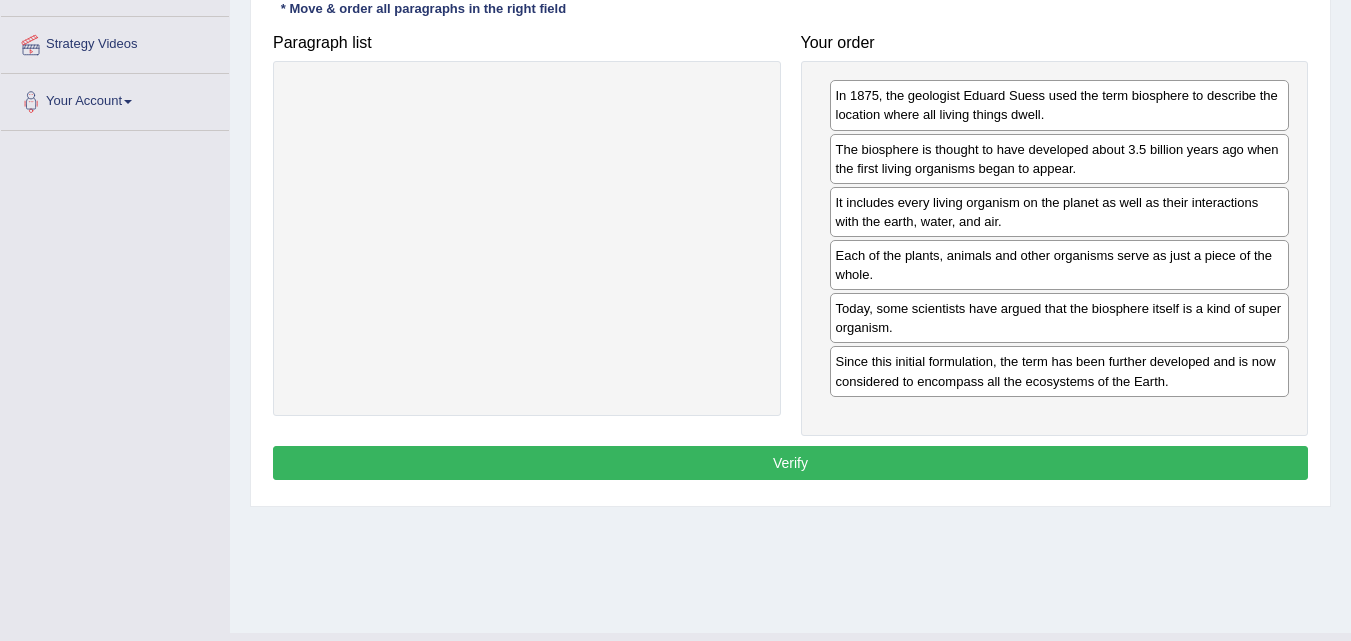scroll, scrollTop: 400, scrollLeft: 0, axis: vertical 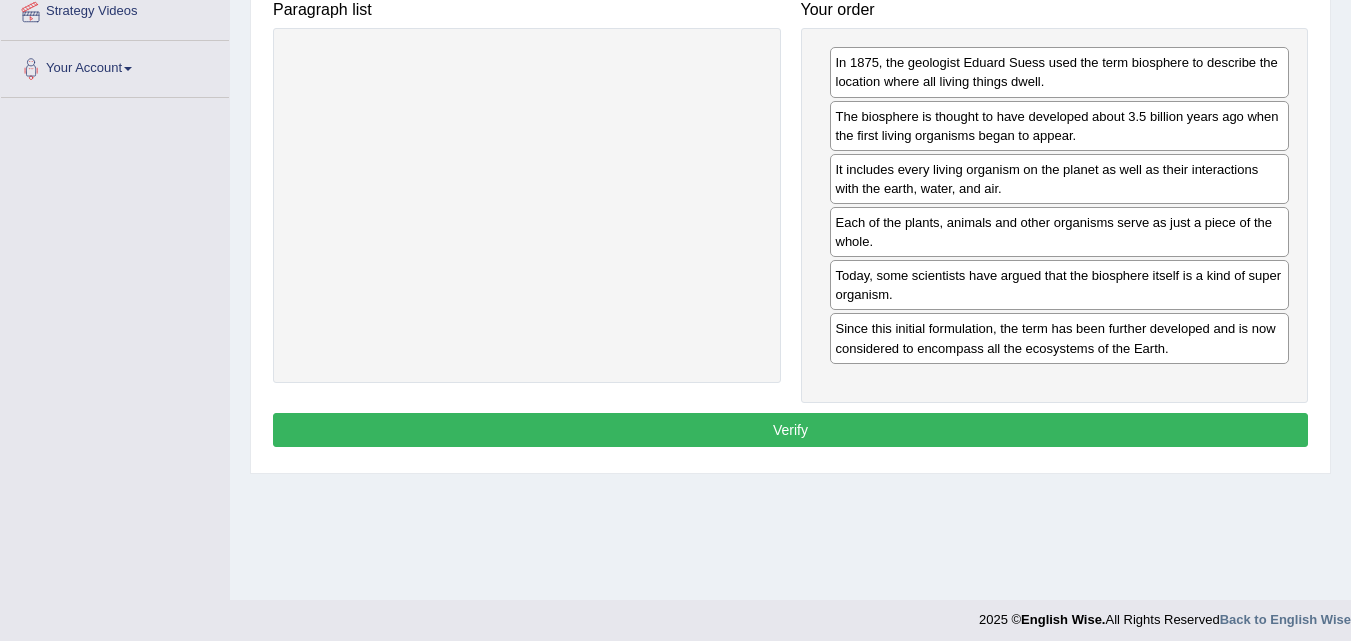 click on "Verify" at bounding box center (790, 430) 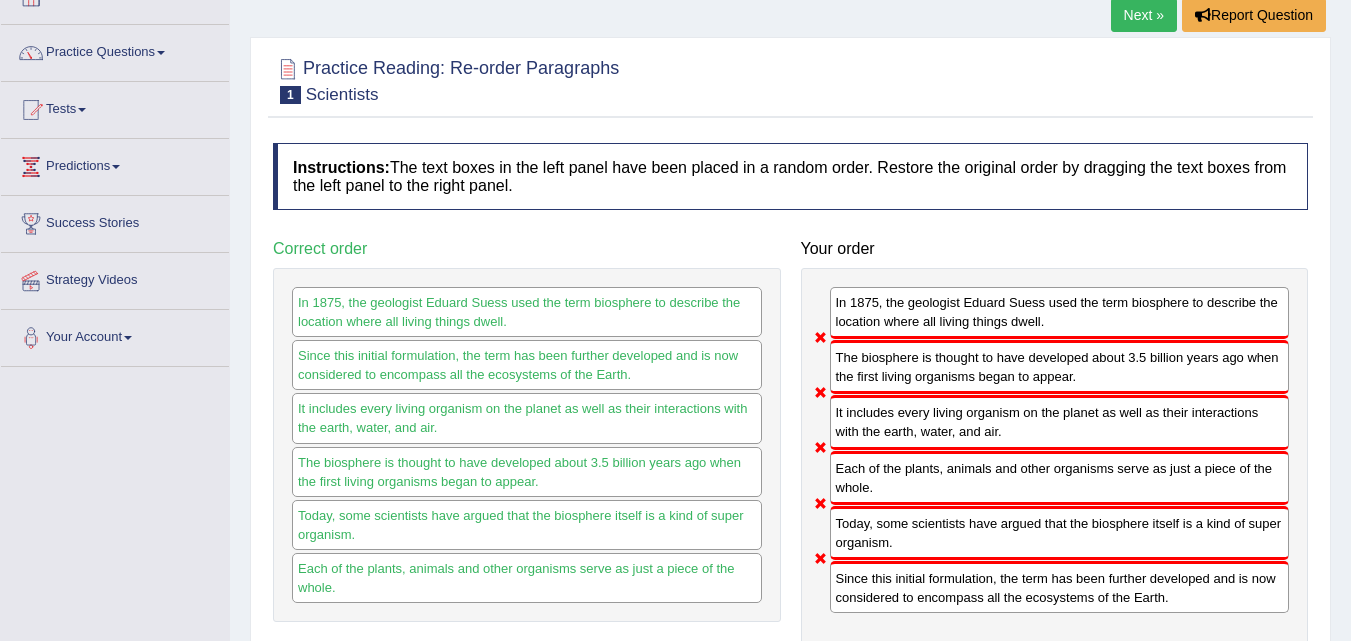 scroll, scrollTop: 100, scrollLeft: 0, axis: vertical 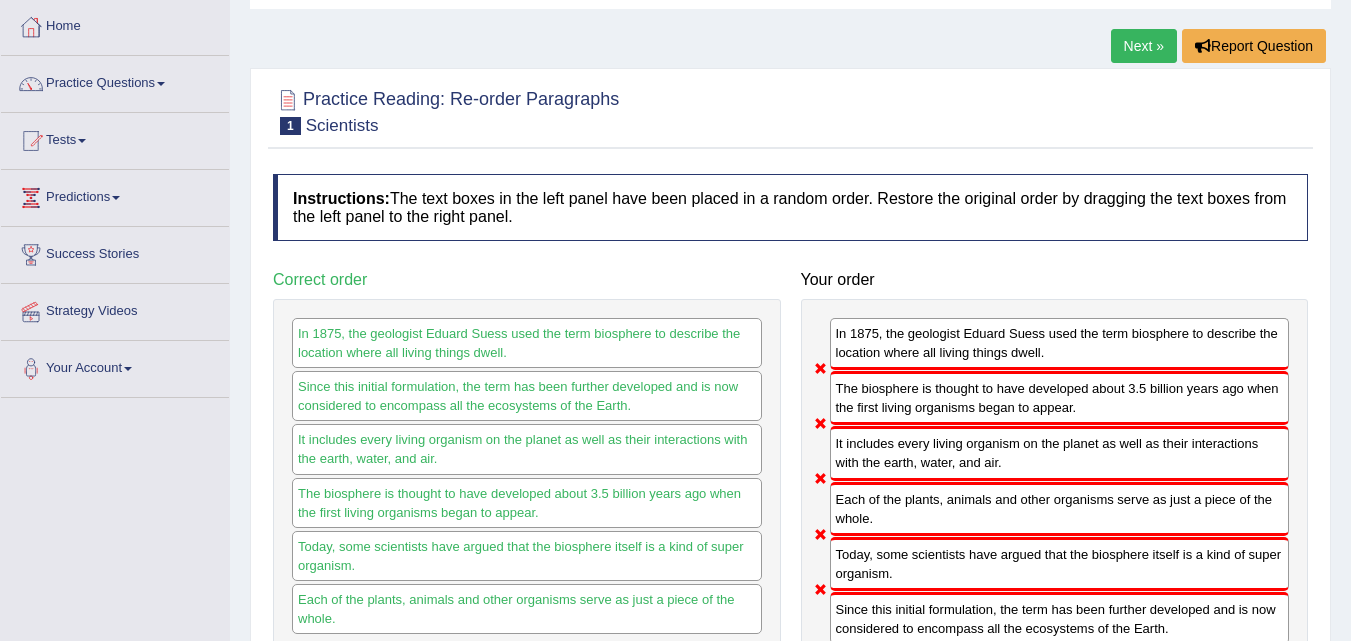 click on "Next »" at bounding box center [1144, 46] 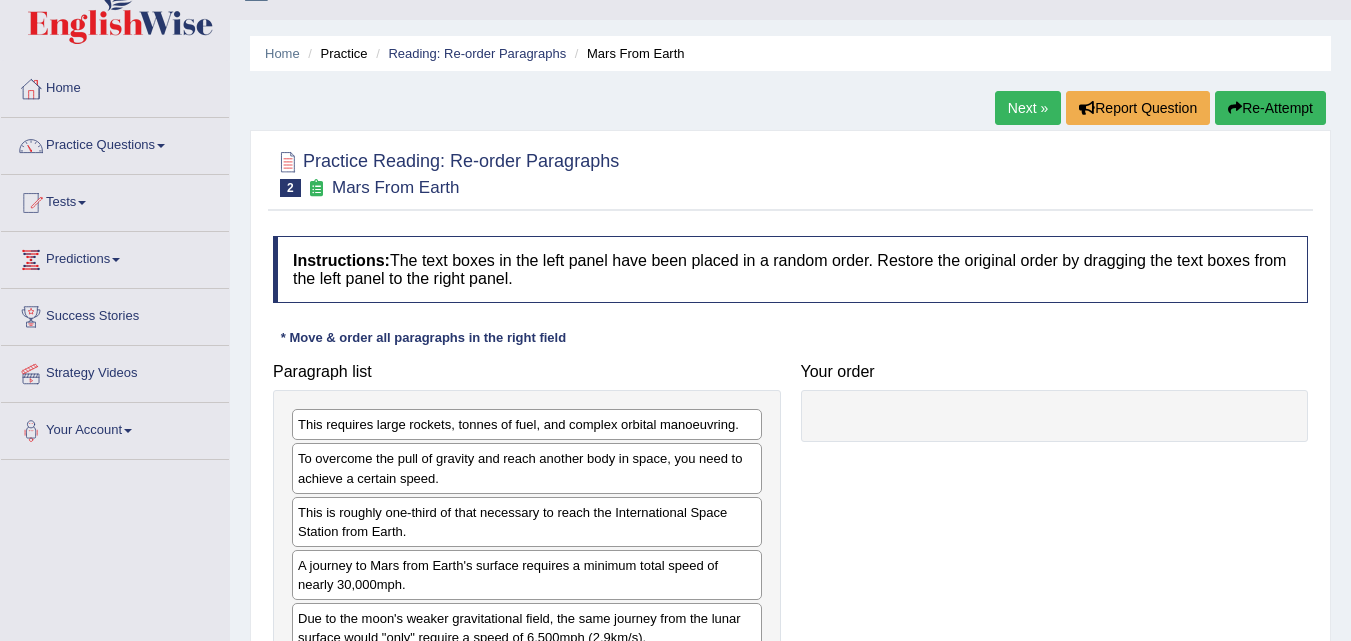 scroll, scrollTop: 0, scrollLeft: 0, axis: both 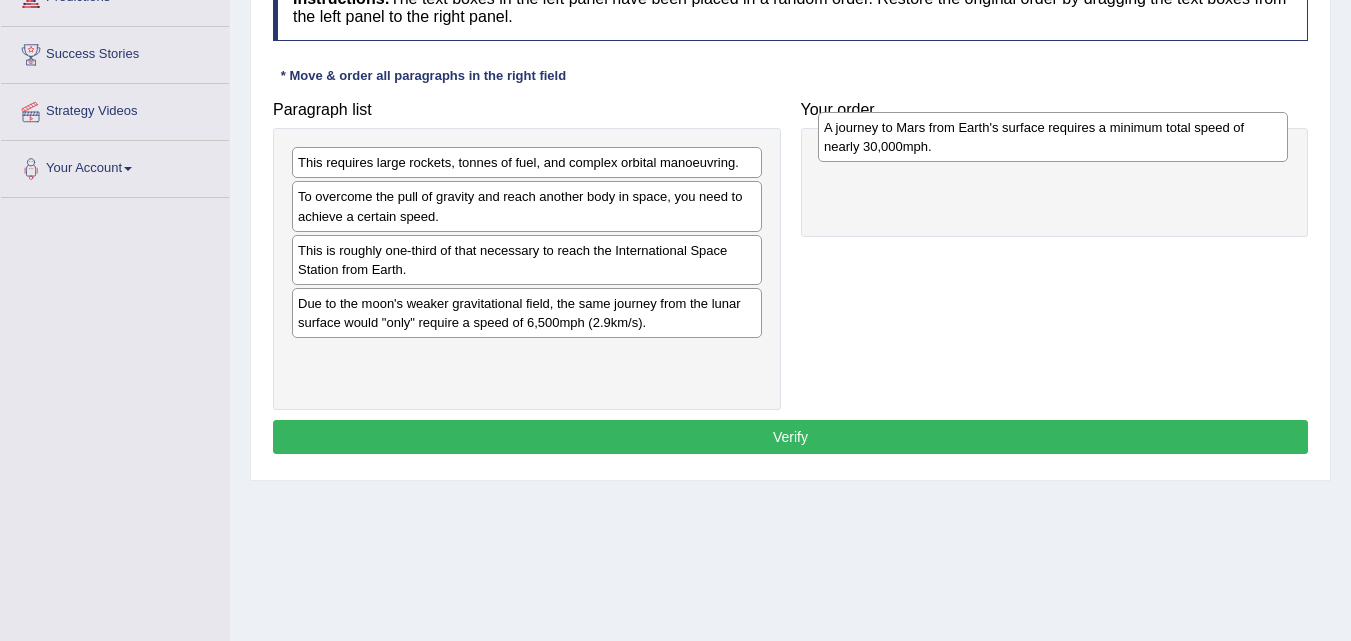 drag, startPoint x: 642, startPoint y: 328, endPoint x: 1168, endPoint y: 152, distance: 554.6639 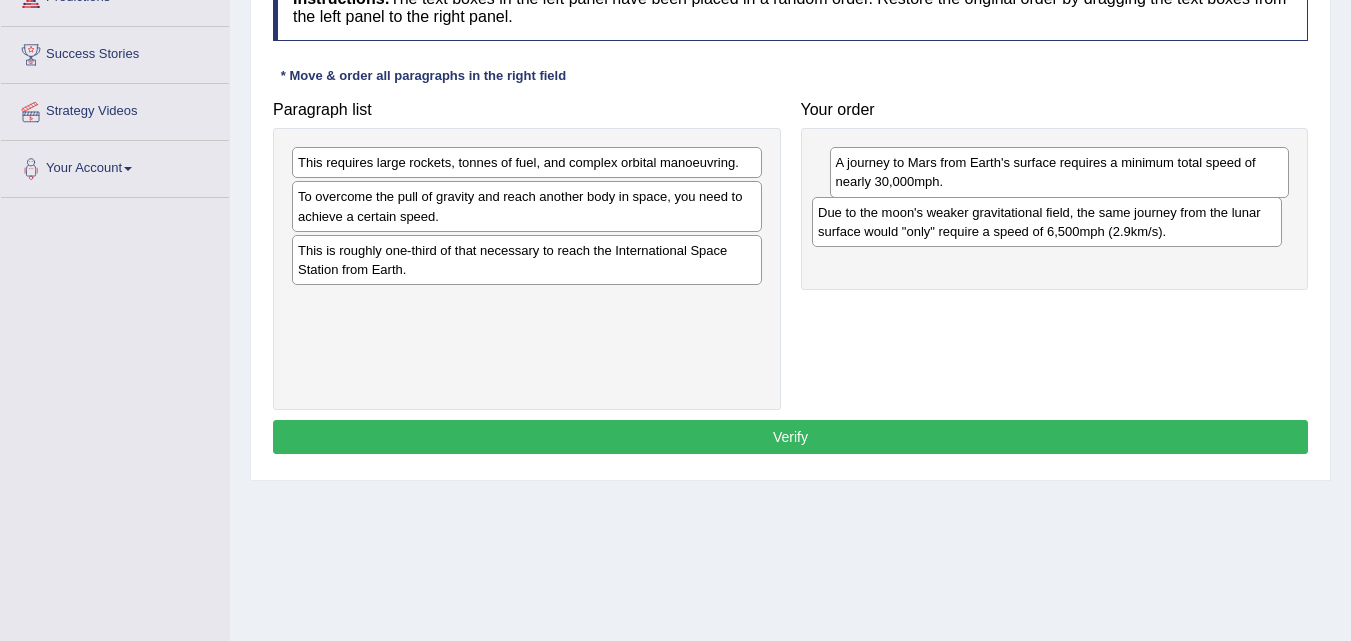 drag, startPoint x: 684, startPoint y: 309, endPoint x: 1204, endPoint y: 218, distance: 527.90247 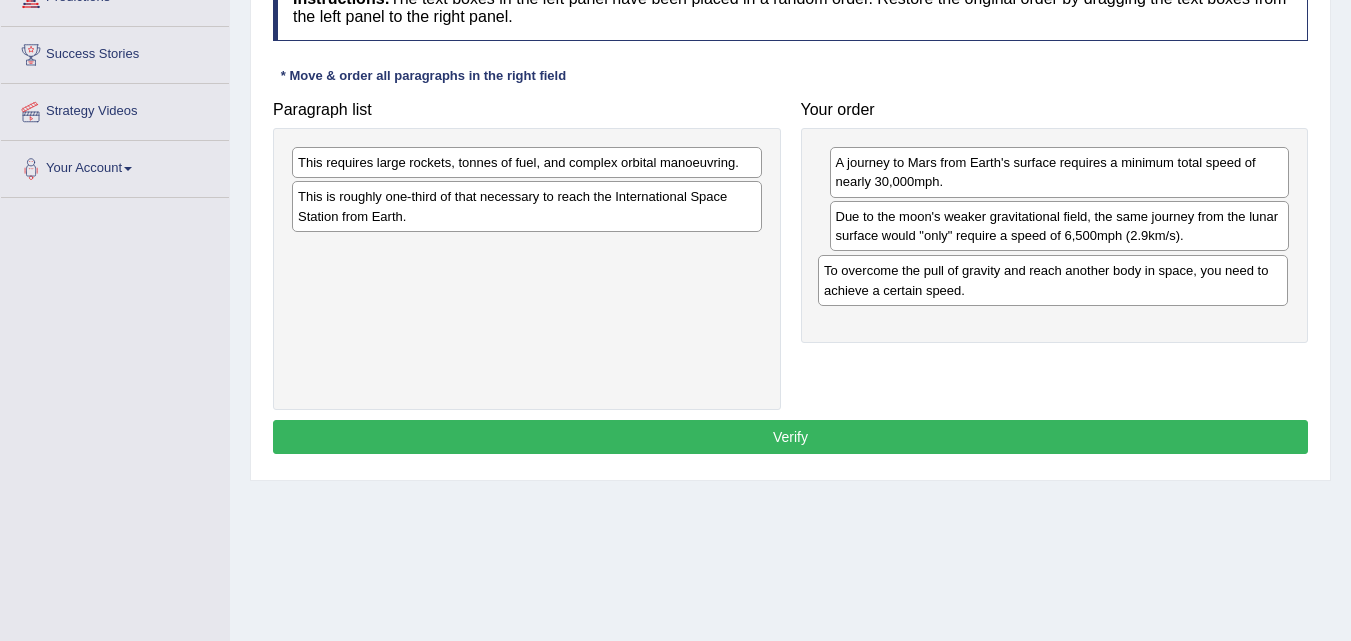 drag, startPoint x: 595, startPoint y: 218, endPoint x: 1125, endPoint y: 291, distance: 535.0037 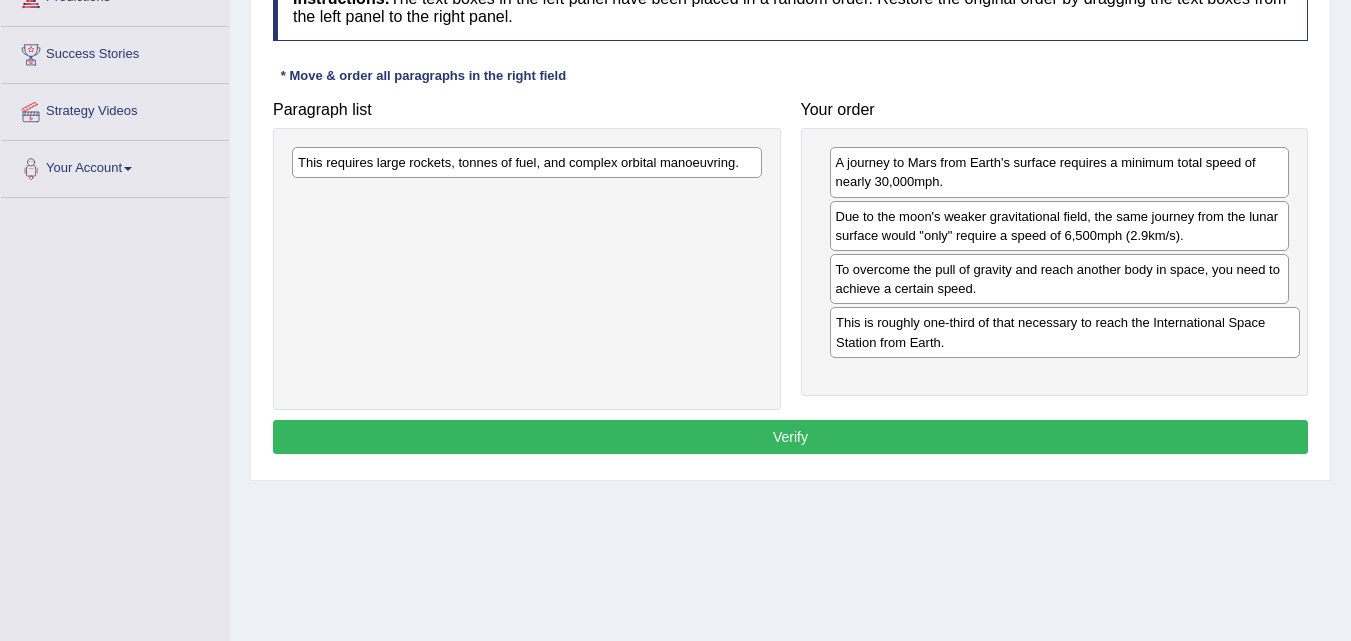 drag, startPoint x: 354, startPoint y: 218, endPoint x: 892, endPoint y: 344, distance: 552.5577 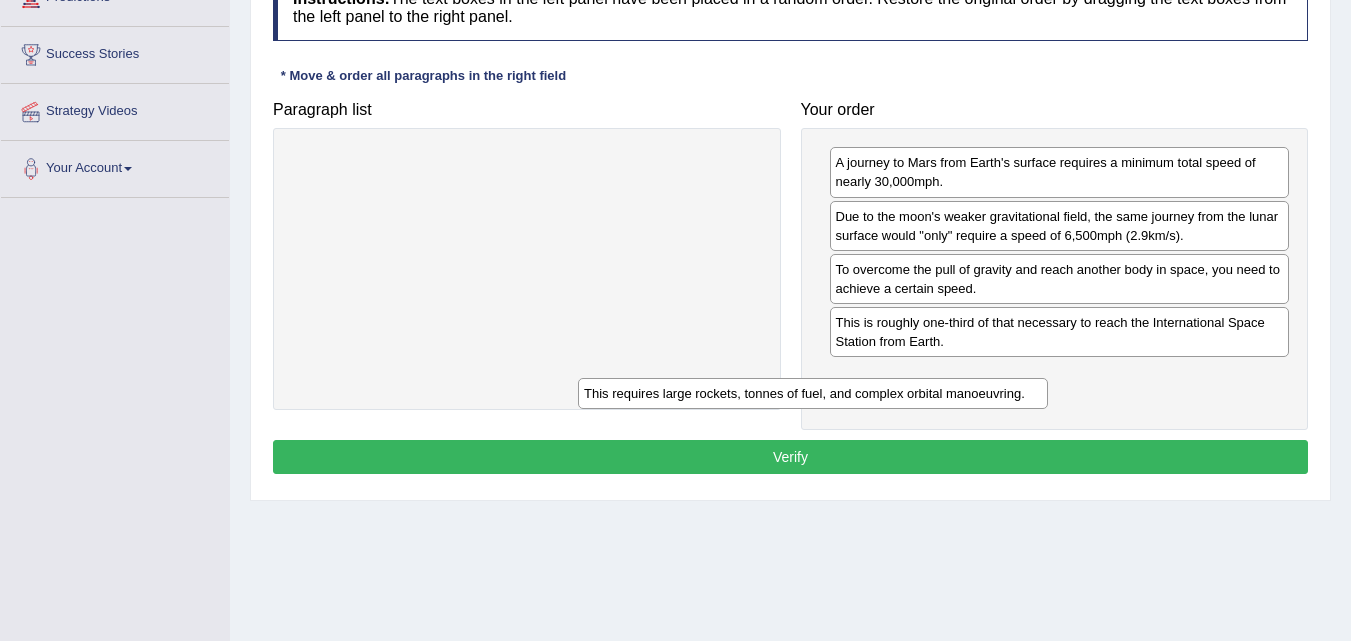 drag, startPoint x: 531, startPoint y: 160, endPoint x: 823, endPoint y: 387, distance: 369.85538 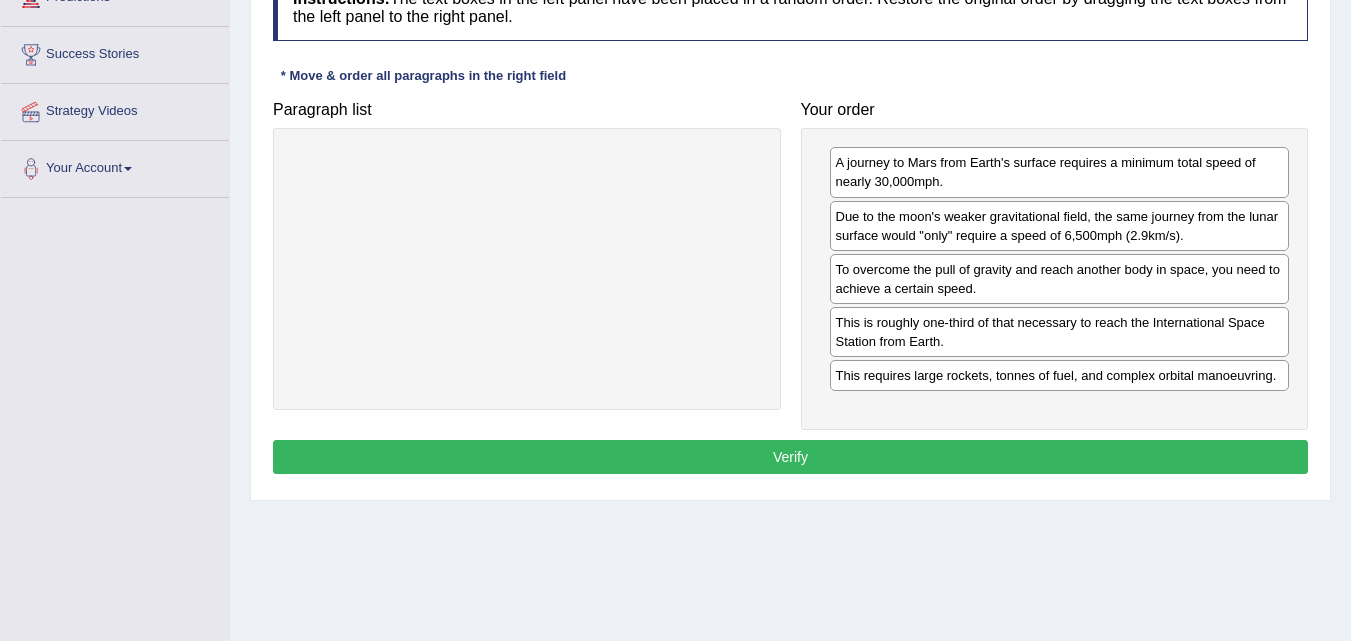 click on "Verify" at bounding box center [790, 457] 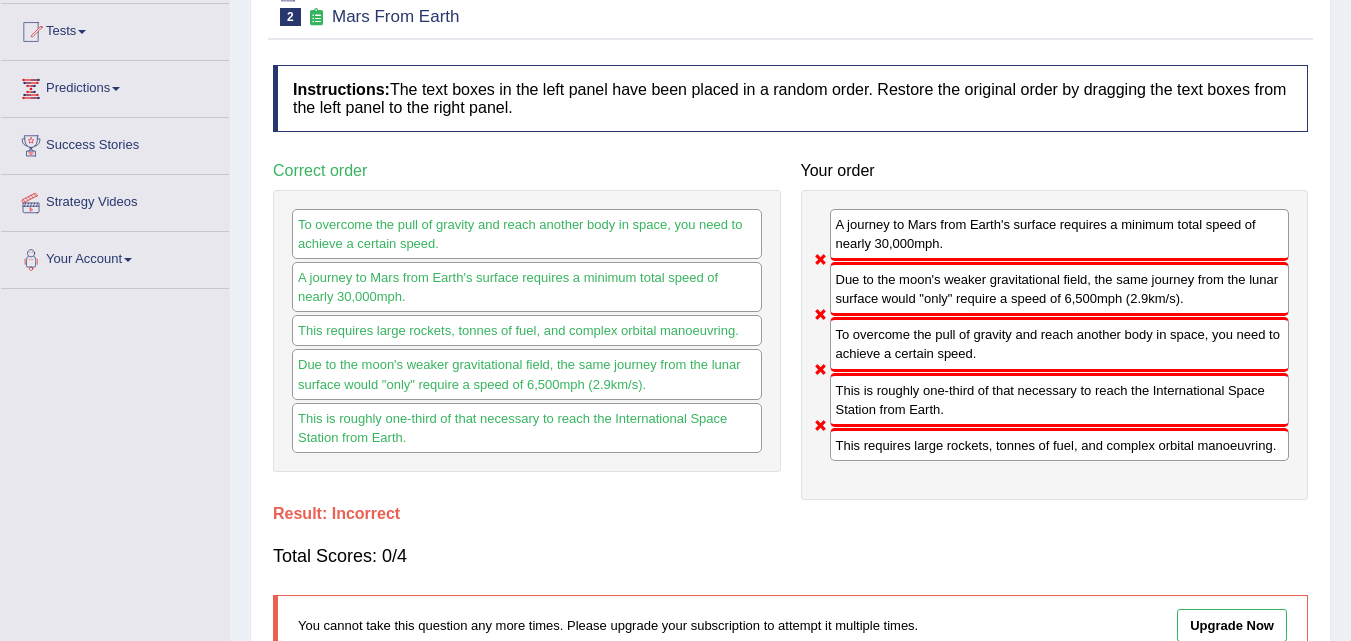 scroll, scrollTop: 100, scrollLeft: 0, axis: vertical 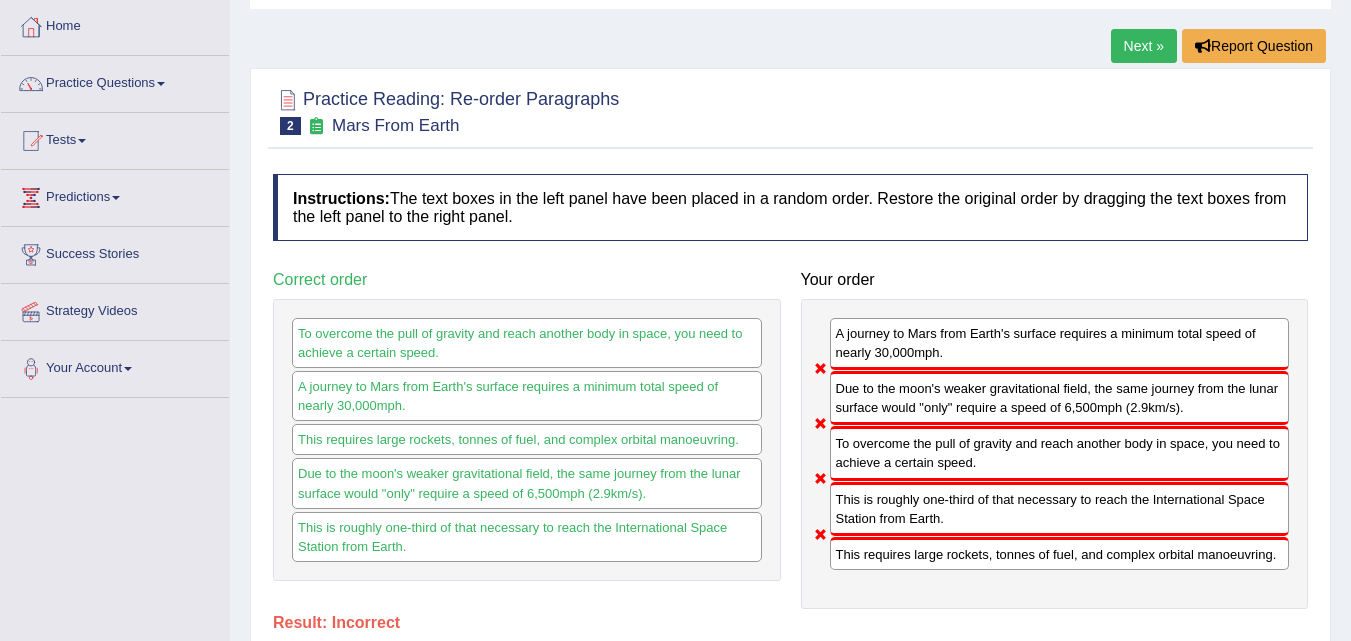click on "Next »" at bounding box center [1144, 46] 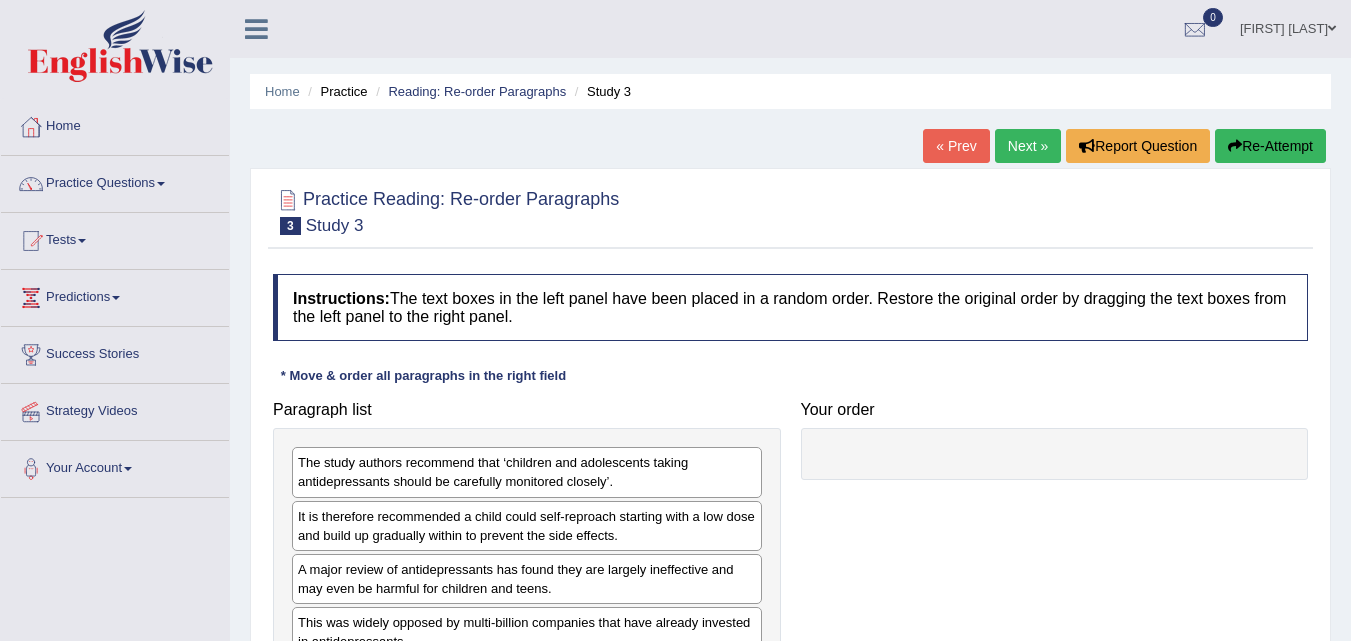 scroll, scrollTop: 0, scrollLeft: 0, axis: both 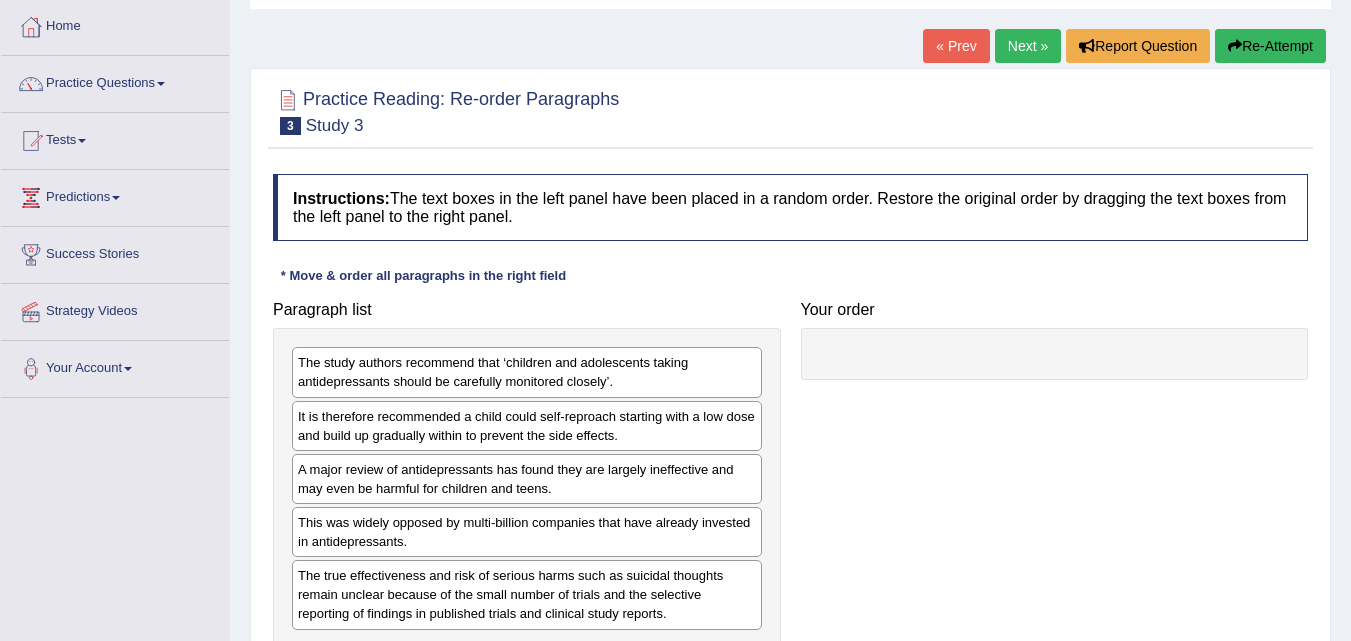 click on "Next »" at bounding box center [1028, 46] 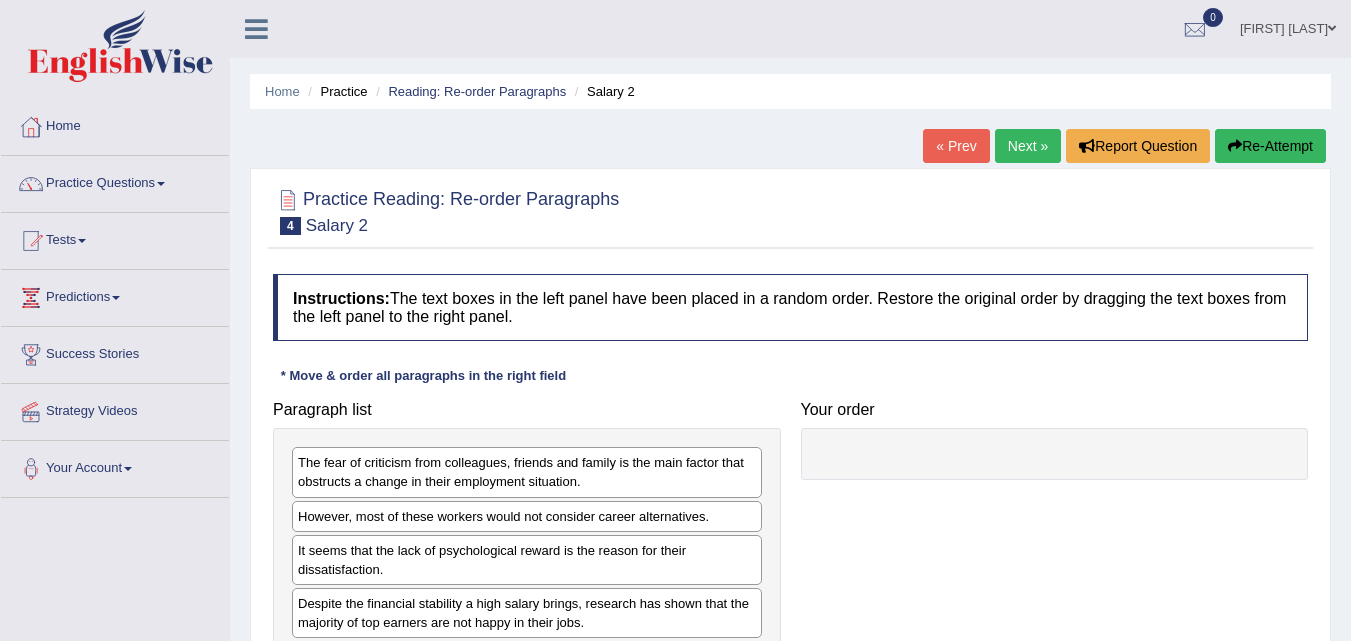 scroll, scrollTop: 200, scrollLeft: 0, axis: vertical 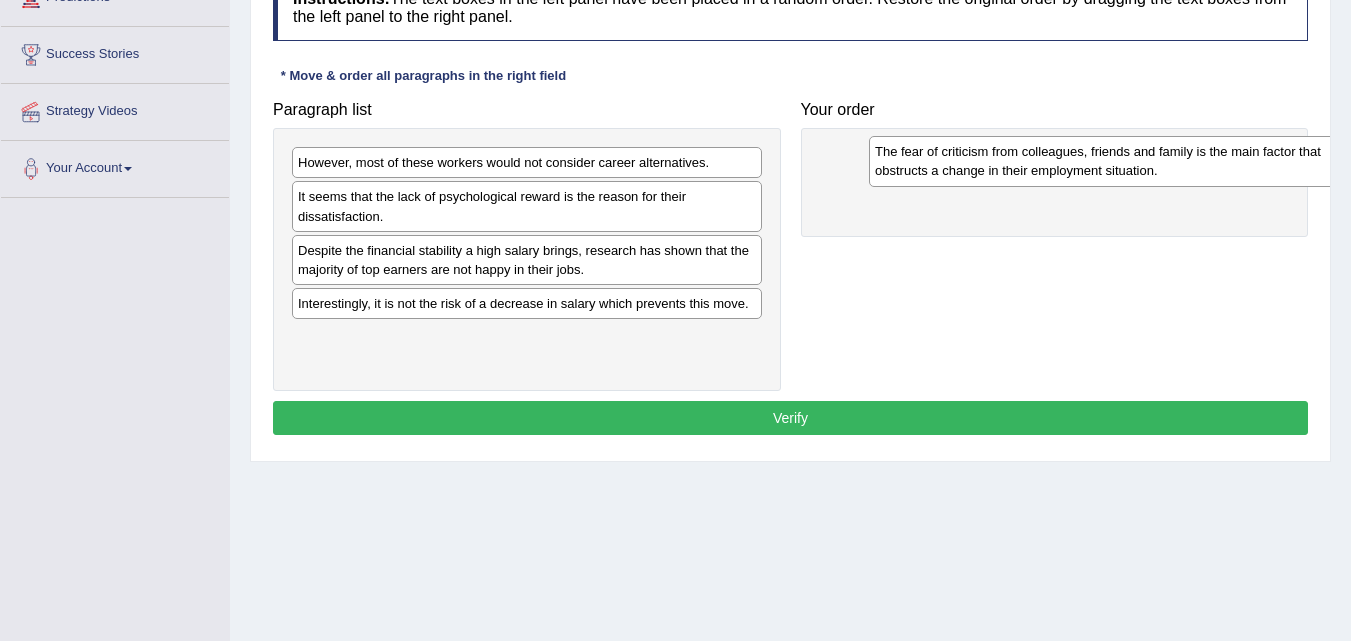 drag, startPoint x: 451, startPoint y: 173, endPoint x: 1028, endPoint y: 162, distance: 577.10486 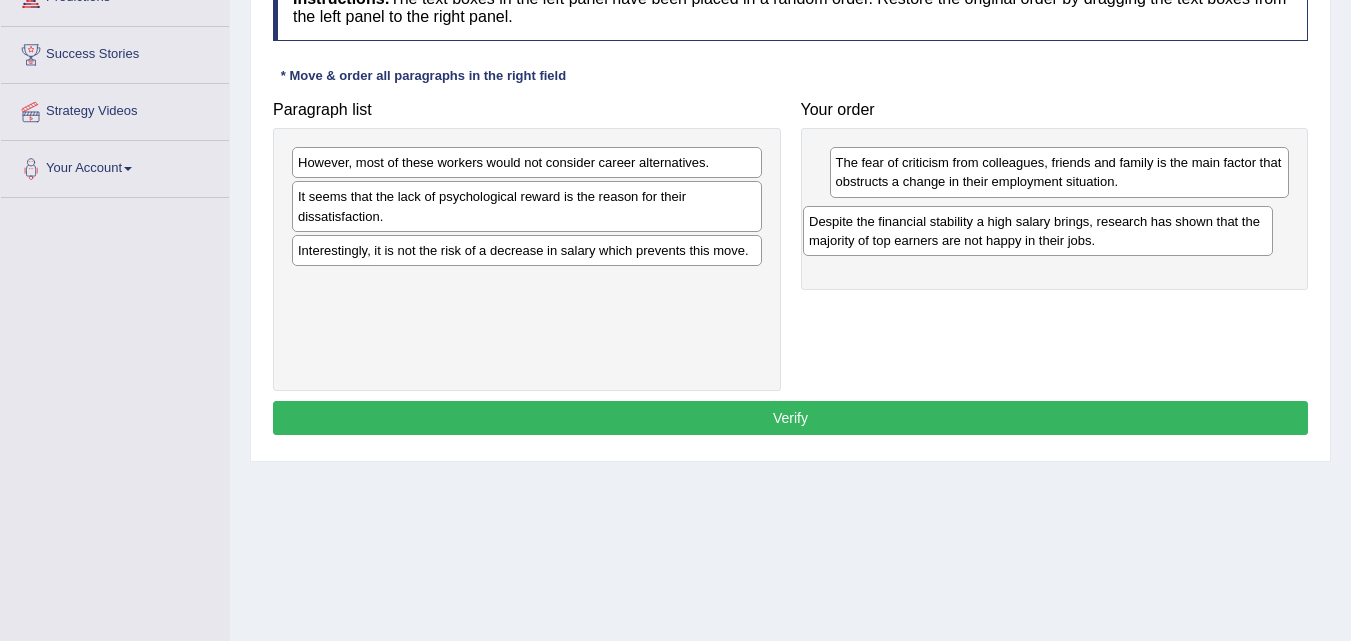 drag, startPoint x: 612, startPoint y: 258, endPoint x: 1123, endPoint y: 229, distance: 511.82224 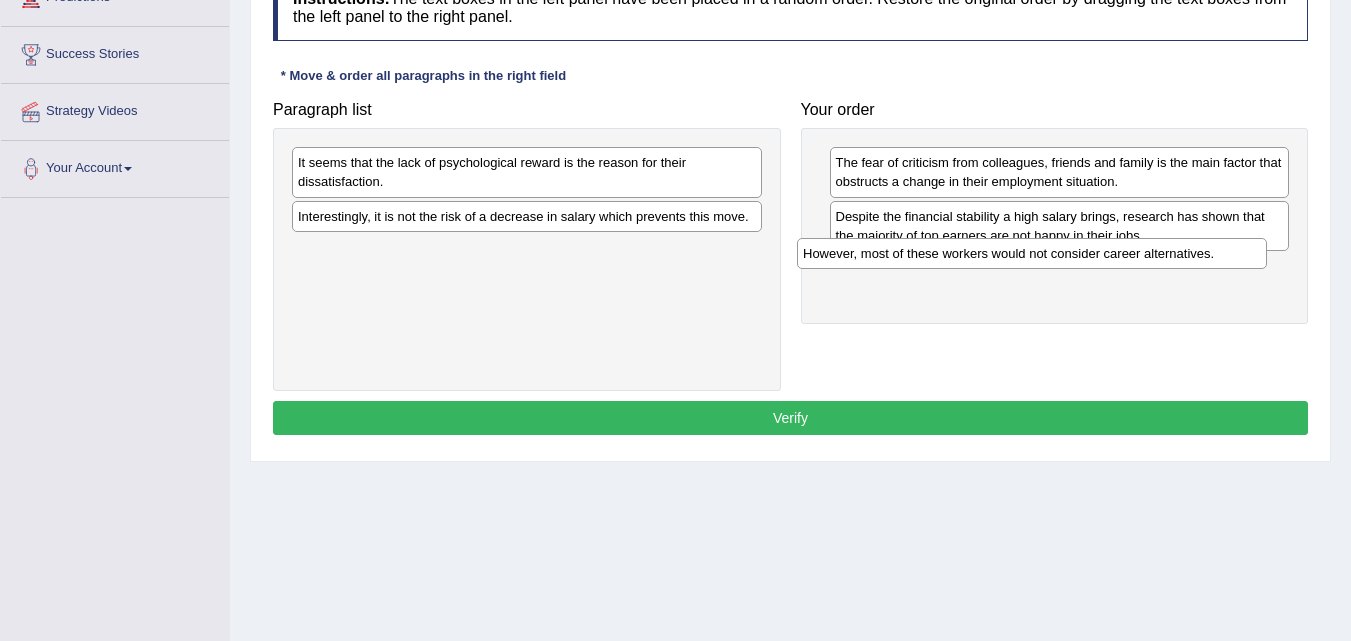 drag, startPoint x: 485, startPoint y: 166, endPoint x: 998, endPoint y: 259, distance: 521.3617 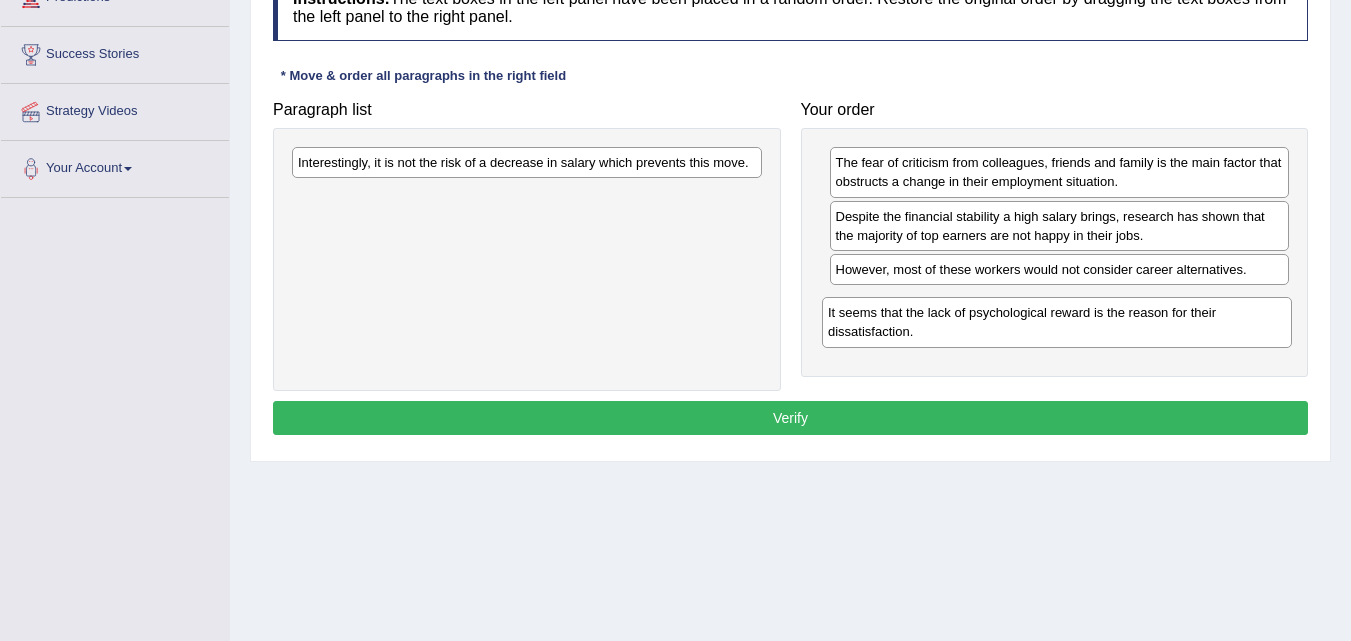 drag, startPoint x: 453, startPoint y: 178, endPoint x: 984, endPoint y: 323, distance: 550.44165 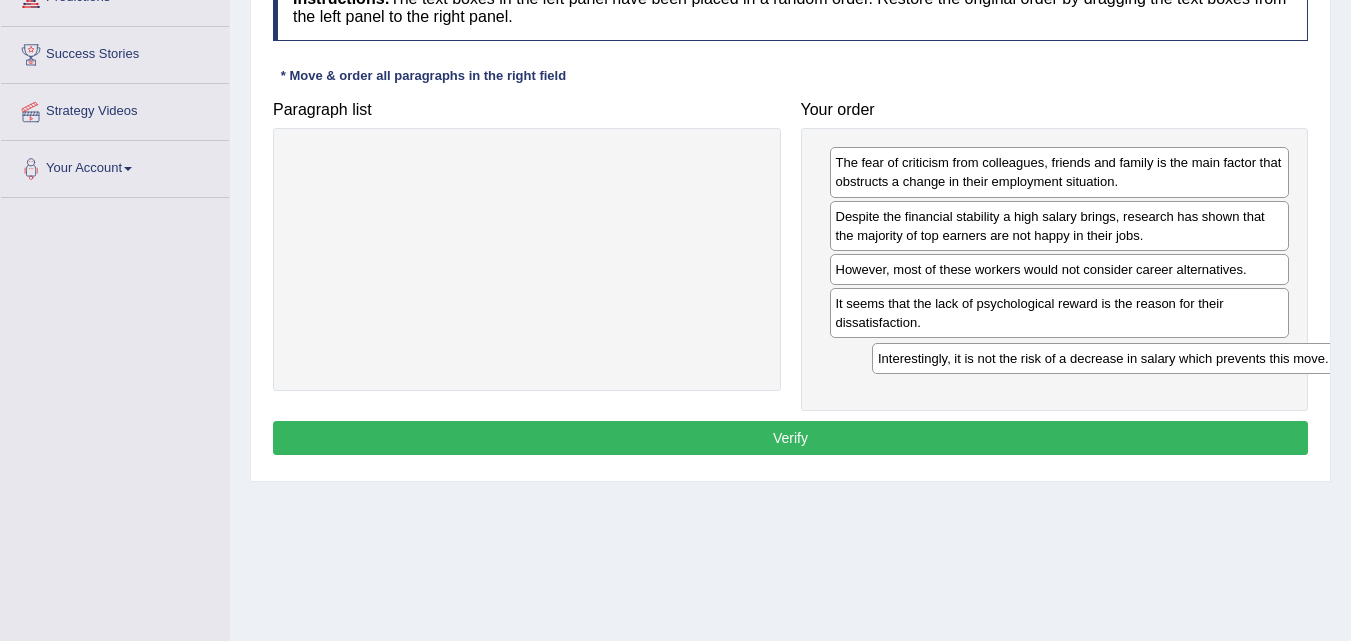 drag, startPoint x: 347, startPoint y: 157, endPoint x: 926, endPoint y: 349, distance: 610.0041 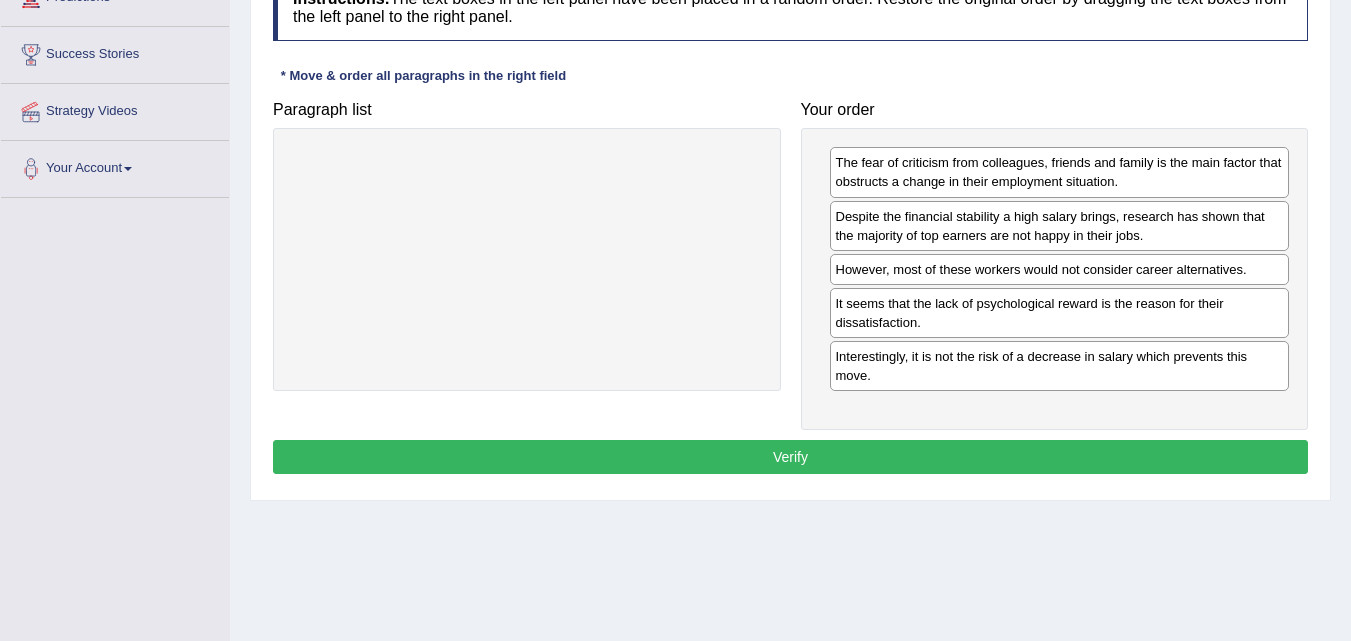 click on "Verify" at bounding box center [790, 457] 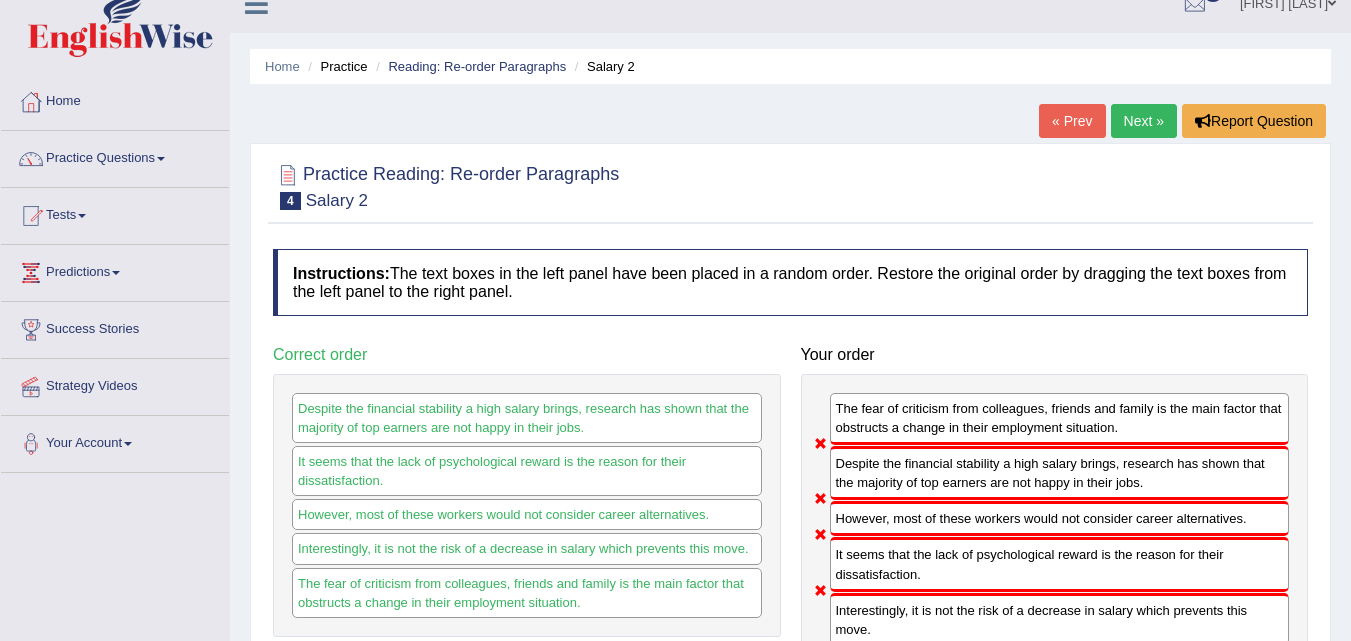scroll, scrollTop: 0, scrollLeft: 0, axis: both 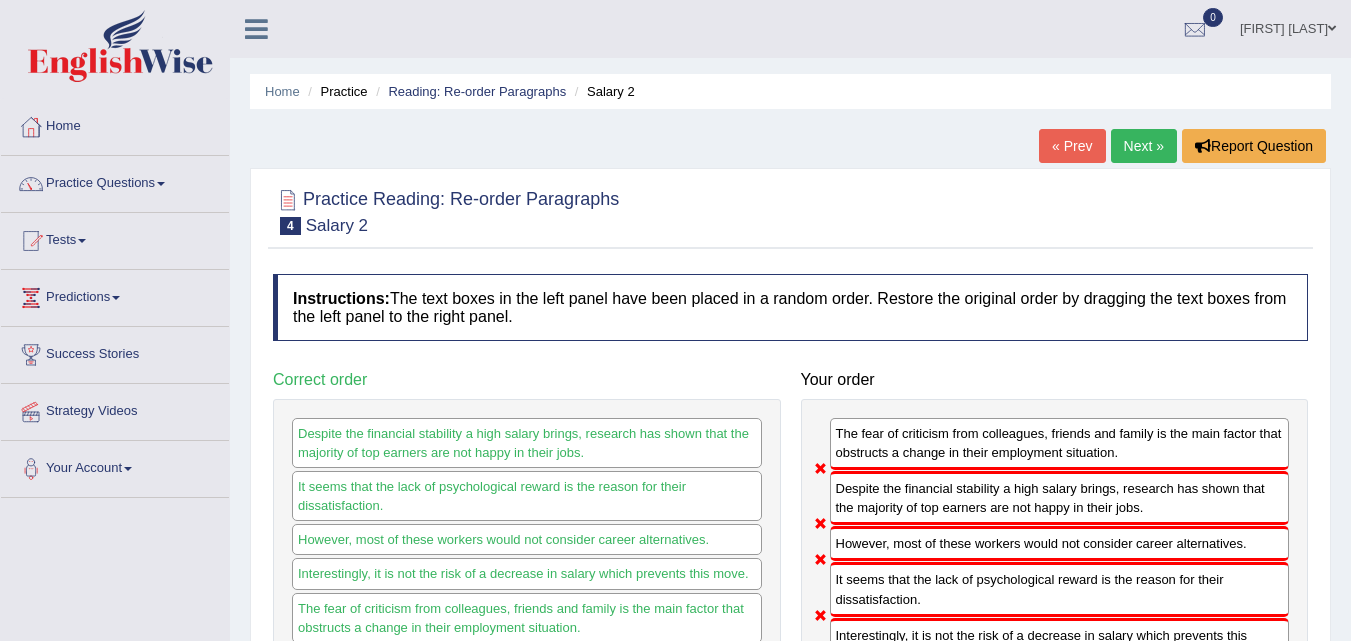 click on "Next »" at bounding box center [1144, 146] 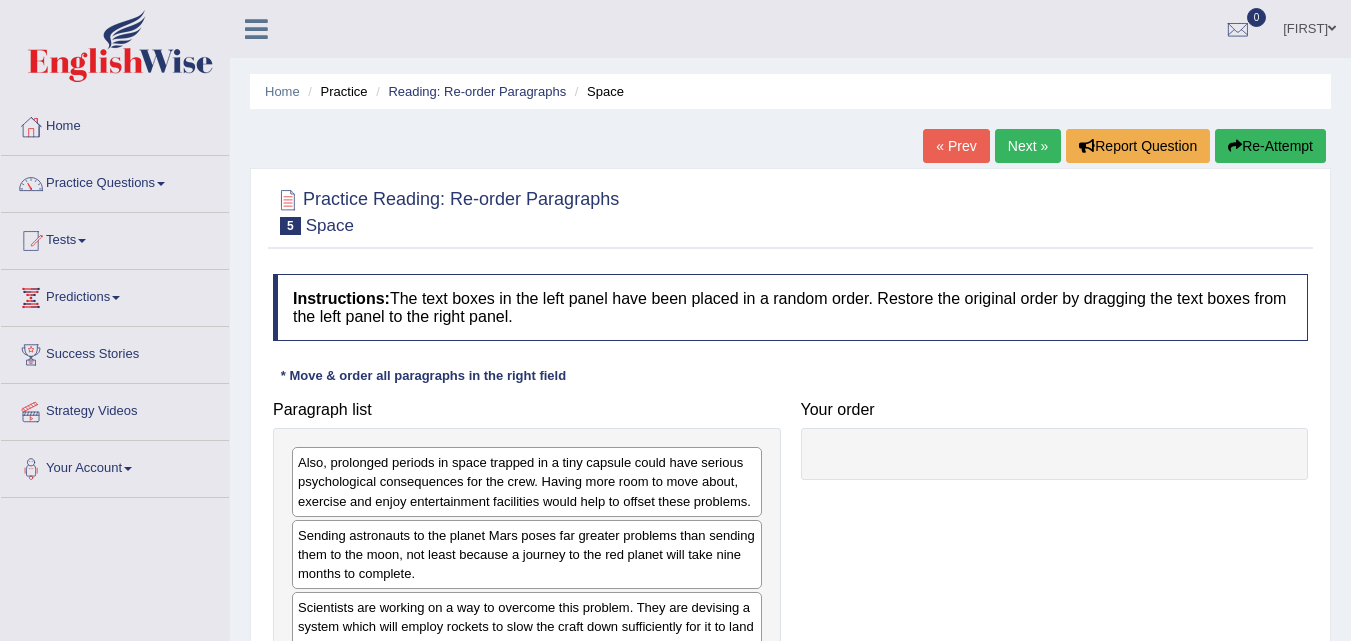 scroll, scrollTop: 200, scrollLeft: 0, axis: vertical 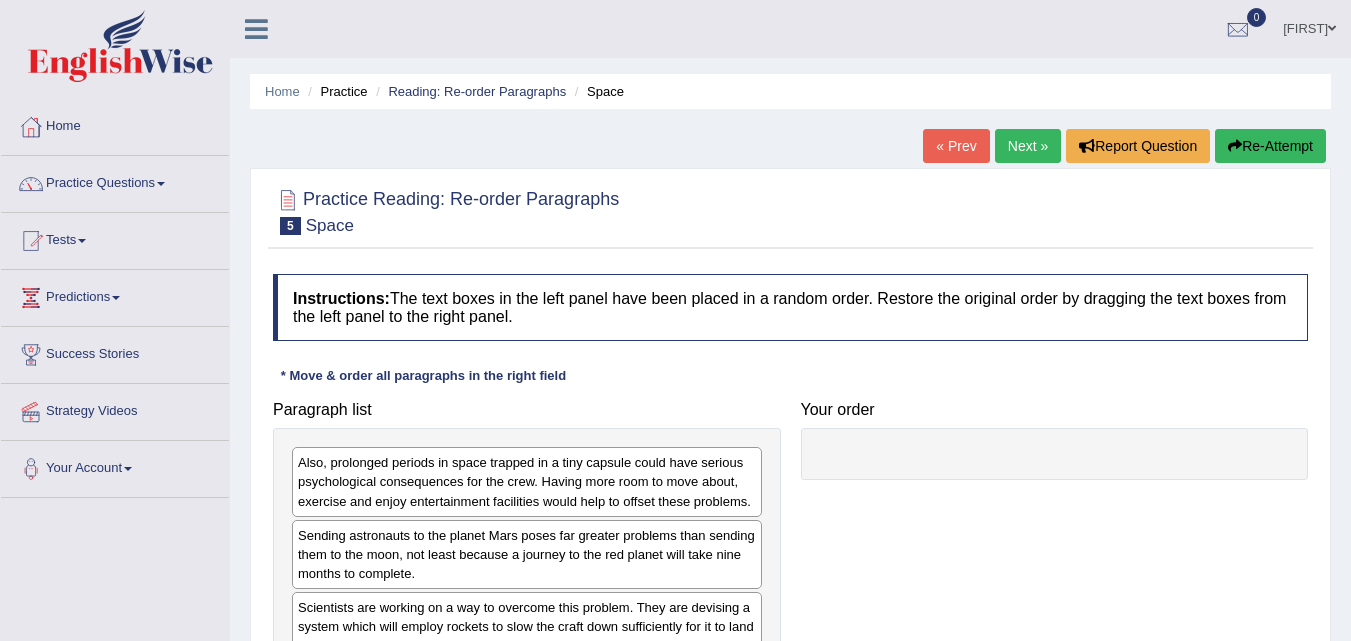 click on "Next »" at bounding box center [1028, 146] 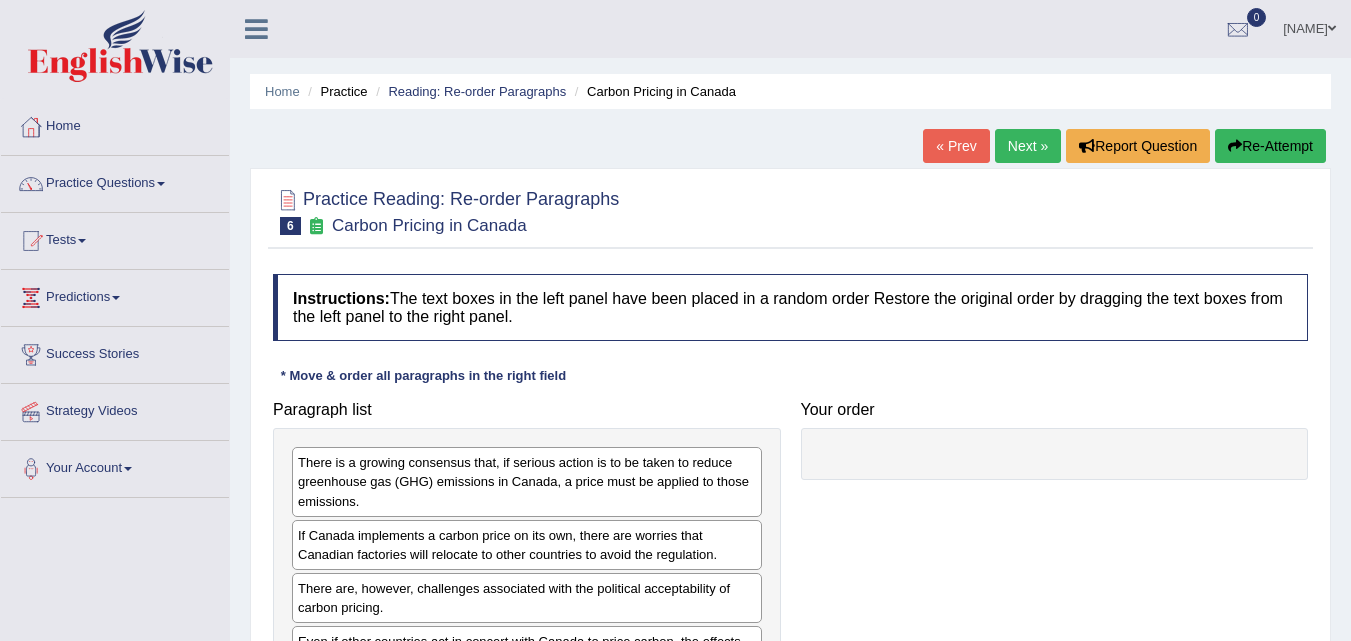 scroll, scrollTop: 300, scrollLeft: 0, axis: vertical 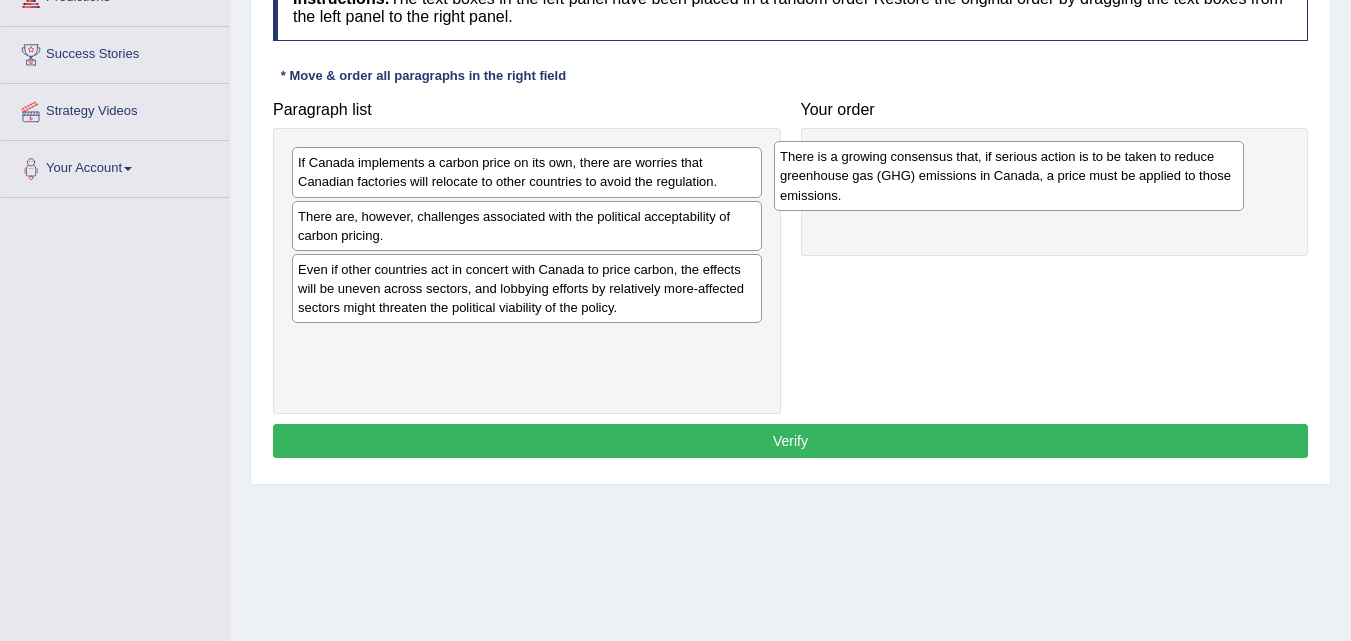 drag, startPoint x: 652, startPoint y: 181, endPoint x: 1138, endPoint y: 173, distance: 486.06583 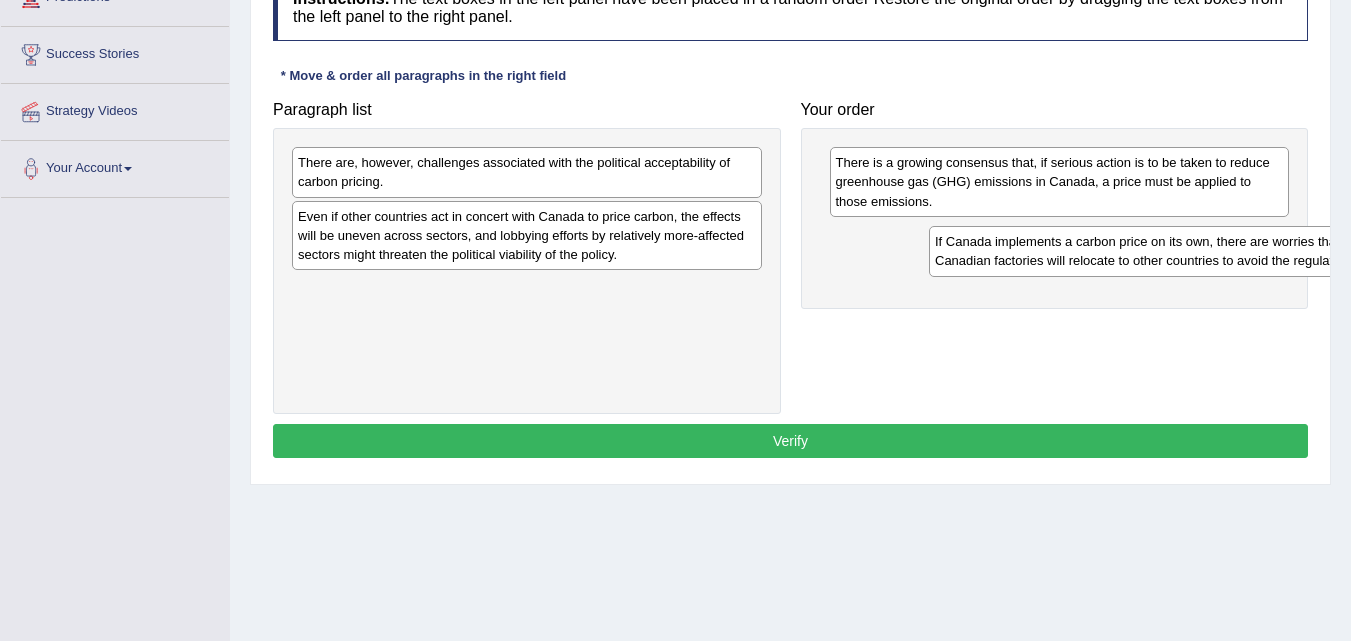drag, startPoint x: 728, startPoint y: 178, endPoint x: 1358, endPoint y: 232, distance: 632.31006 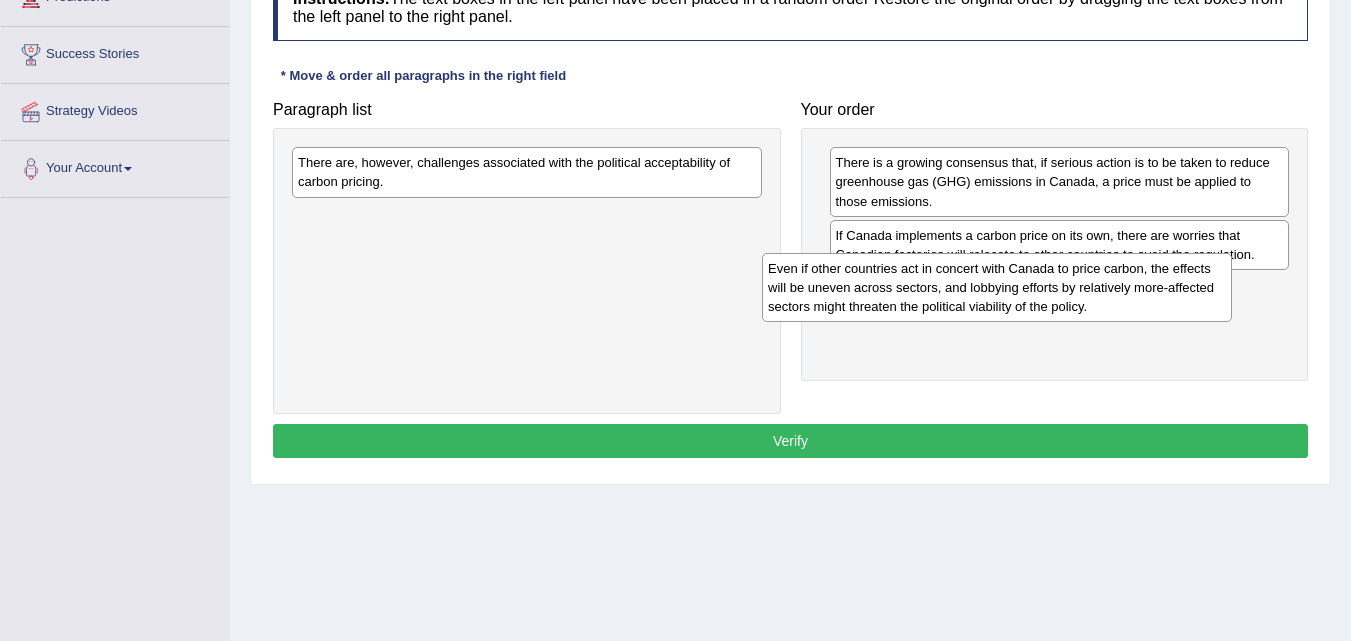 drag, startPoint x: 709, startPoint y: 245, endPoint x: 1283, endPoint y: 306, distance: 577.2322 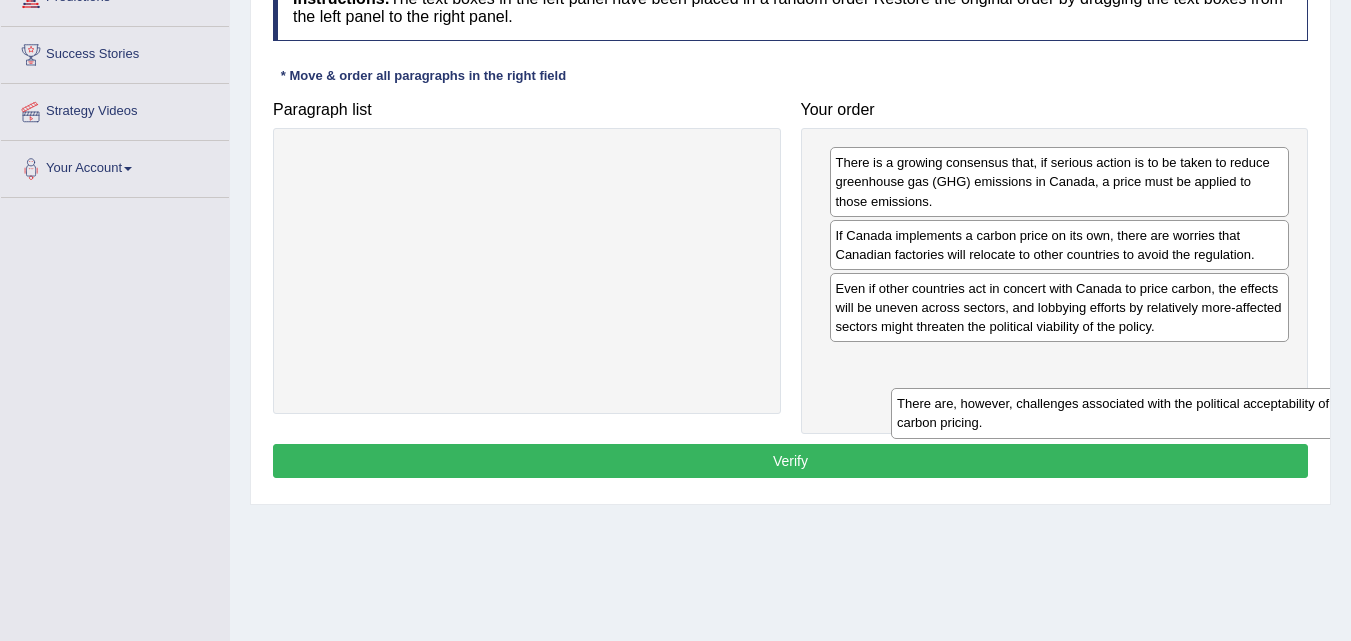 drag, startPoint x: 551, startPoint y: 171, endPoint x: 1171, endPoint y: 373, distance: 652.07666 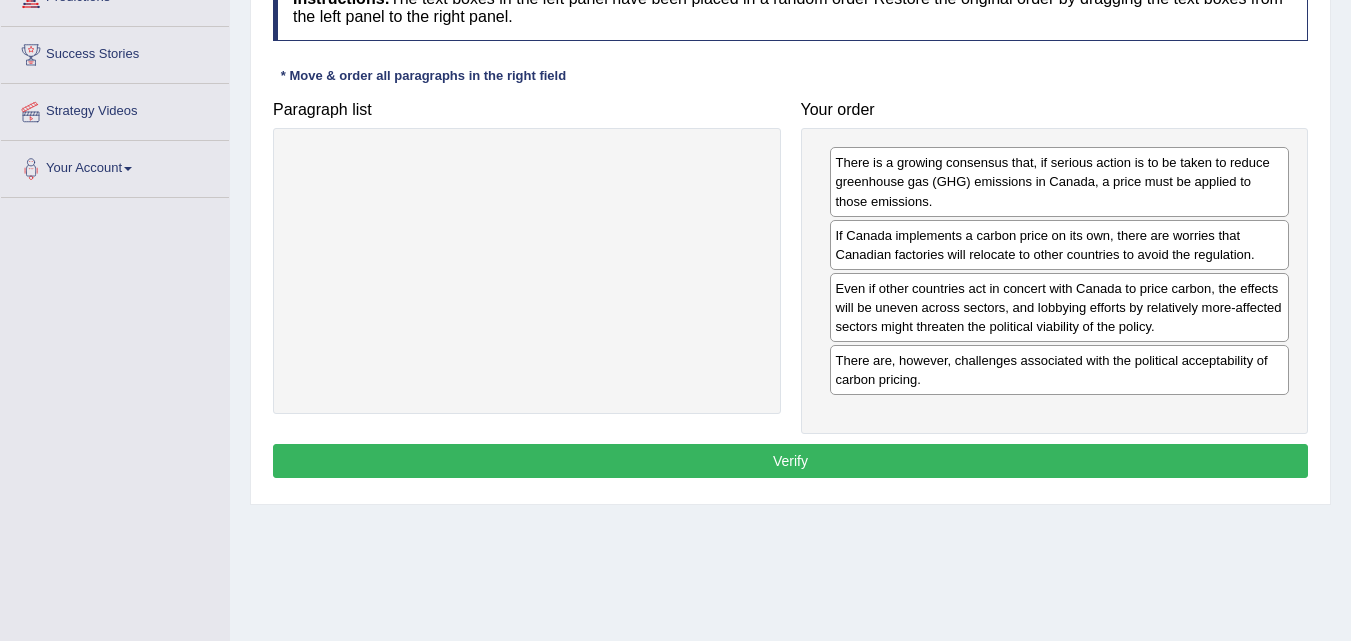 click on "Verify" at bounding box center (790, 461) 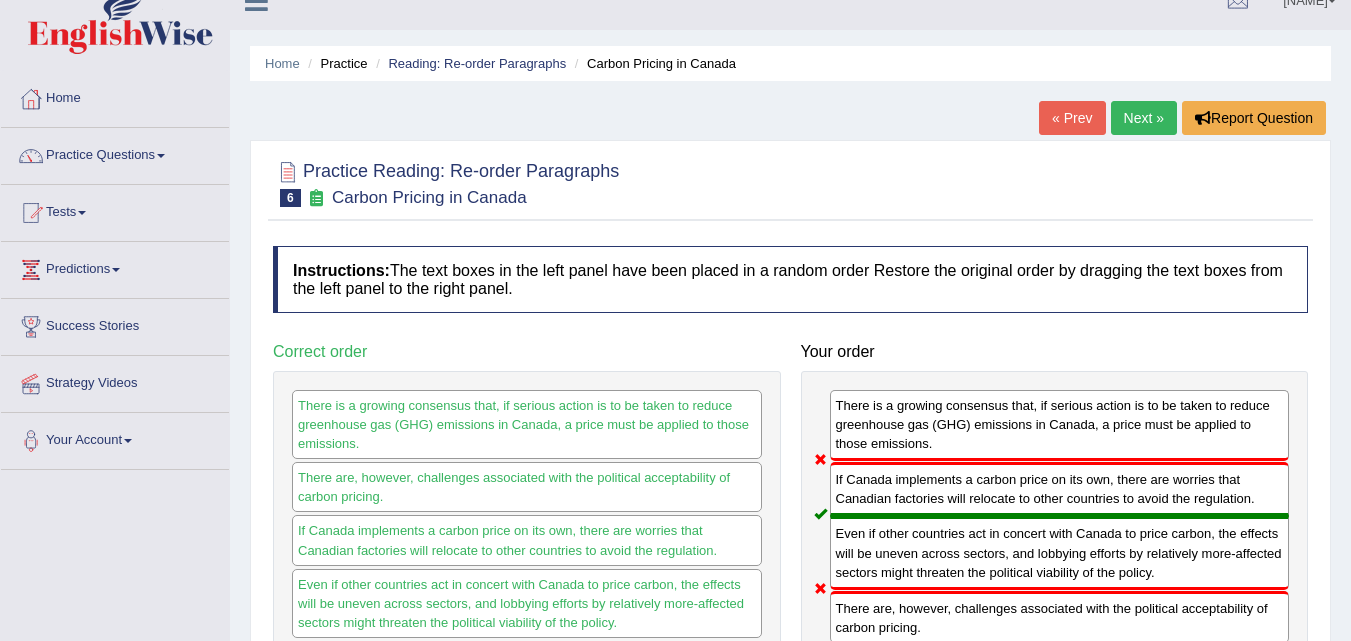 scroll, scrollTop: 0, scrollLeft: 0, axis: both 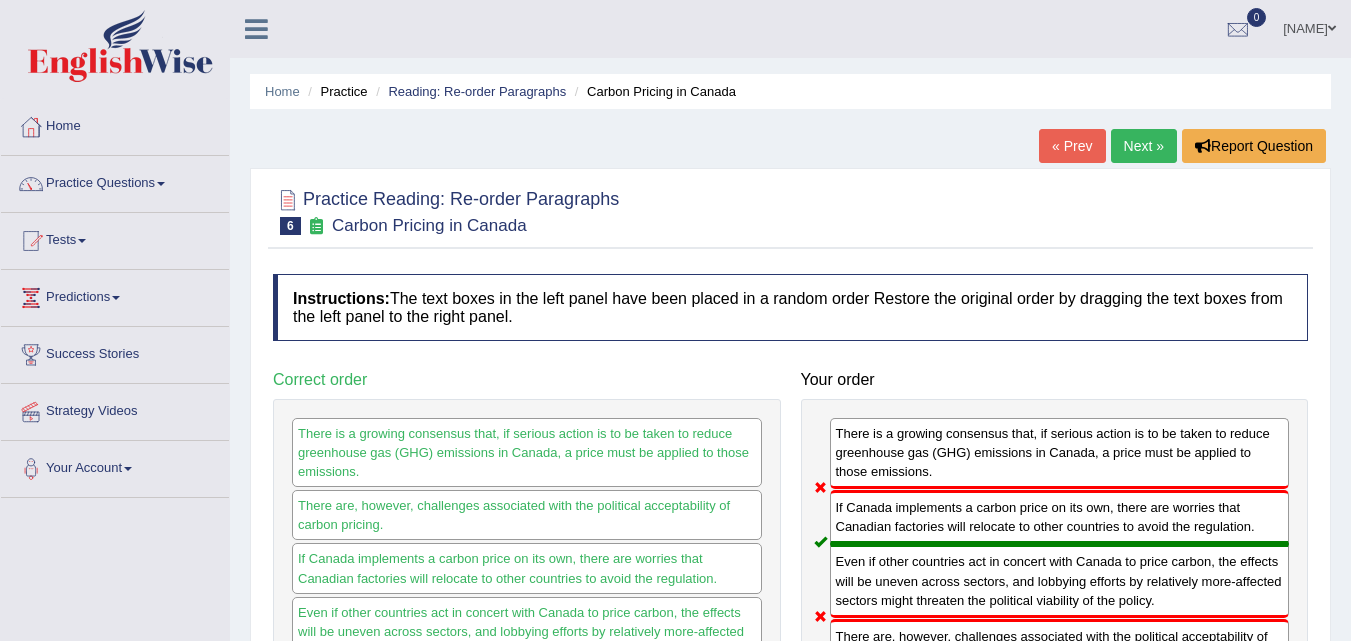 click on "Next »" at bounding box center (1144, 146) 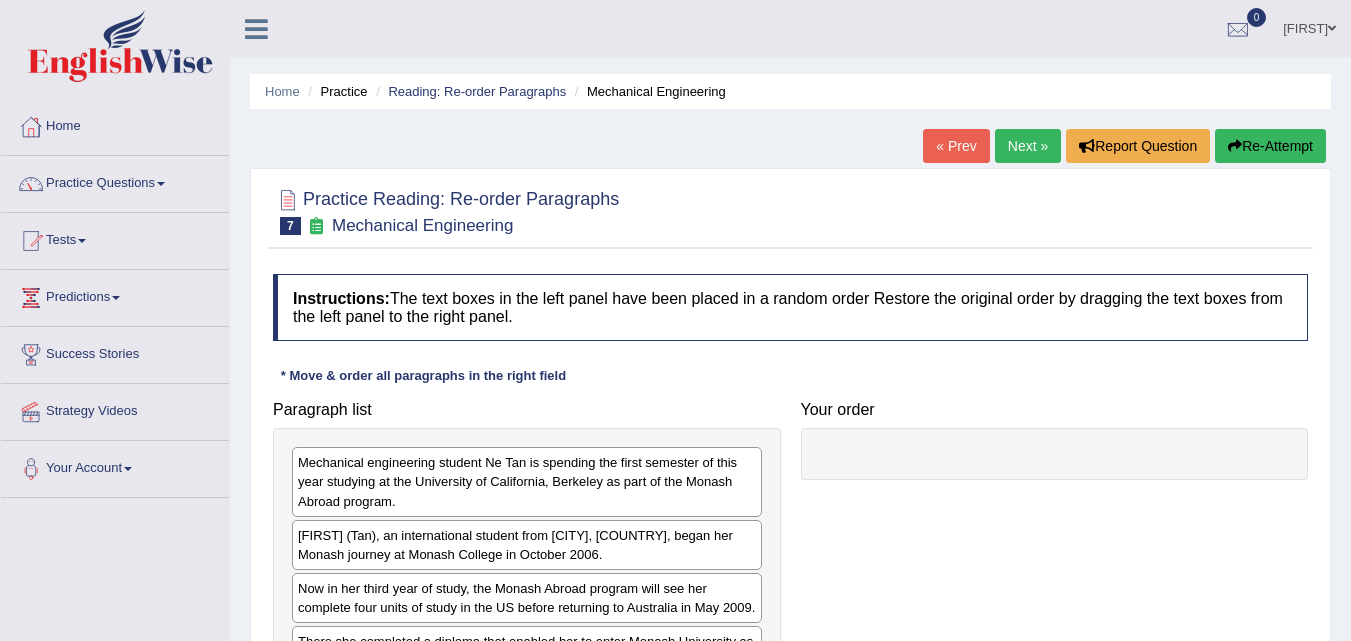 scroll, scrollTop: 0, scrollLeft: 0, axis: both 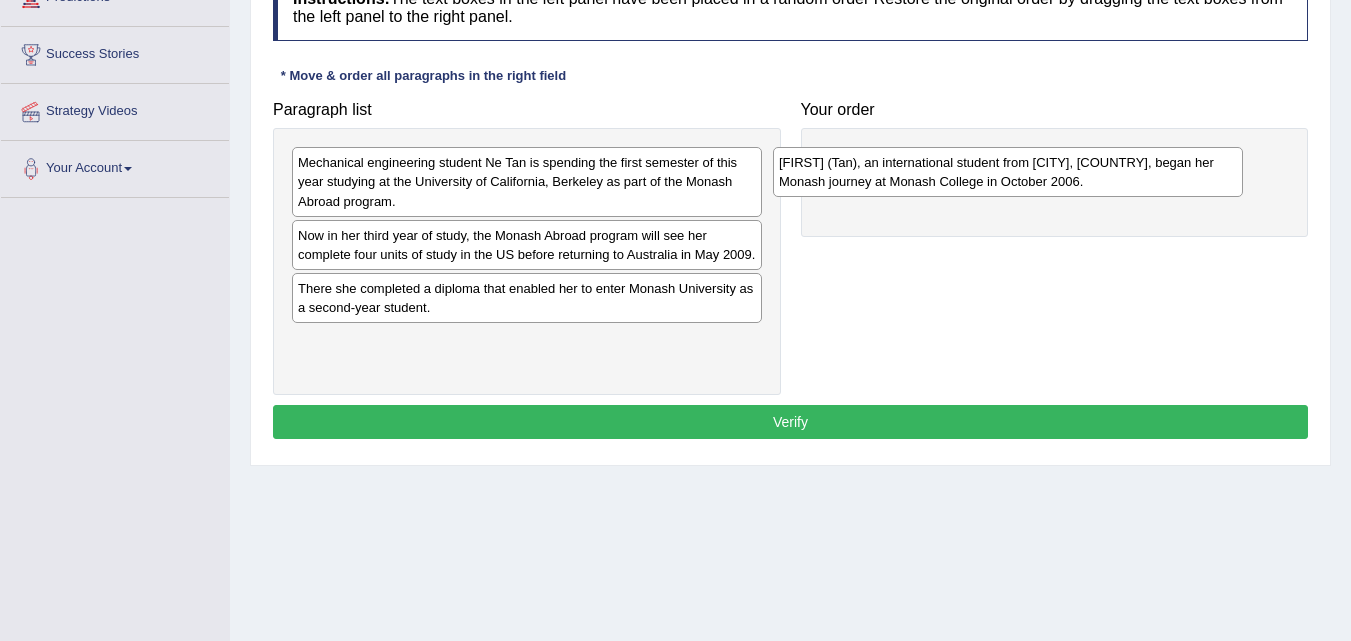drag, startPoint x: 664, startPoint y: 248, endPoint x: 1145, endPoint y: 175, distance: 486.50797 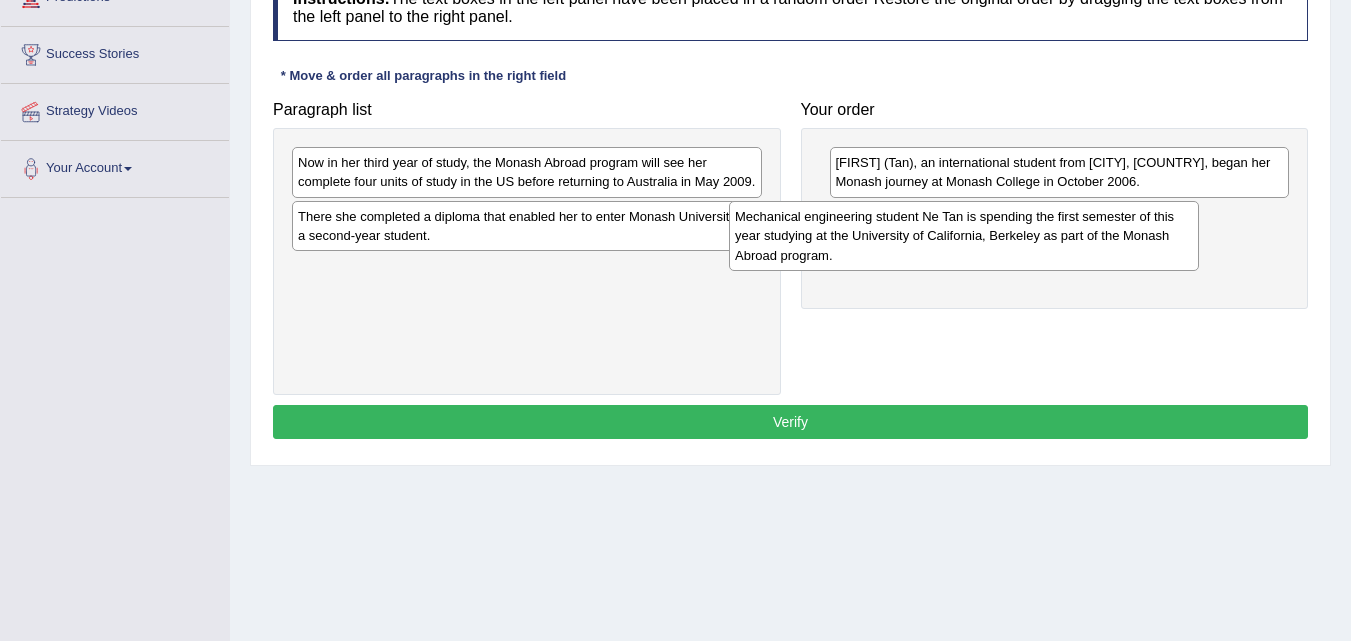 drag, startPoint x: 671, startPoint y: 172, endPoint x: 1110, endPoint y: 226, distance: 442.30872 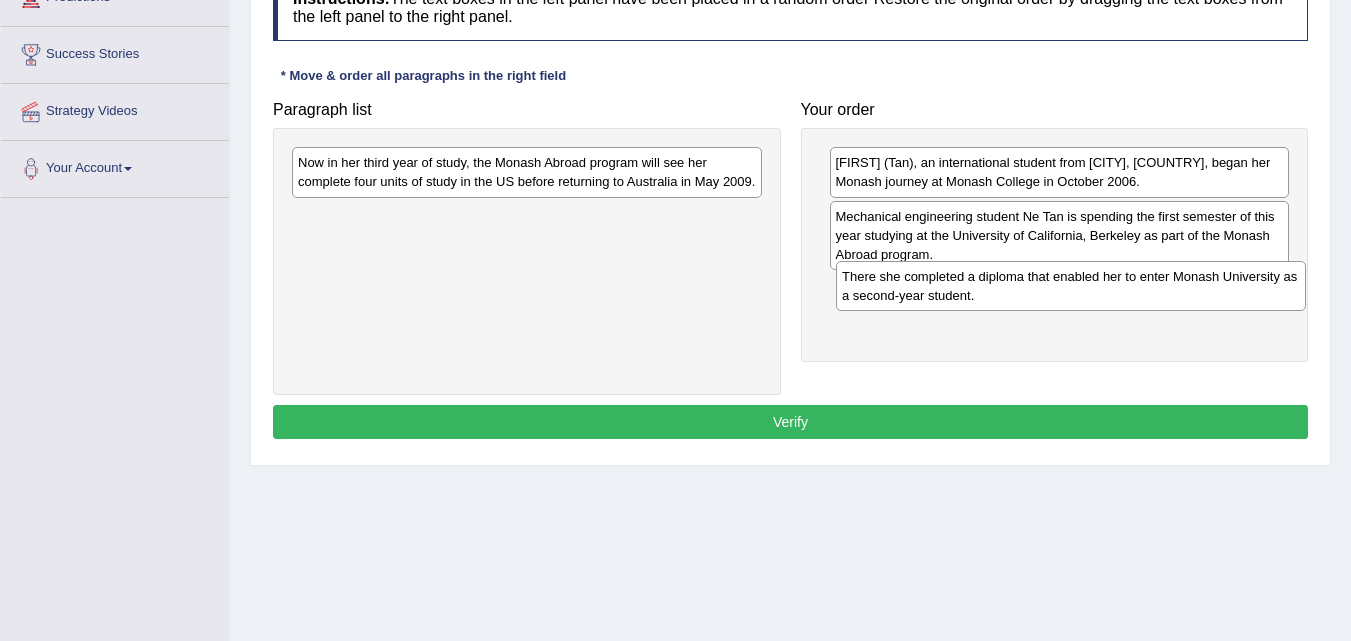 drag, startPoint x: 445, startPoint y: 234, endPoint x: 989, endPoint y: 294, distance: 547.2988 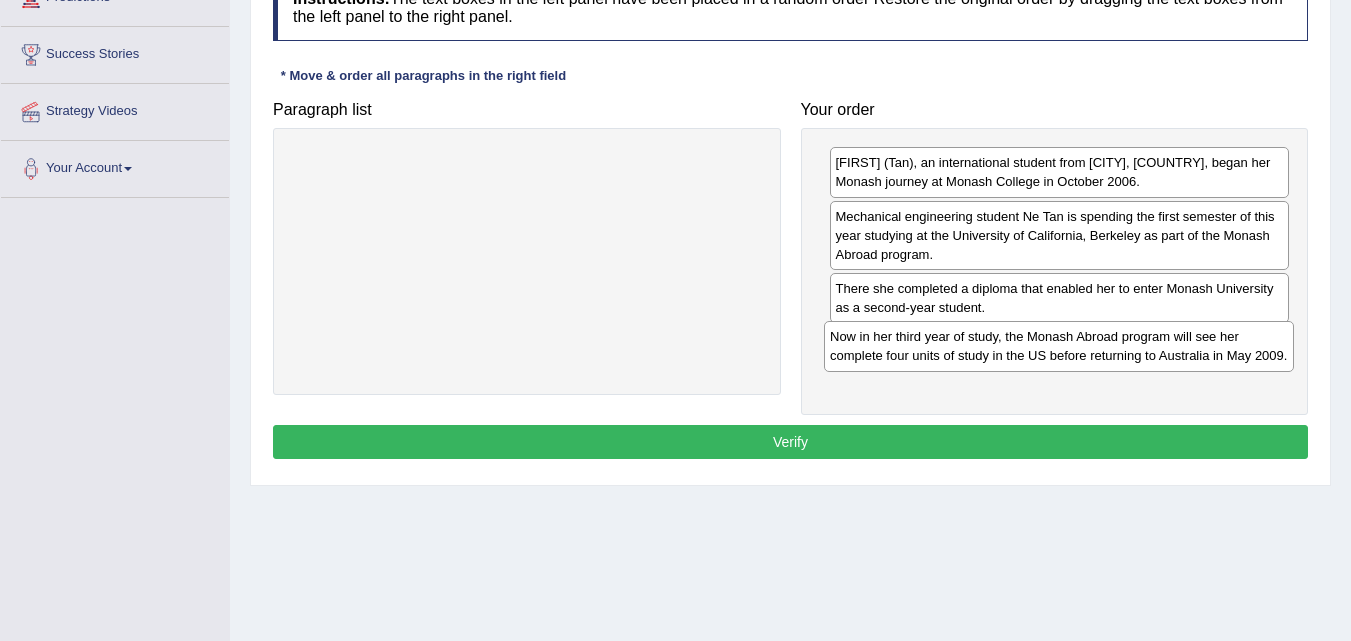 drag, startPoint x: 429, startPoint y: 179, endPoint x: 961, endPoint y: 353, distance: 559.73206 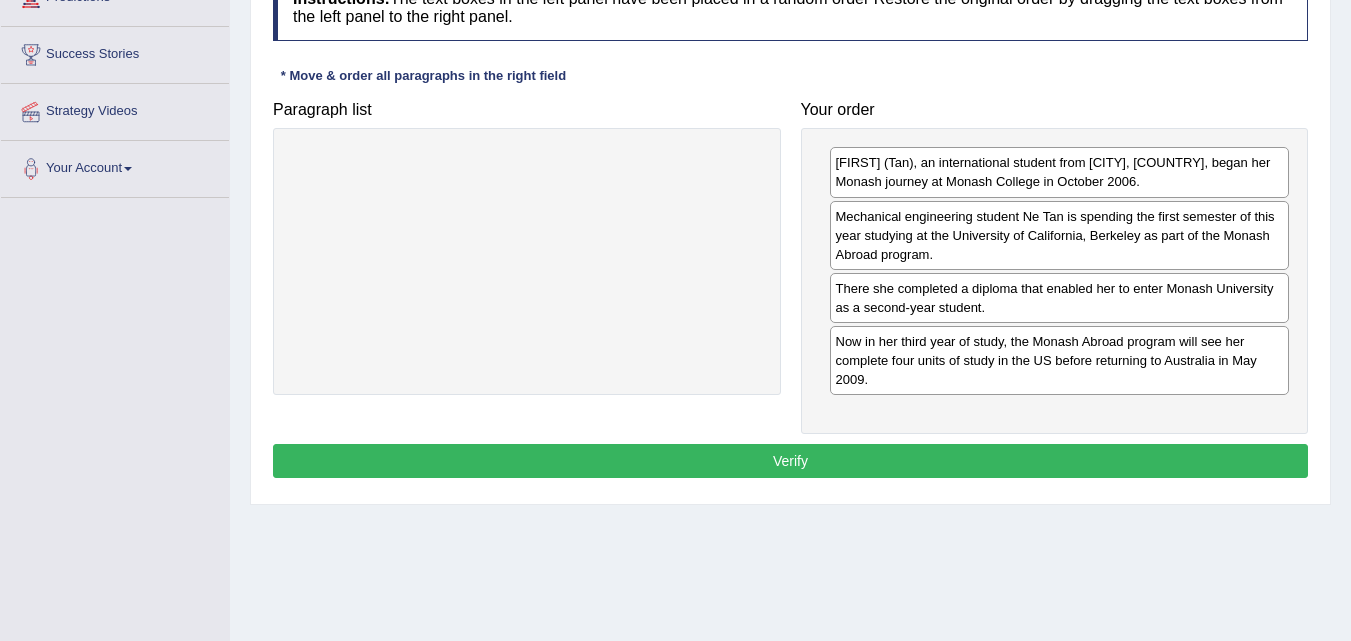 click on "Verify" at bounding box center [790, 461] 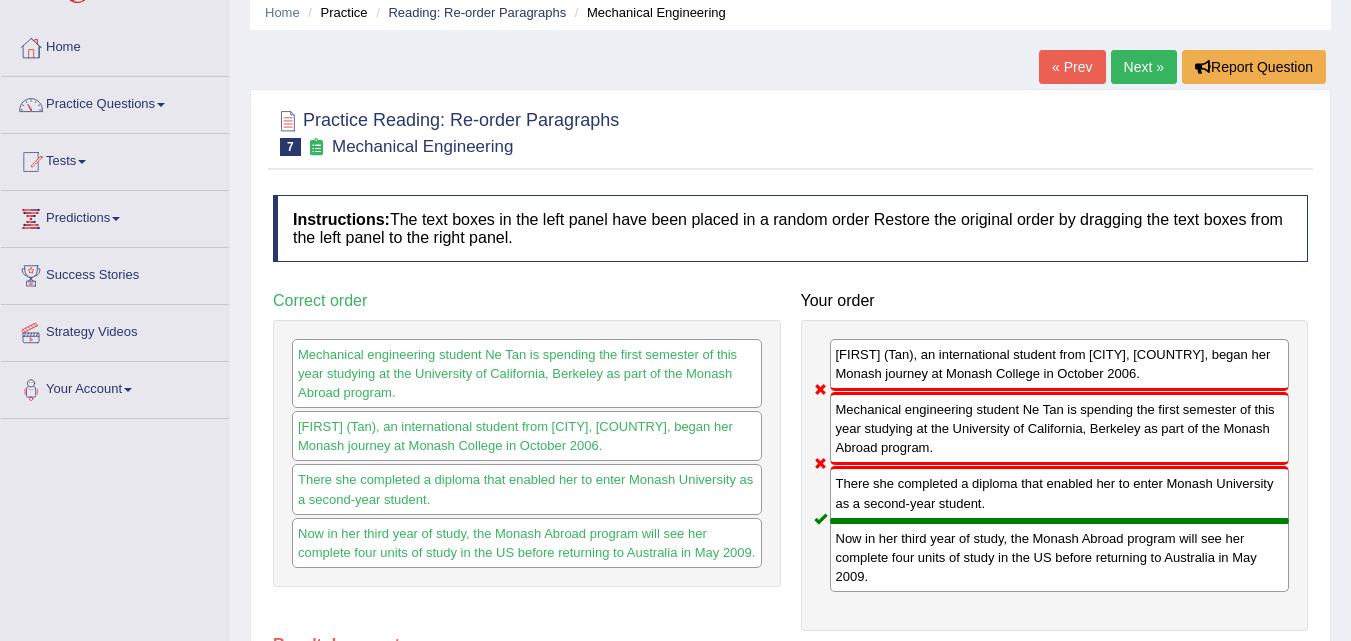 scroll, scrollTop: 0, scrollLeft: 0, axis: both 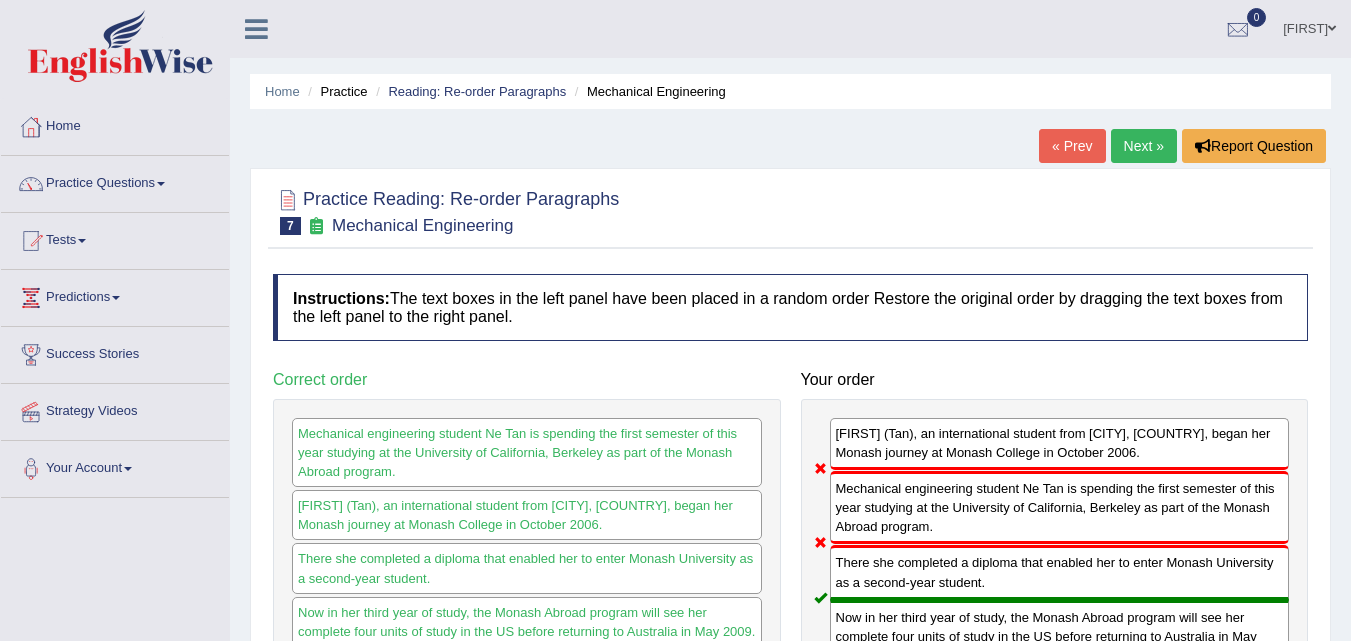 click on "Next »" at bounding box center (1144, 146) 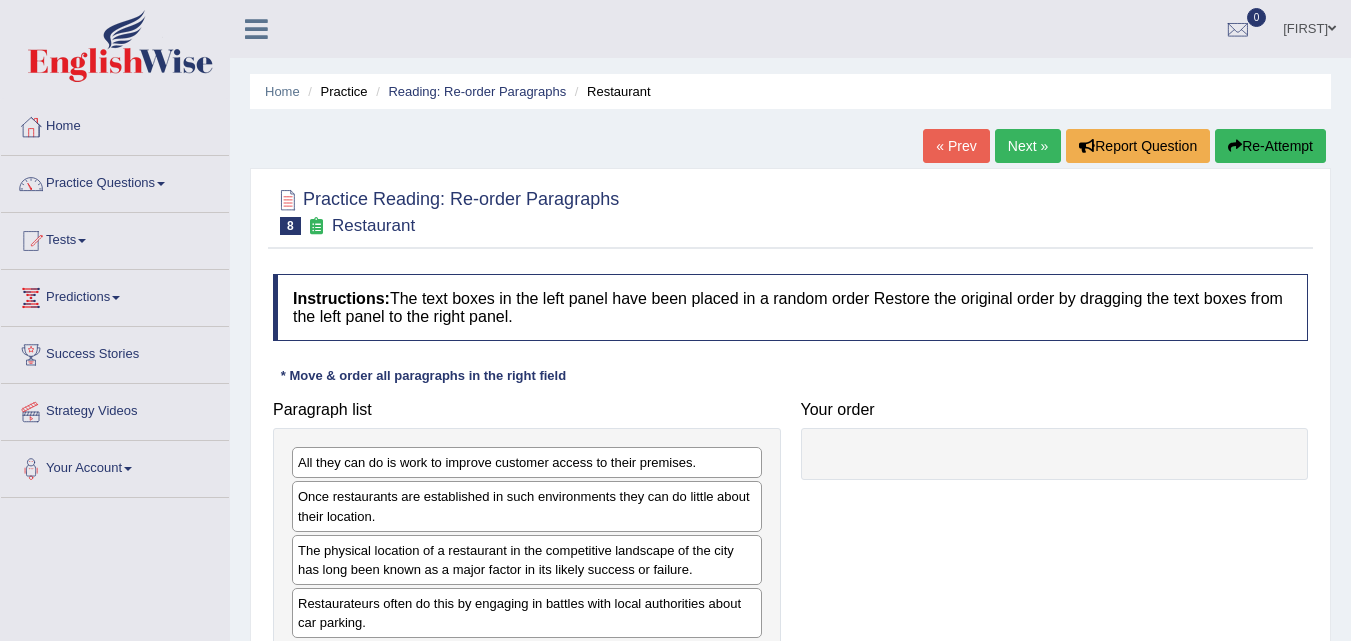 scroll, scrollTop: 0, scrollLeft: 0, axis: both 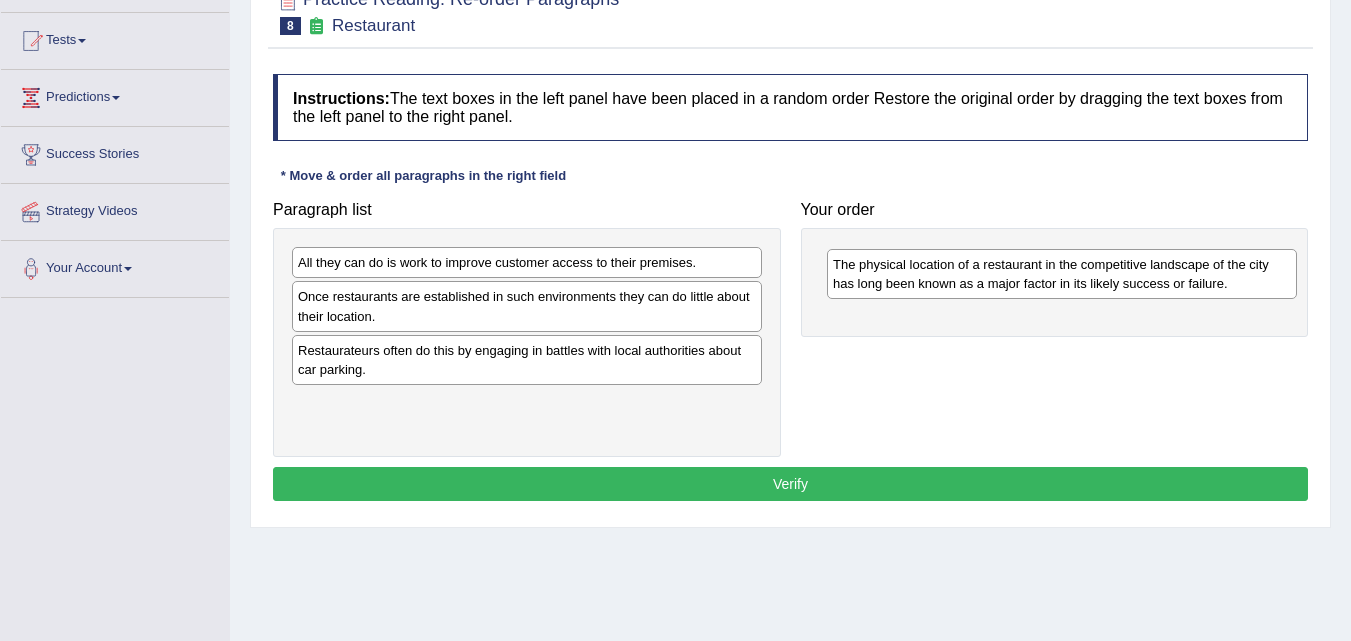 drag, startPoint x: 517, startPoint y: 355, endPoint x: 1052, endPoint y: 269, distance: 541.86804 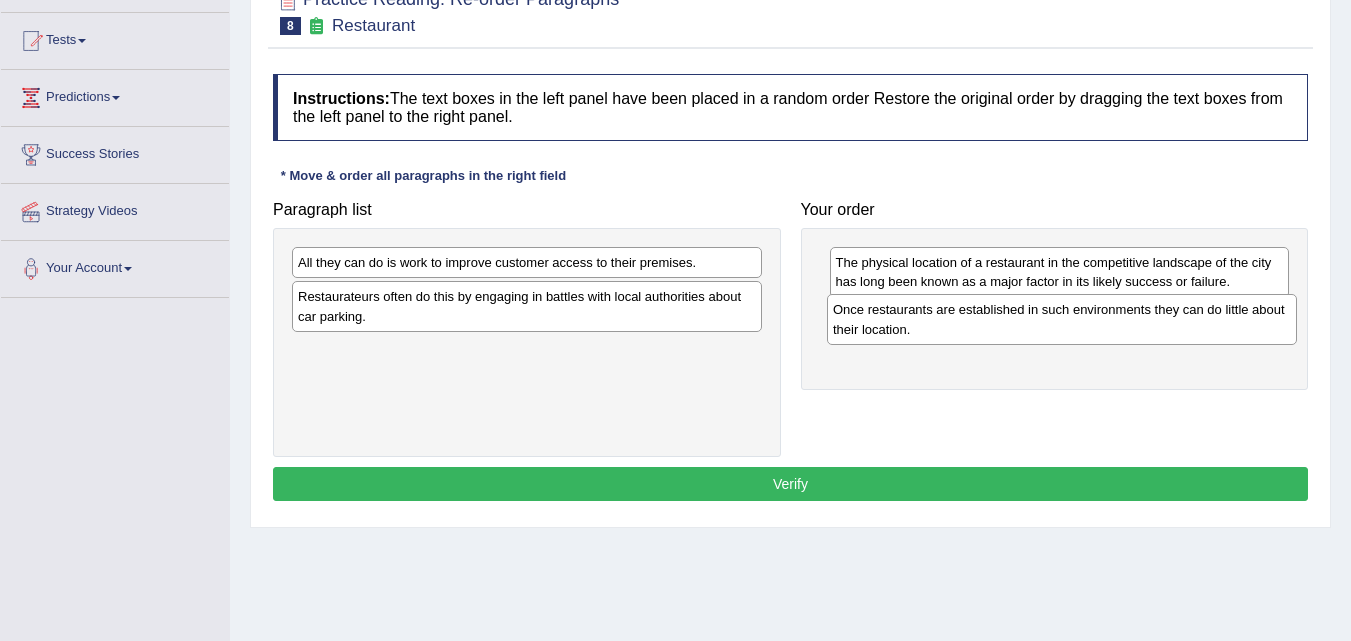 drag, startPoint x: 558, startPoint y: 313, endPoint x: 1093, endPoint y: 326, distance: 535.1579 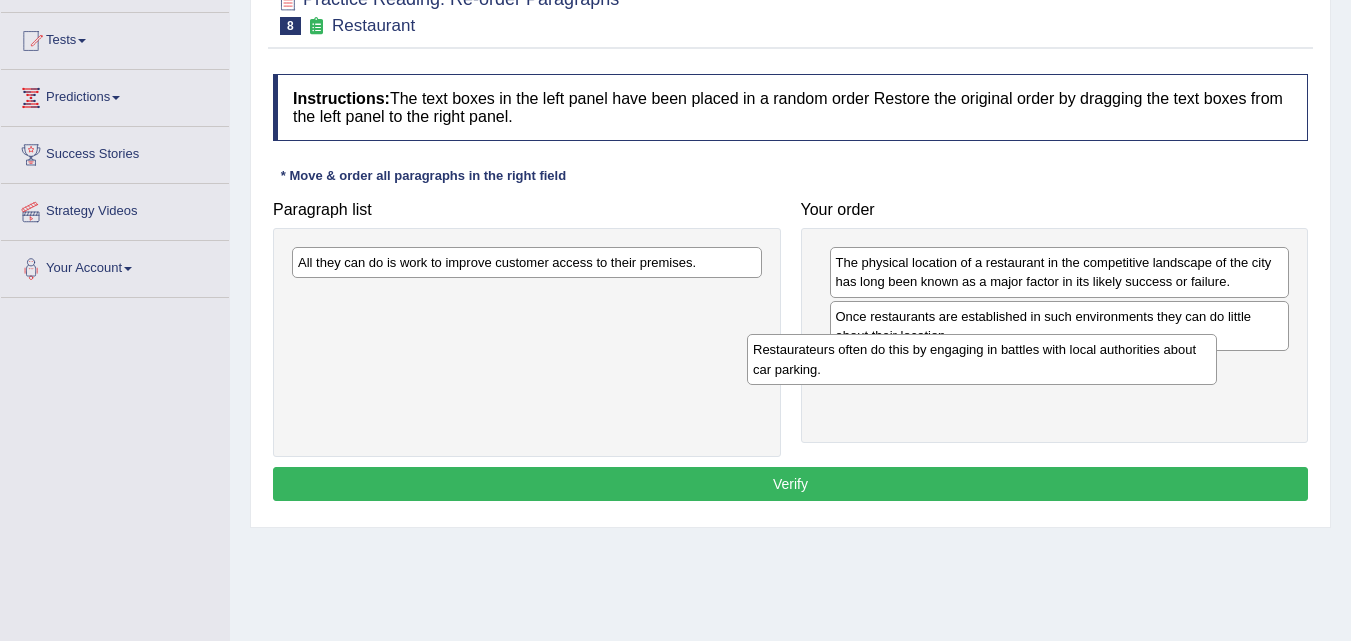 drag, startPoint x: 392, startPoint y: 306, endPoint x: 895, endPoint y: 345, distance: 504.50967 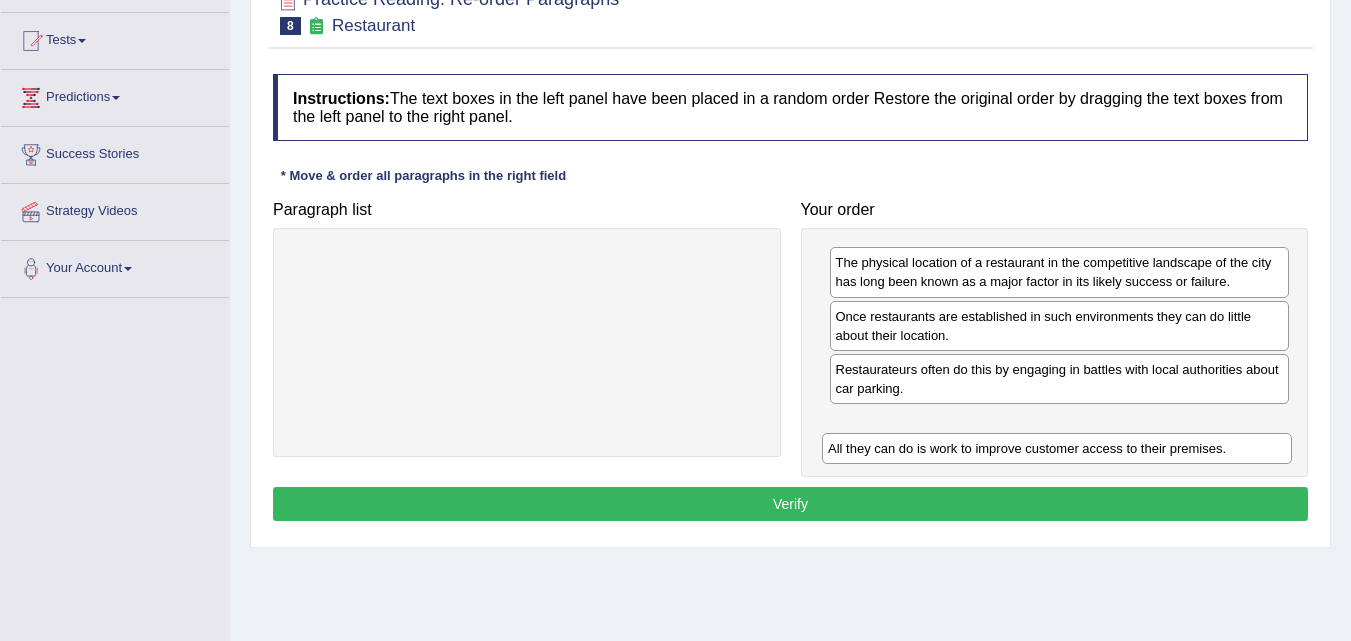 drag, startPoint x: 373, startPoint y: 271, endPoint x: 905, endPoint y: 451, distance: 561.6262 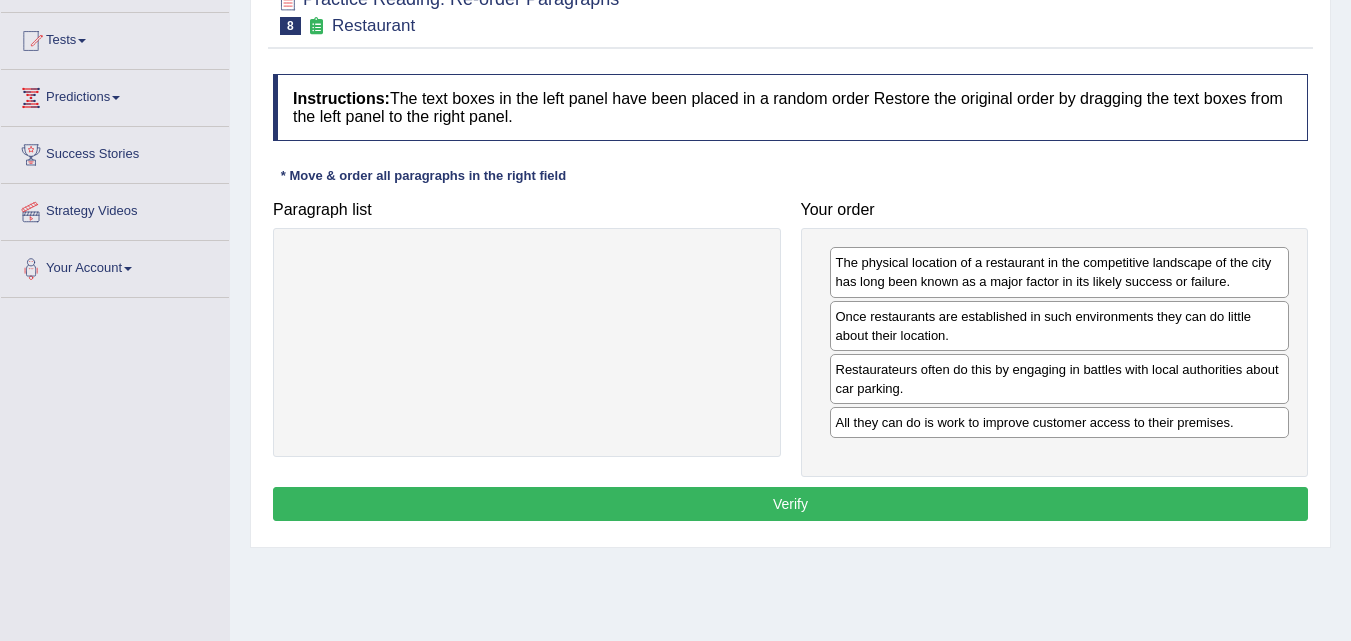 click on "Verify" at bounding box center [790, 504] 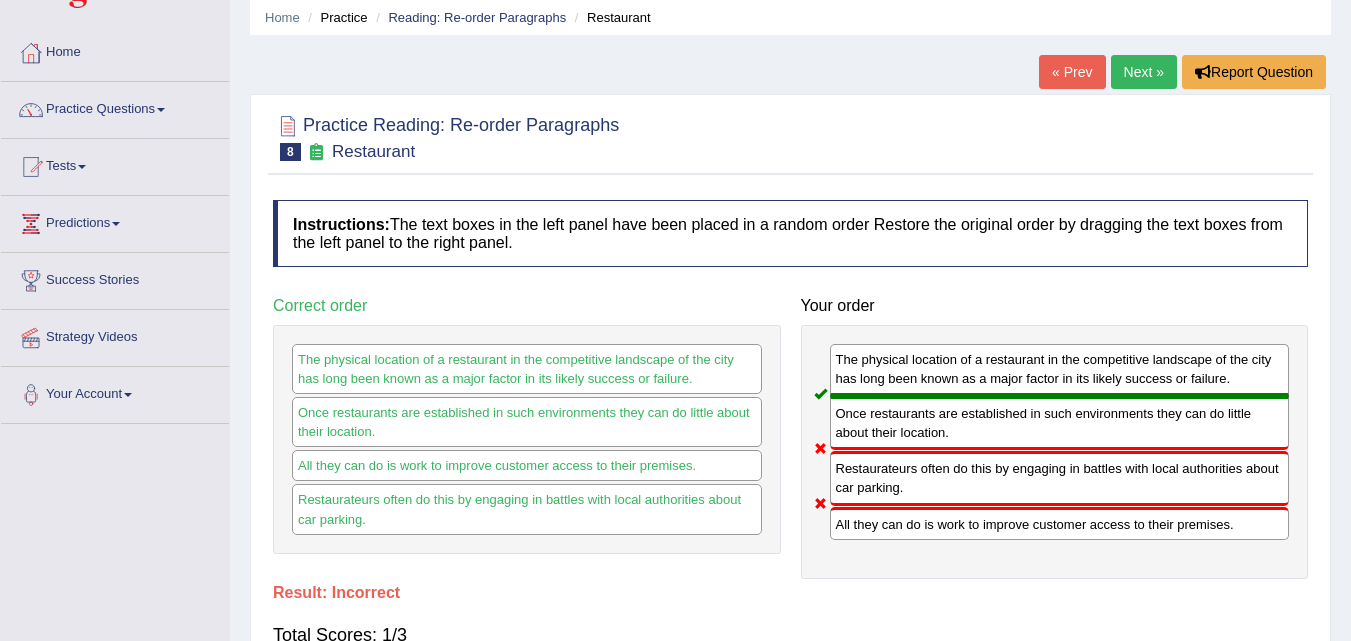 scroll, scrollTop: 0, scrollLeft: 0, axis: both 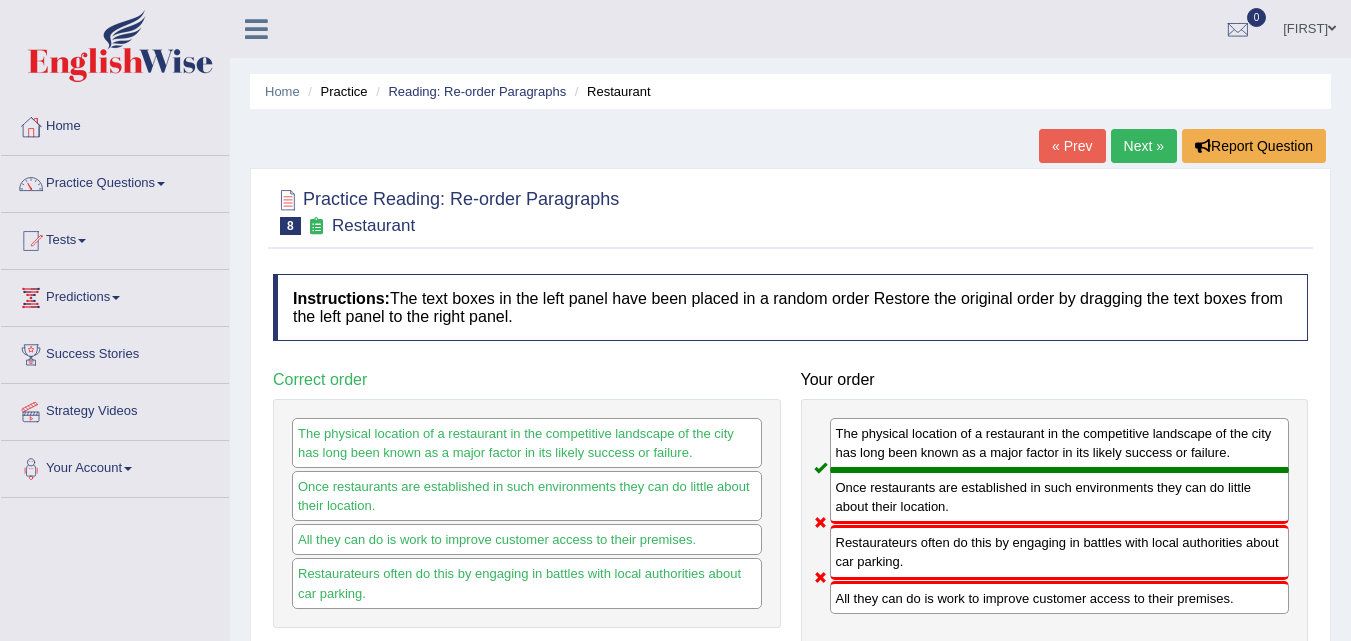 click on "Next »" at bounding box center (1144, 146) 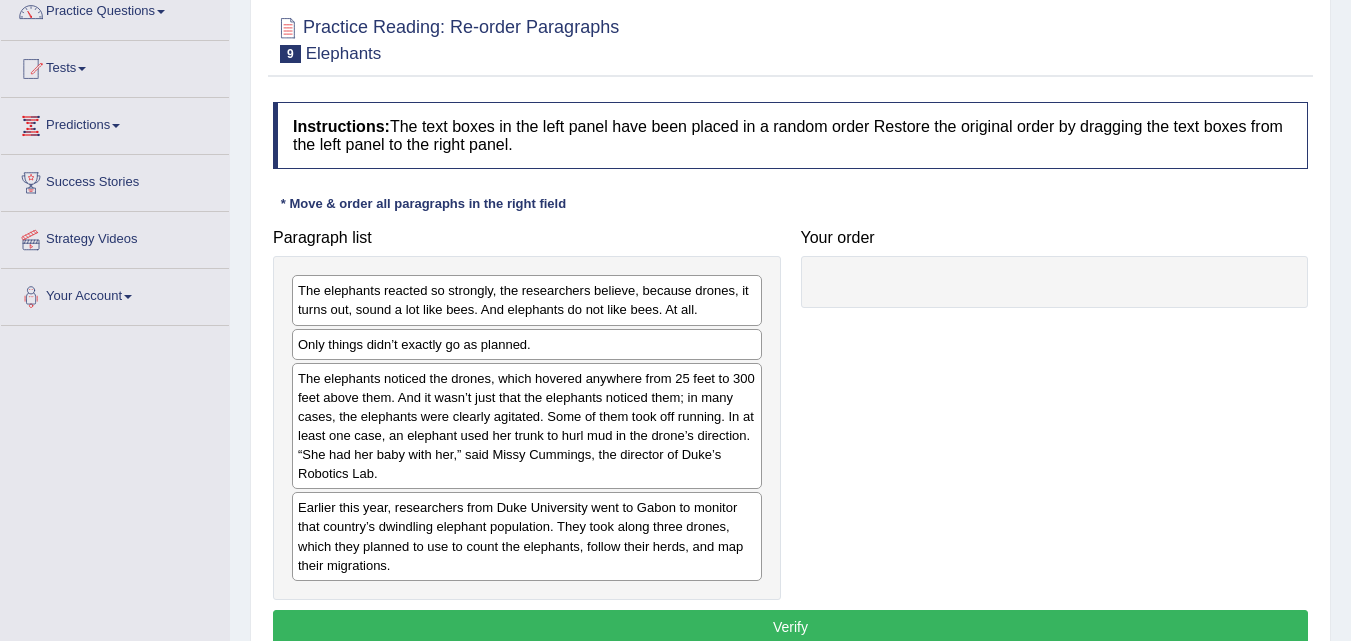 scroll, scrollTop: 0, scrollLeft: 0, axis: both 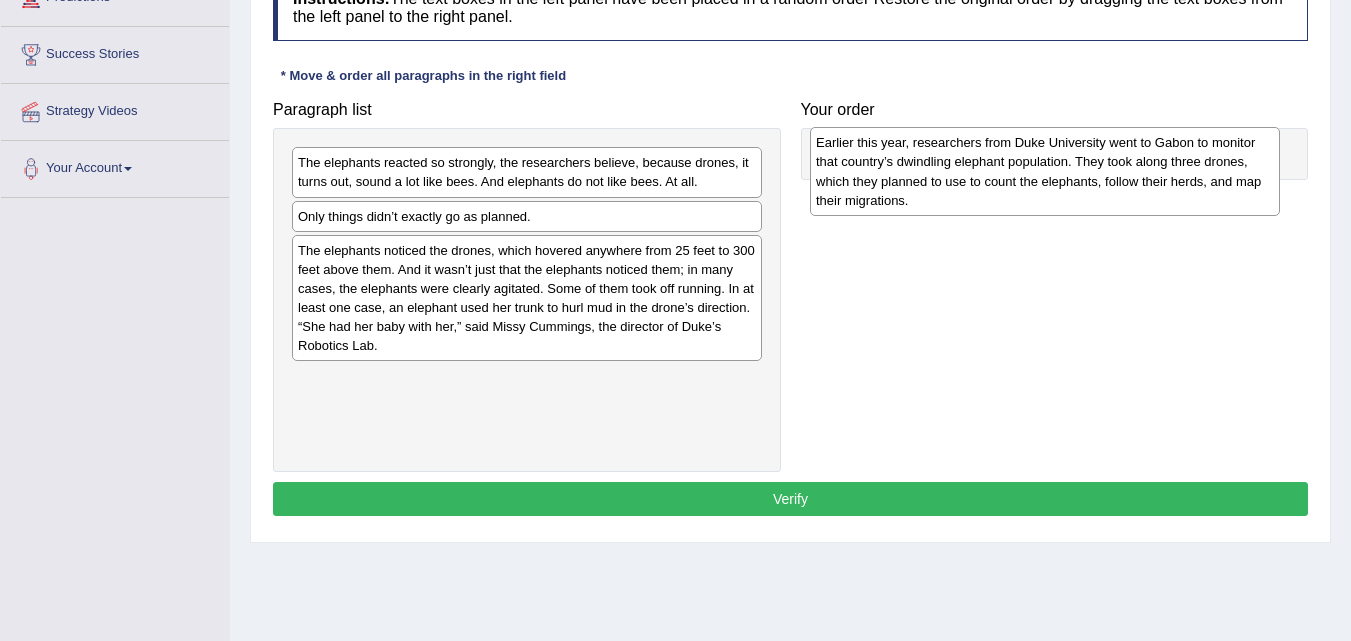 drag, startPoint x: 569, startPoint y: 424, endPoint x: 1087, endPoint y: 187, distance: 569.6429 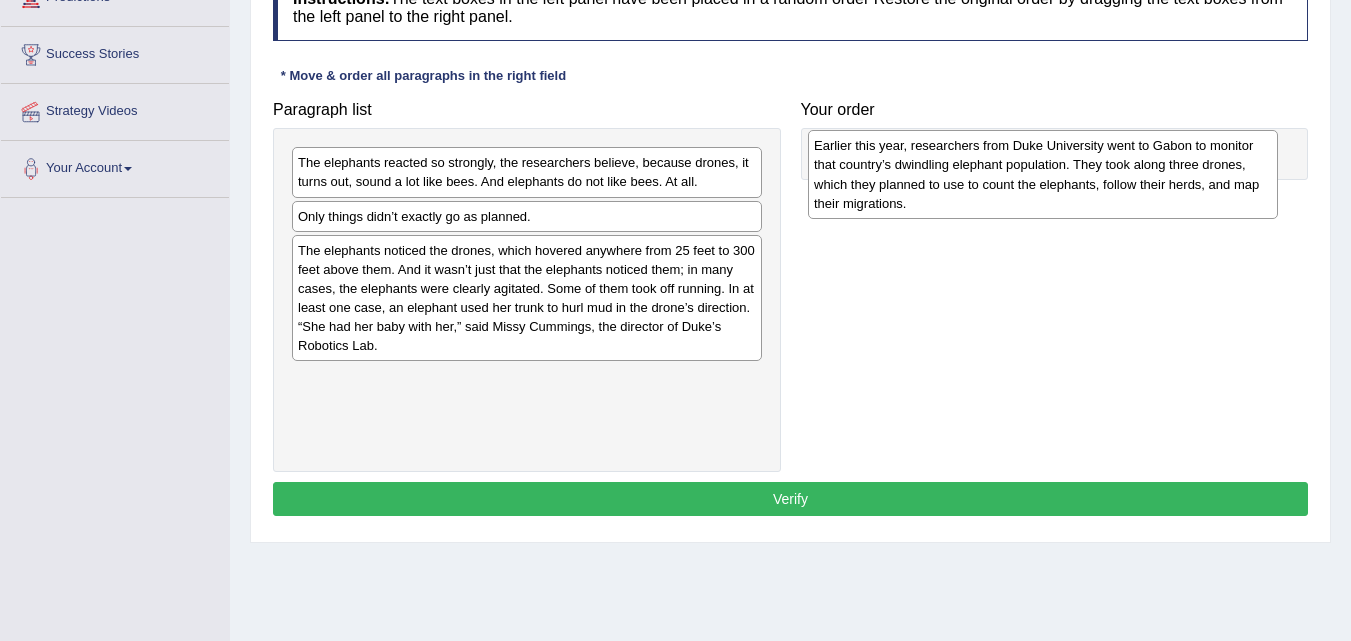 drag, startPoint x: 435, startPoint y: 439, endPoint x: 951, endPoint y: 205, distance: 566.5792 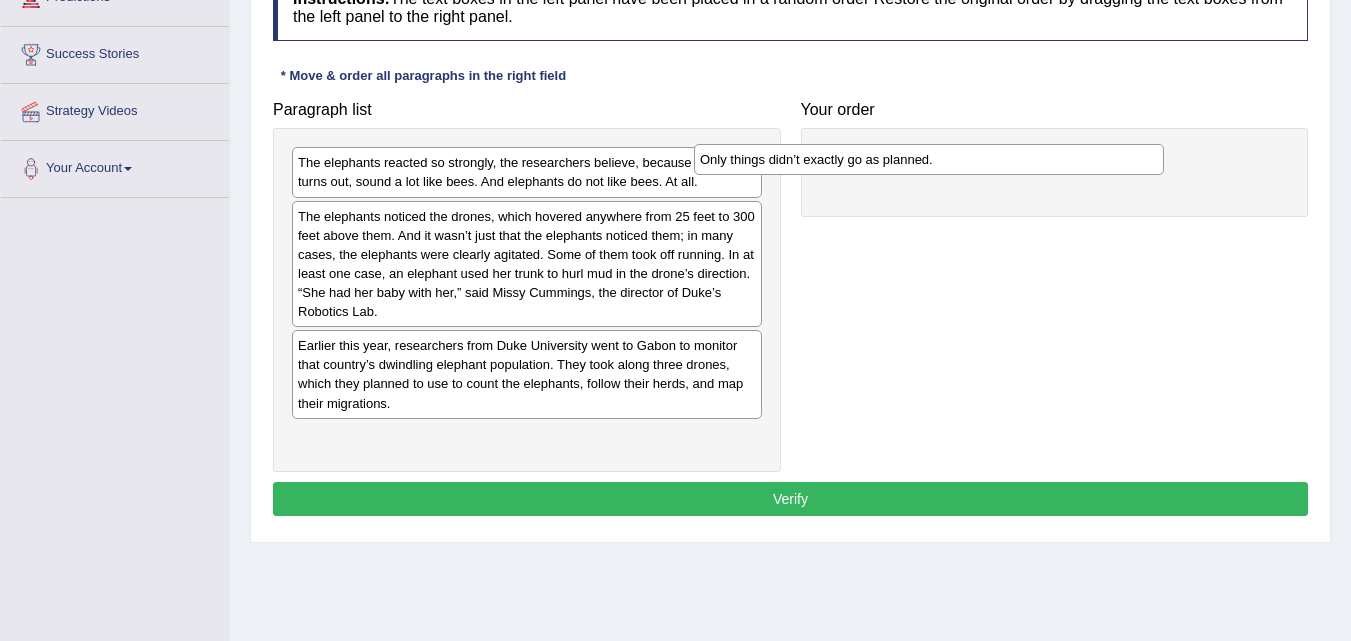 drag, startPoint x: 630, startPoint y: 220, endPoint x: 1093, endPoint y: 136, distance: 470.55817 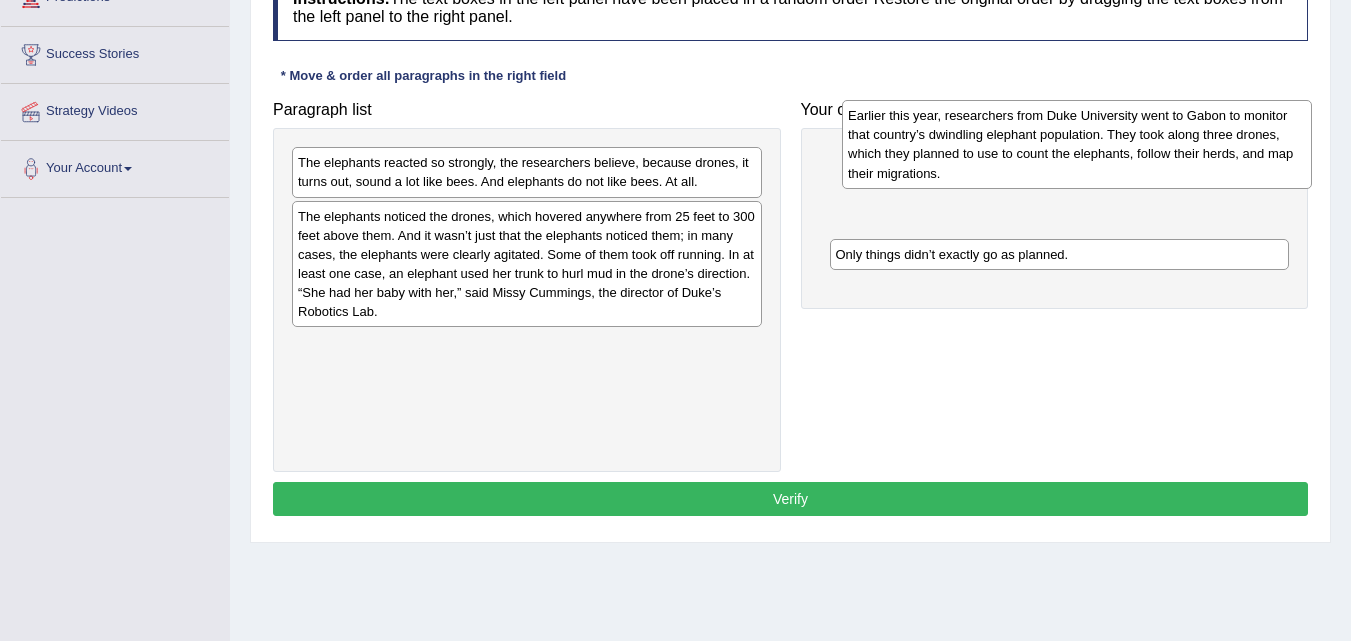 drag, startPoint x: 496, startPoint y: 383, endPoint x: 1046, endPoint y: 167, distance: 590.8942 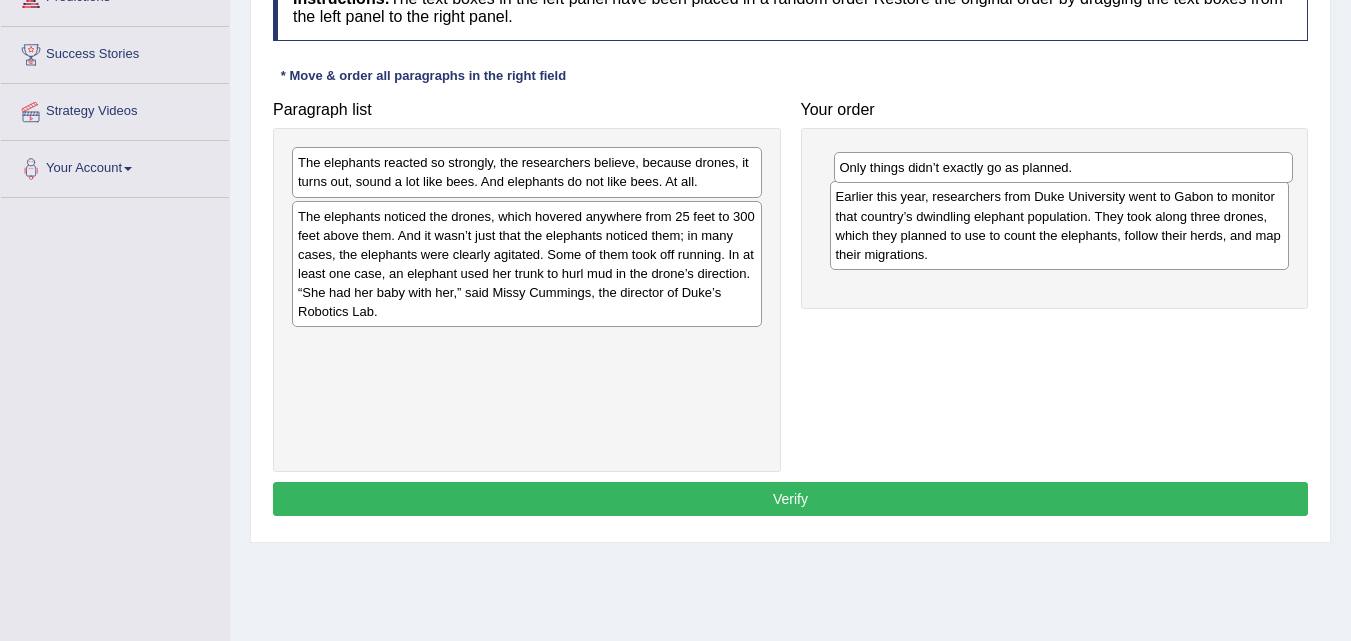 drag, startPoint x: 908, startPoint y: 256, endPoint x: 912, endPoint y: 169, distance: 87.0919 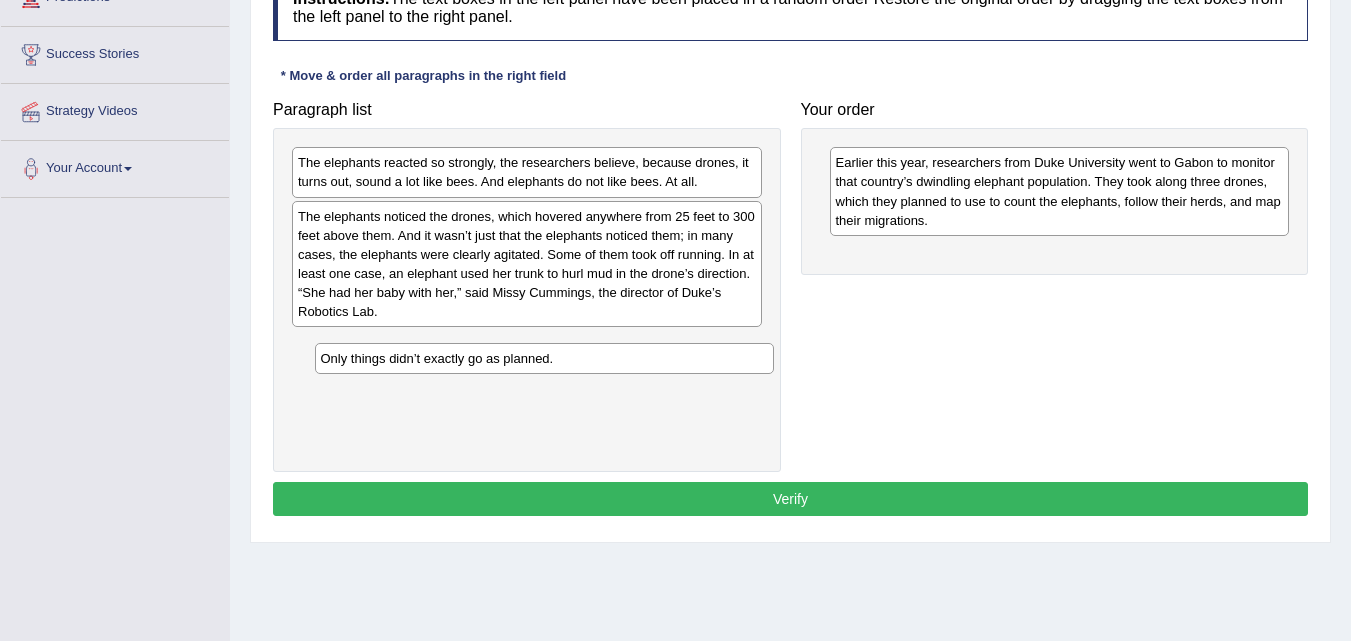 drag, startPoint x: 1039, startPoint y: 161, endPoint x: 466, endPoint y: 331, distance: 597.6864 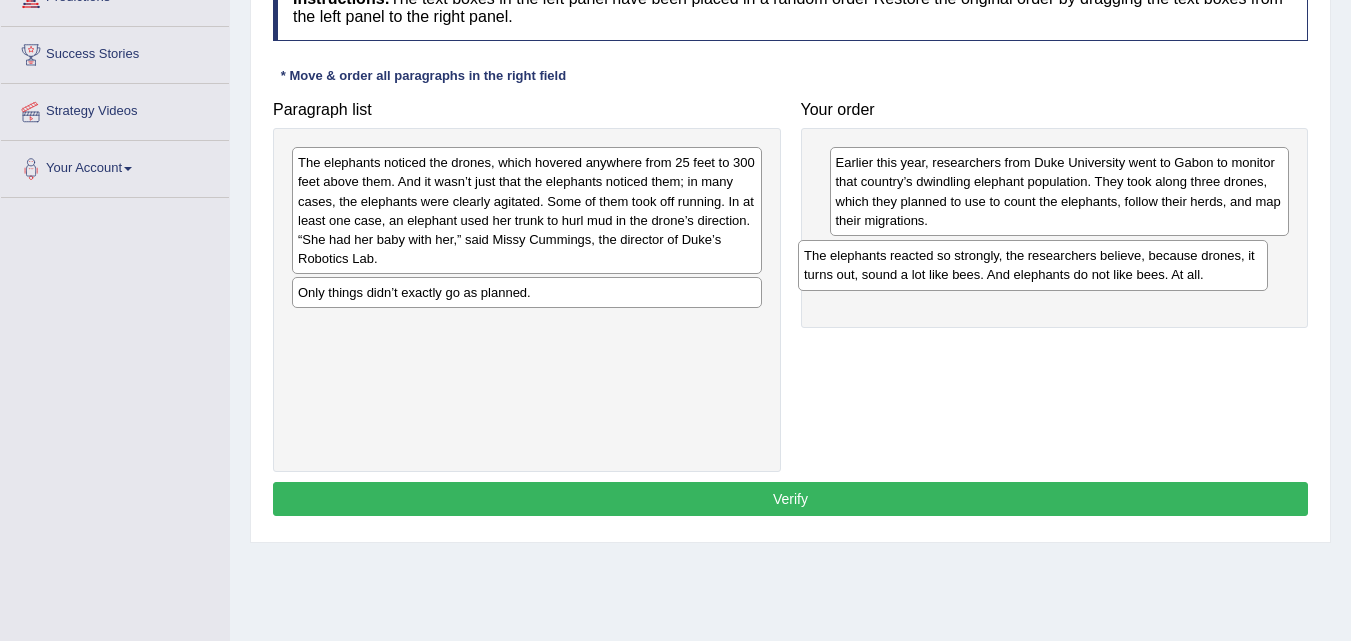 drag, startPoint x: 406, startPoint y: 180, endPoint x: 912, endPoint y: 273, distance: 514.47546 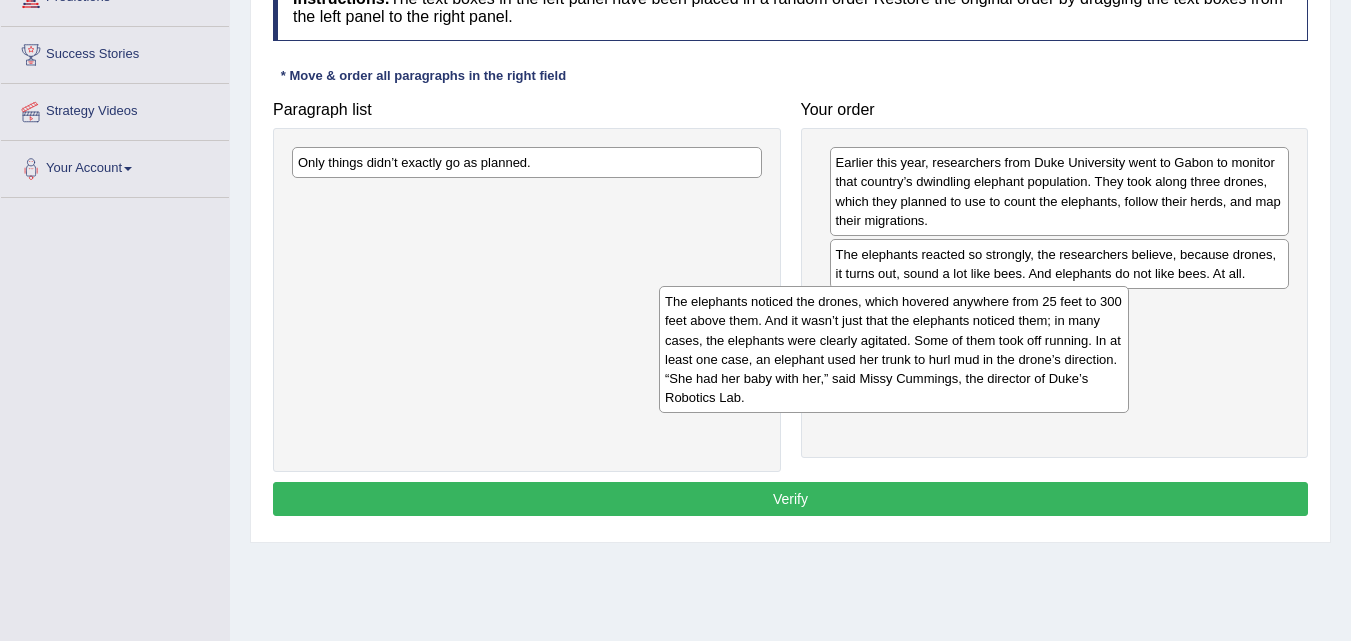 drag, startPoint x: 475, startPoint y: 240, endPoint x: 842, endPoint y: 381, distance: 393.1539 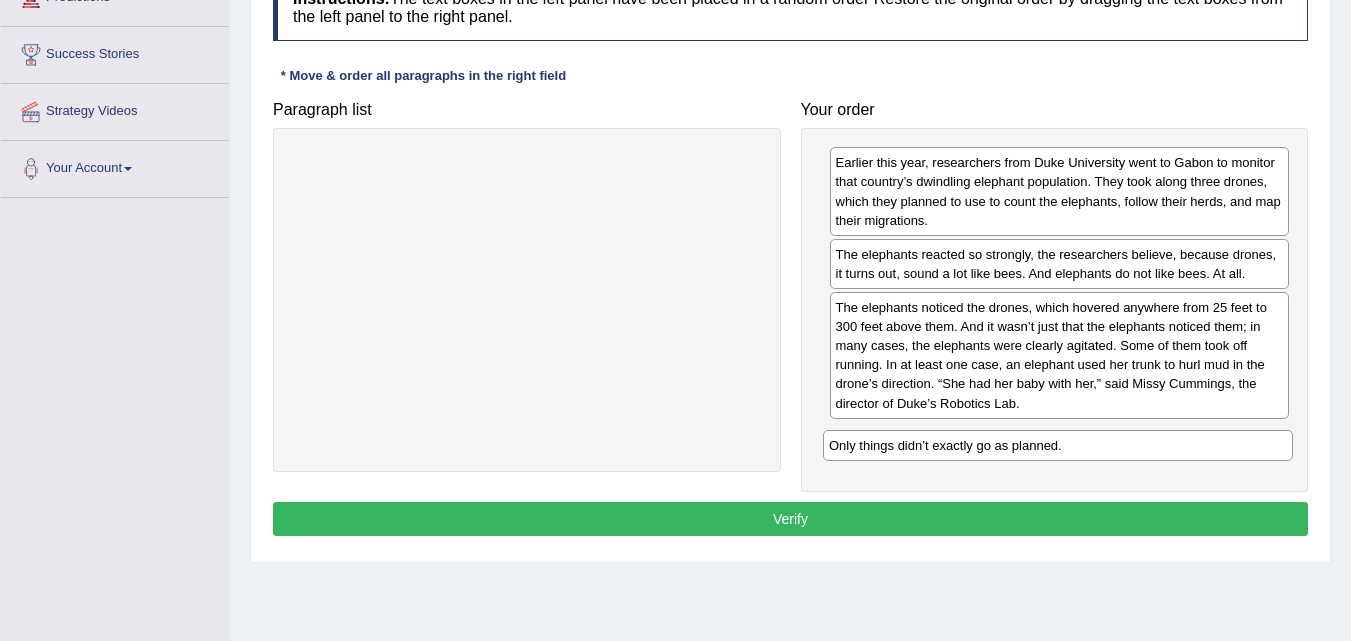 drag, startPoint x: 468, startPoint y: 161, endPoint x: 999, endPoint y: 444, distance: 601.70593 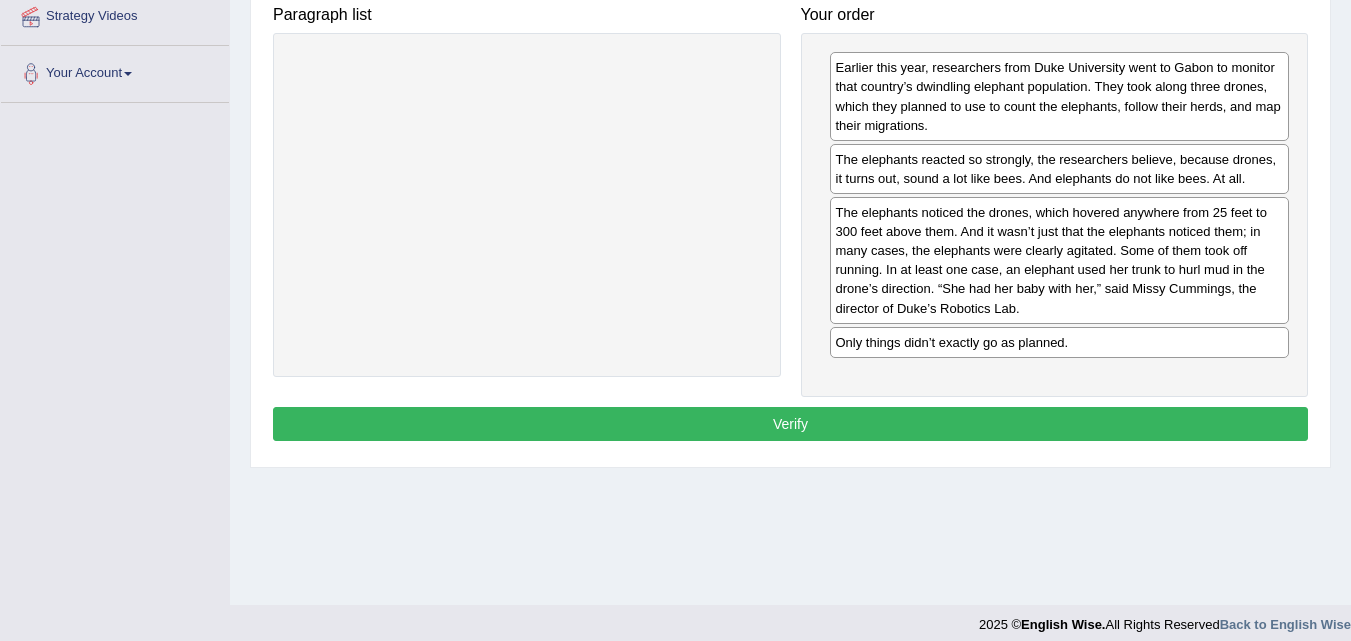 scroll, scrollTop: 400, scrollLeft: 0, axis: vertical 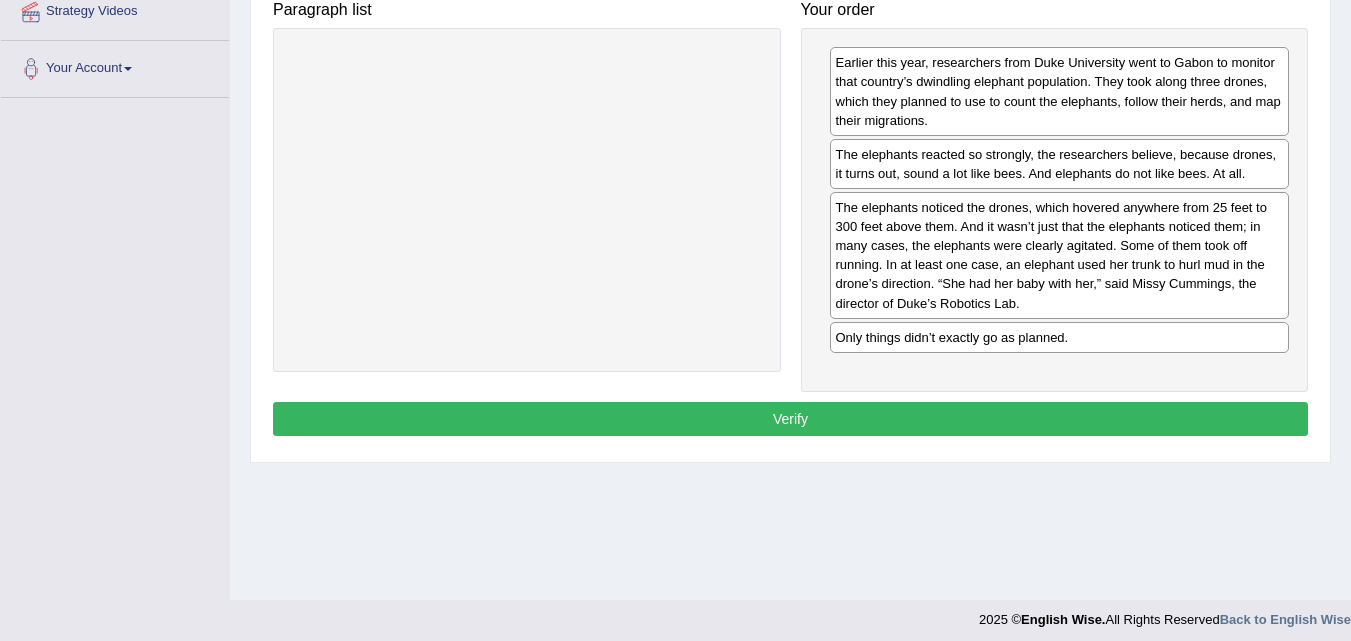 click on "Verify" at bounding box center (790, 419) 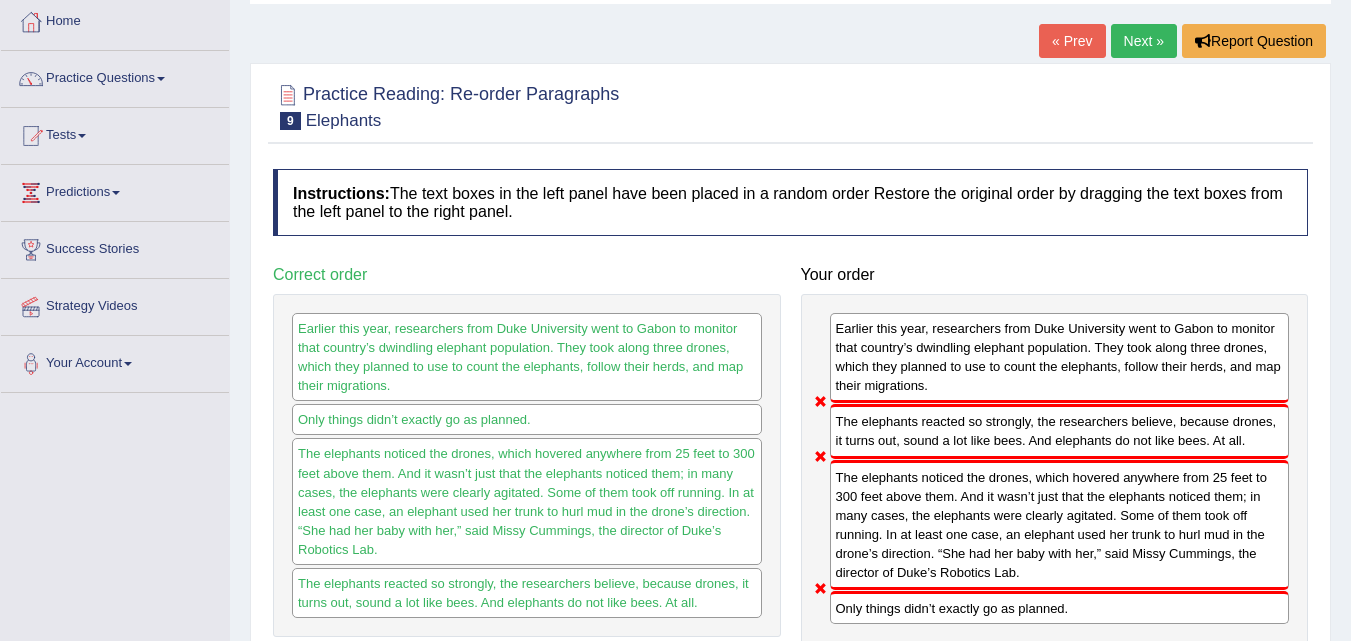 scroll, scrollTop: 100, scrollLeft: 0, axis: vertical 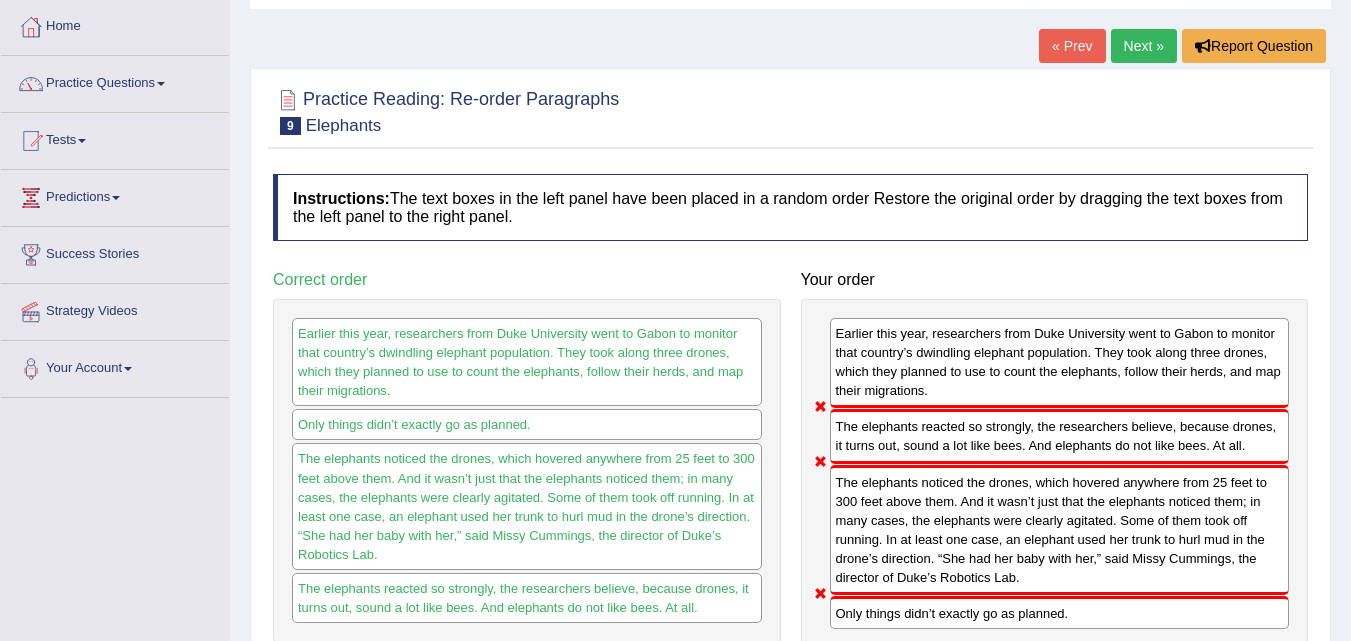 click on "Next »" at bounding box center (1144, 46) 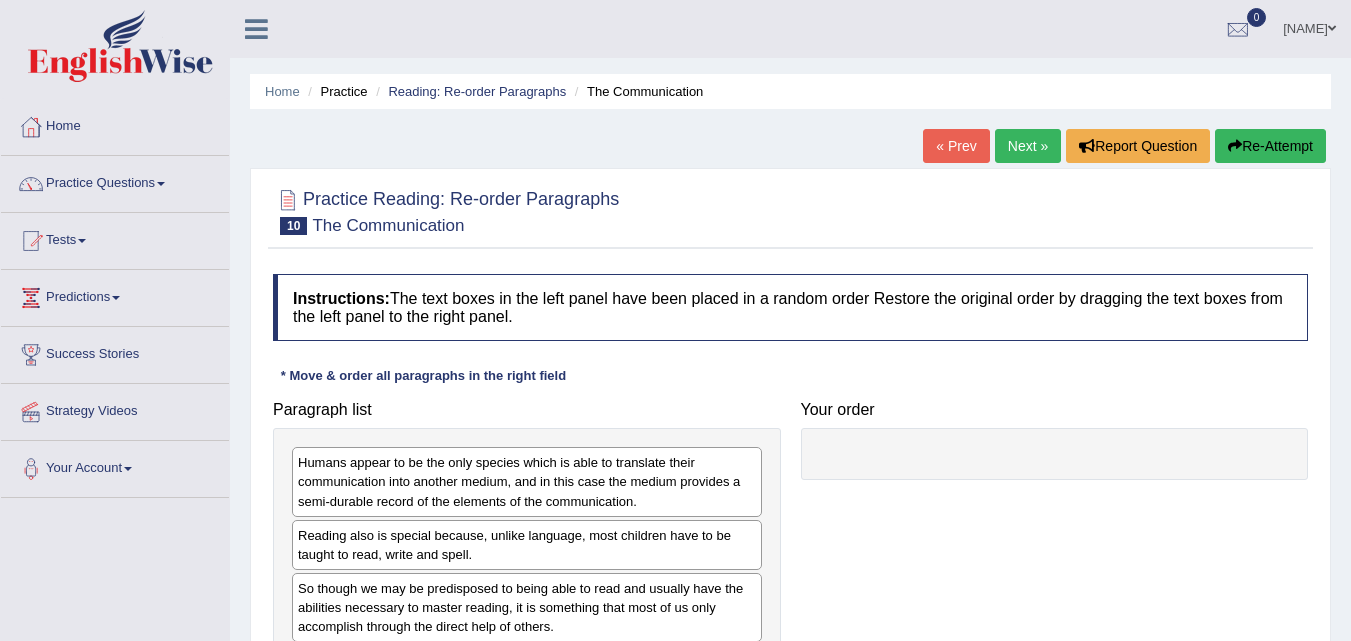 scroll, scrollTop: 0, scrollLeft: 0, axis: both 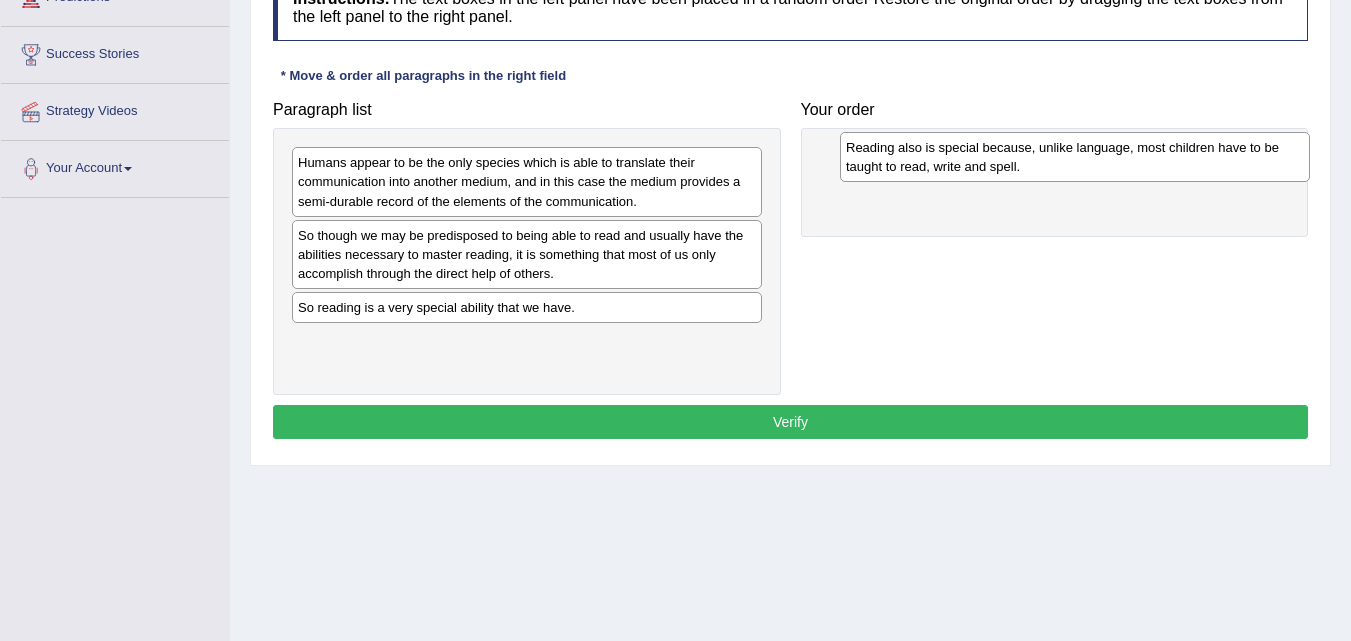 drag, startPoint x: 421, startPoint y: 258, endPoint x: 969, endPoint y: 170, distance: 555.0207 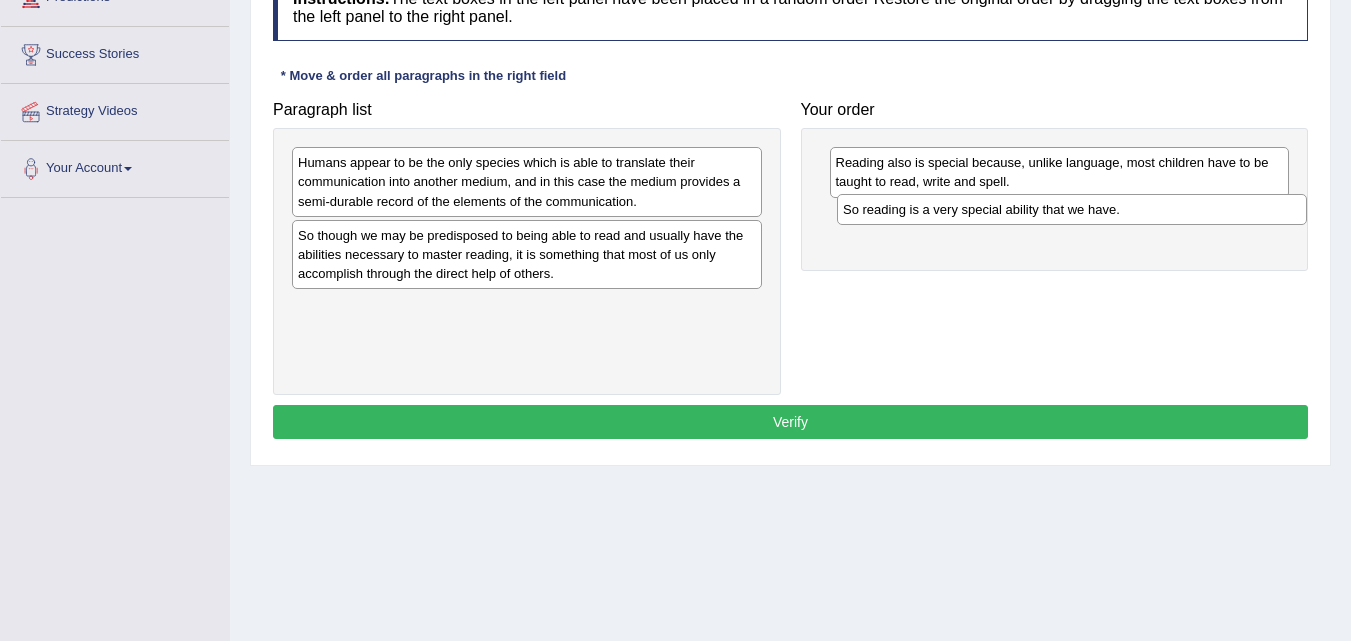 drag, startPoint x: 558, startPoint y: 305, endPoint x: 1103, endPoint y: 207, distance: 553.7409 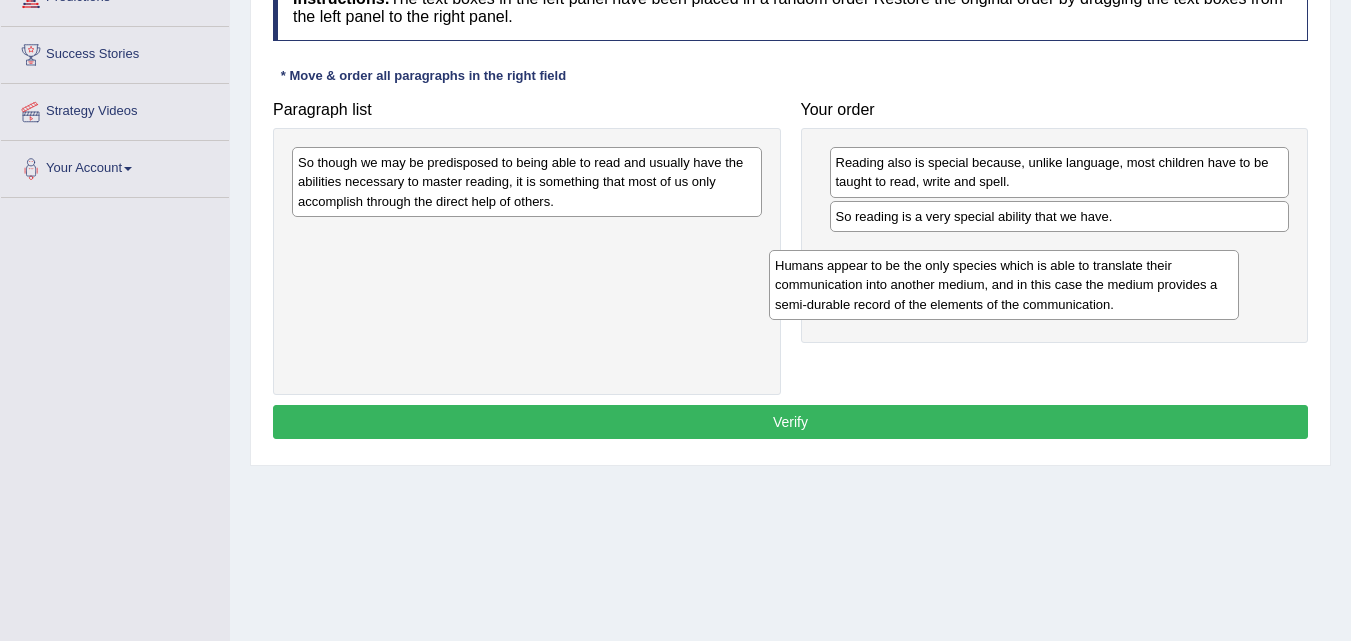drag, startPoint x: 554, startPoint y: 196, endPoint x: 1031, endPoint y: 299, distance: 487.99387 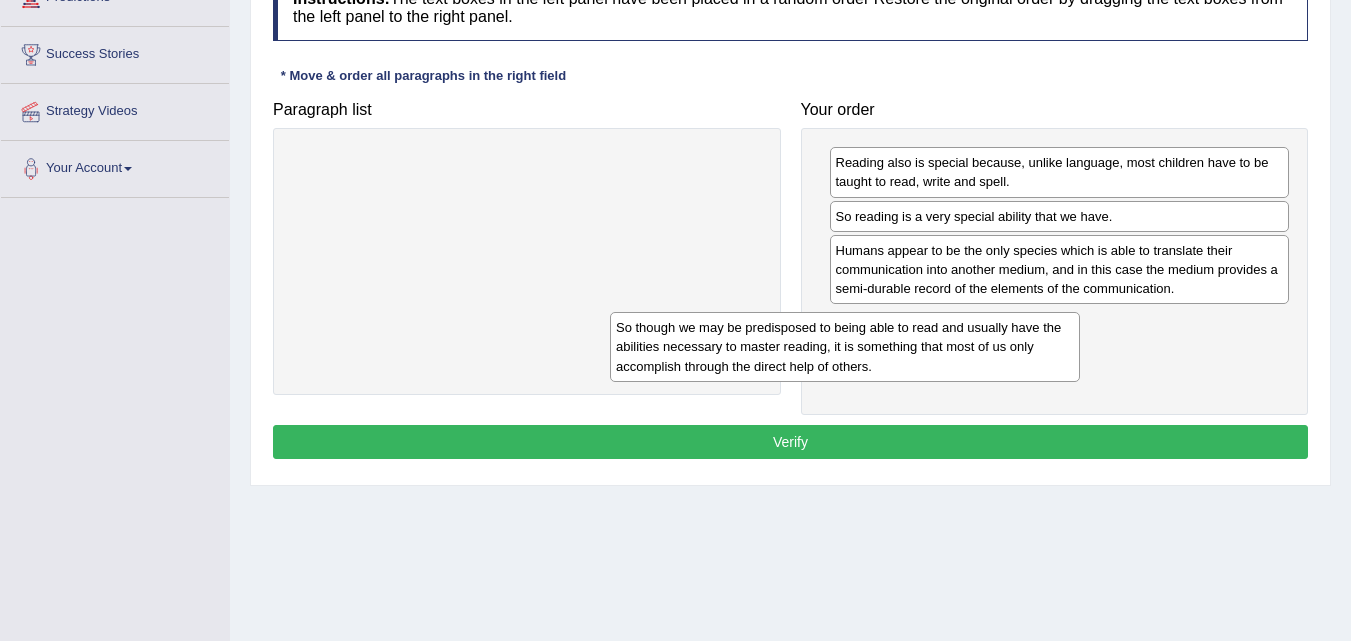 drag, startPoint x: 594, startPoint y: 187, endPoint x: 912, endPoint y: 352, distance: 358.2583 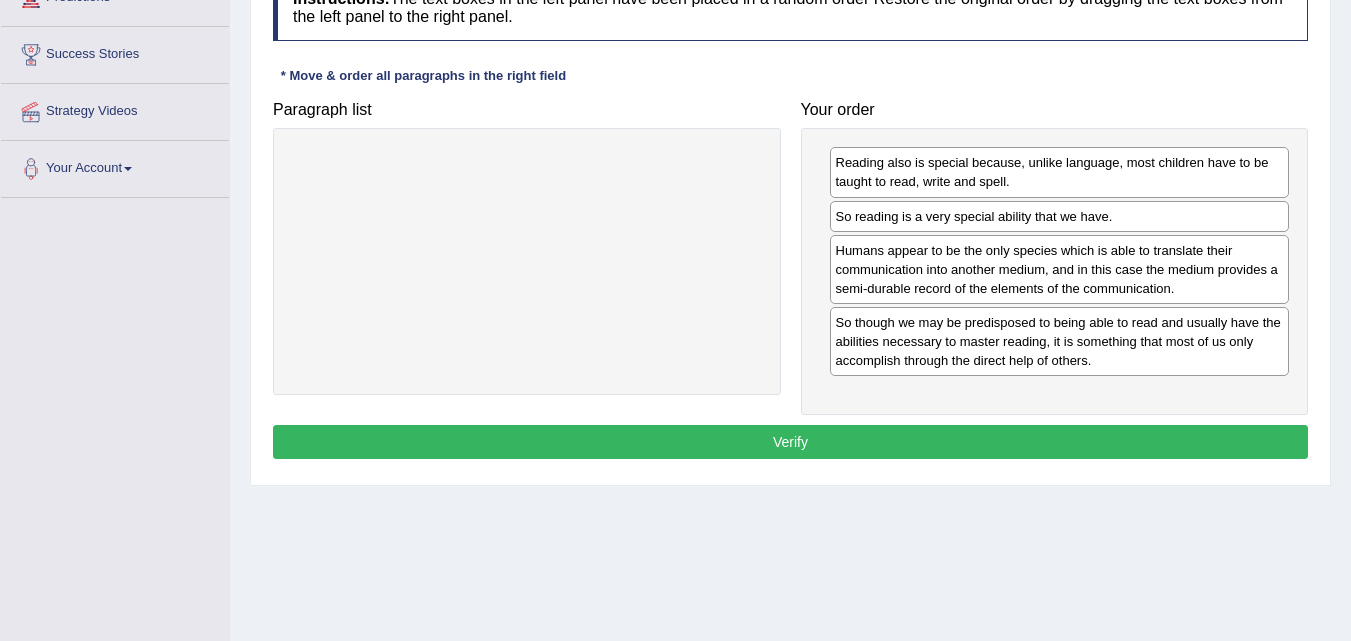 click on "Verify" at bounding box center (790, 442) 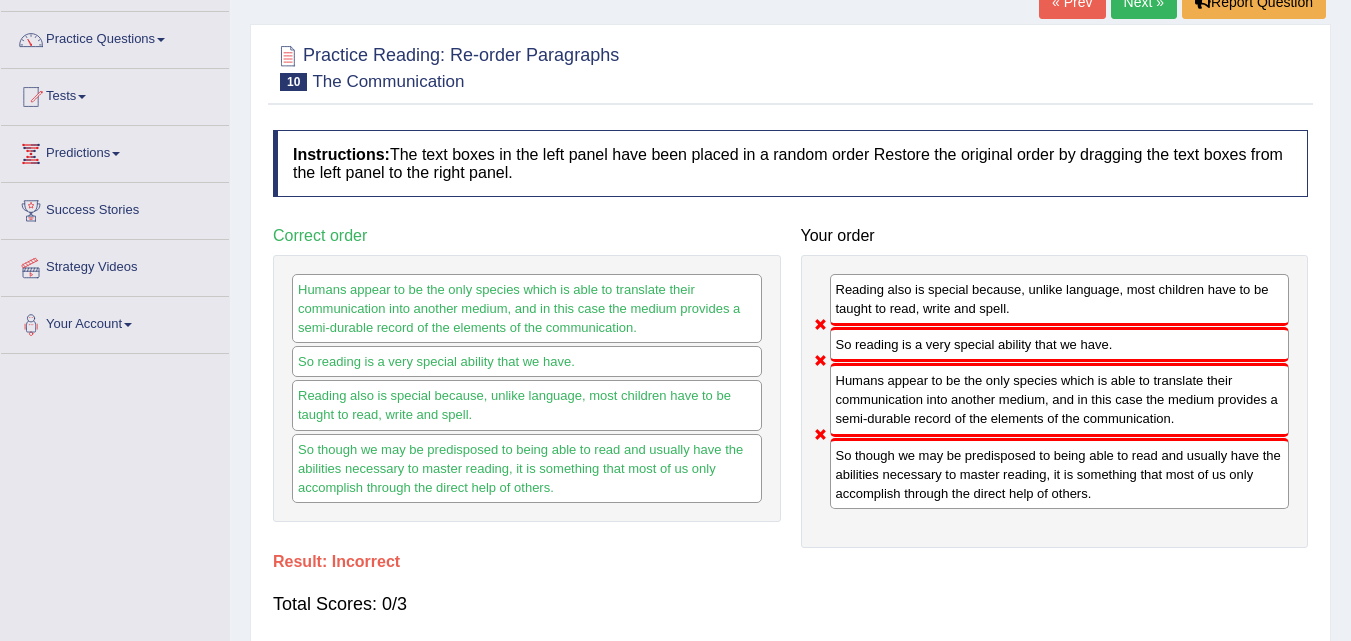 scroll, scrollTop: 109, scrollLeft: 0, axis: vertical 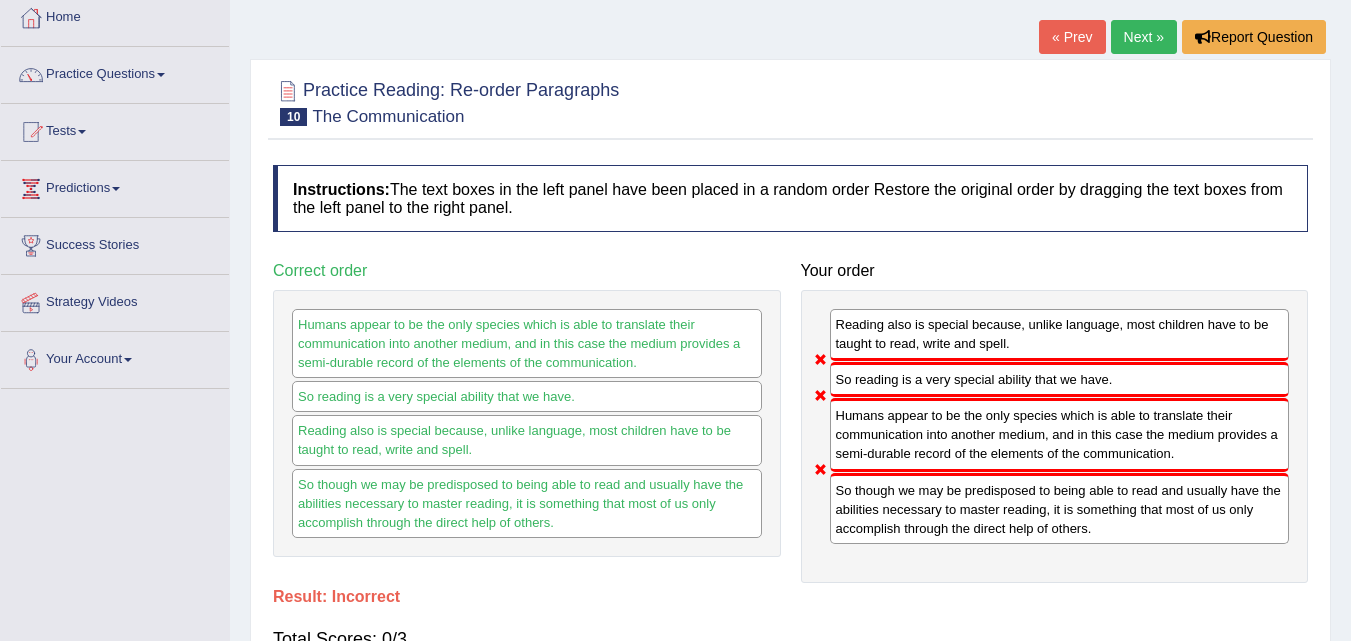 click on "Next »" at bounding box center [1144, 37] 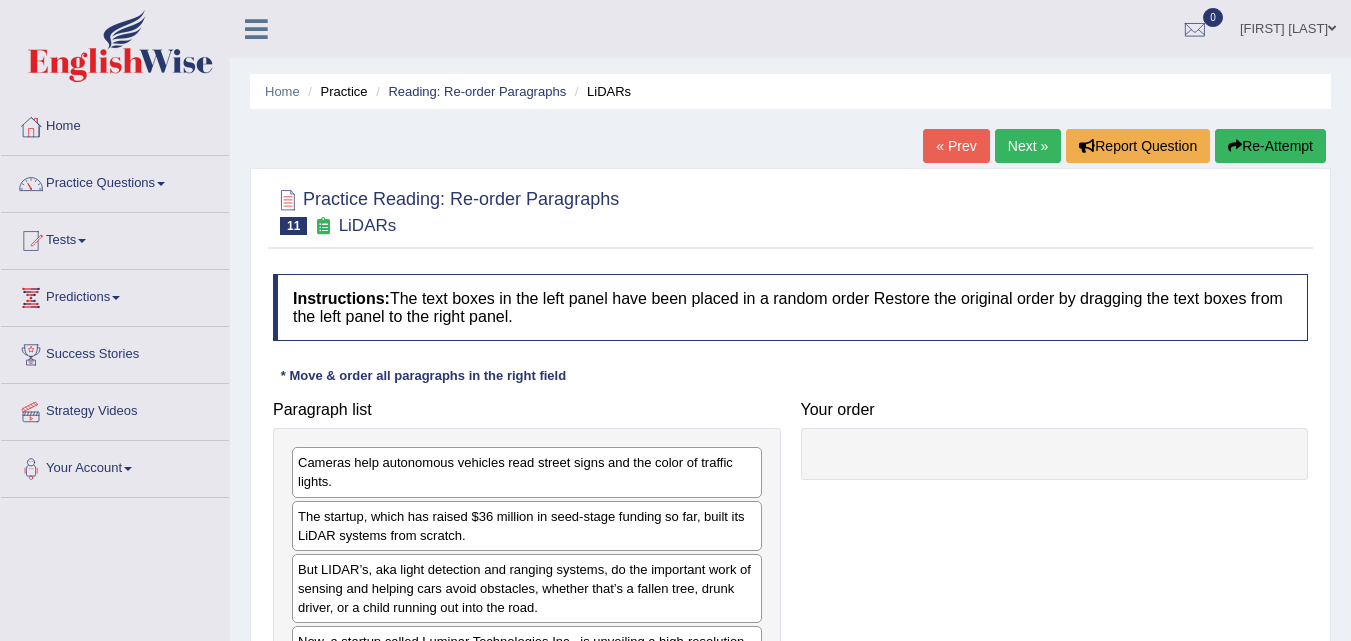 scroll, scrollTop: 200, scrollLeft: 0, axis: vertical 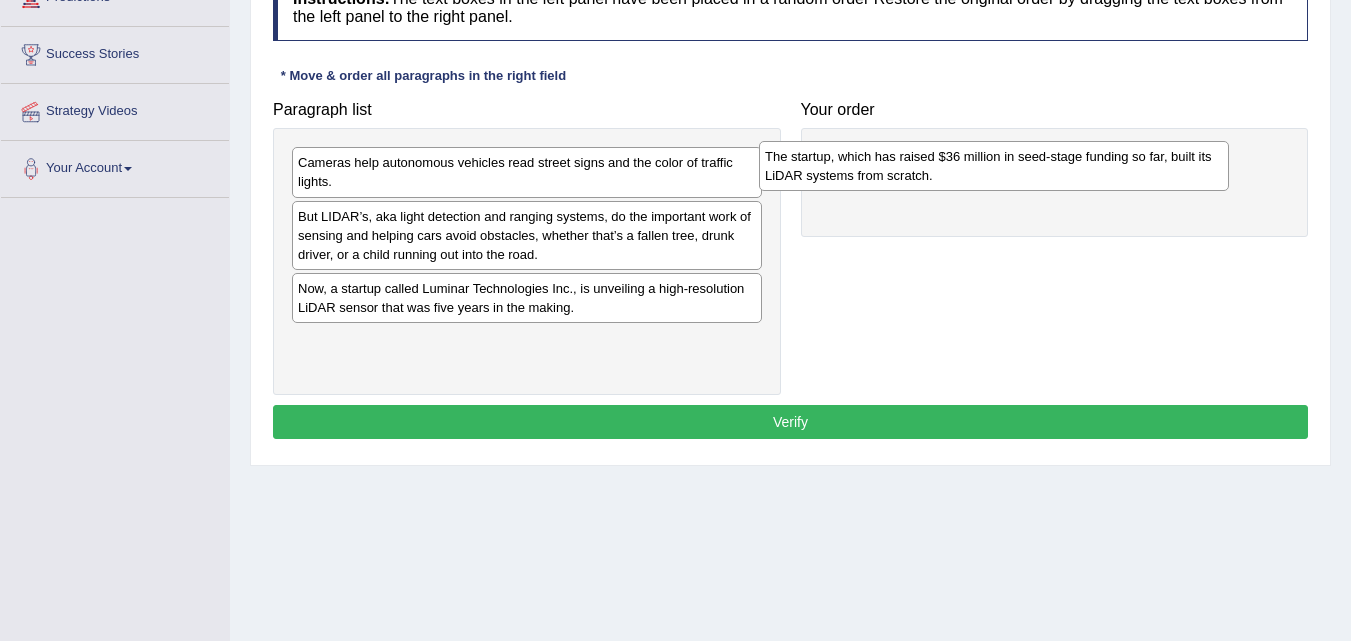 drag, startPoint x: 636, startPoint y: 224, endPoint x: 1103, endPoint y: 164, distance: 470.83862 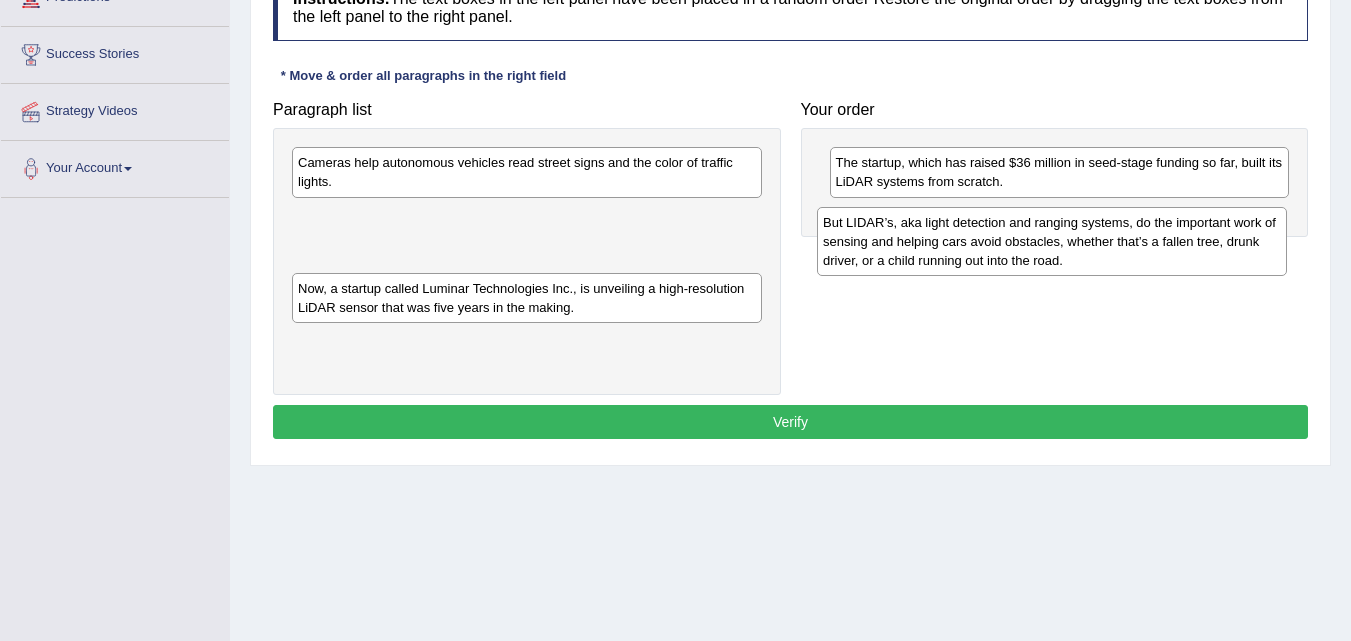 drag, startPoint x: 595, startPoint y: 236, endPoint x: 1120, endPoint y: 242, distance: 525.0343 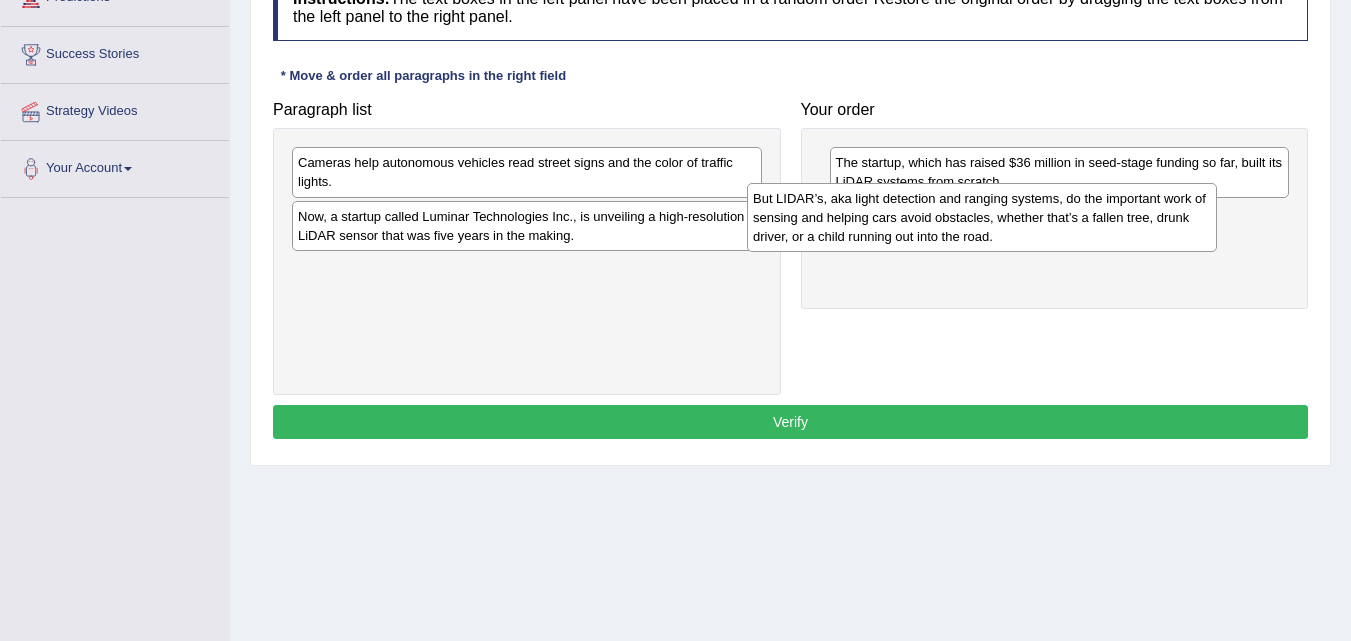 drag, startPoint x: 578, startPoint y: 215, endPoint x: 1035, endPoint y: 196, distance: 457.3948 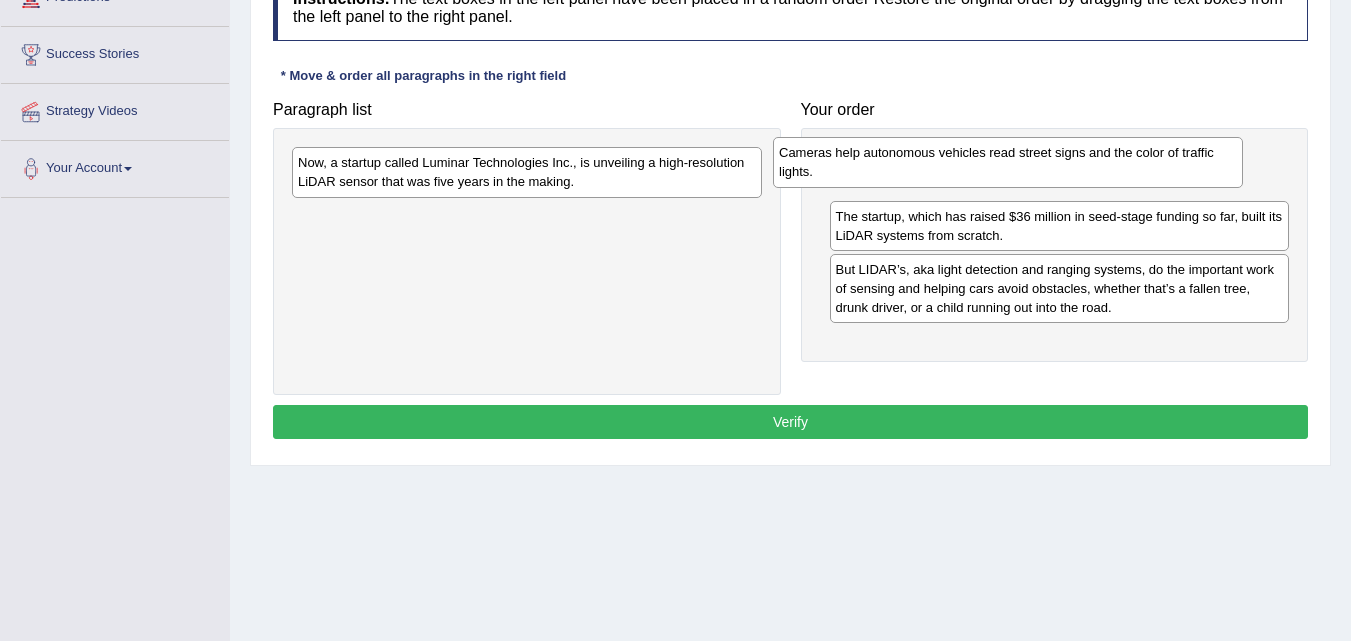 drag, startPoint x: 474, startPoint y: 173, endPoint x: 963, endPoint y: 165, distance: 489.06543 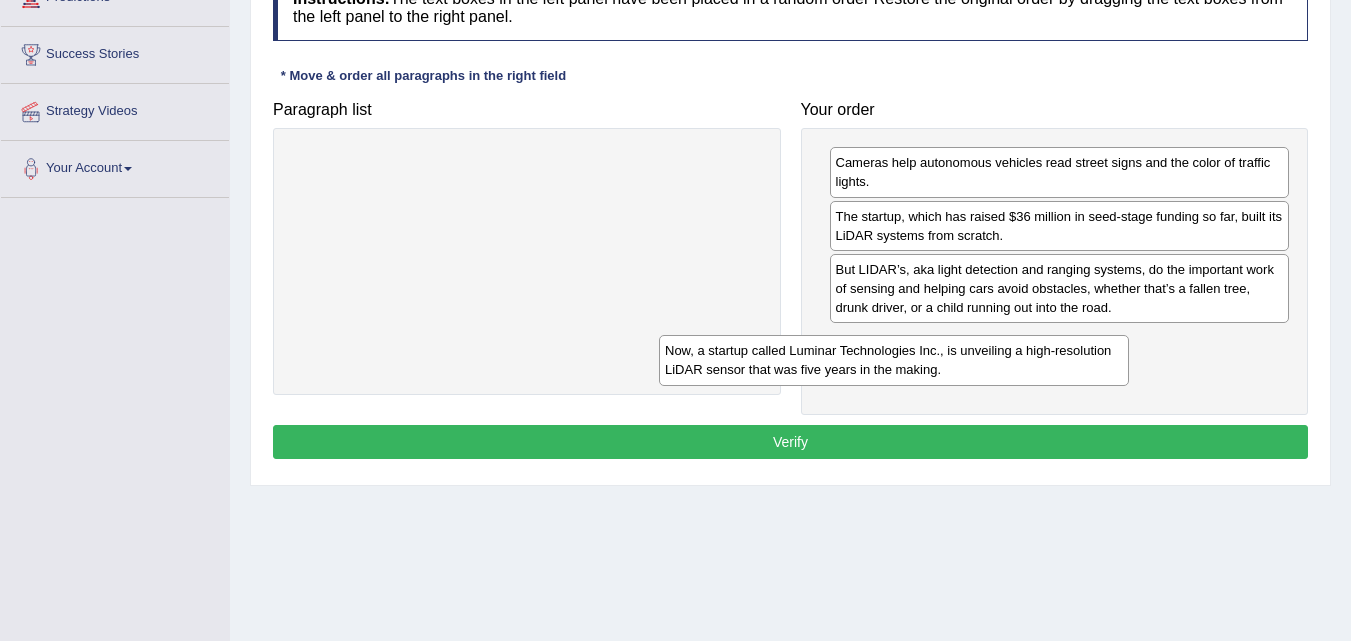 drag, startPoint x: 578, startPoint y: 174, endPoint x: 945, endPoint y: 362, distance: 412.3506 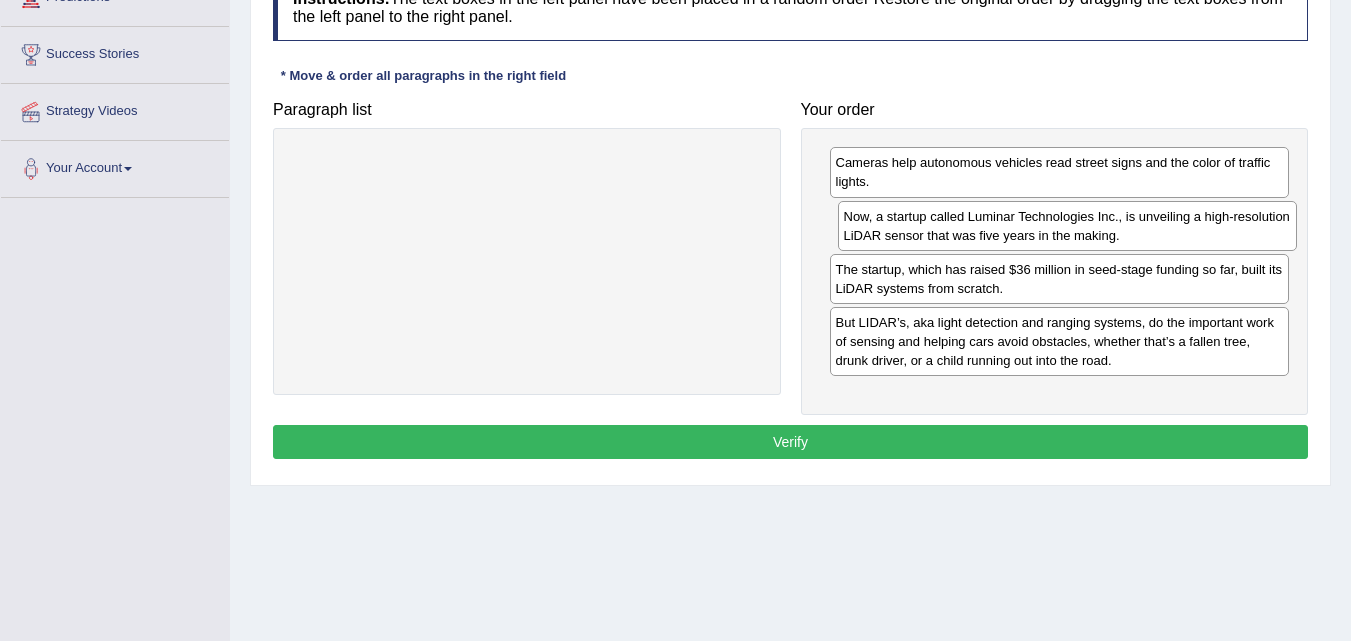 drag, startPoint x: 876, startPoint y: 351, endPoint x: 885, endPoint y: 226, distance: 125.32358 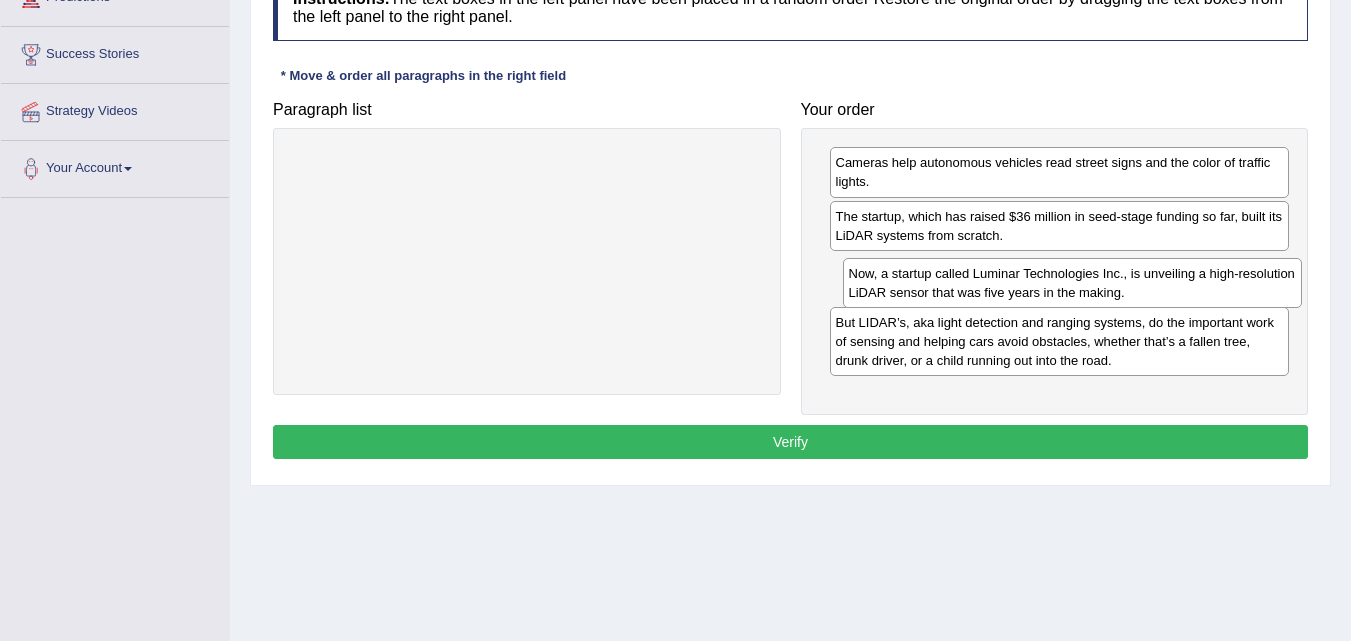 drag, startPoint x: 929, startPoint y: 236, endPoint x: 942, endPoint y: 293, distance: 58.463665 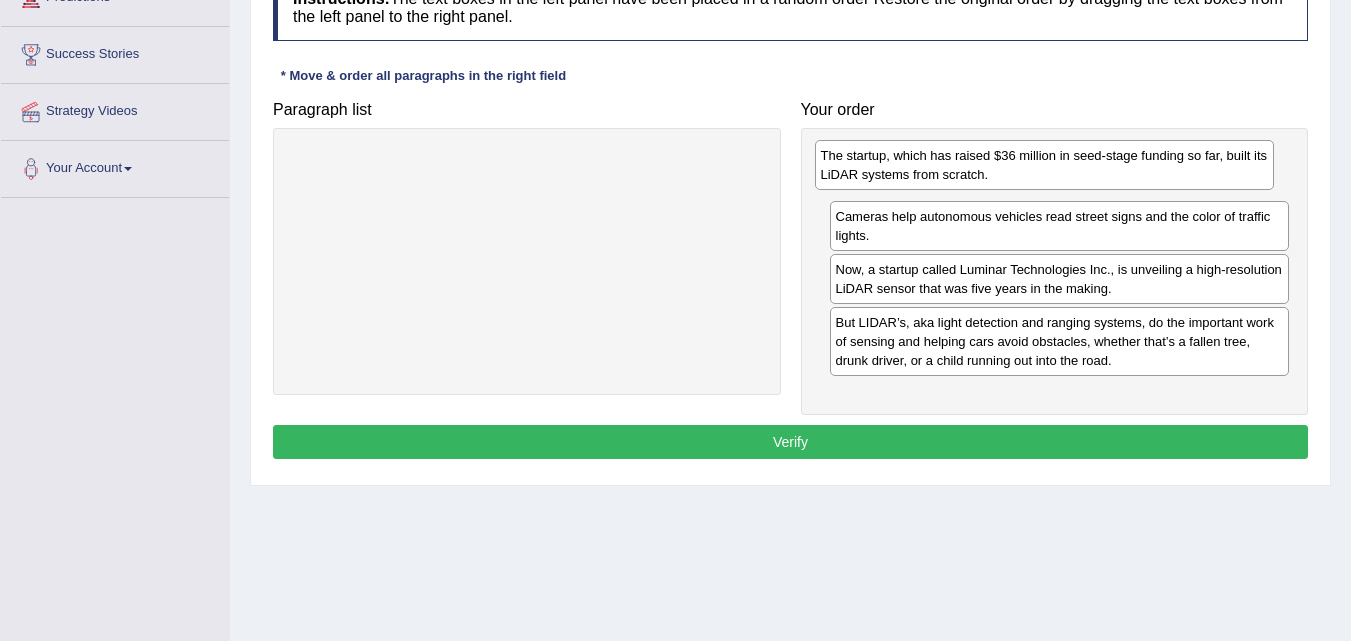 drag, startPoint x: 917, startPoint y: 235, endPoint x: 902, endPoint y: 174, distance: 62.817196 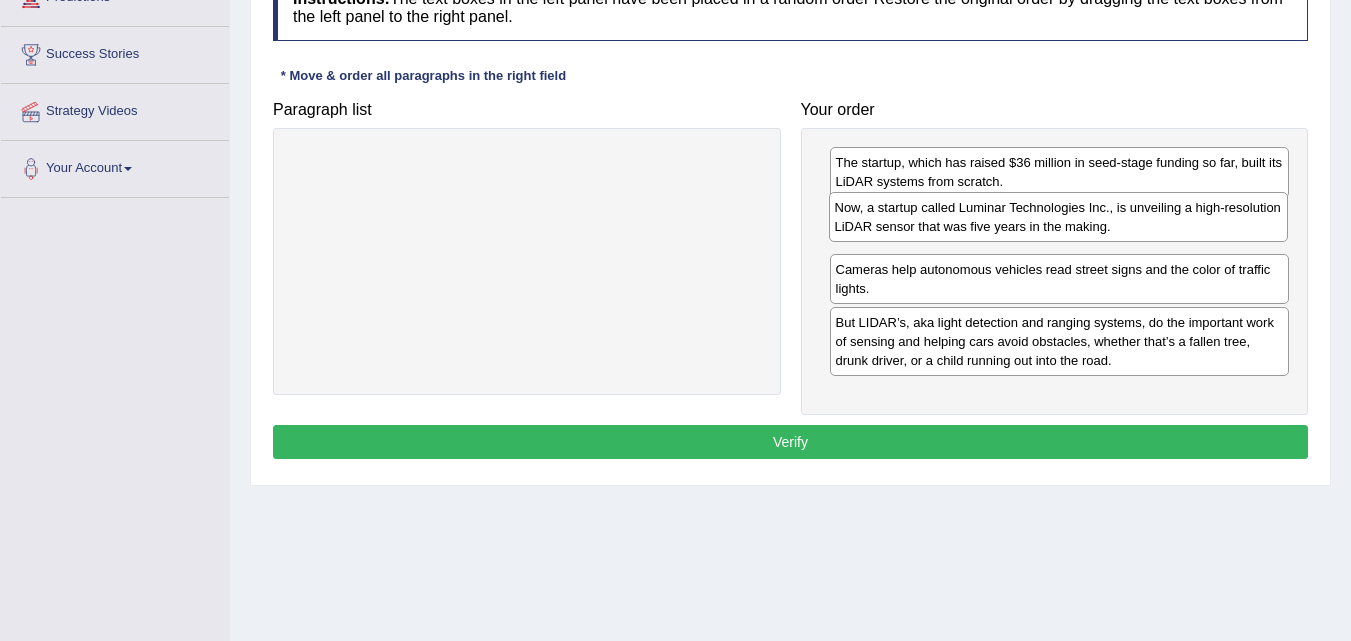 drag, startPoint x: 850, startPoint y: 287, endPoint x: 849, endPoint y: 225, distance: 62.008064 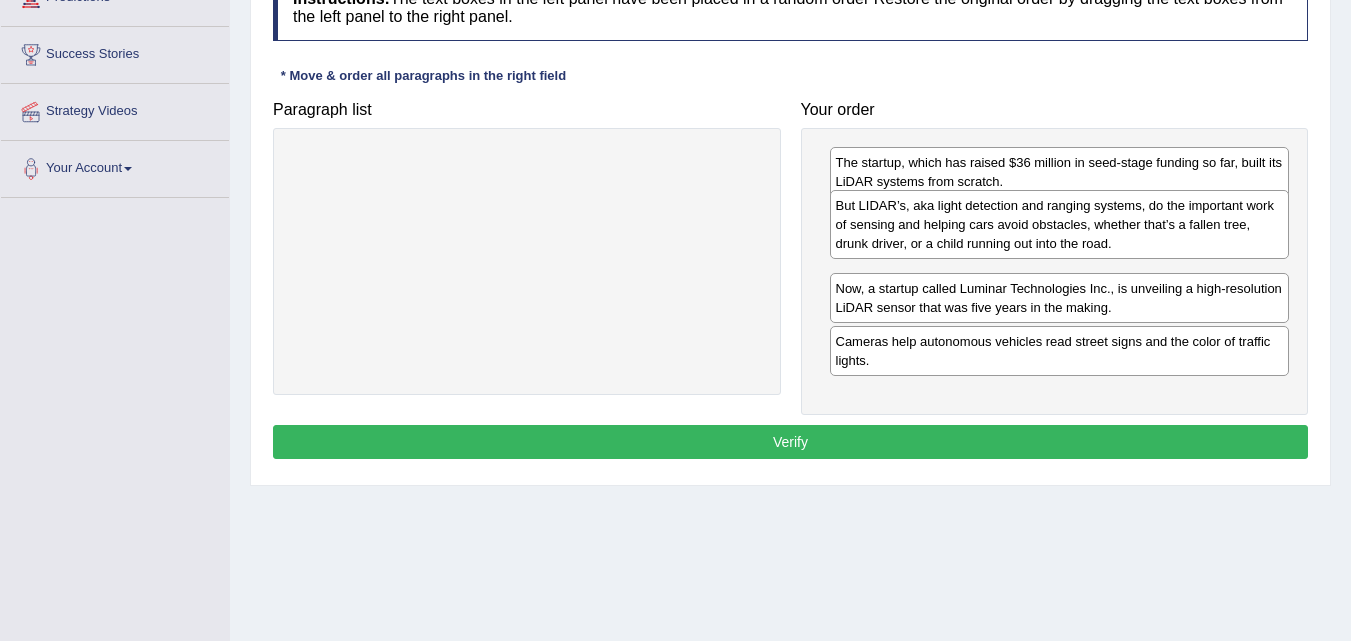 drag, startPoint x: 854, startPoint y: 350, endPoint x: 854, endPoint y: 236, distance: 114 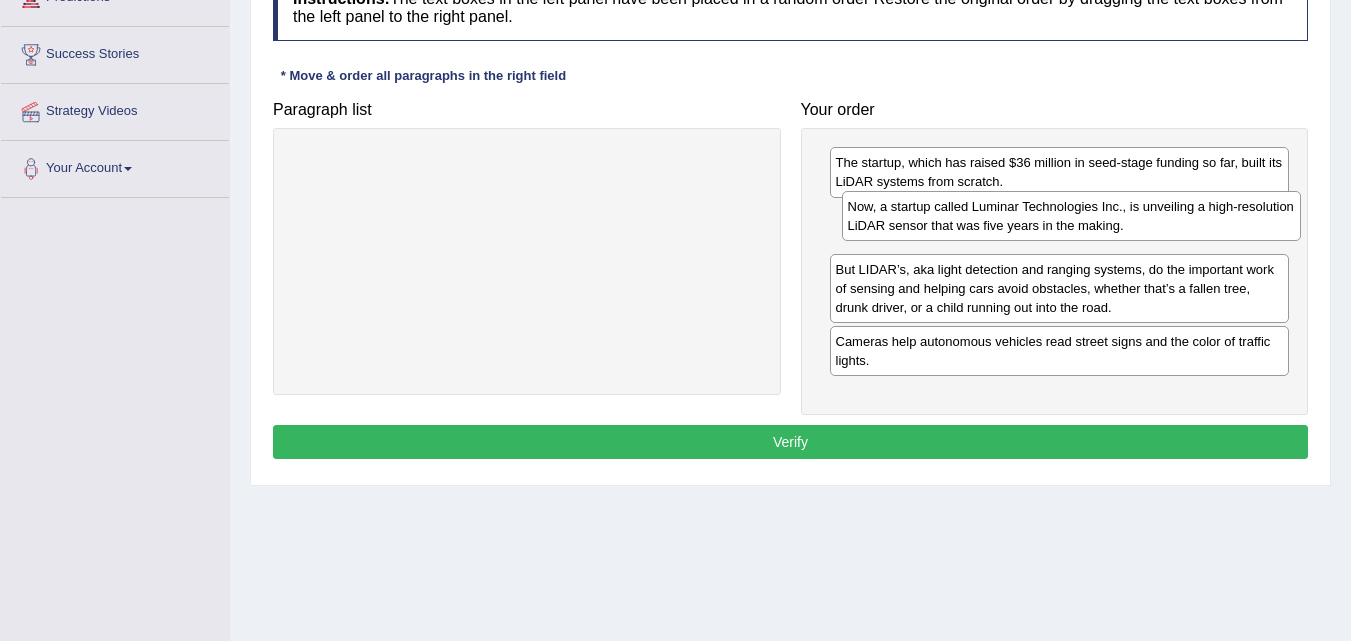 drag, startPoint x: 983, startPoint y: 301, endPoint x: 995, endPoint y: 219, distance: 82.8734 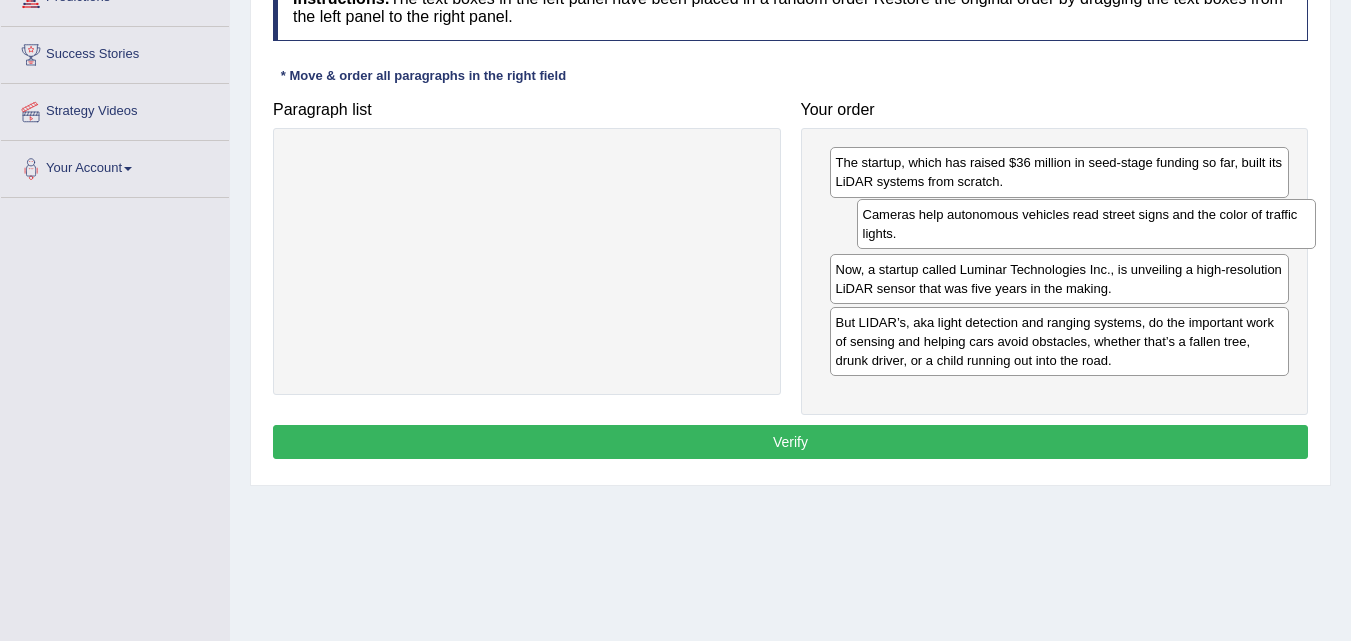 drag, startPoint x: 870, startPoint y: 350, endPoint x: 897, endPoint y: 223, distance: 129.83836 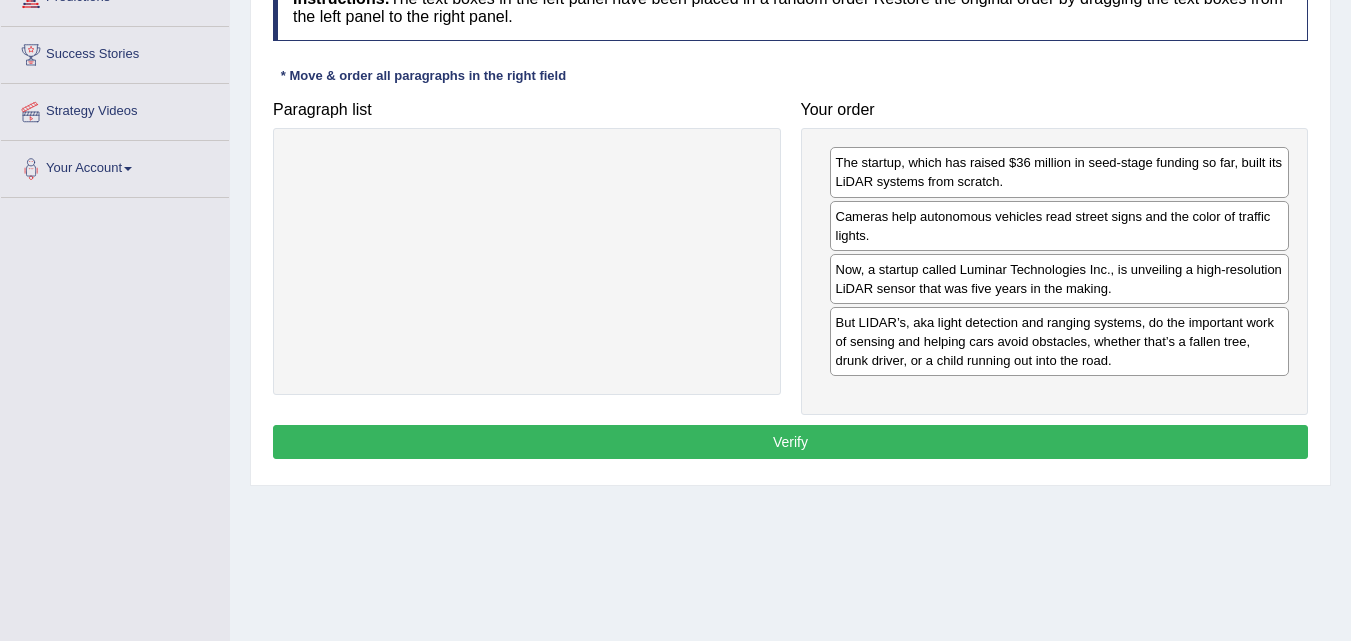 click on "Verify" at bounding box center (790, 442) 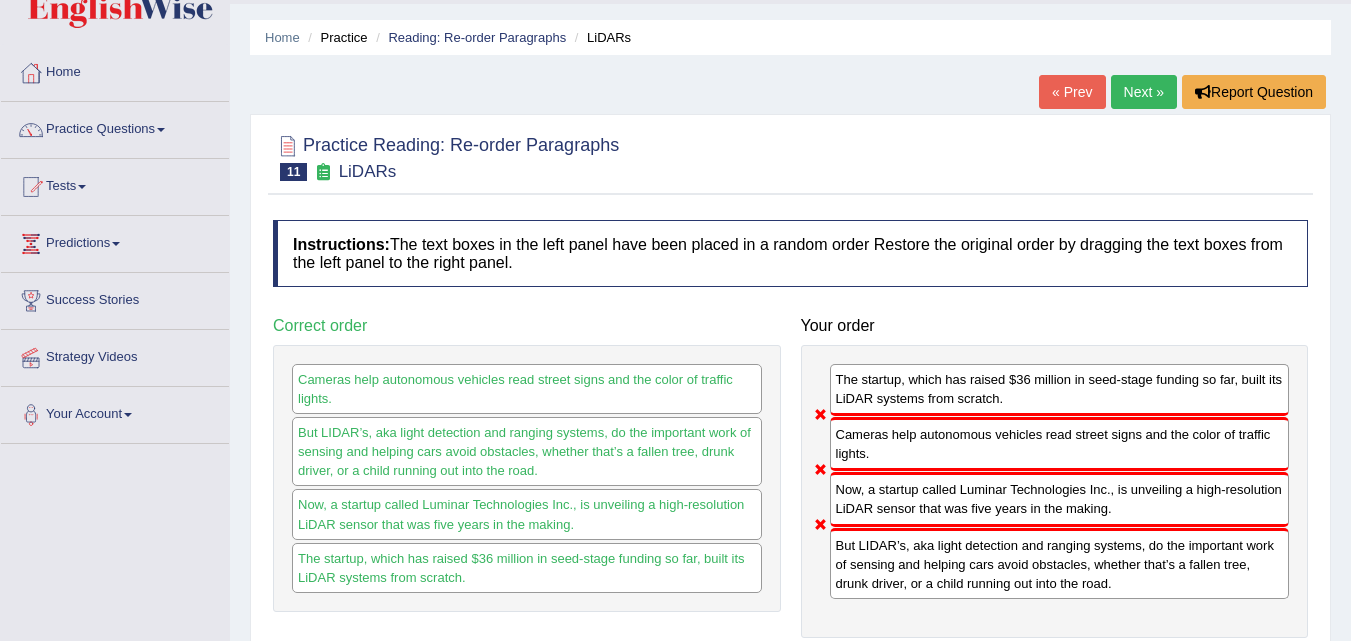 scroll, scrollTop: 0, scrollLeft: 0, axis: both 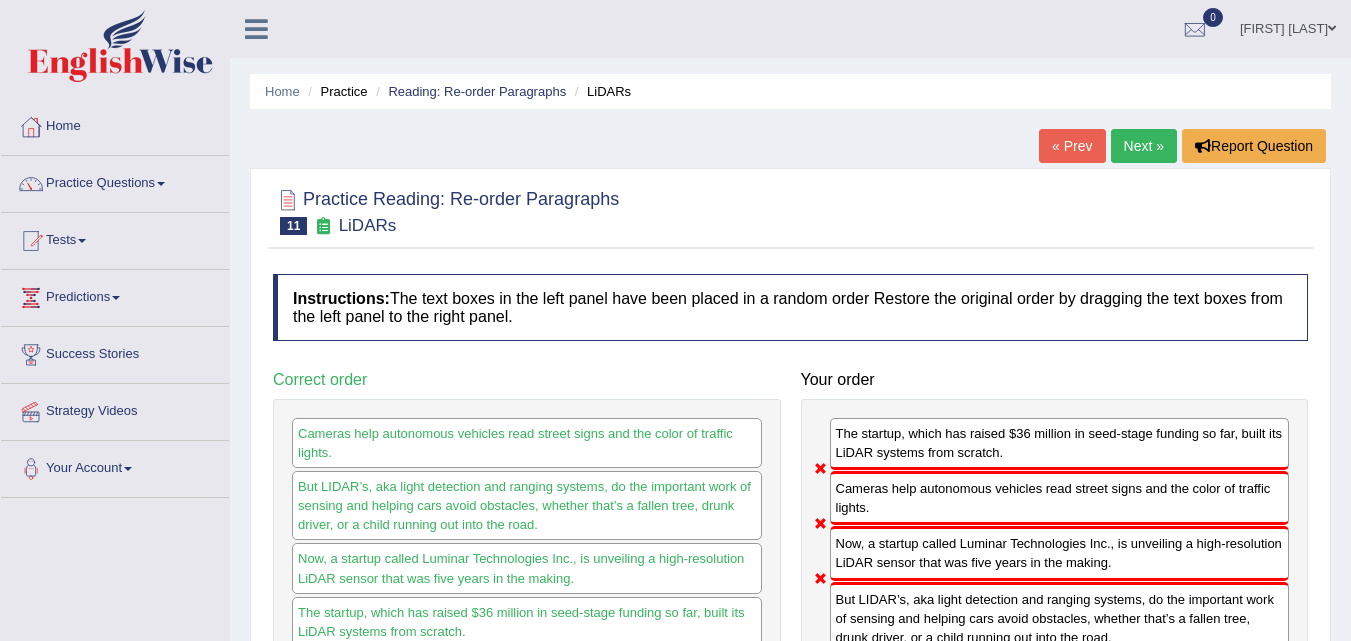 click on "Next »" at bounding box center (1144, 146) 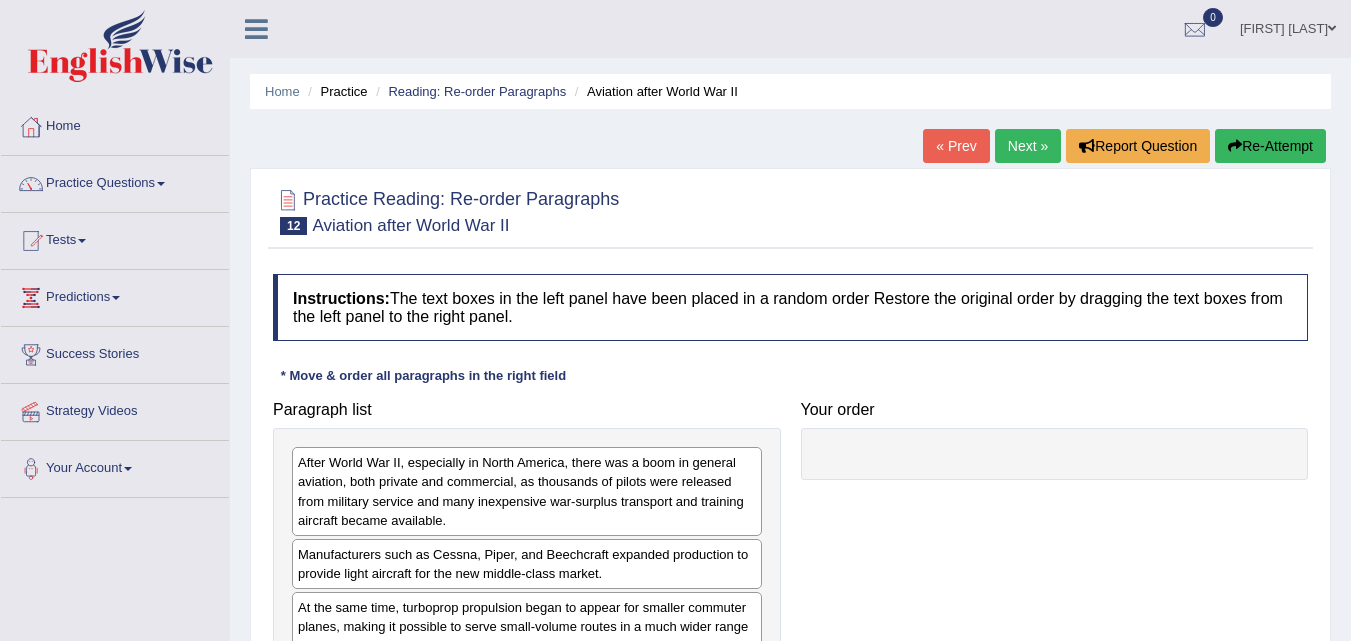 scroll, scrollTop: 400, scrollLeft: 0, axis: vertical 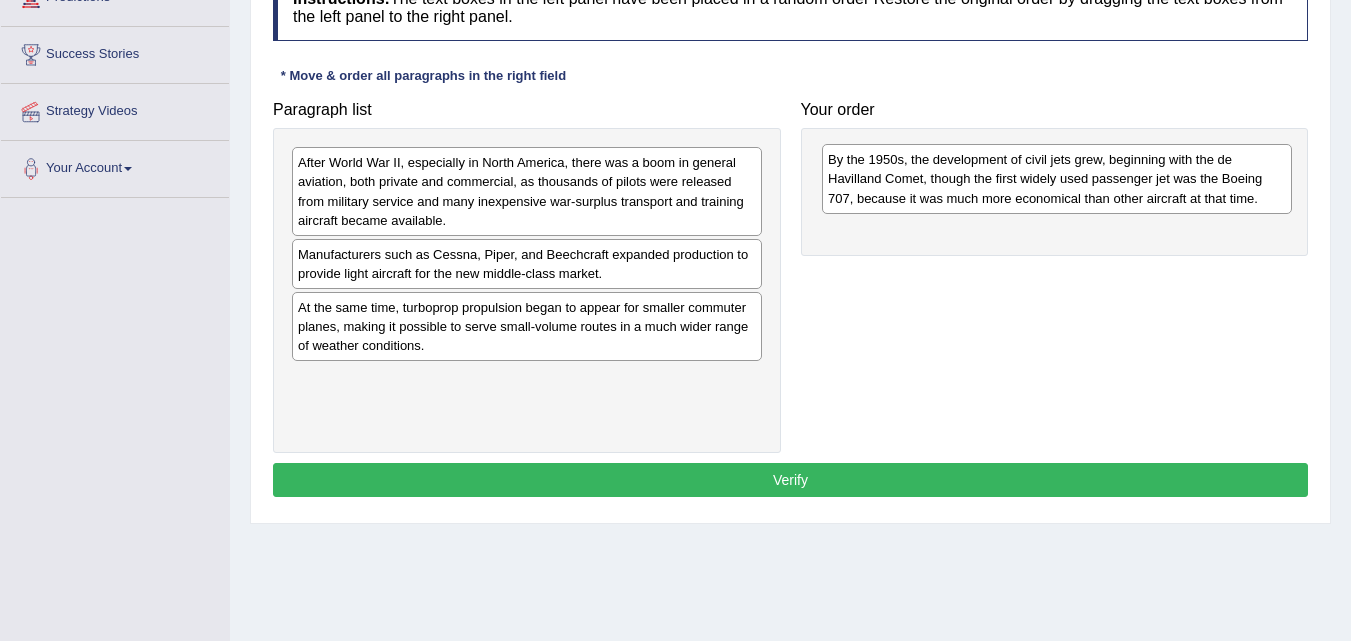 drag, startPoint x: 513, startPoint y: 381, endPoint x: 1043, endPoint y: 161, distance: 573.8467 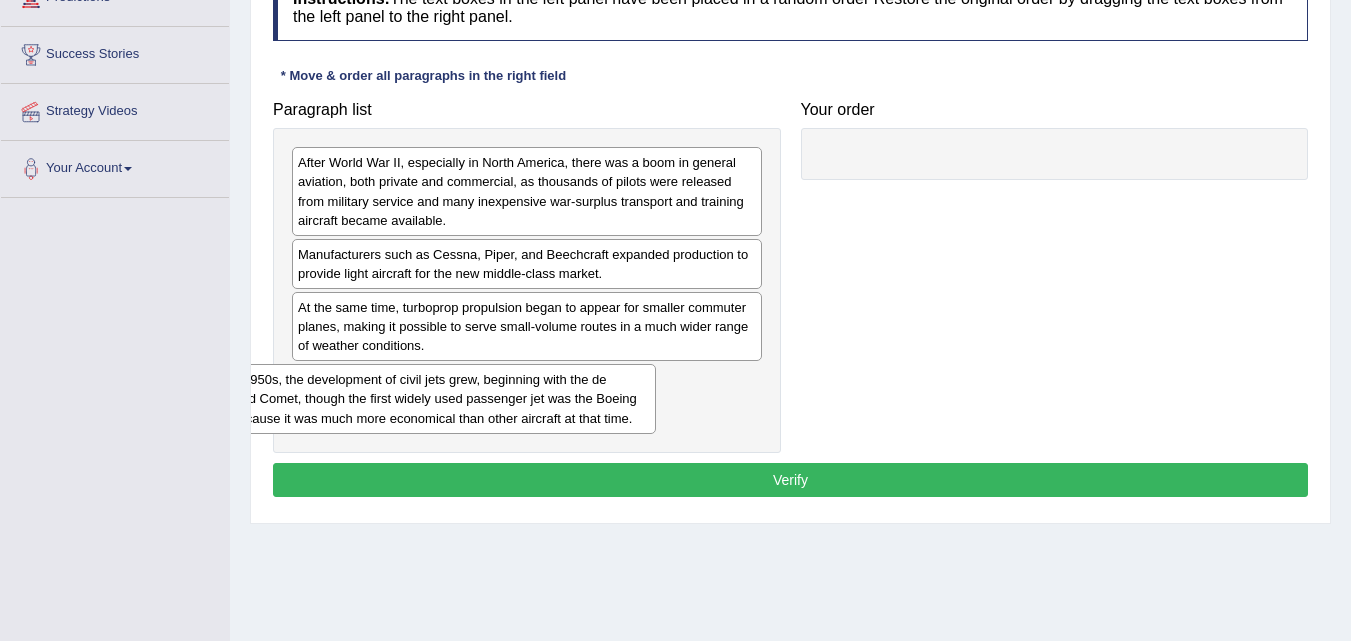 drag, startPoint x: 1100, startPoint y: 177, endPoint x: 470, endPoint y: 394, distance: 666.325 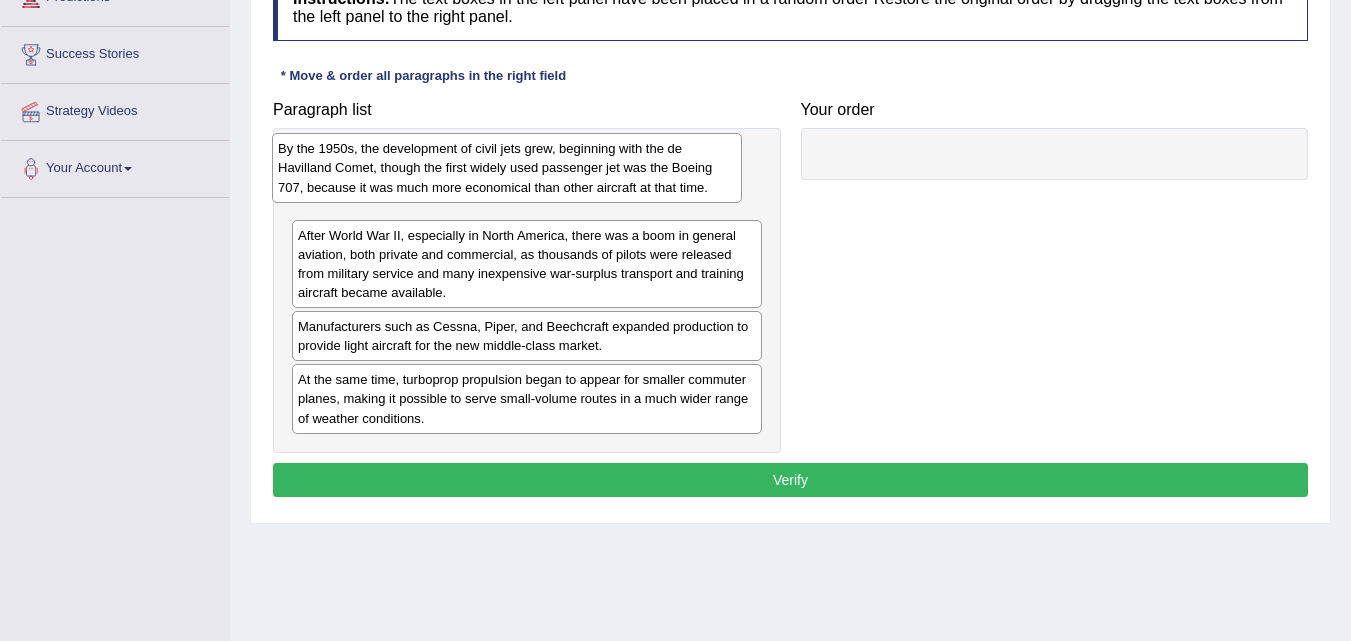 drag, startPoint x: 524, startPoint y: 381, endPoint x: 504, endPoint y: 150, distance: 231.86418 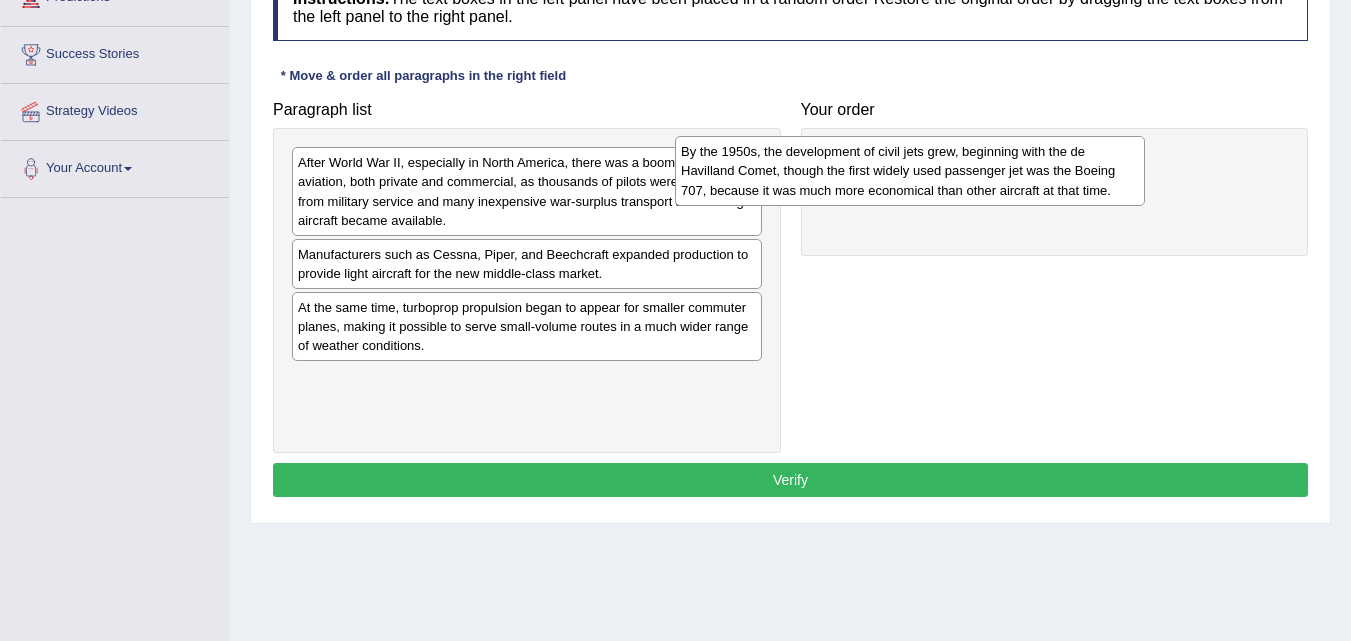 drag, startPoint x: 644, startPoint y: 189, endPoint x: 1027, endPoint y: 178, distance: 383.15793 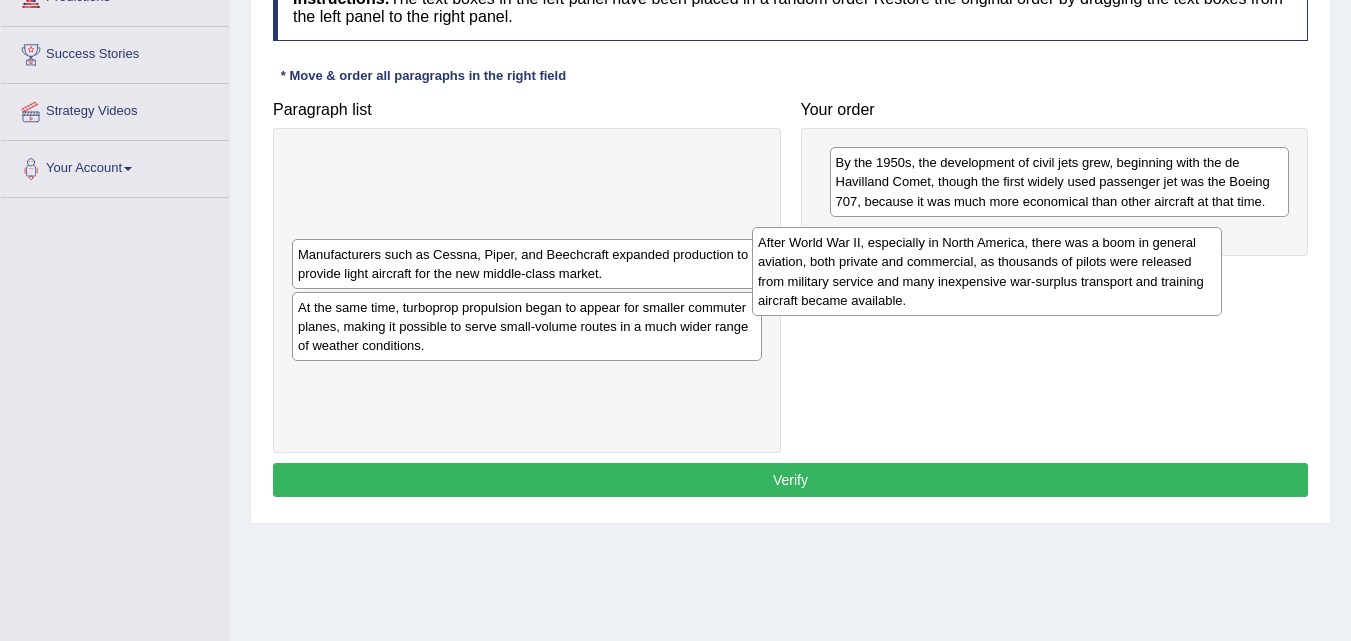 drag, startPoint x: 558, startPoint y: 154, endPoint x: 1051, endPoint y: 214, distance: 496.6377 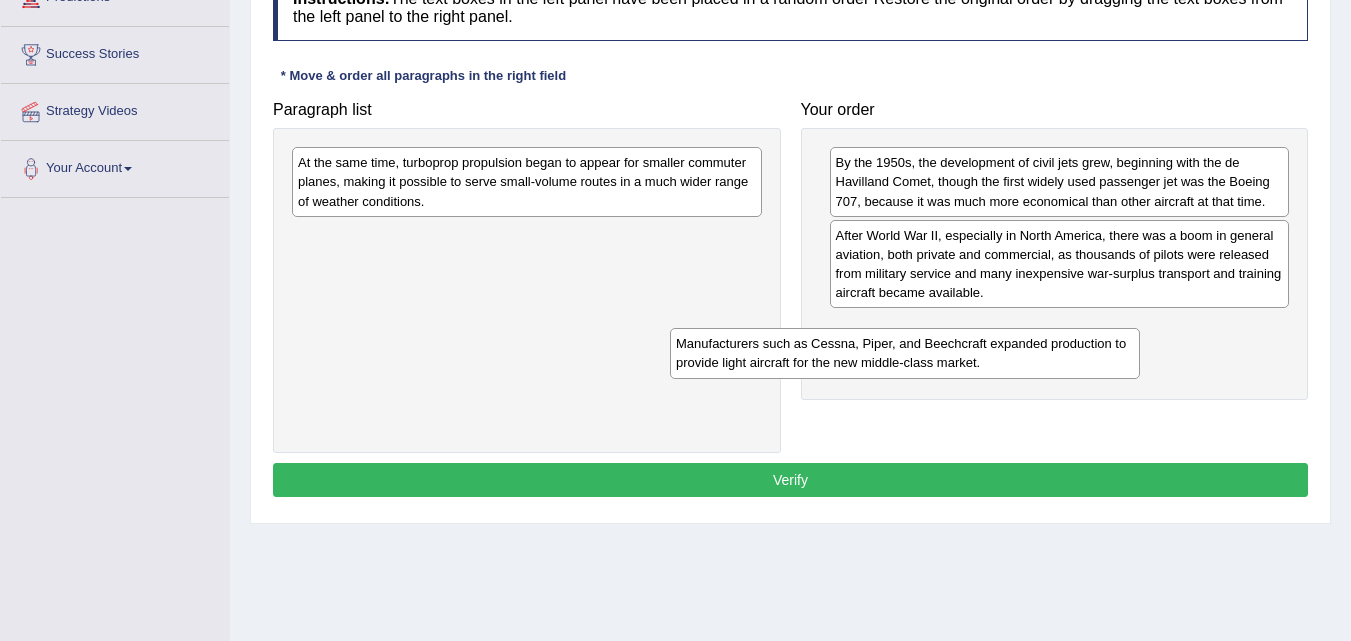 drag, startPoint x: 613, startPoint y: 175, endPoint x: 1040, endPoint y: 336, distance: 456.34418 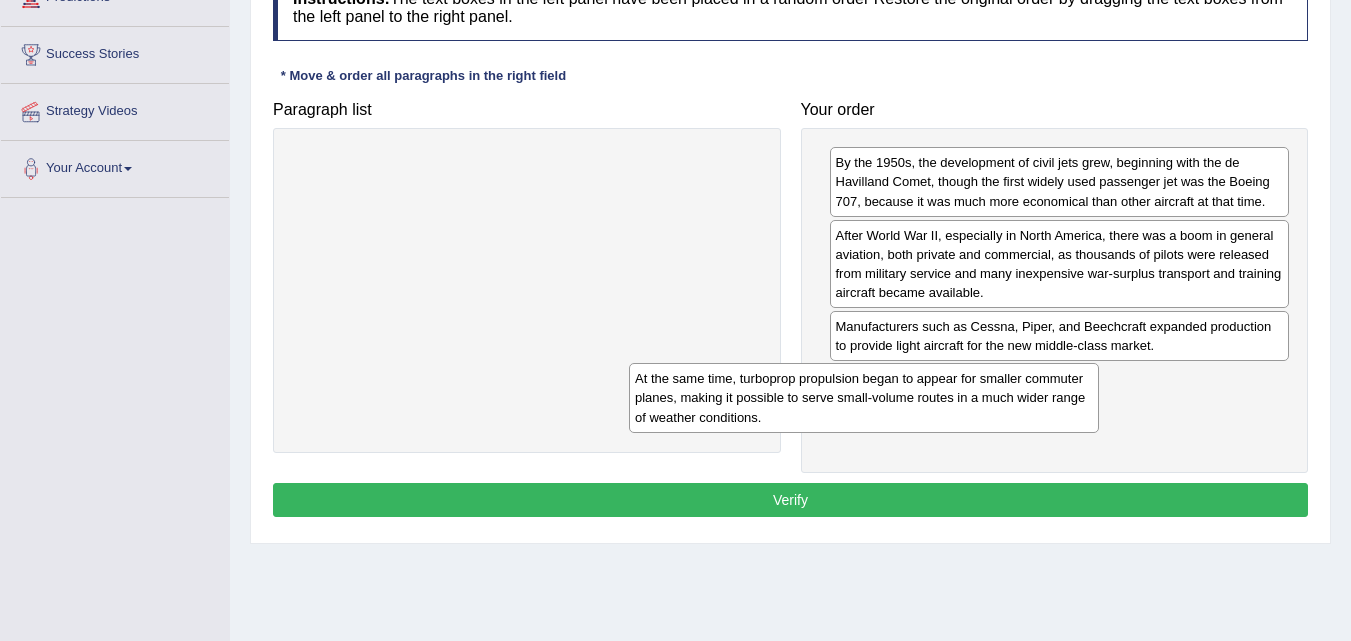 drag, startPoint x: 424, startPoint y: 158, endPoint x: 762, endPoint y: 373, distance: 400.58582 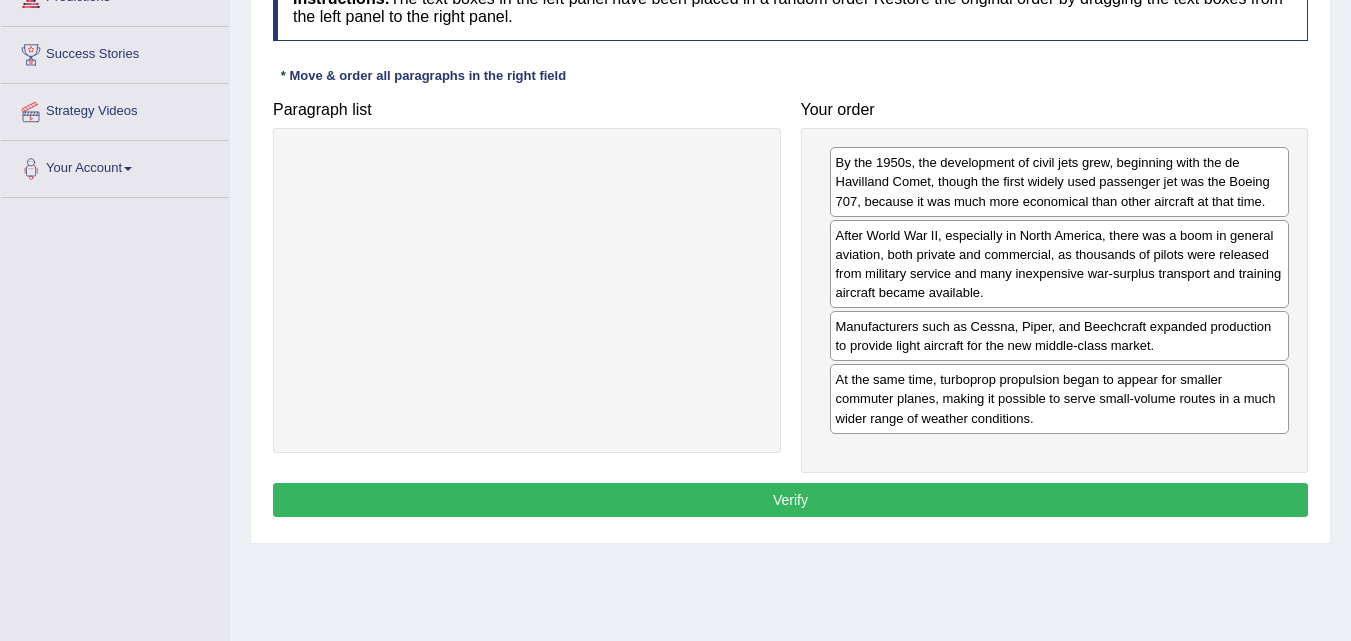 click on "Verify" at bounding box center [790, 500] 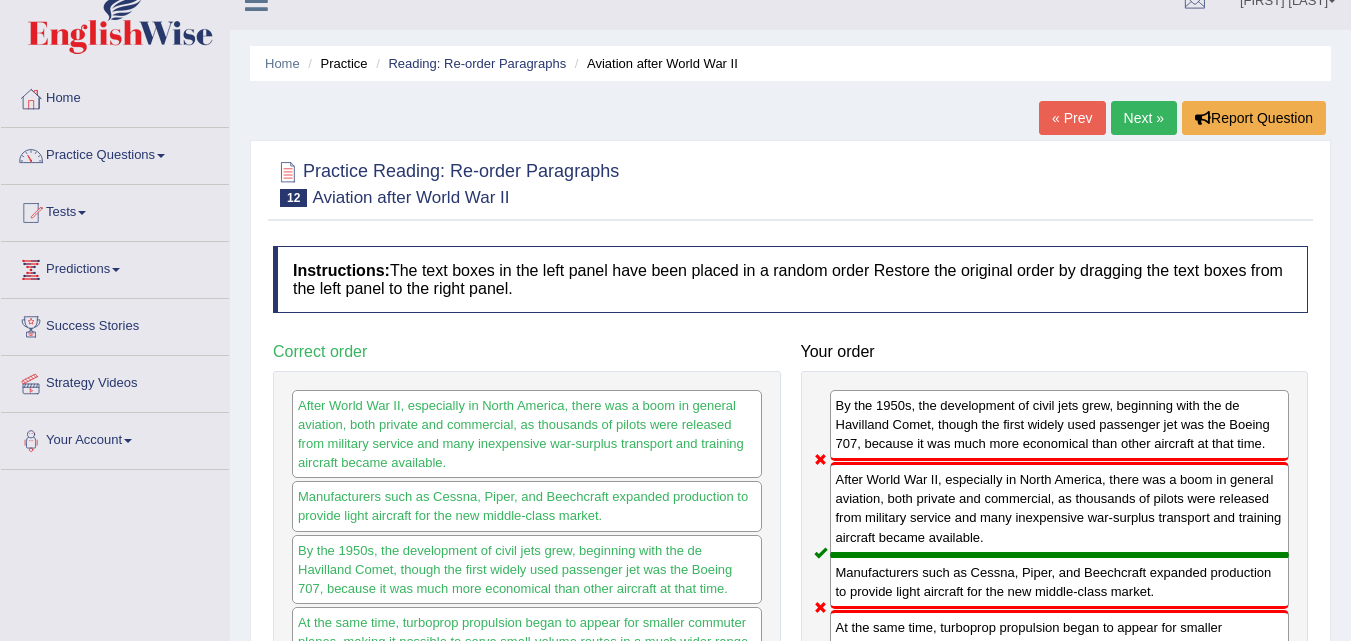 scroll, scrollTop: 0, scrollLeft: 0, axis: both 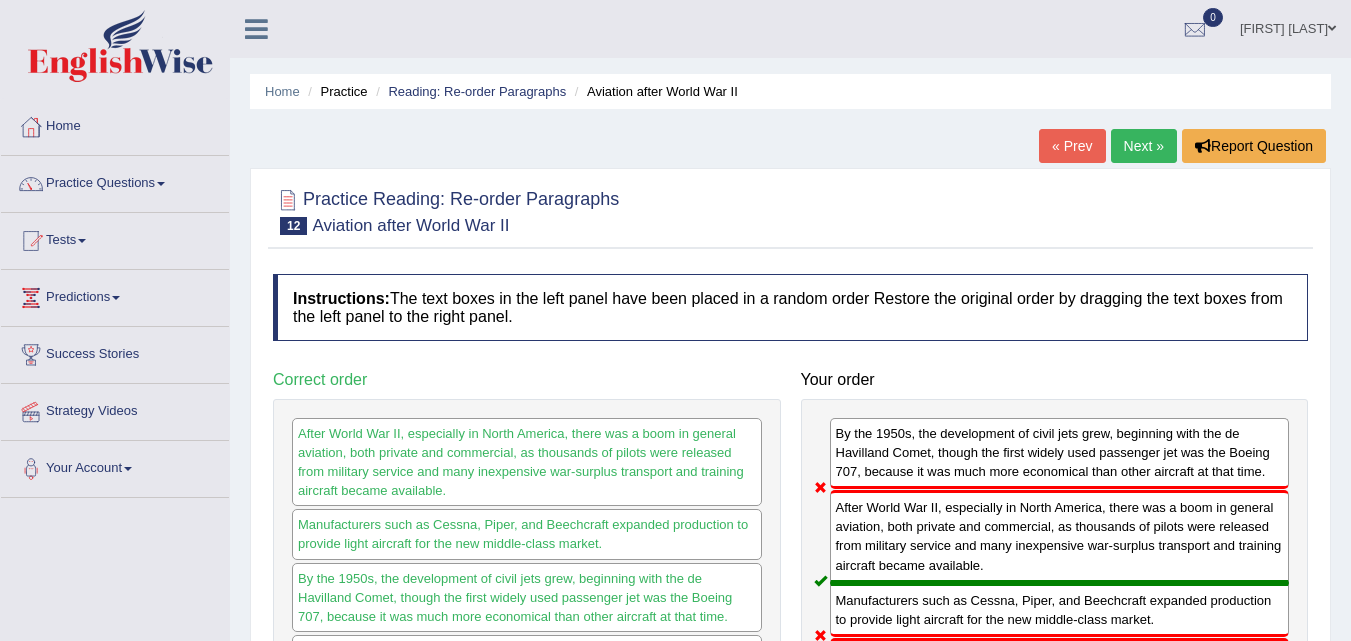 click on "Next »" at bounding box center [1144, 146] 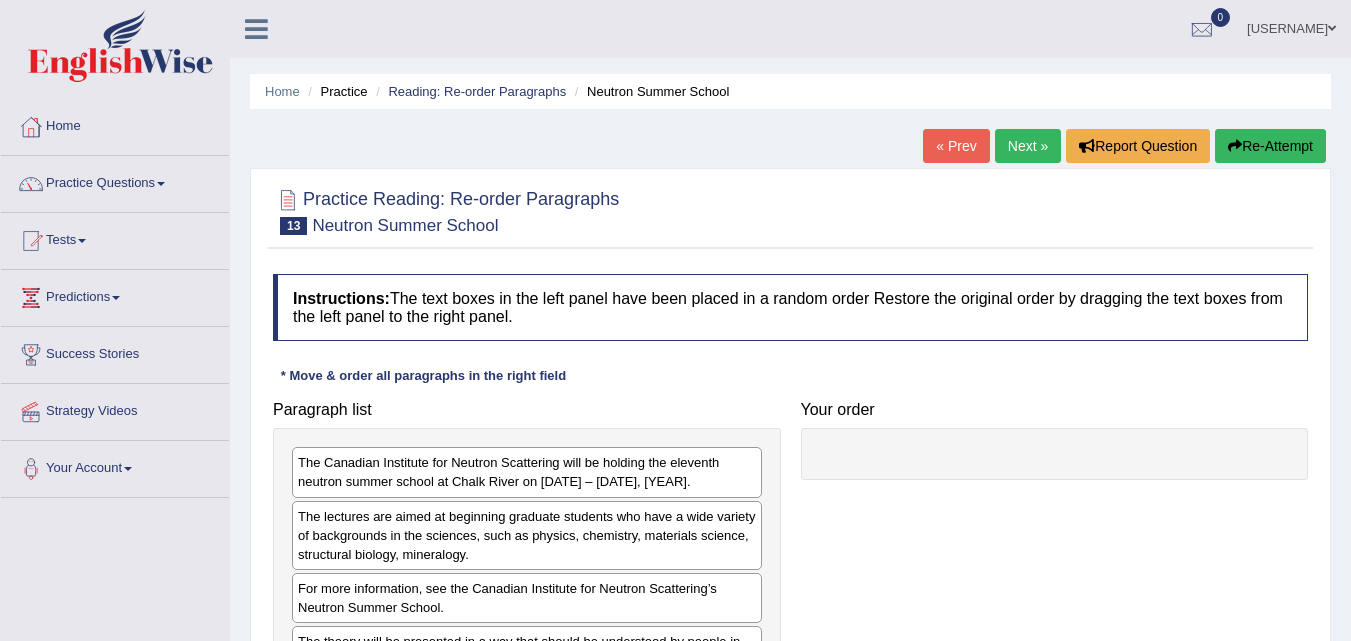 scroll, scrollTop: 0, scrollLeft: 0, axis: both 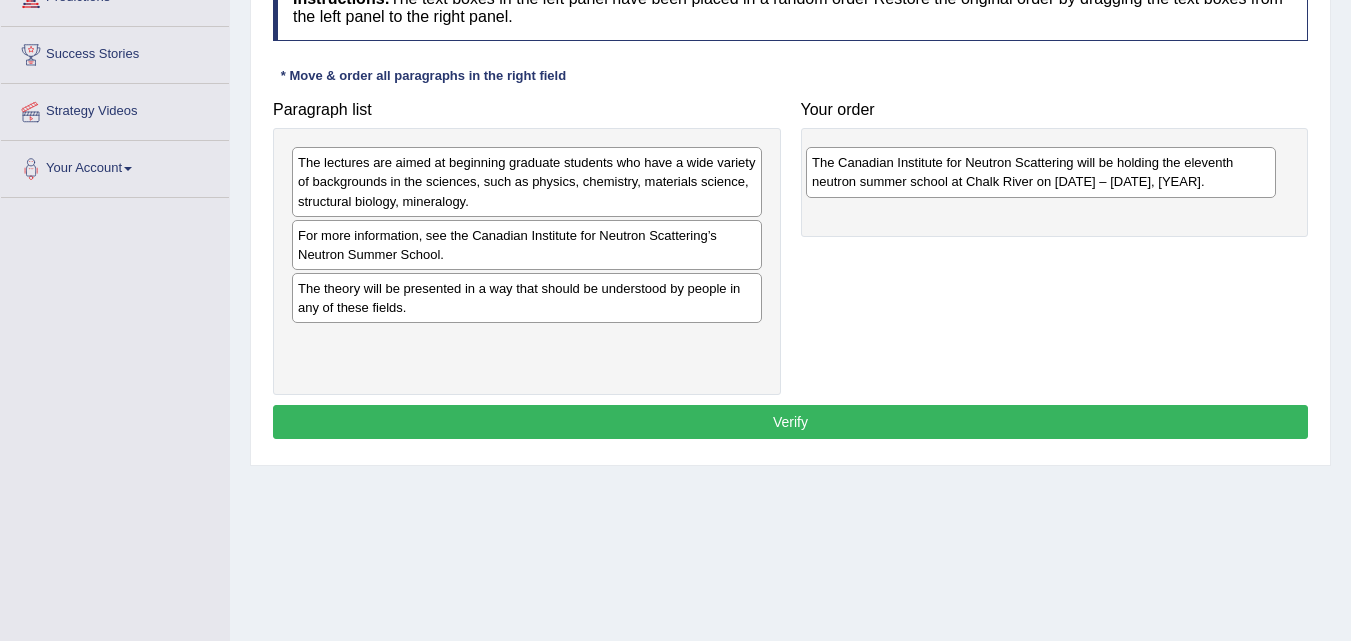 drag, startPoint x: 492, startPoint y: 180, endPoint x: 1006, endPoint y: 180, distance: 514 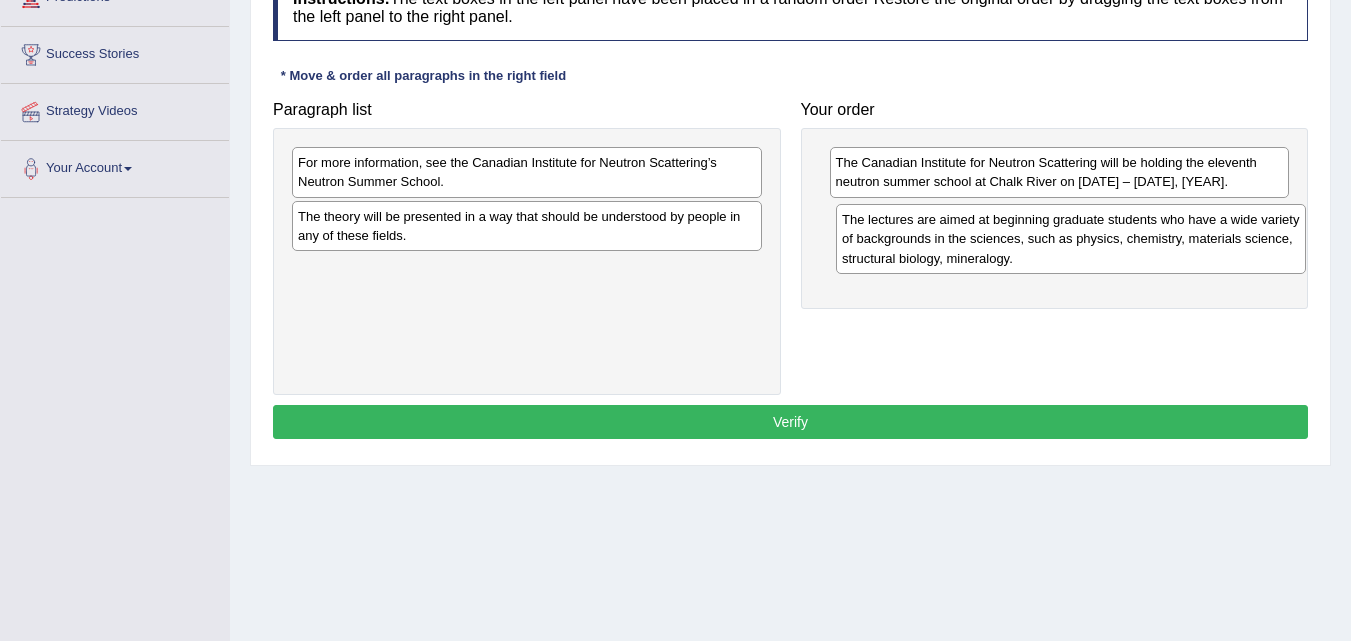 drag, startPoint x: 440, startPoint y: 189, endPoint x: 984, endPoint y: 246, distance: 546.9781 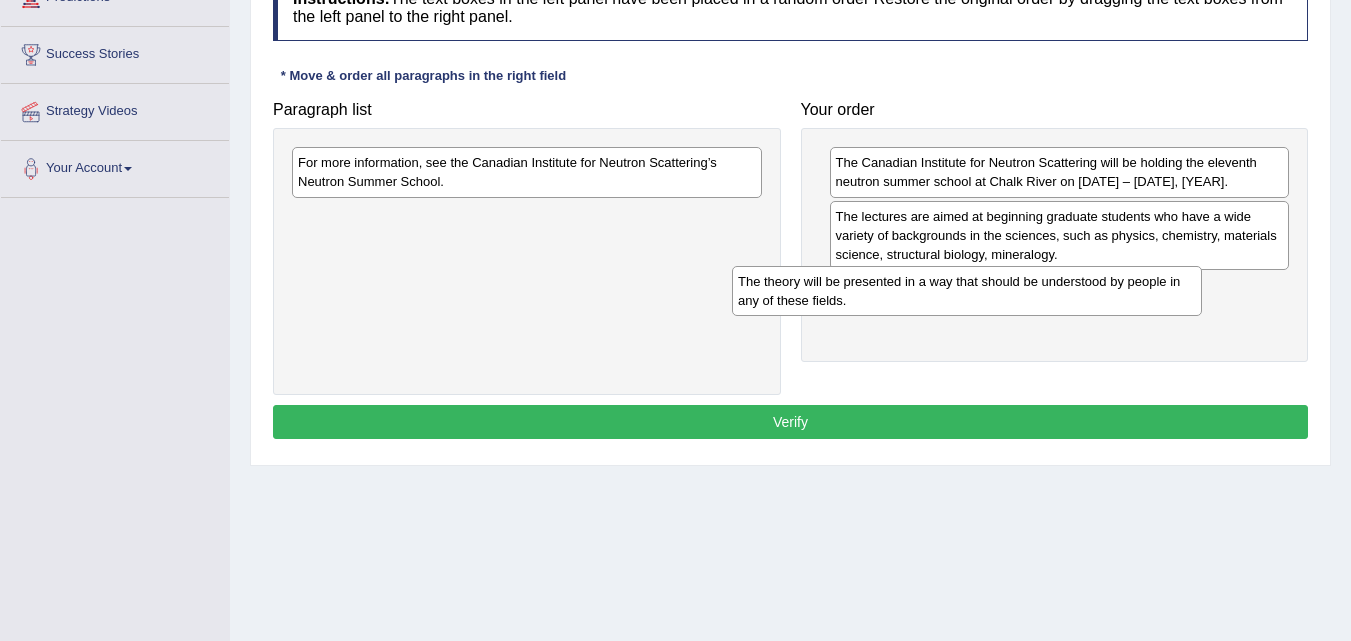drag, startPoint x: 519, startPoint y: 227, endPoint x: 959, endPoint y: 292, distance: 444.77524 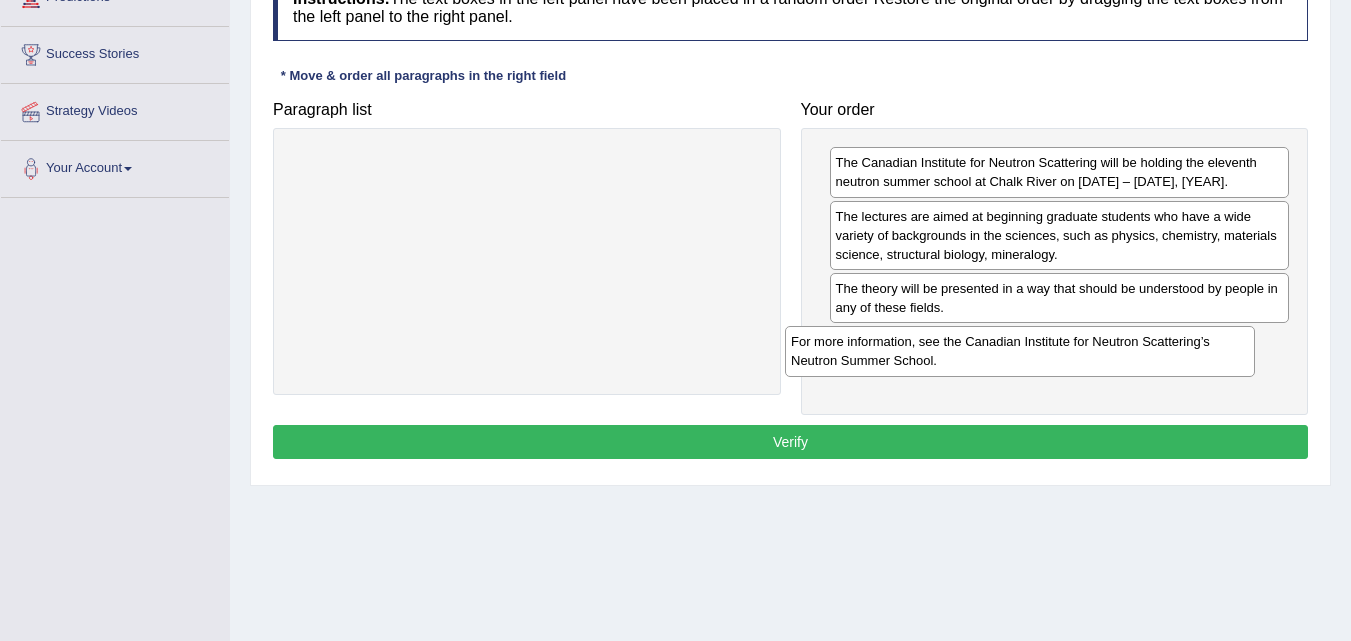 drag, startPoint x: 671, startPoint y: 170, endPoint x: 1164, endPoint y: 349, distance: 524.49023 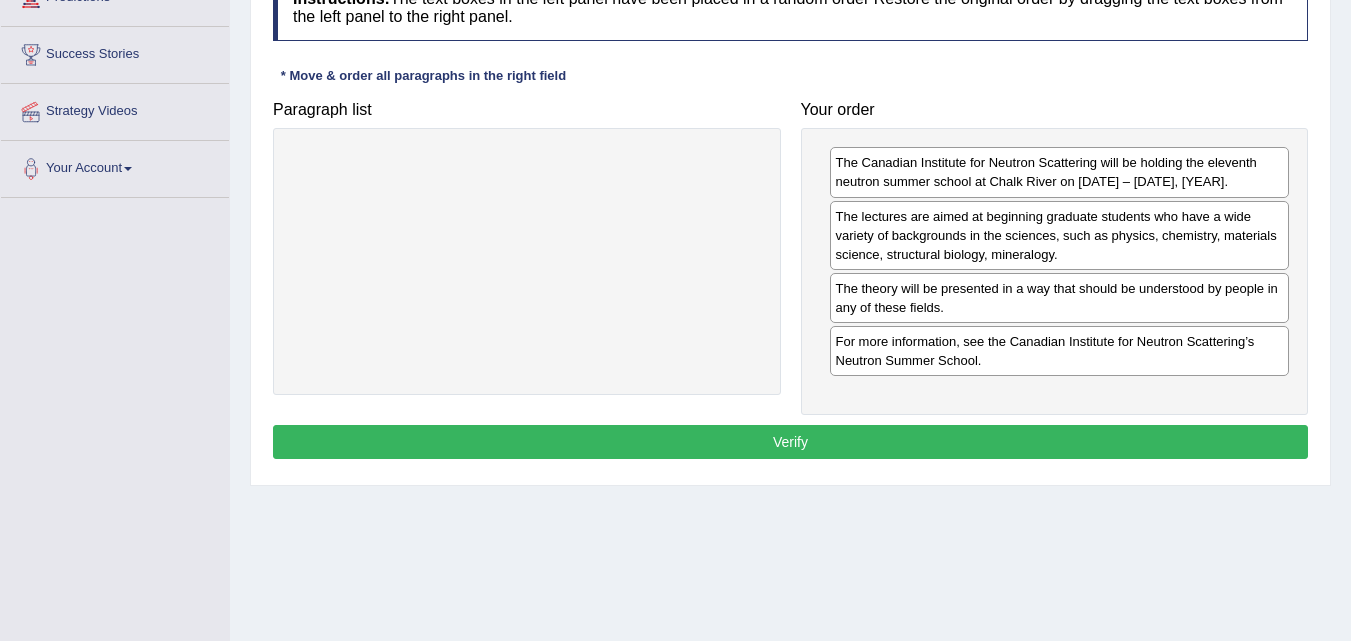 click on "Verify" at bounding box center (790, 442) 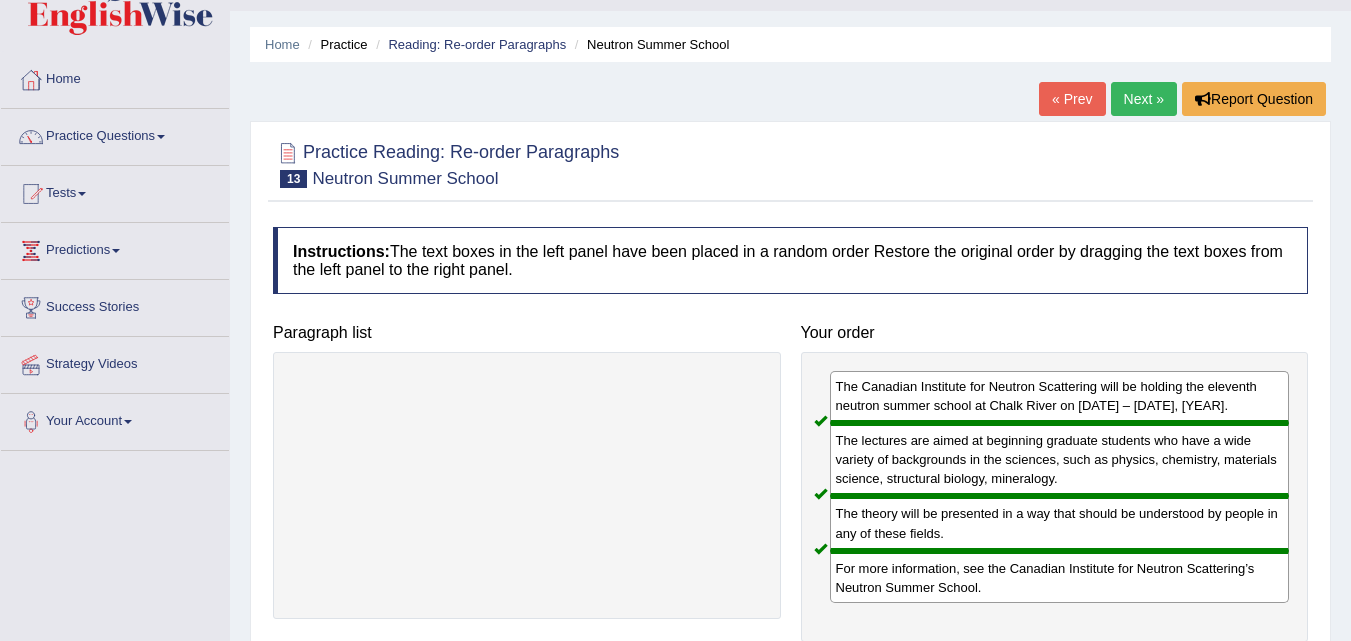 scroll, scrollTop: 0, scrollLeft: 0, axis: both 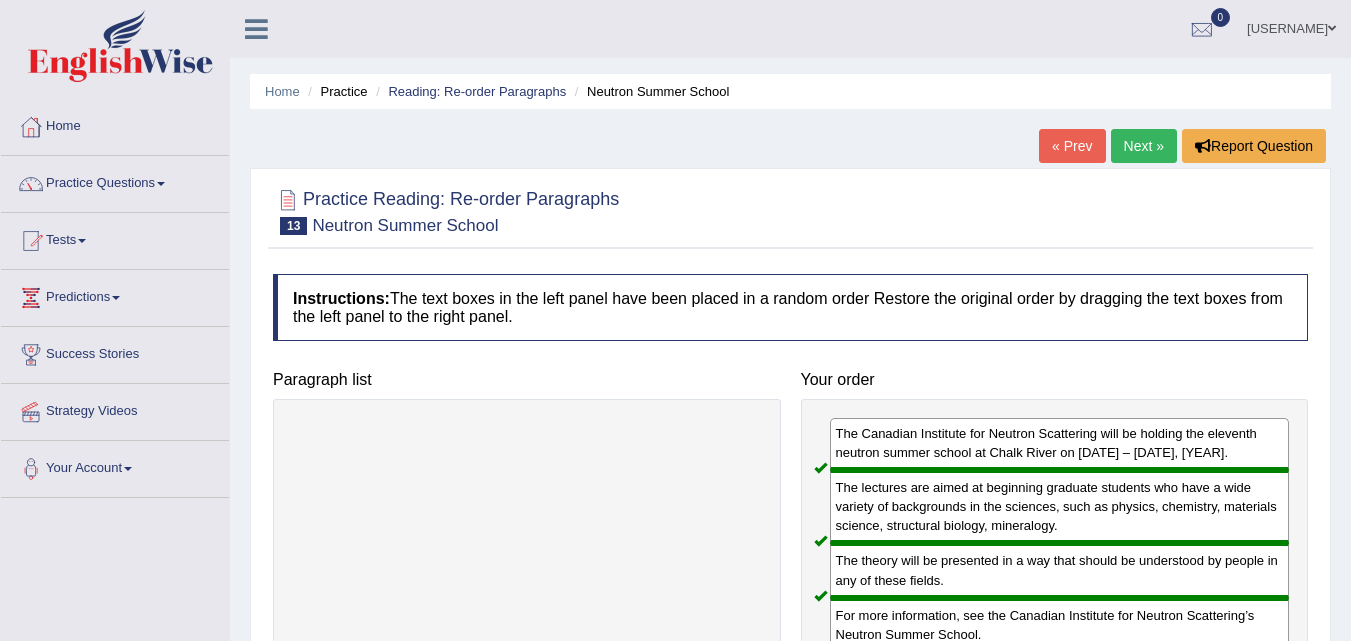 click on "Next »" at bounding box center (1144, 146) 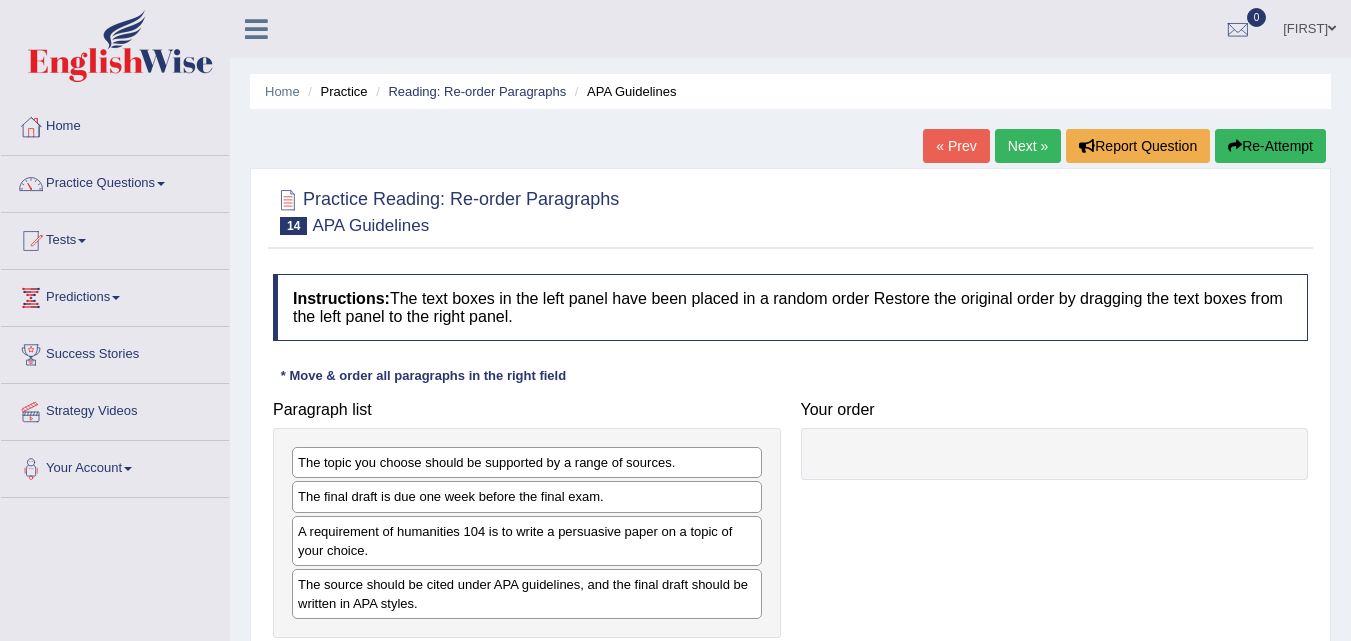 scroll, scrollTop: 77, scrollLeft: 0, axis: vertical 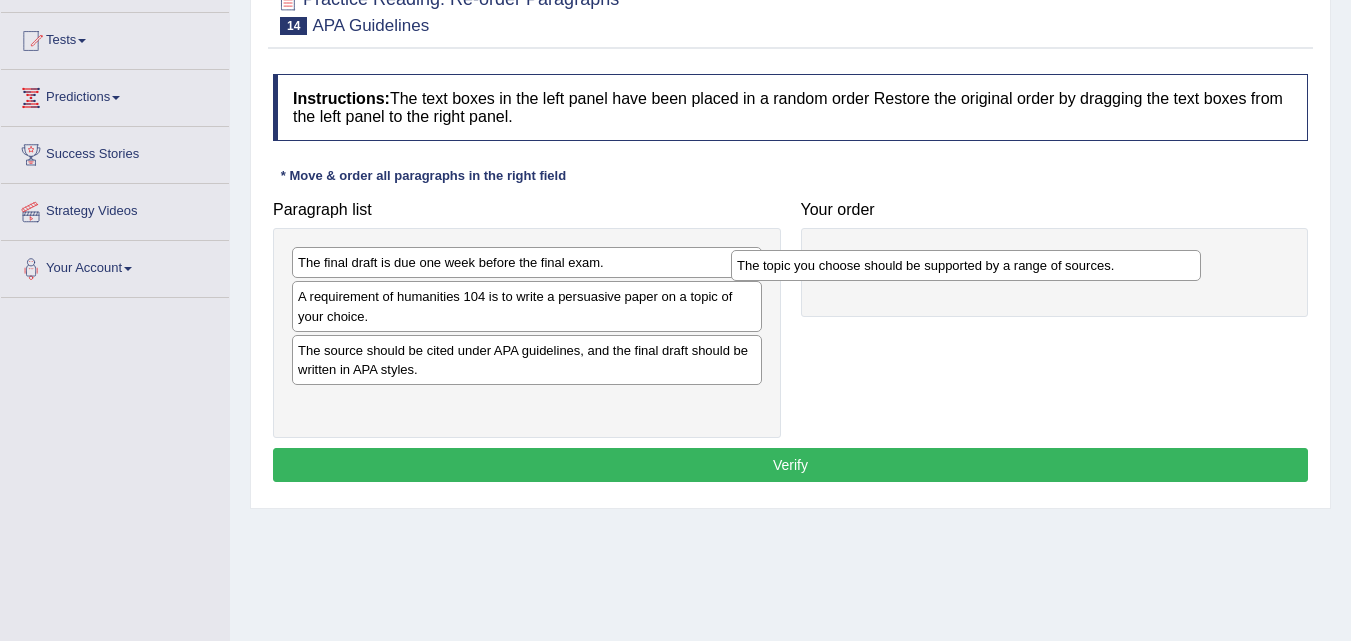 drag, startPoint x: 515, startPoint y: 264, endPoint x: 962, endPoint y: 262, distance: 447.0045 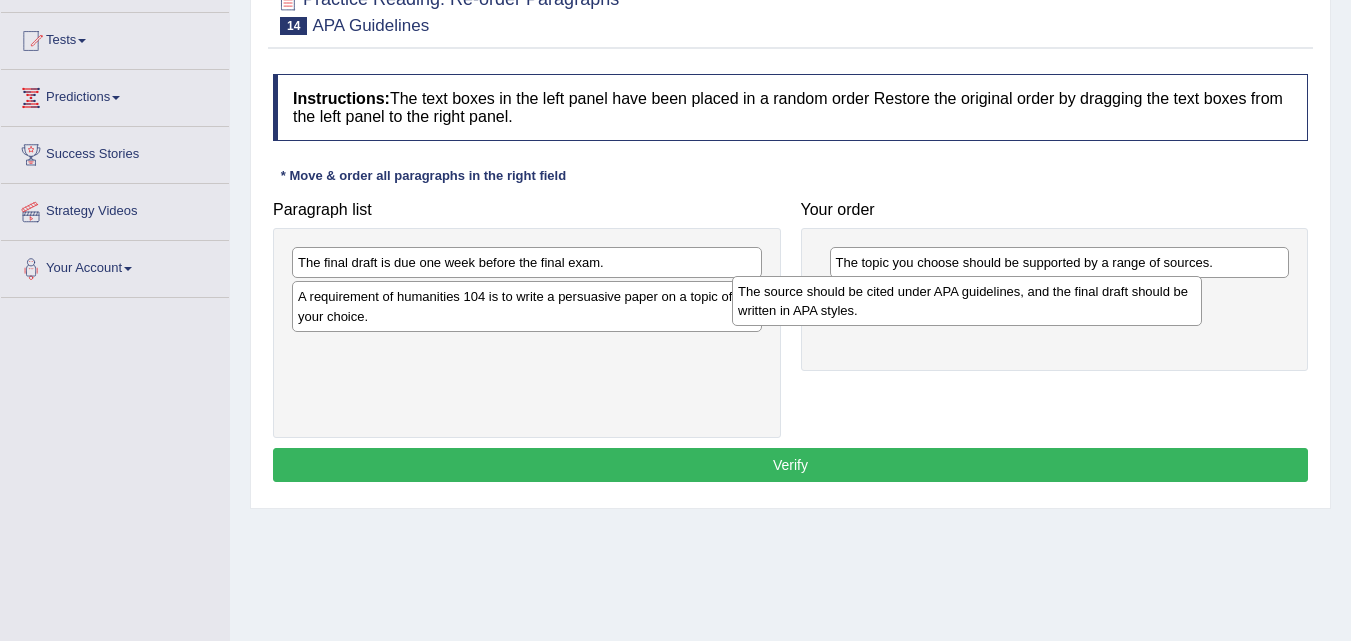 drag, startPoint x: 650, startPoint y: 359, endPoint x: 1090, endPoint y: 300, distance: 443.93805 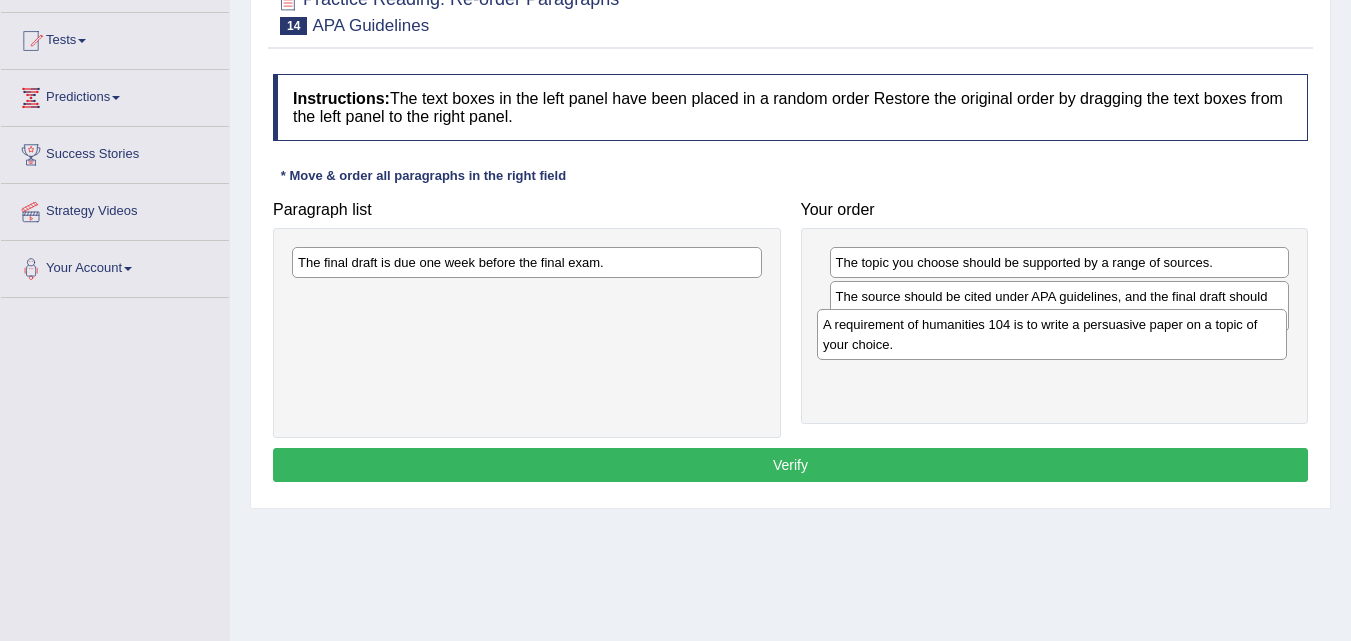 drag, startPoint x: 437, startPoint y: 311, endPoint x: 962, endPoint y: 339, distance: 525.74615 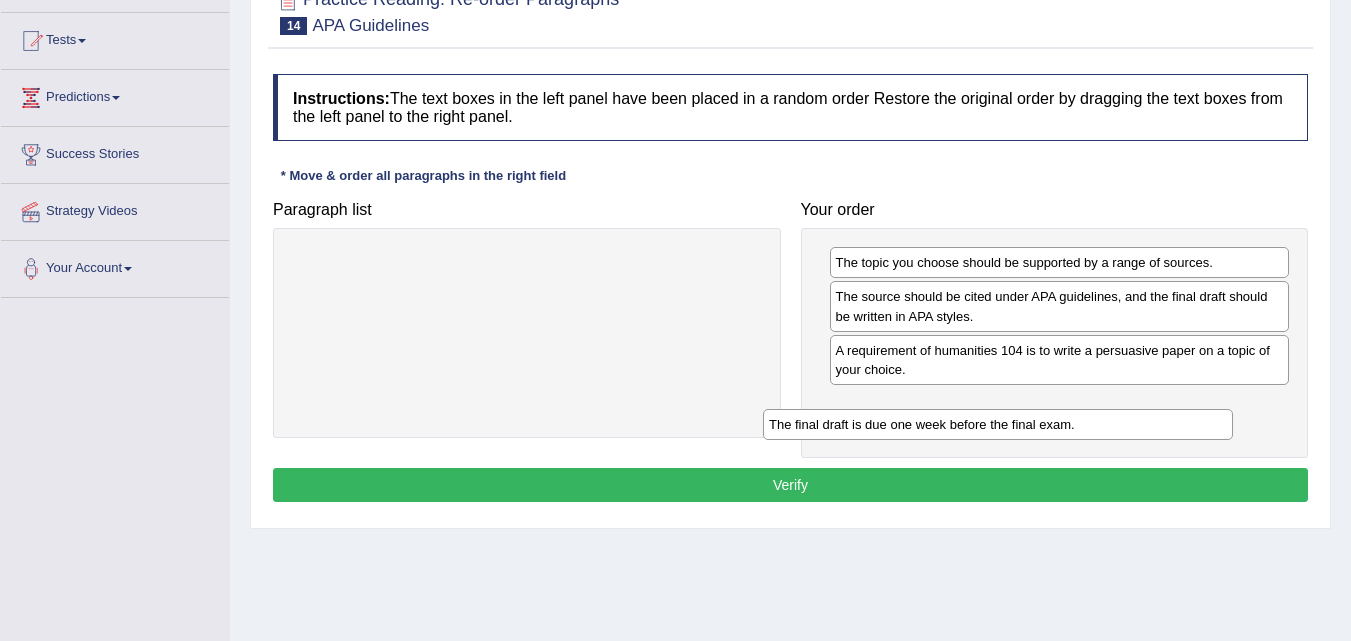 drag, startPoint x: 423, startPoint y: 259, endPoint x: 924, endPoint y: 410, distance: 523.2609 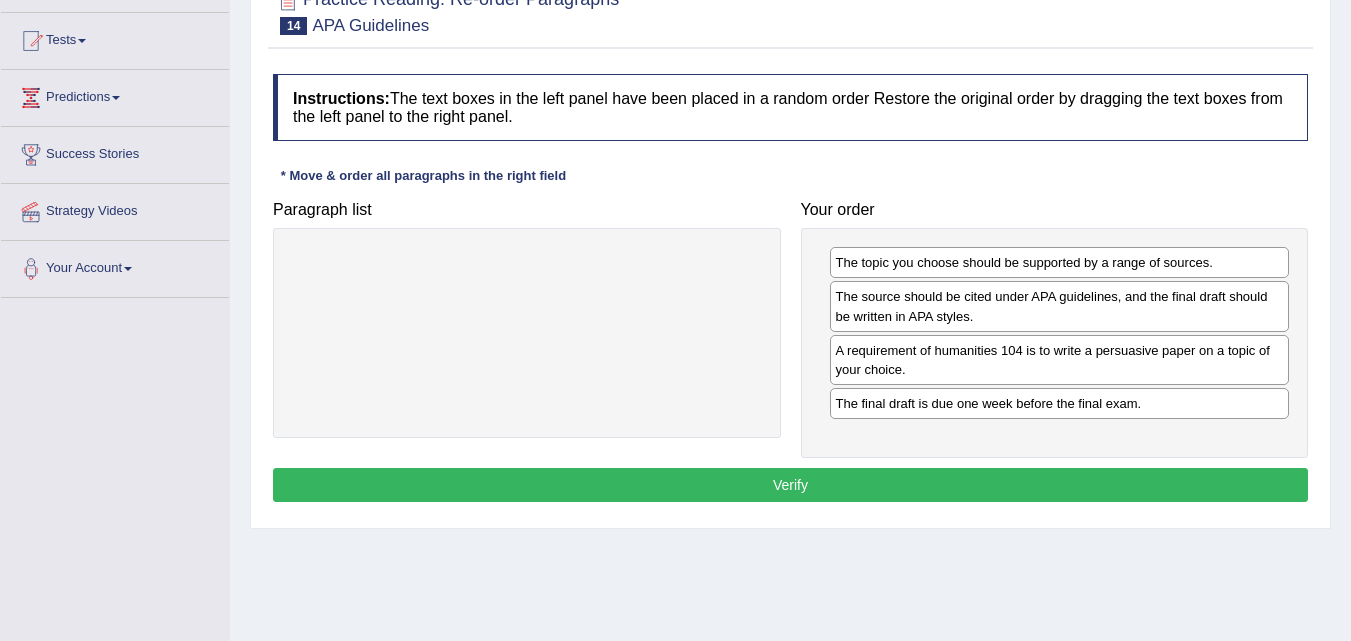 click on "Verify" at bounding box center [790, 485] 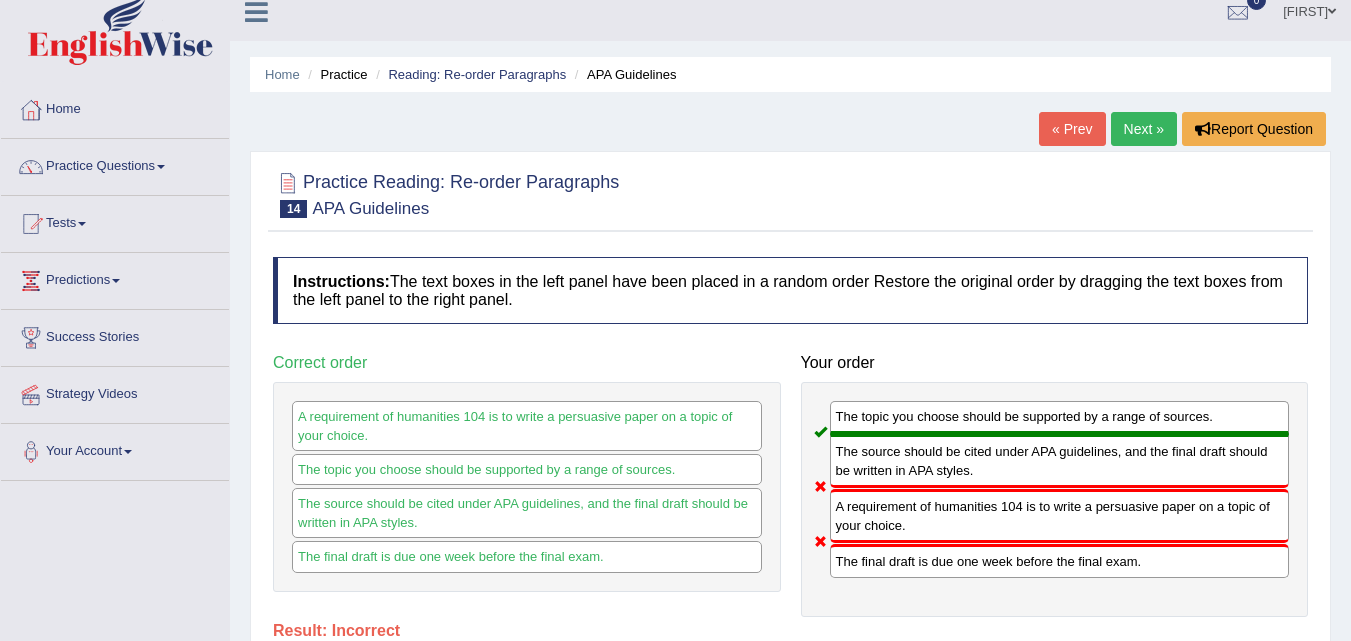 scroll, scrollTop: 0, scrollLeft: 0, axis: both 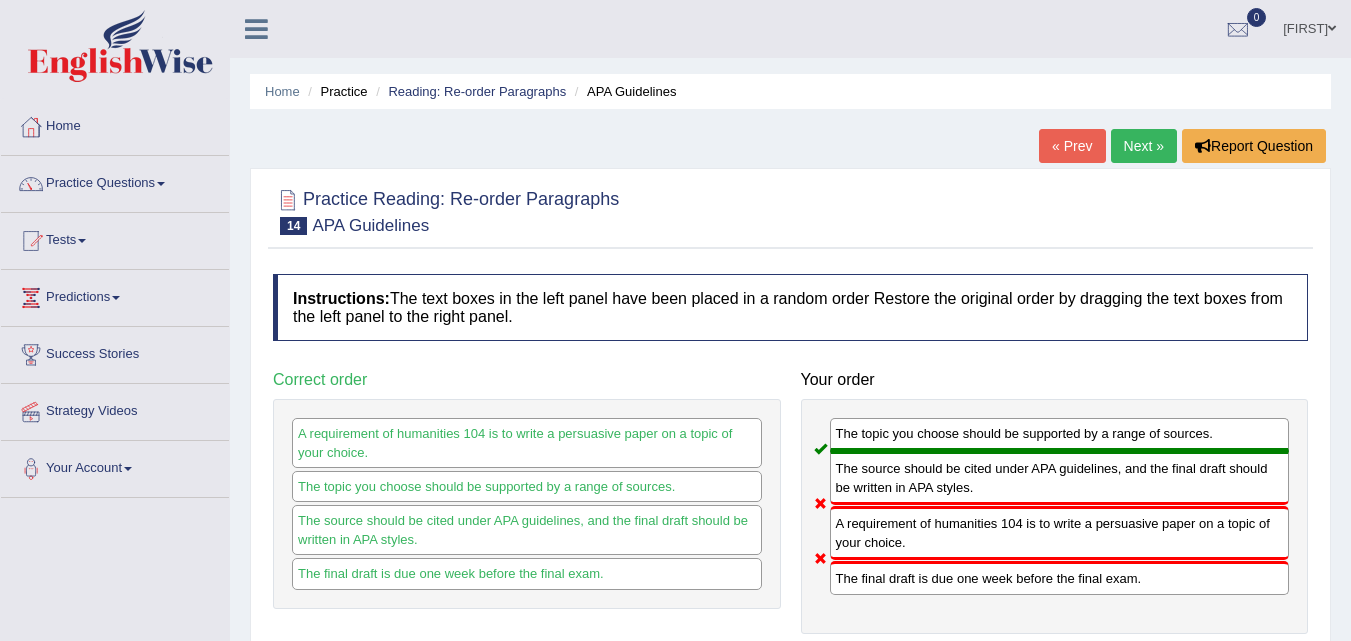 click on "Next »" at bounding box center [1144, 146] 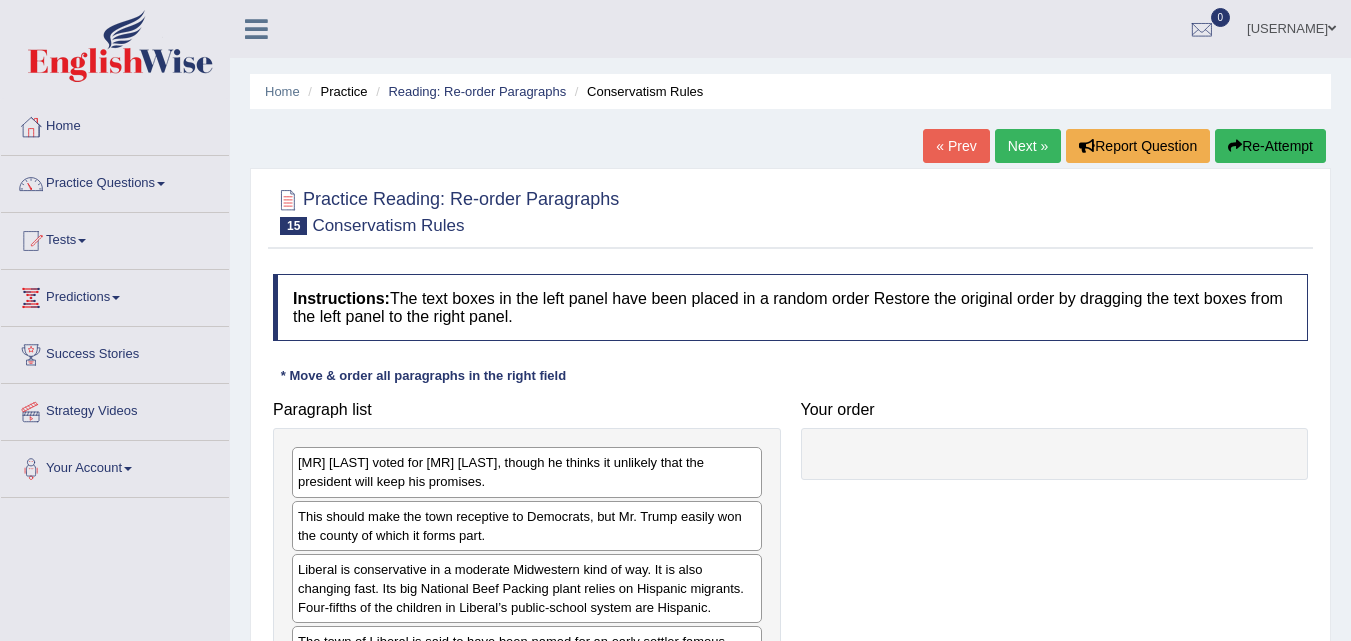 scroll, scrollTop: 300, scrollLeft: 0, axis: vertical 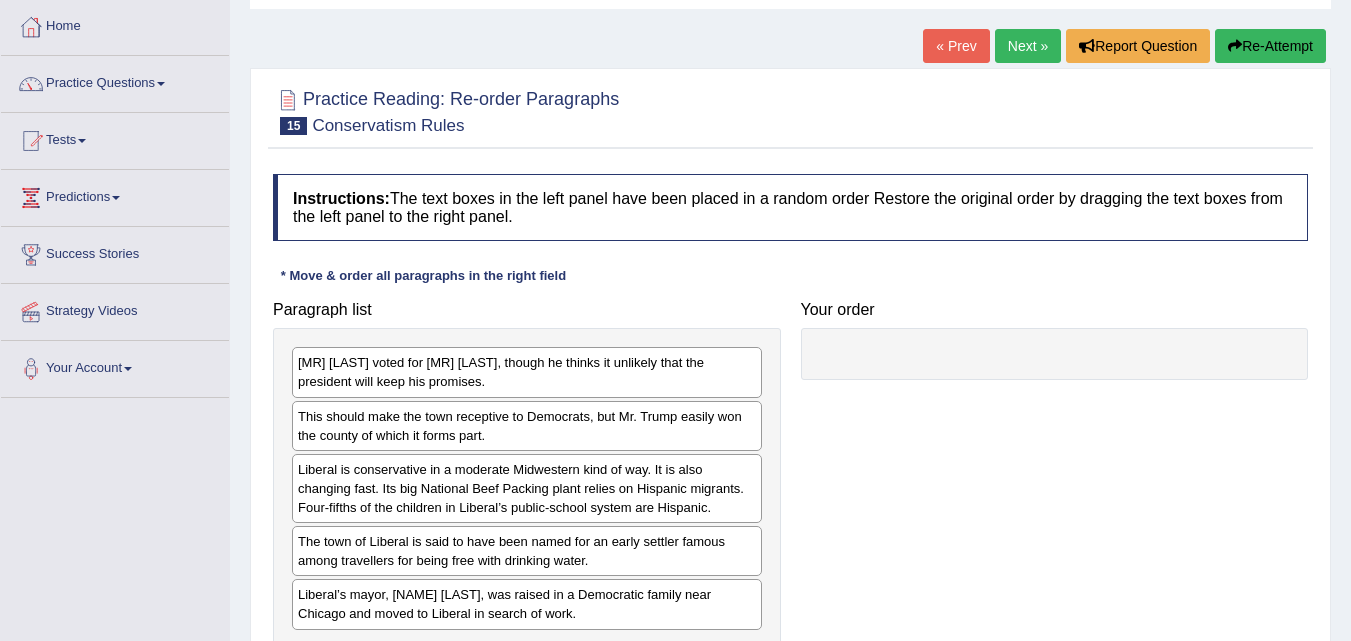 click on "Next »" at bounding box center [1028, 46] 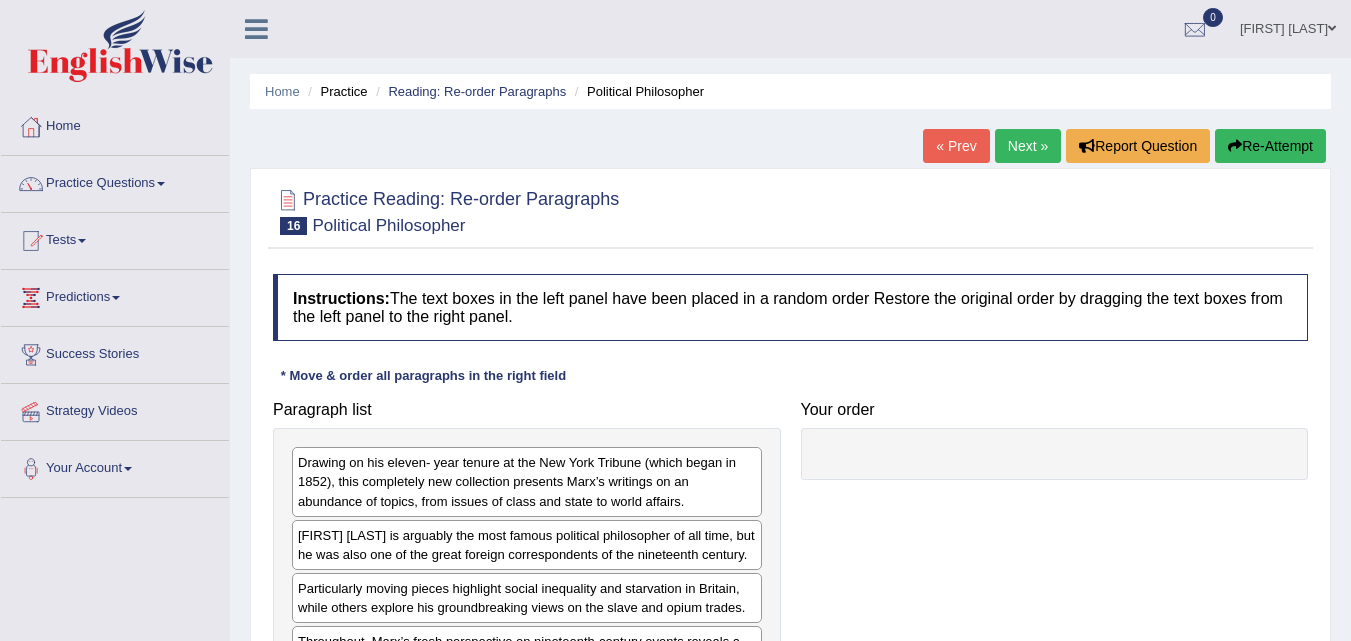 scroll, scrollTop: 300, scrollLeft: 0, axis: vertical 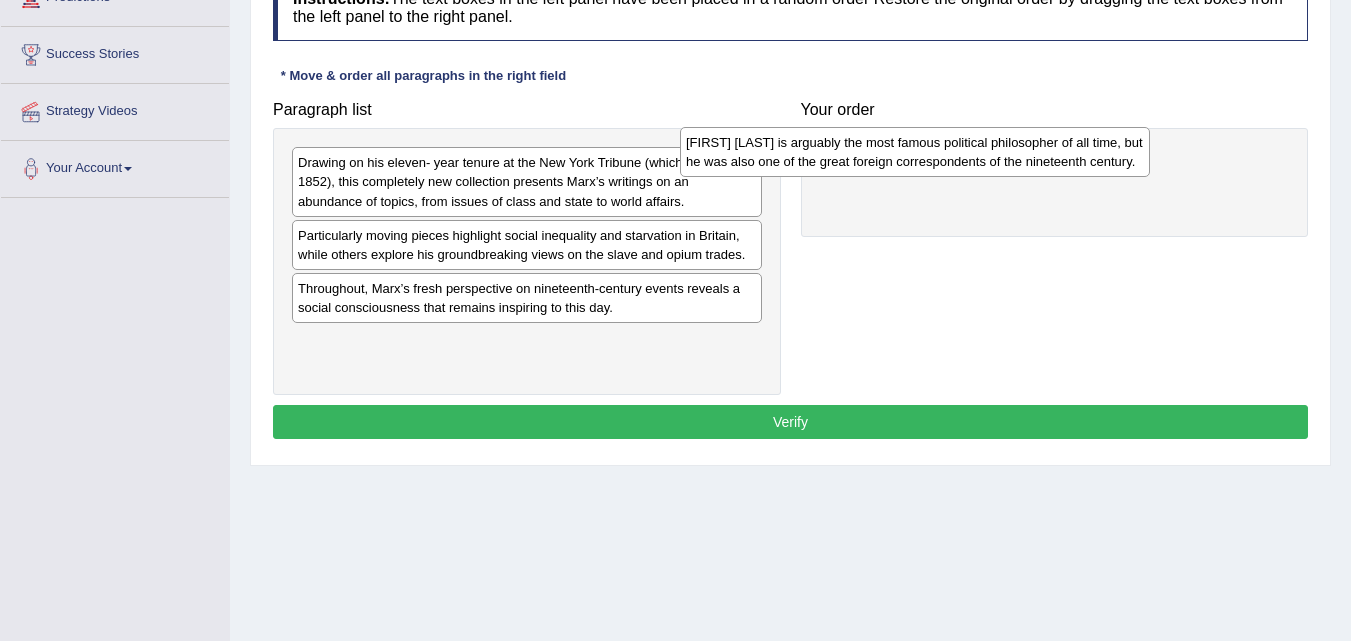 drag, startPoint x: 651, startPoint y: 246, endPoint x: 1043, endPoint y: 153, distance: 402.8809 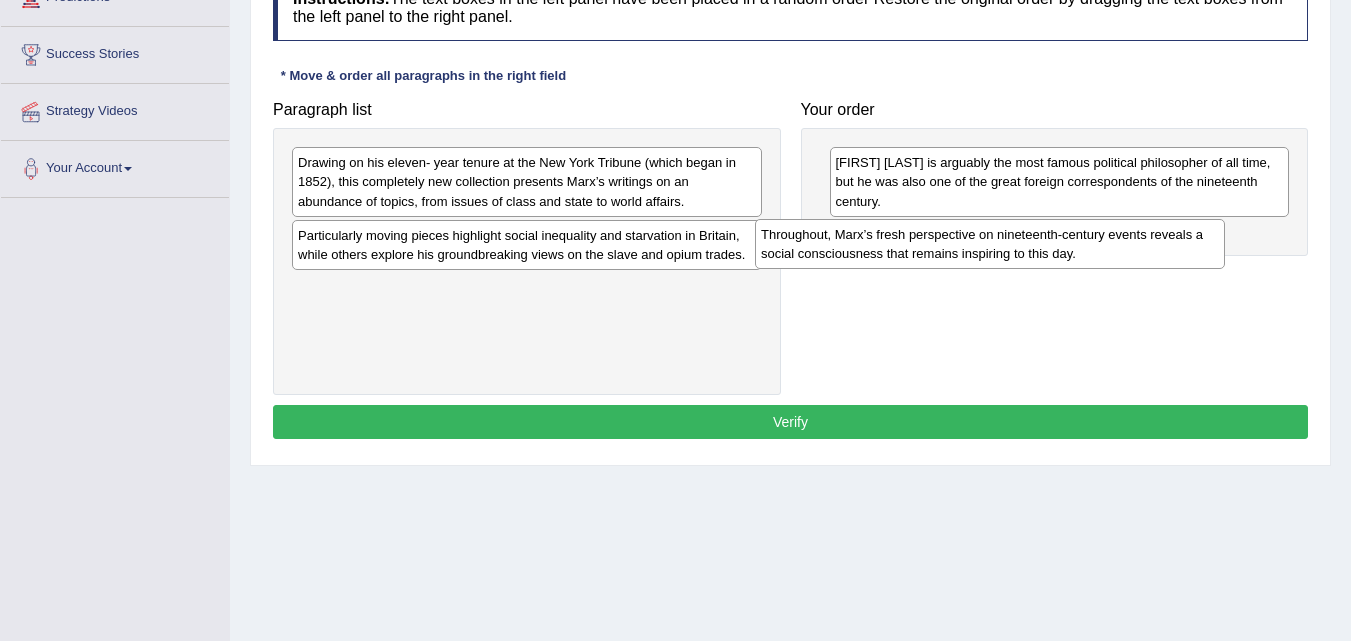 drag, startPoint x: 593, startPoint y: 310, endPoint x: 1065, endPoint y: 256, distance: 475.07895 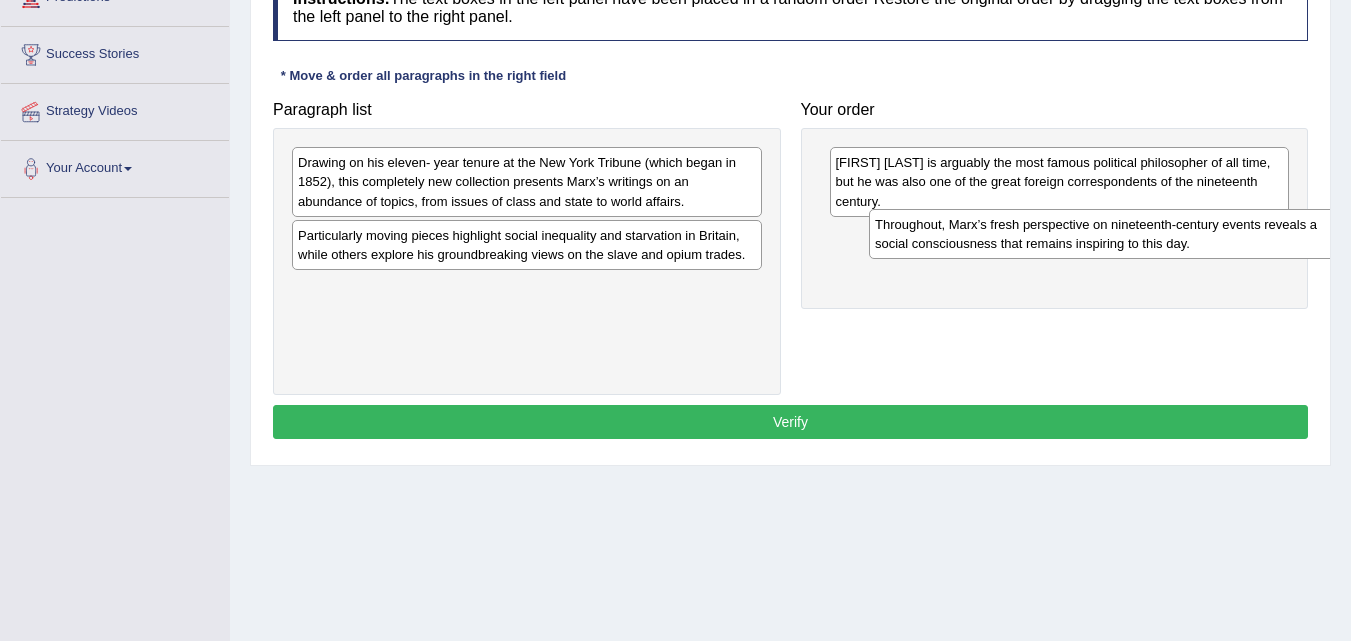 drag, startPoint x: 539, startPoint y: 297, endPoint x: 1116, endPoint y: 233, distance: 580.5385 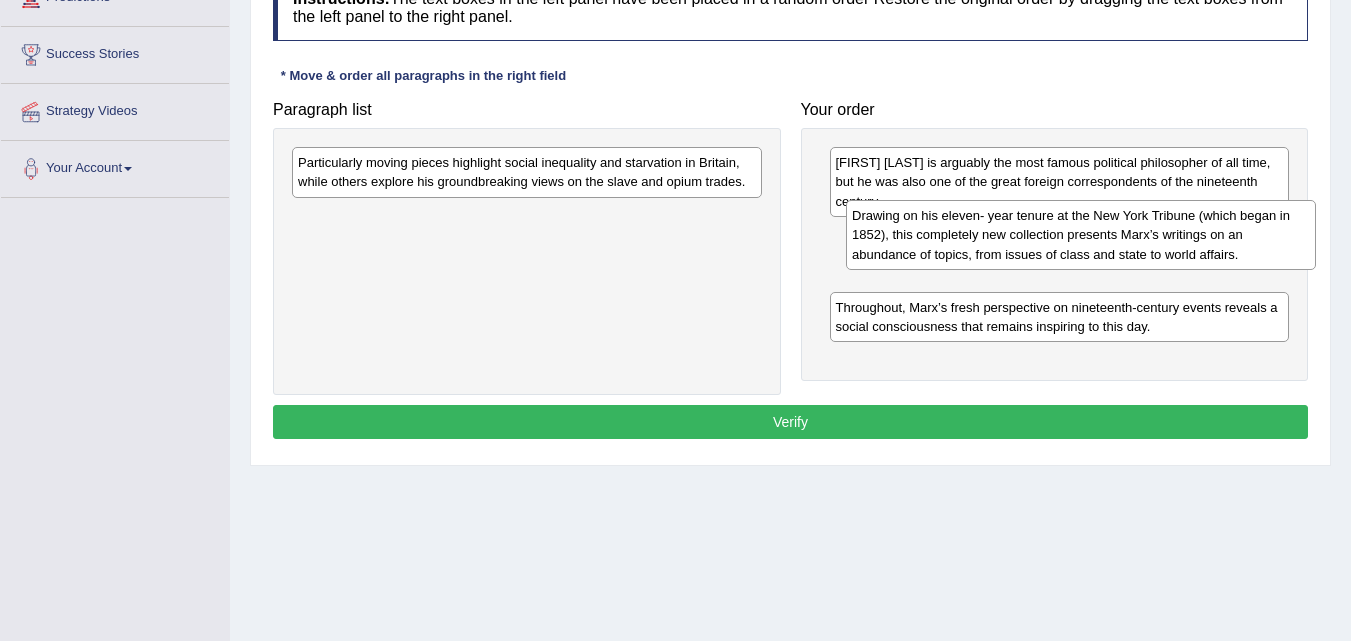 drag, startPoint x: 511, startPoint y: 174, endPoint x: 1073, endPoint y: 234, distance: 565.1938 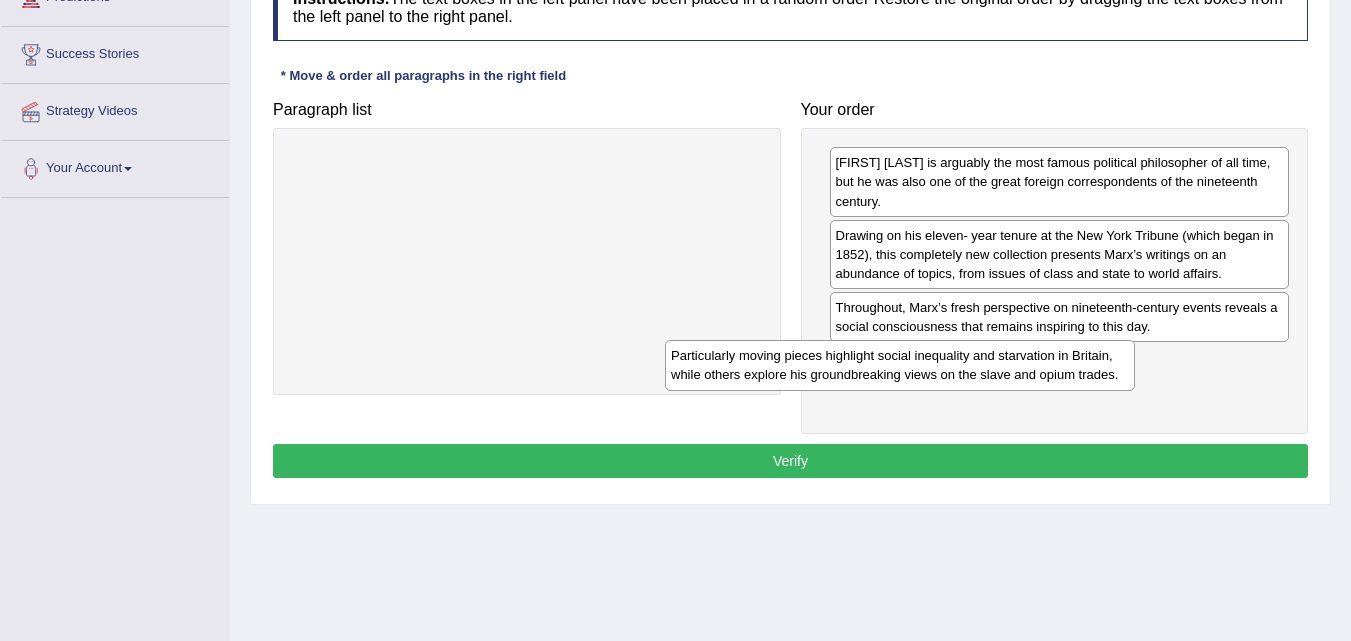 drag, startPoint x: 616, startPoint y: 162, endPoint x: 989, endPoint y: 355, distance: 419.97382 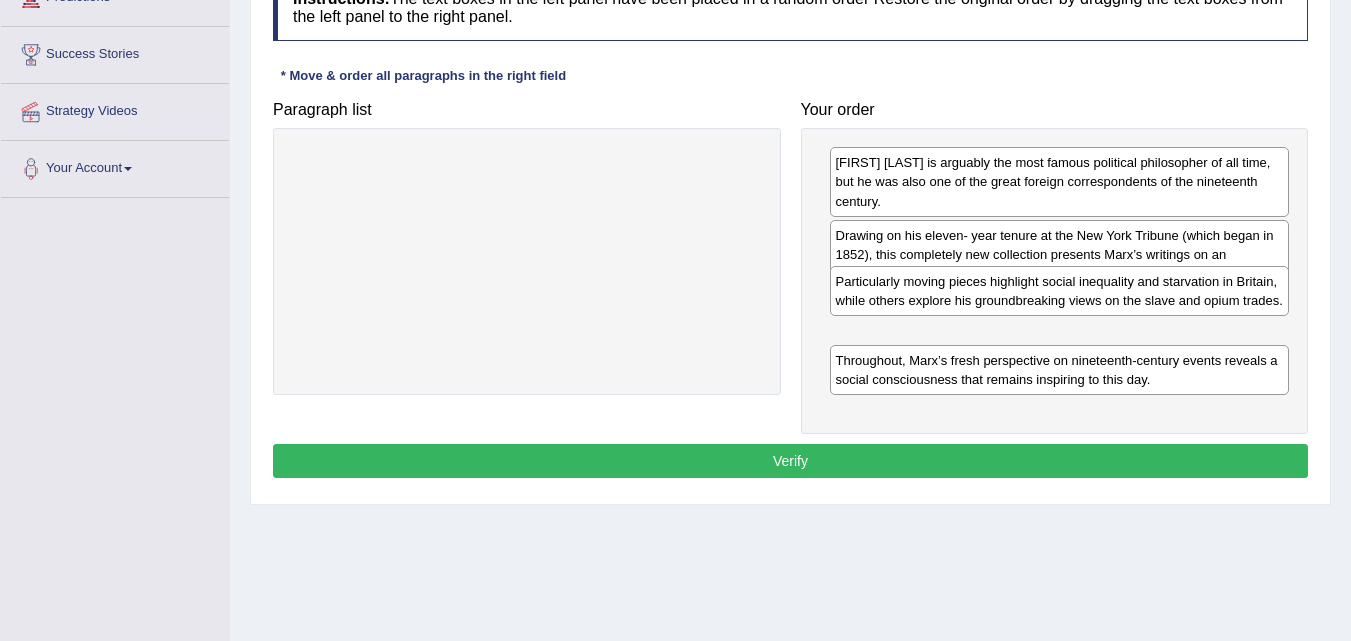 drag, startPoint x: 989, startPoint y: 355, endPoint x: 989, endPoint y: 295, distance: 60 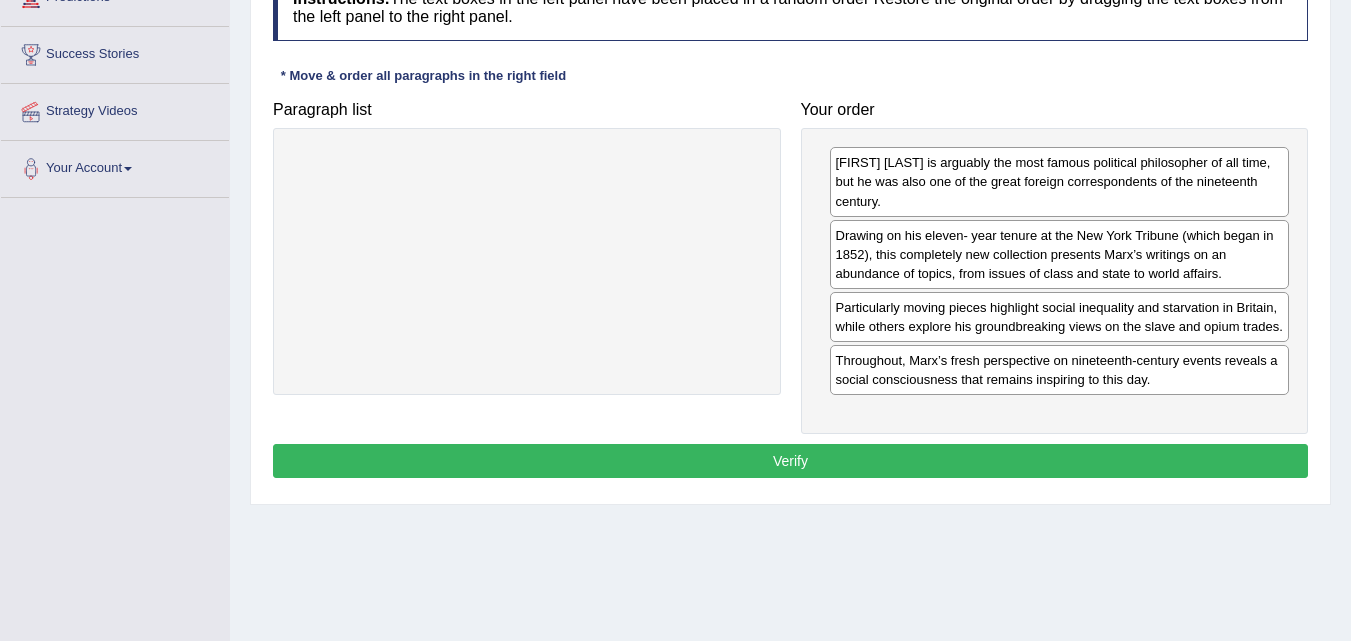 click on "Verify" at bounding box center [790, 461] 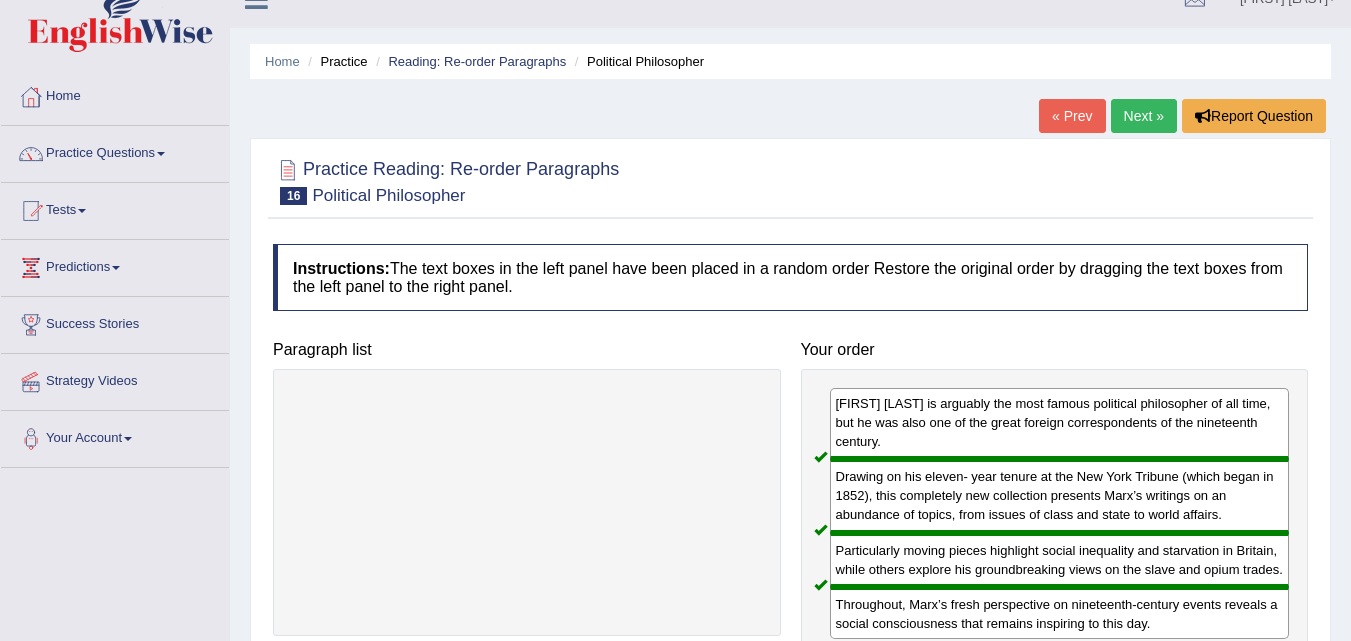 scroll, scrollTop: 0, scrollLeft: 0, axis: both 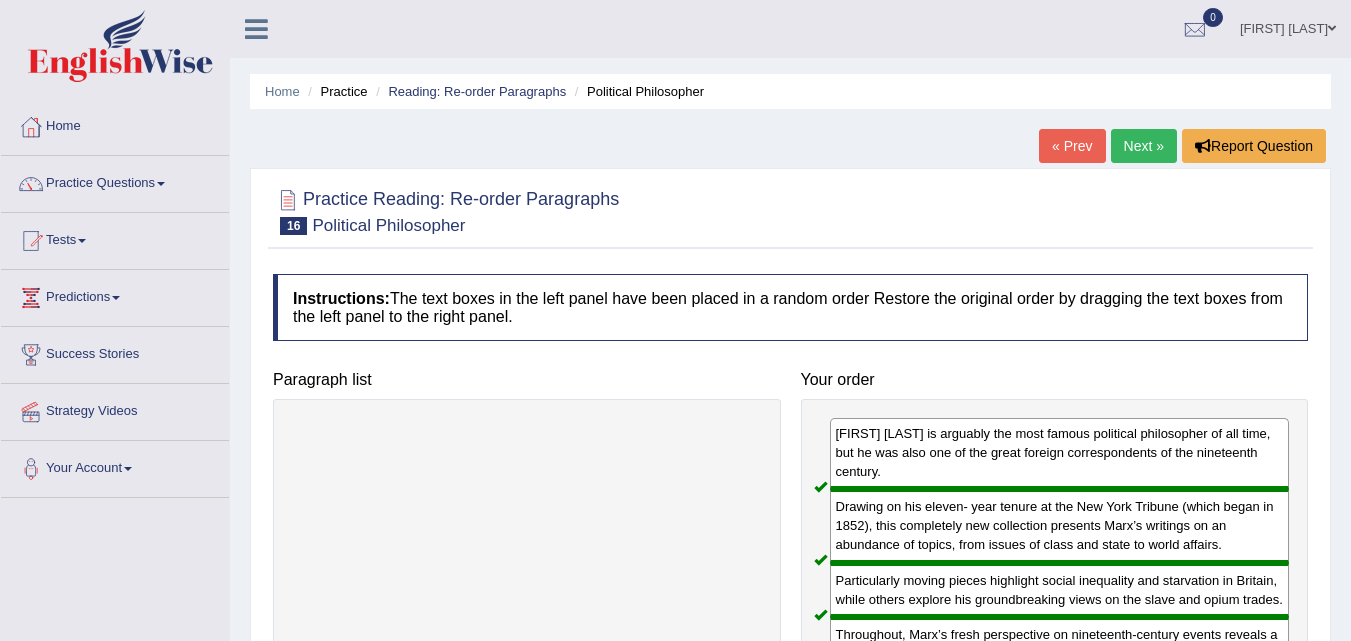 click on "Next »" at bounding box center [1144, 146] 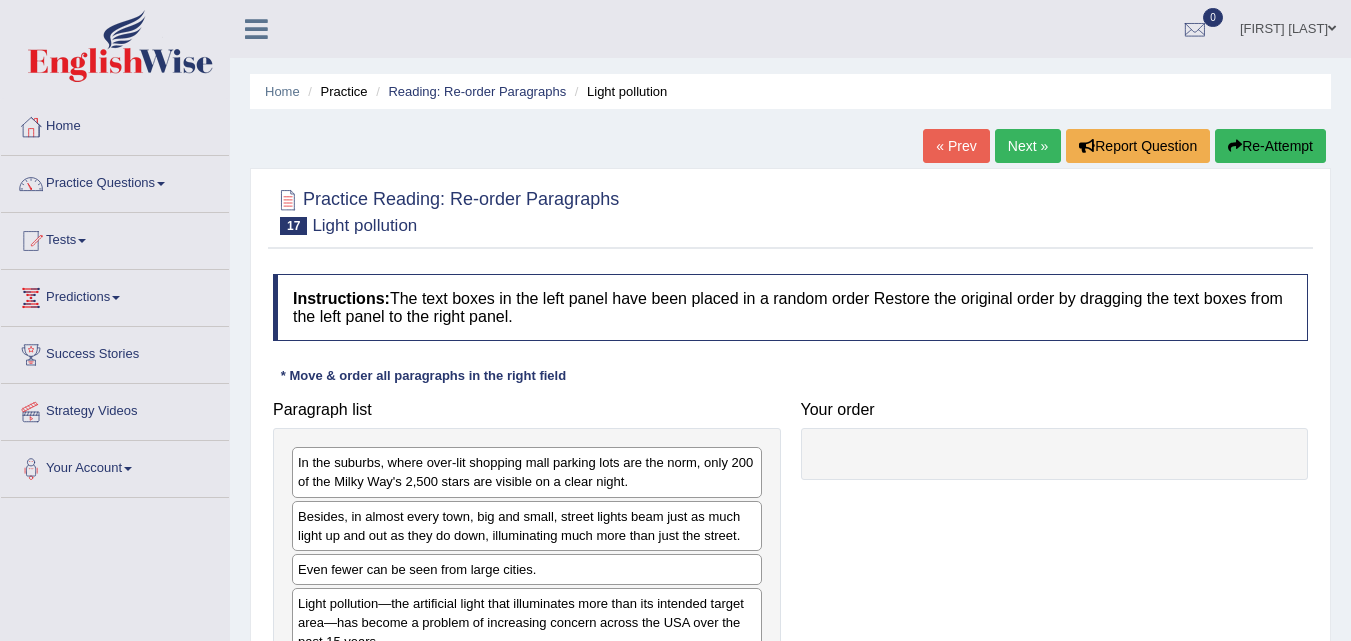 scroll, scrollTop: 0, scrollLeft: 0, axis: both 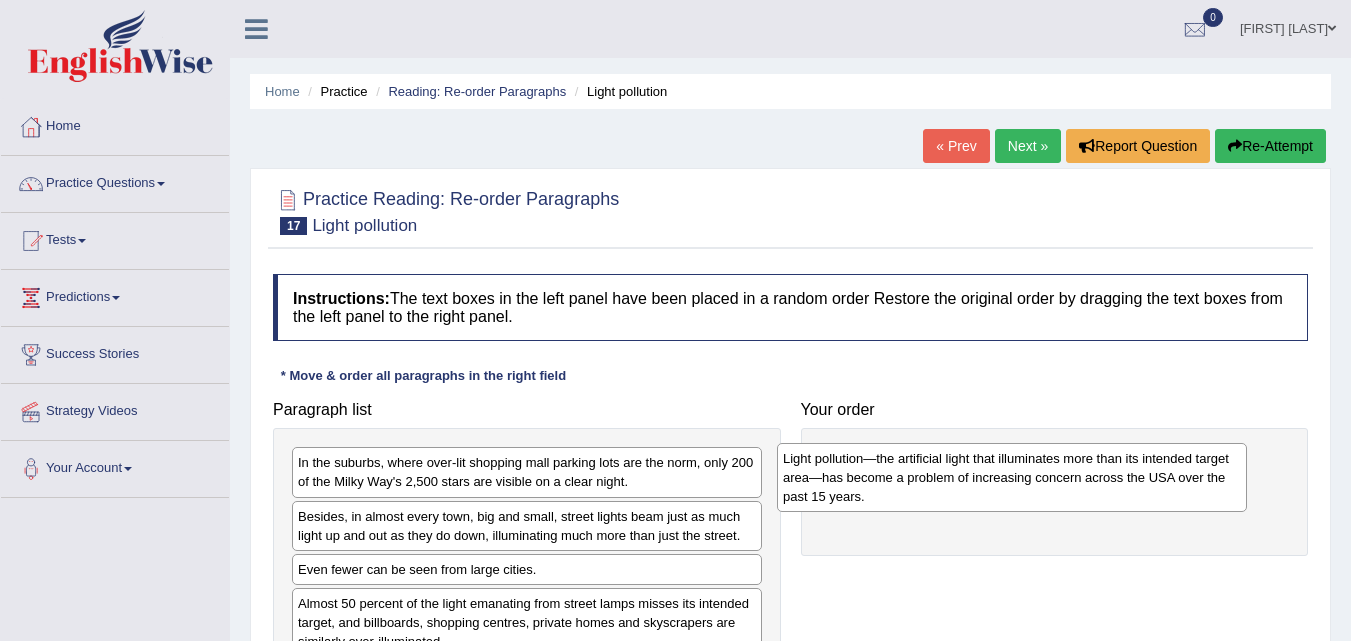 drag, startPoint x: 536, startPoint y: 618, endPoint x: 1021, endPoint y: 473, distance: 506.21143 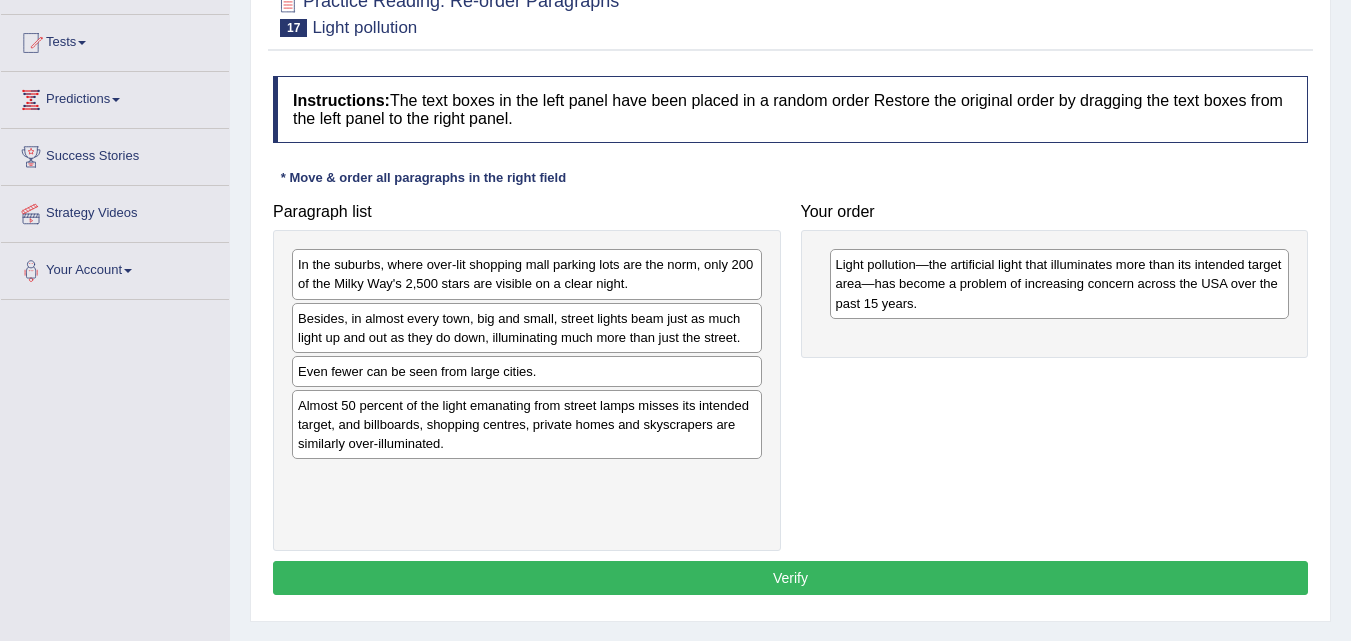 scroll, scrollTop: 200, scrollLeft: 0, axis: vertical 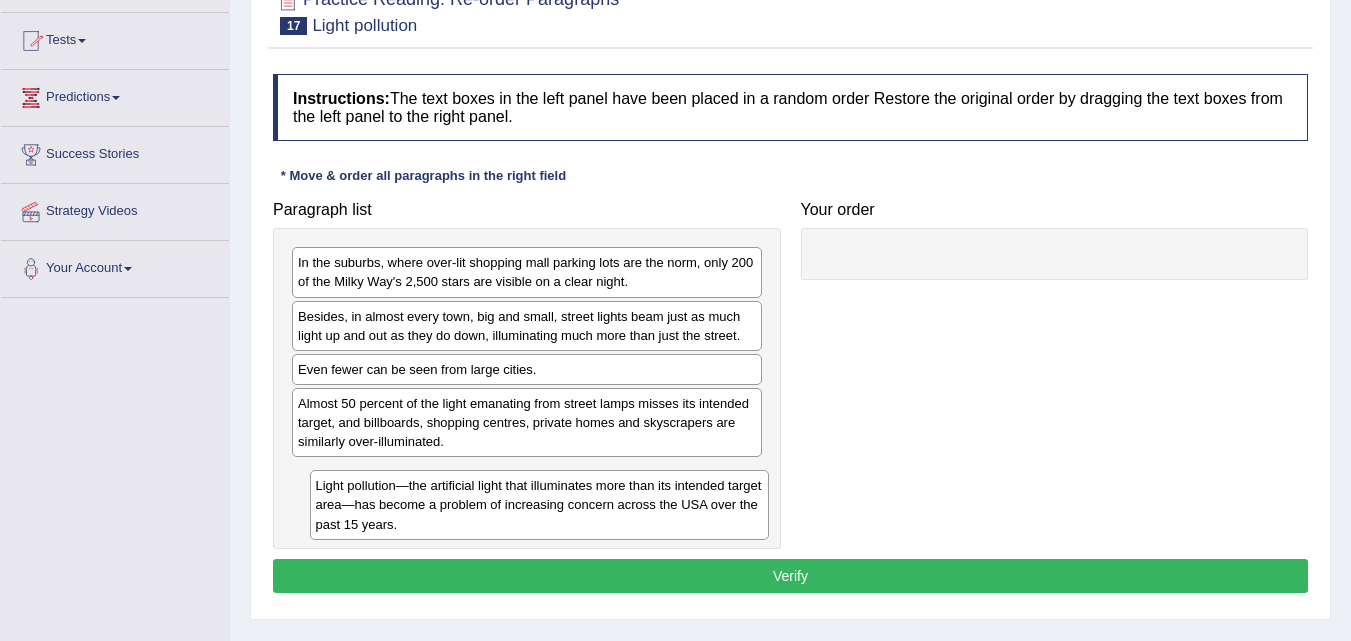 drag, startPoint x: 870, startPoint y: 292, endPoint x: 350, endPoint y: 515, distance: 565.79944 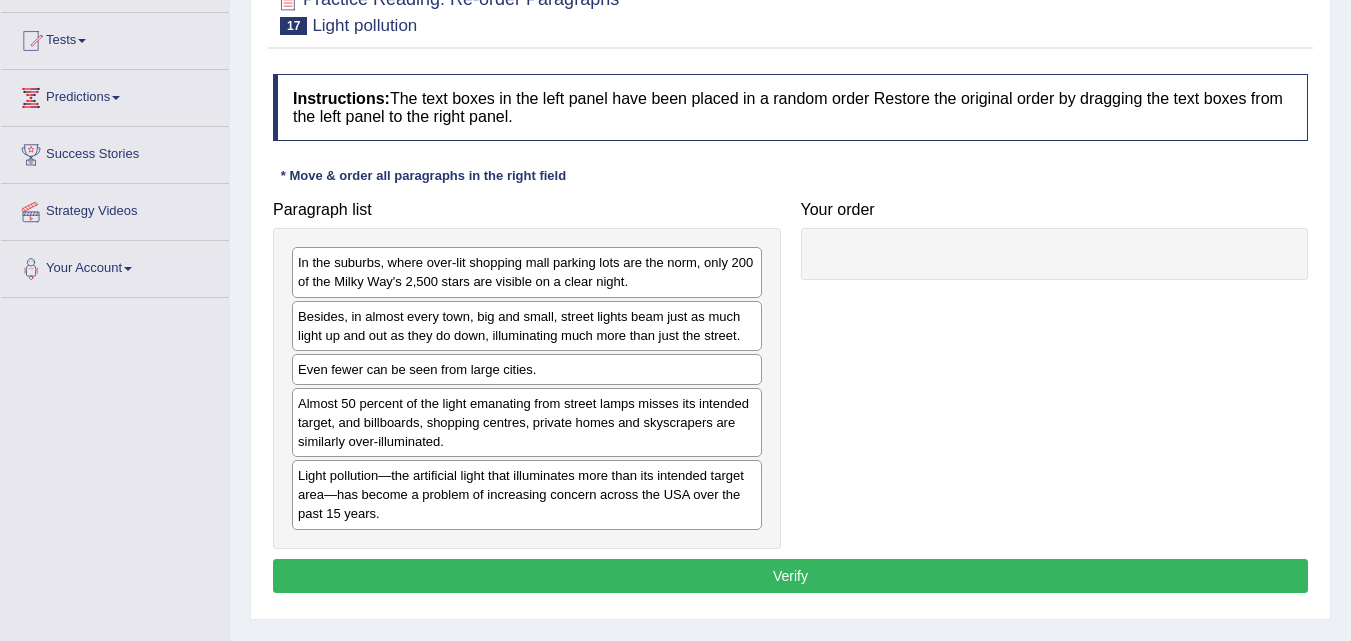 scroll, scrollTop: 300, scrollLeft: 0, axis: vertical 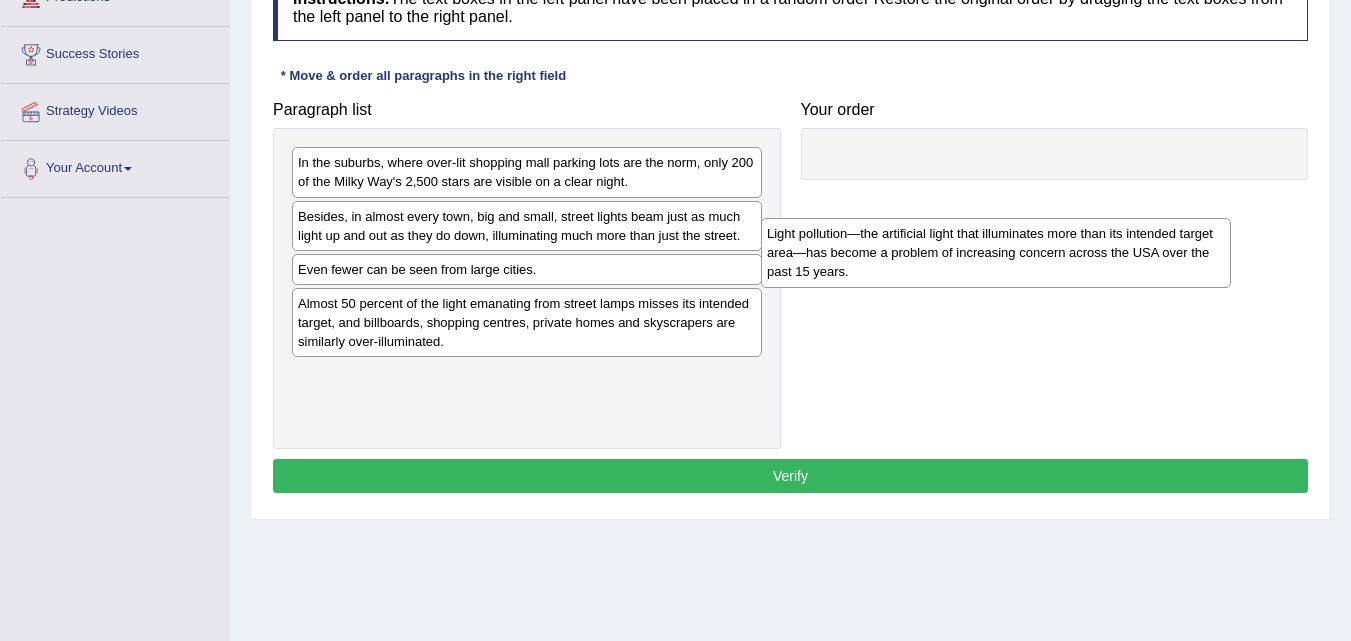 drag, startPoint x: 386, startPoint y: 411, endPoint x: 860, endPoint y: 223, distance: 509.92157 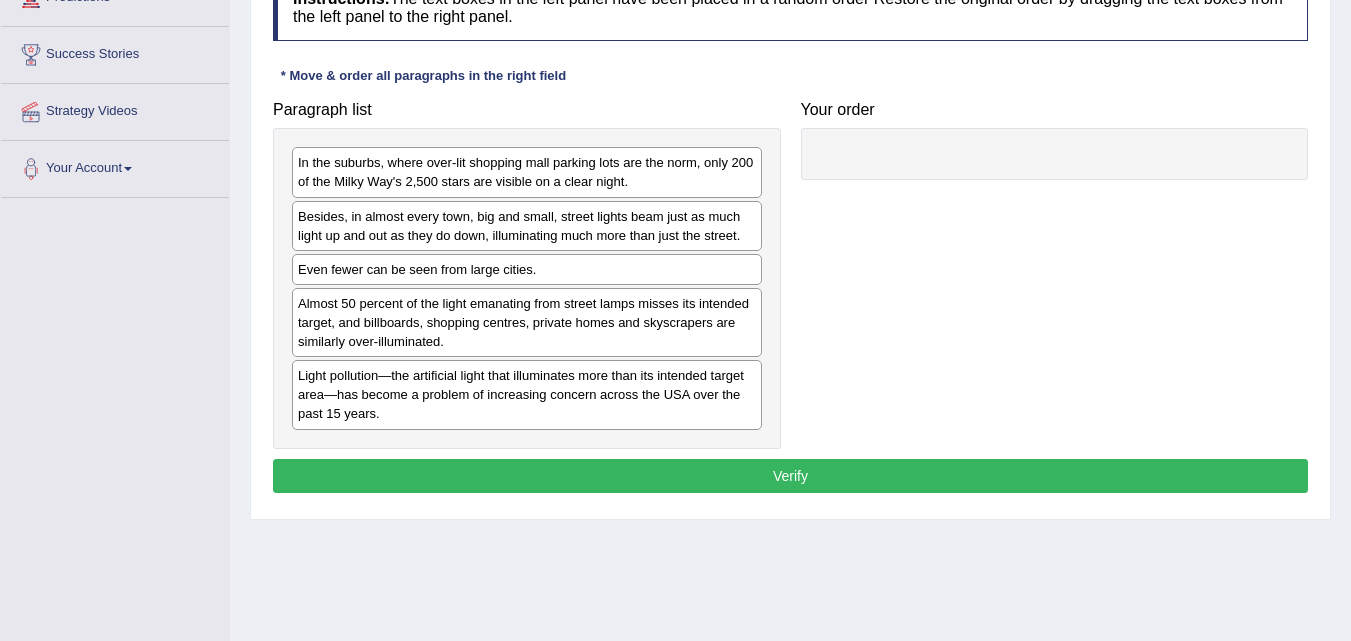drag, startPoint x: 860, startPoint y: 223, endPoint x: 870, endPoint y: 182, distance: 42.201897 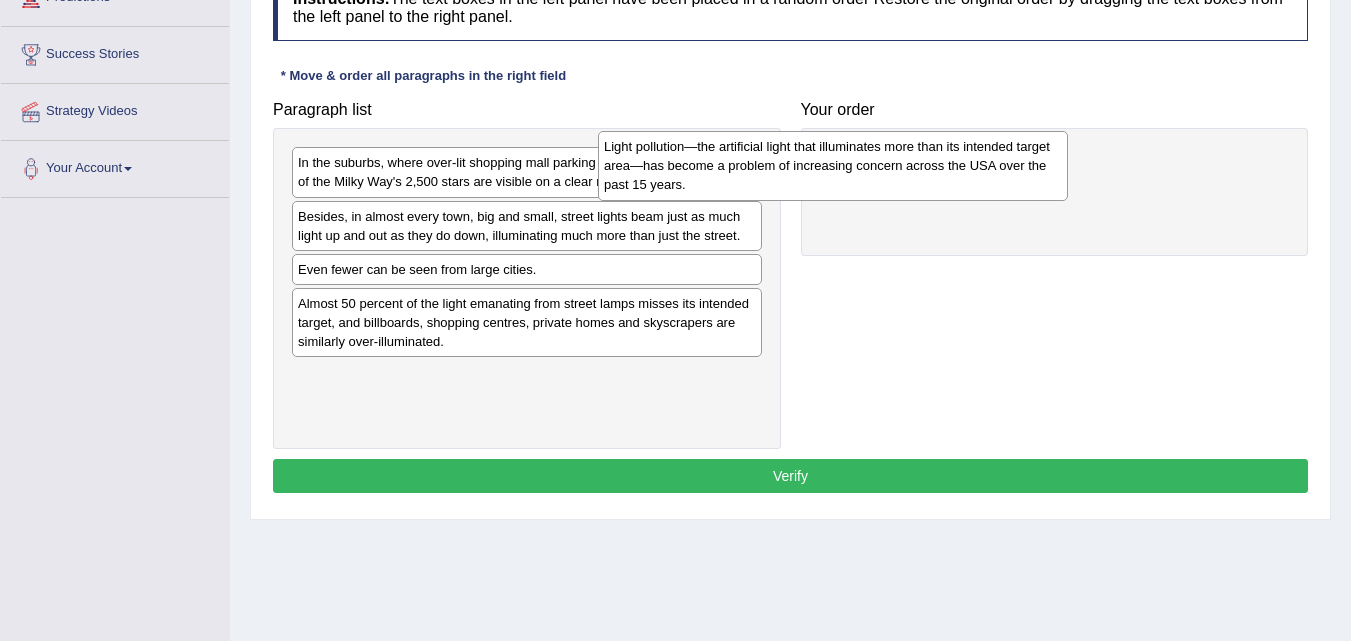 drag, startPoint x: 589, startPoint y: 395, endPoint x: 895, endPoint y: 166, distance: 382.2002 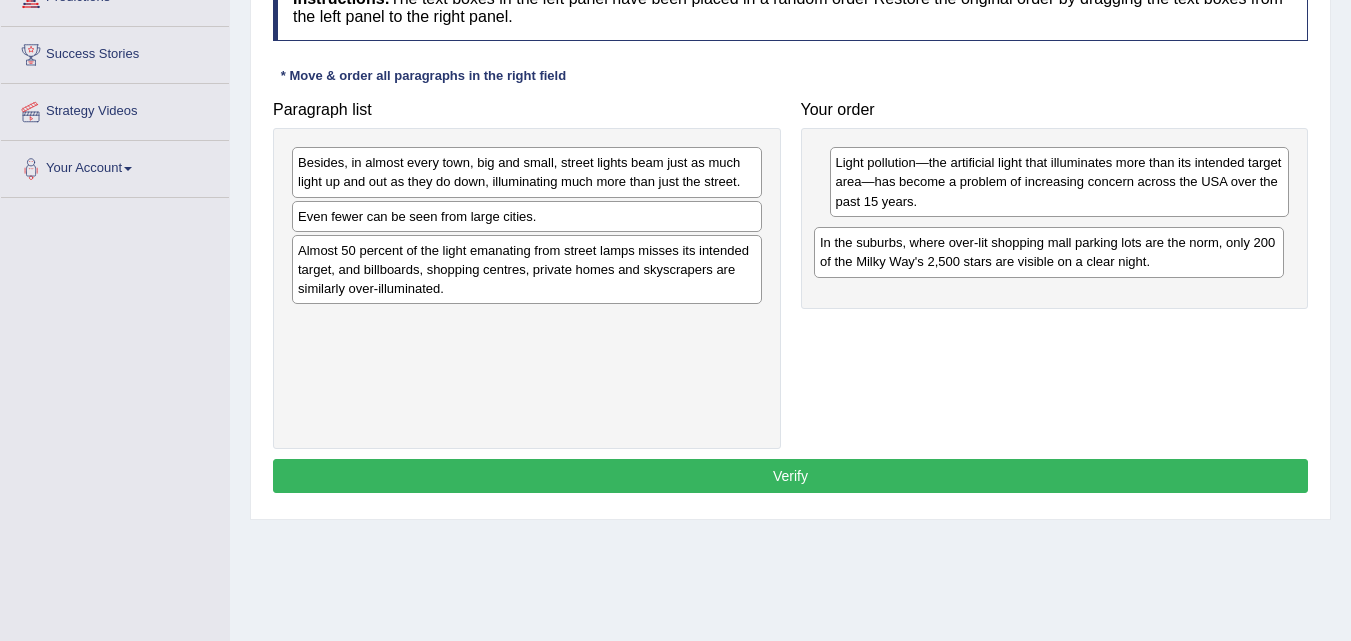 drag, startPoint x: 507, startPoint y: 182, endPoint x: 1048, endPoint y: 265, distance: 547.3299 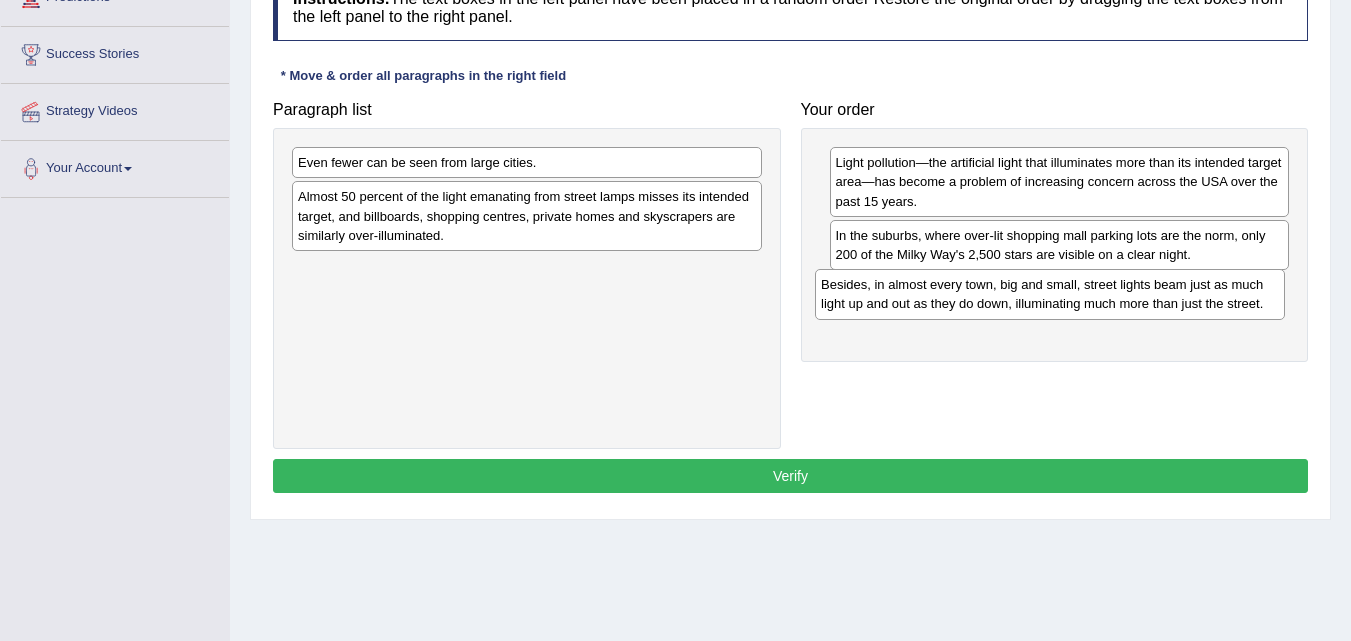 drag, startPoint x: 515, startPoint y: 180, endPoint x: 1038, endPoint y: 302, distance: 537.04095 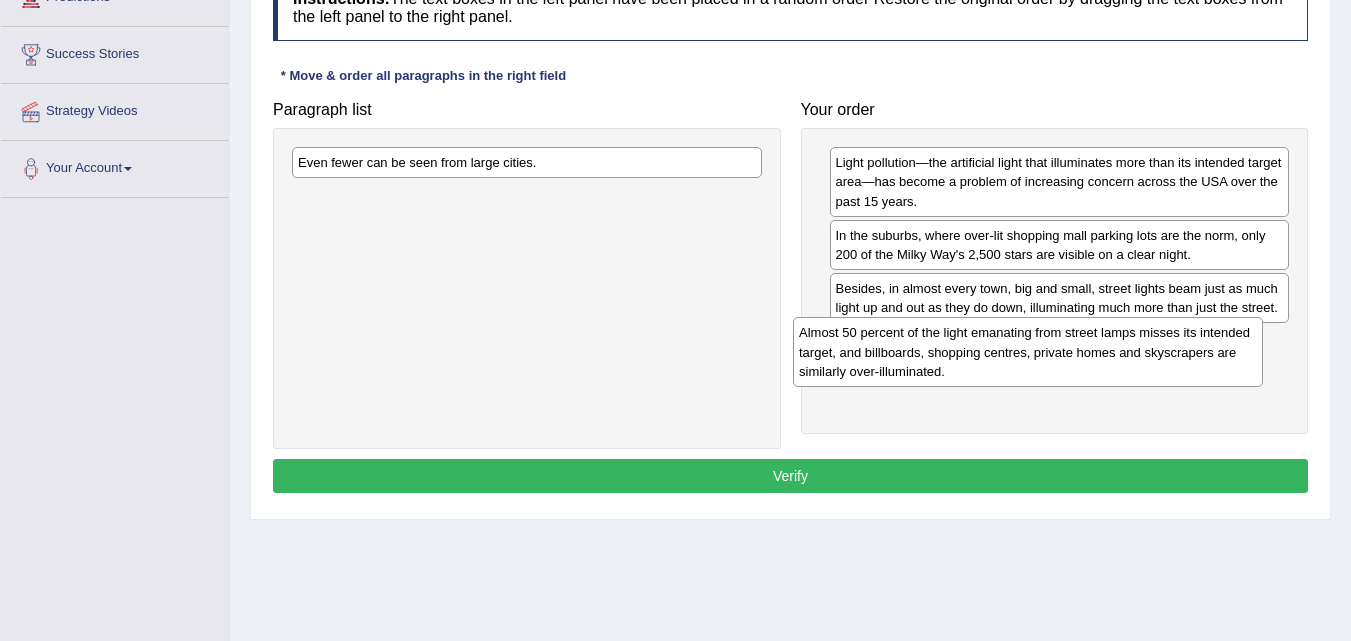 drag, startPoint x: 469, startPoint y: 233, endPoint x: 1011, endPoint y: 374, distance: 560.04016 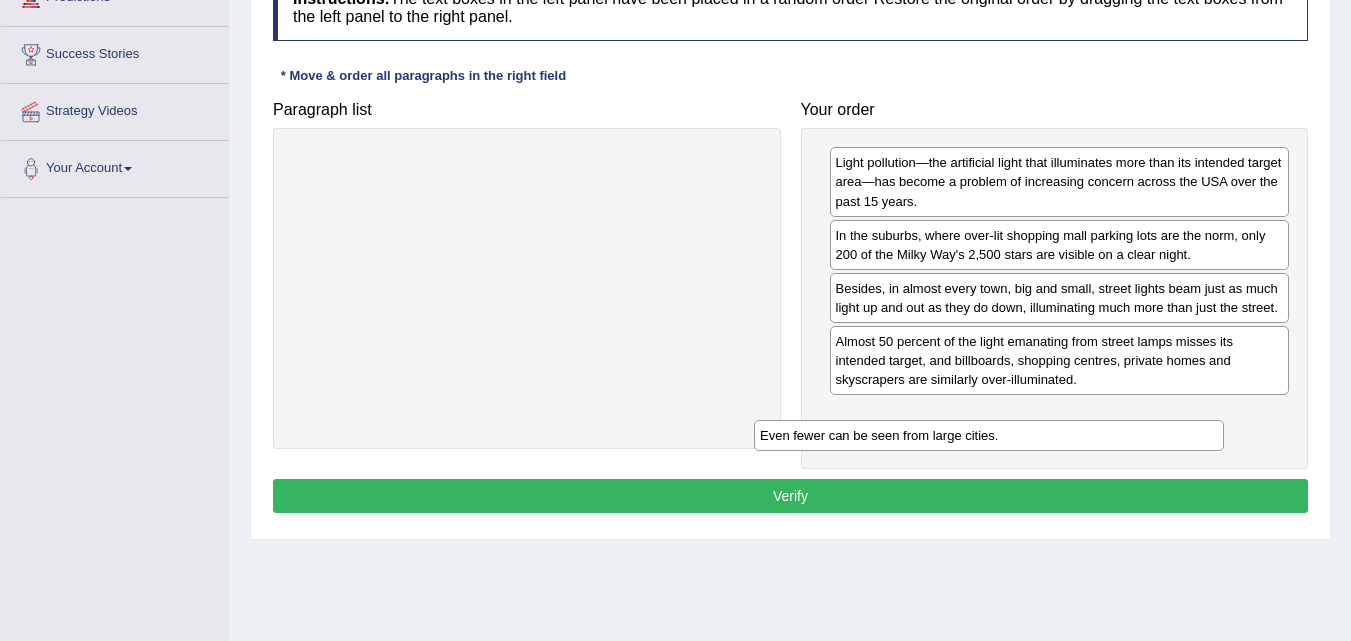 drag, startPoint x: 605, startPoint y: 162, endPoint x: 1068, endPoint y: 436, distance: 538.0009 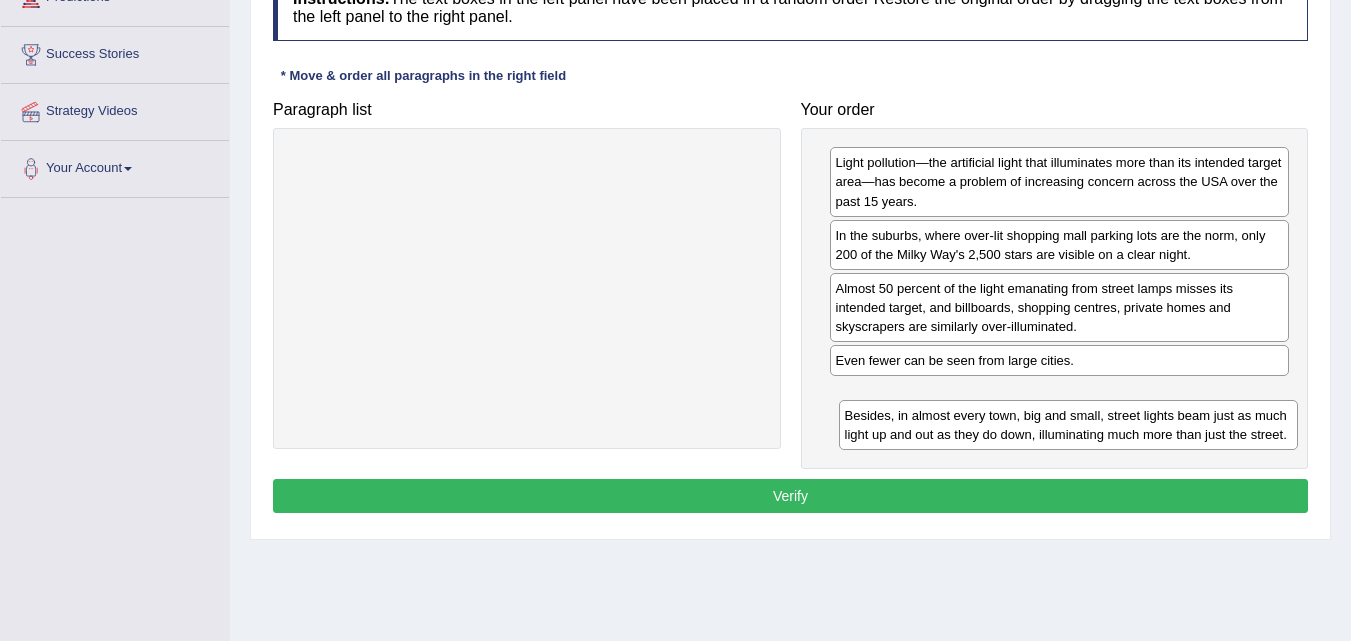 drag, startPoint x: 1032, startPoint y: 308, endPoint x: 1034, endPoint y: 414, distance: 106.01887 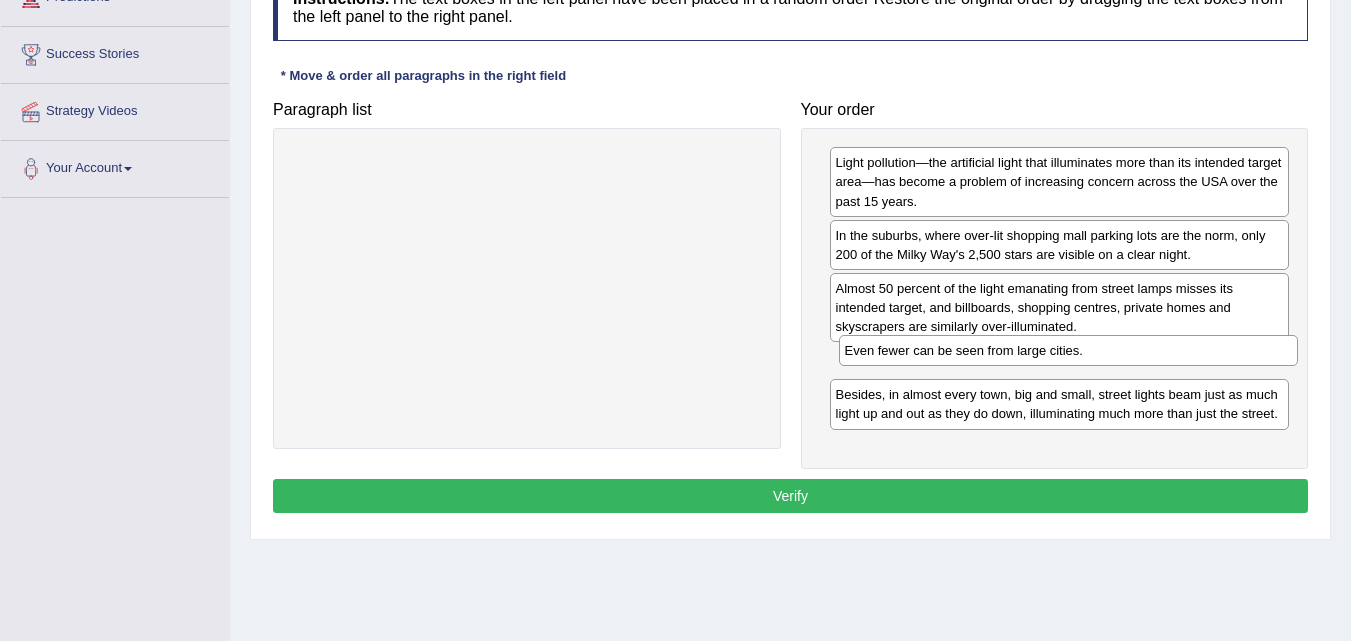 drag, startPoint x: 916, startPoint y: 361, endPoint x: 925, endPoint y: 351, distance: 13.453624 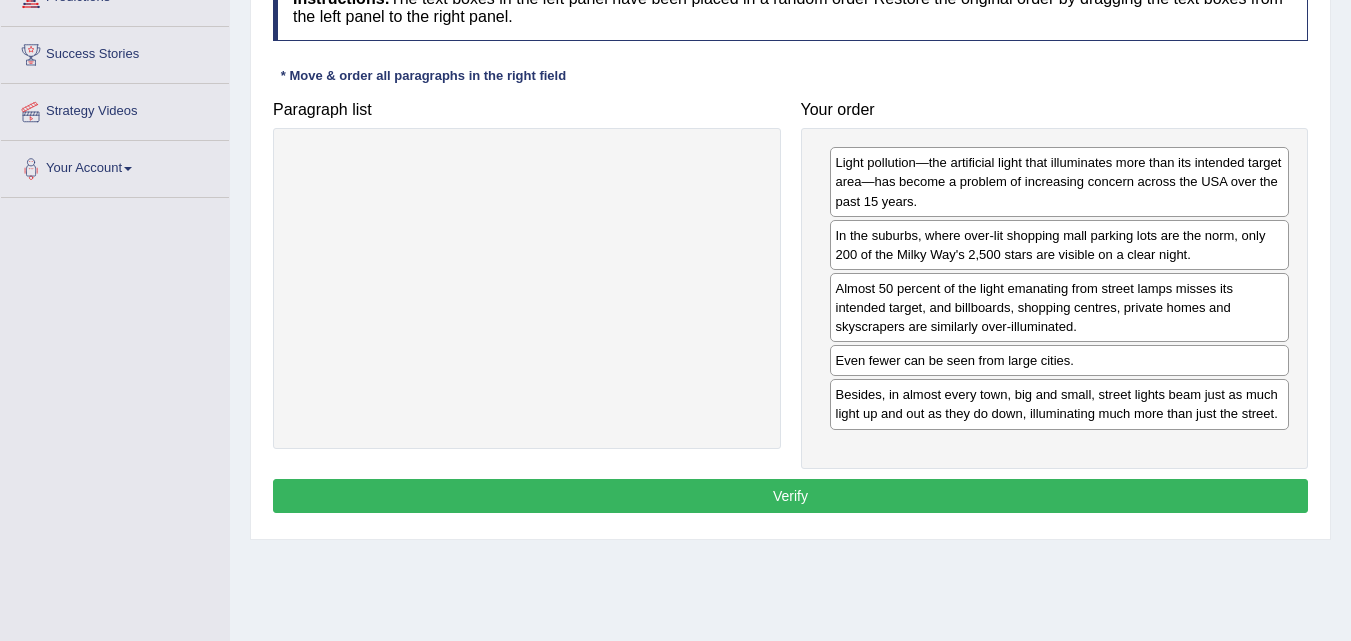click on "Verify" at bounding box center [790, 496] 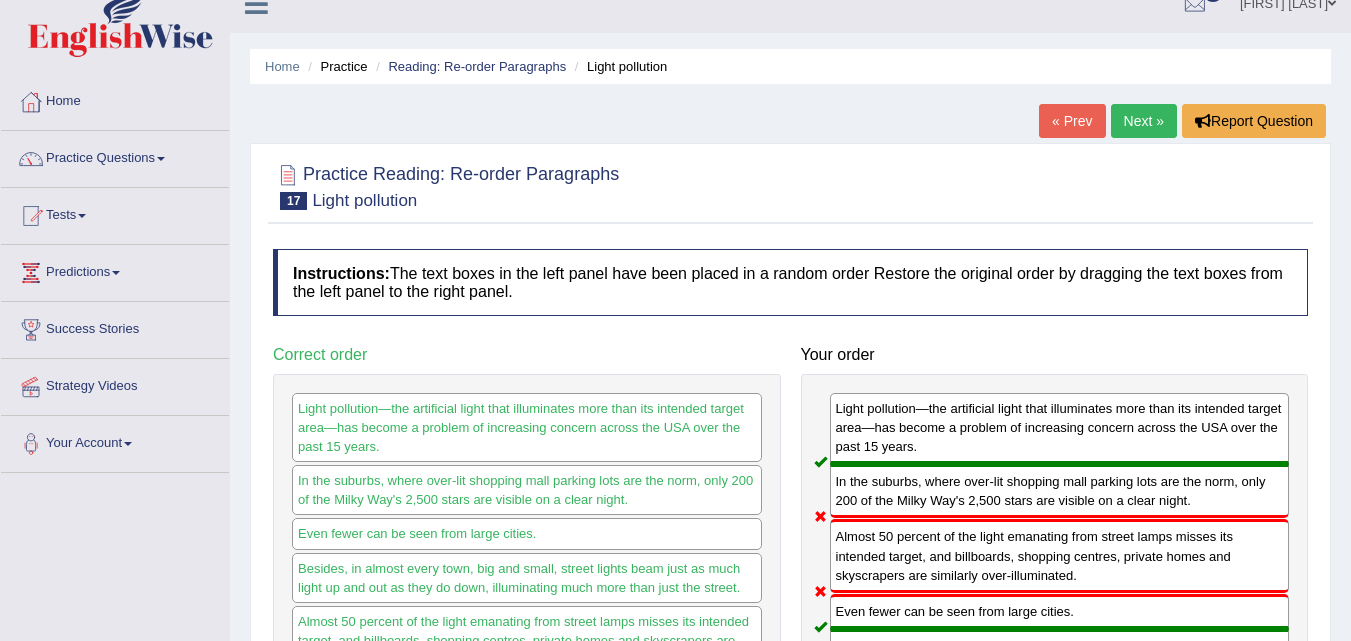 scroll, scrollTop: 0, scrollLeft: 0, axis: both 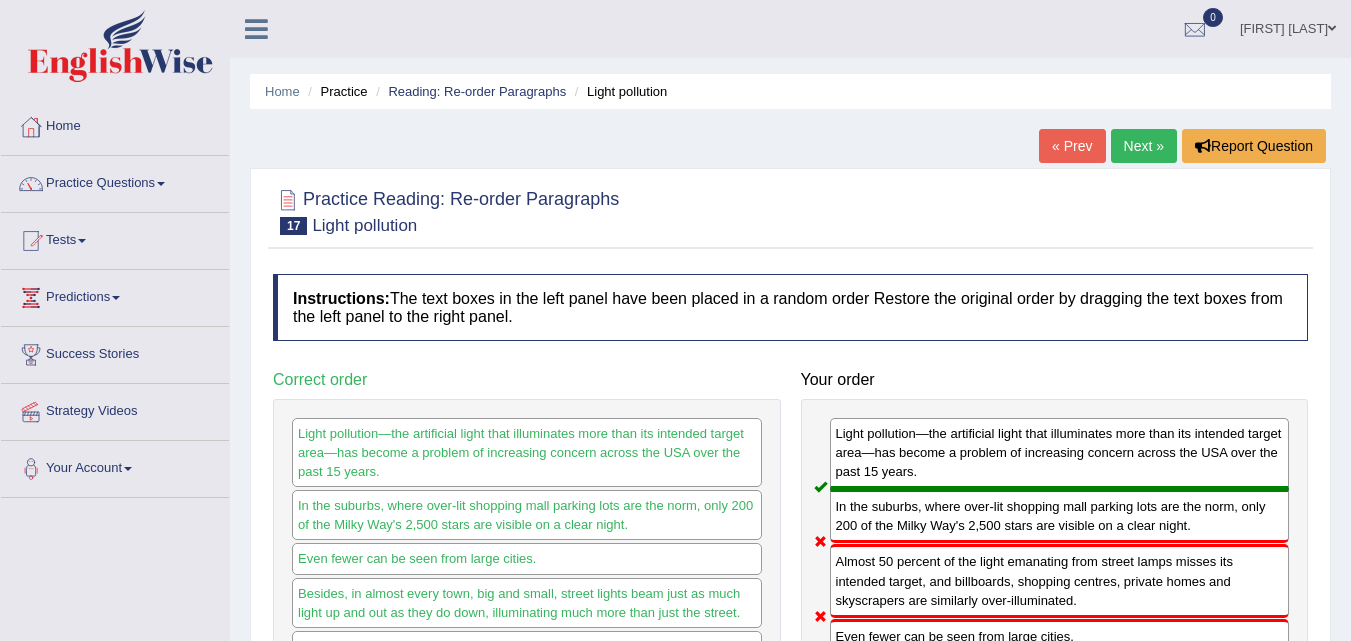 click on "Next »" at bounding box center (1144, 146) 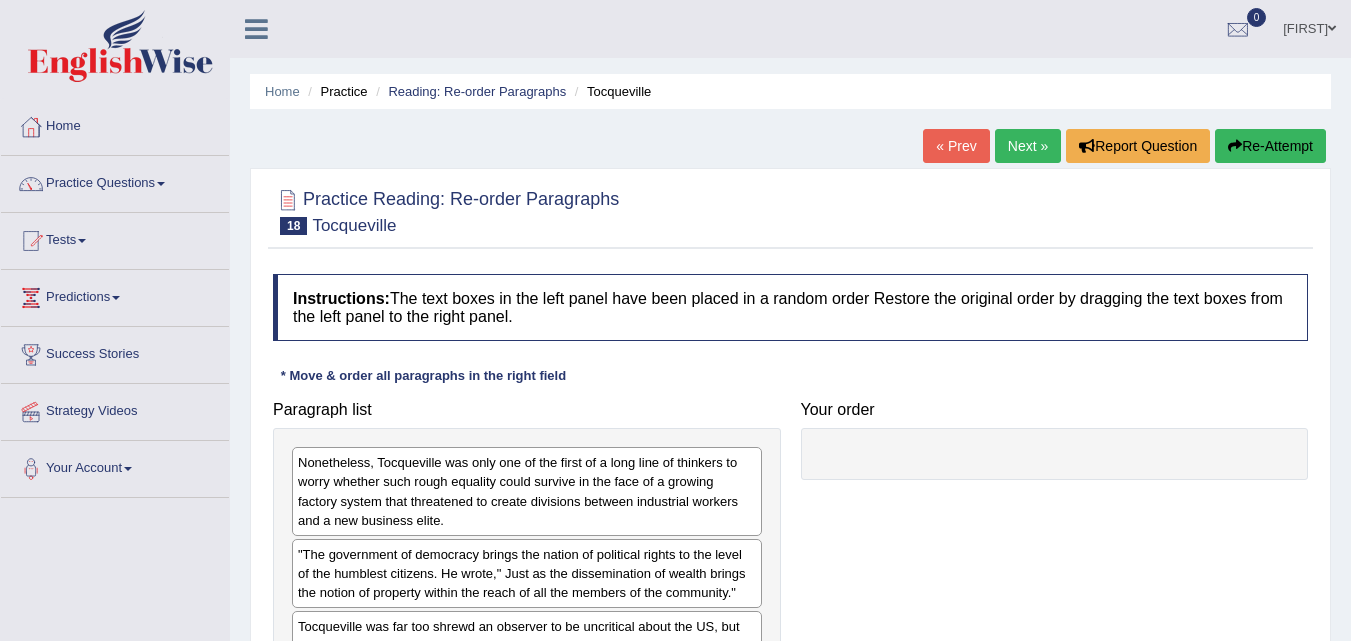 scroll, scrollTop: 300, scrollLeft: 0, axis: vertical 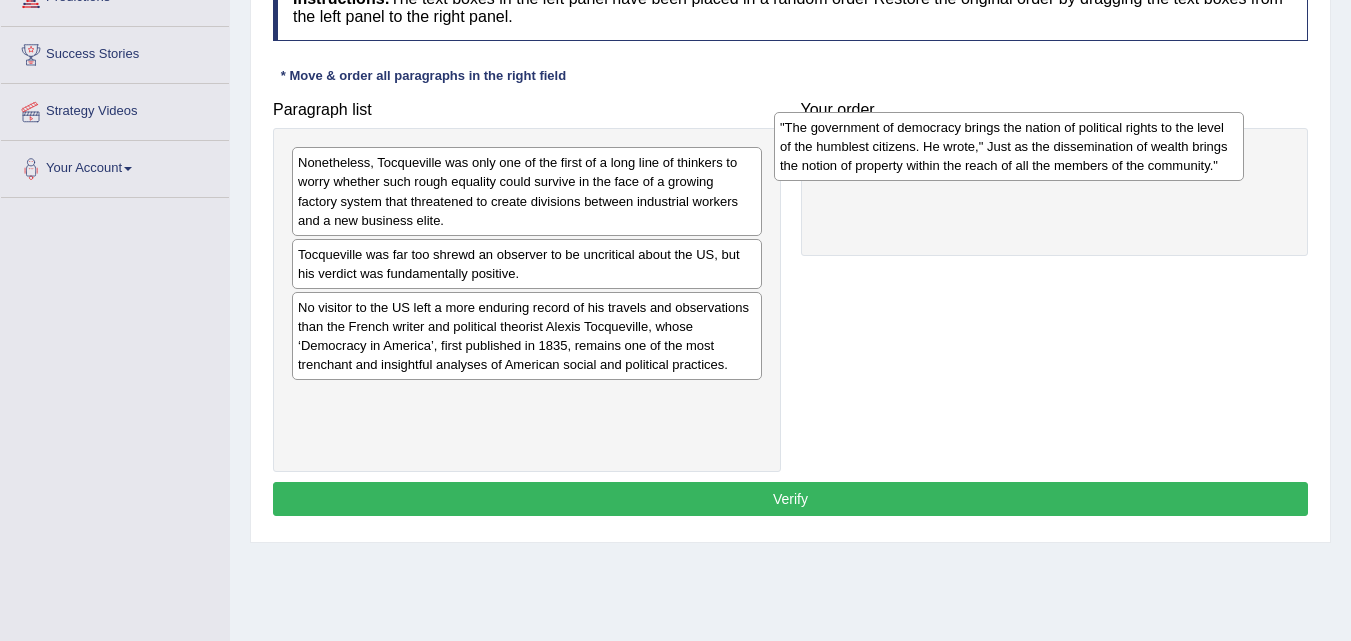 drag, startPoint x: 547, startPoint y: 296, endPoint x: 1029, endPoint y: 169, distance: 498.4506 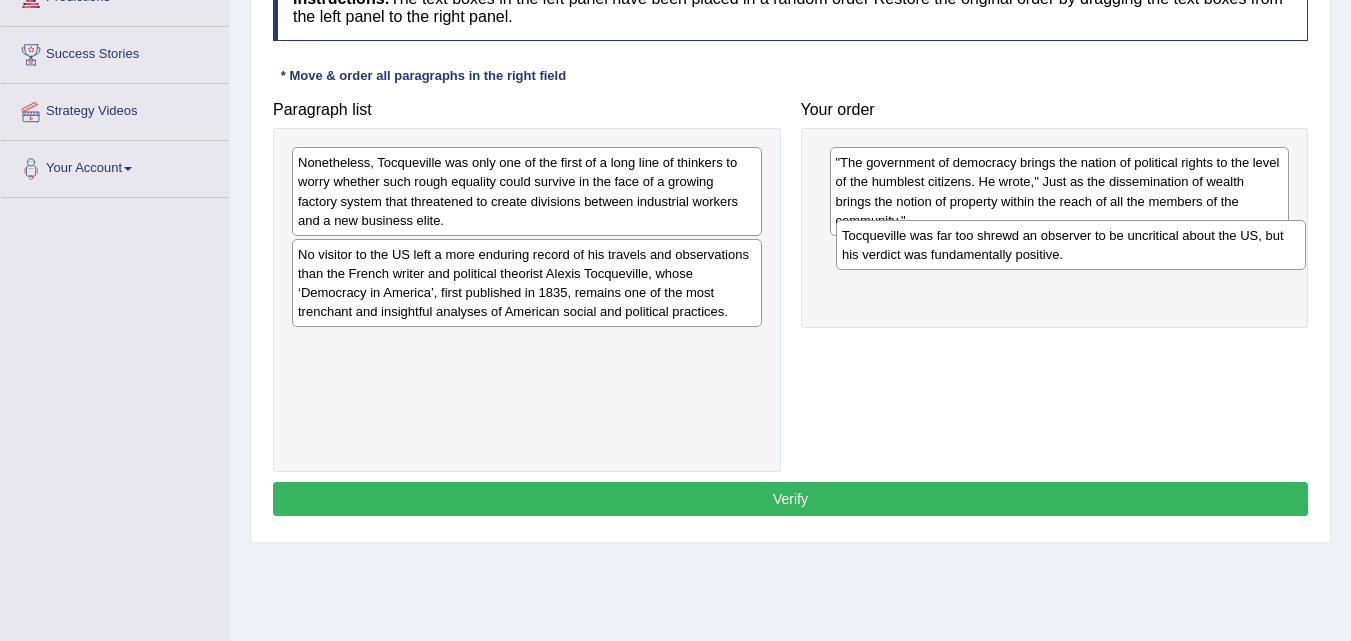drag, startPoint x: 592, startPoint y: 258, endPoint x: 1149, endPoint y: 240, distance: 557.2908 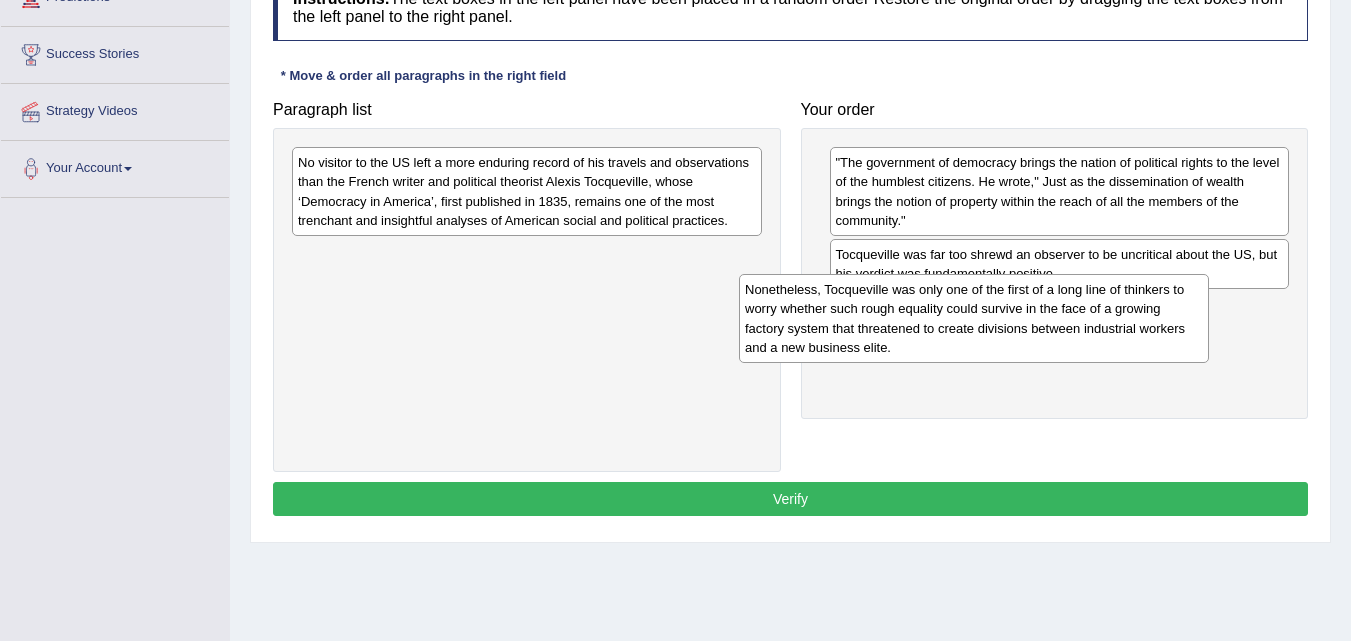 drag, startPoint x: 605, startPoint y: 184, endPoint x: 1100, endPoint y: 317, distance: 512.55634 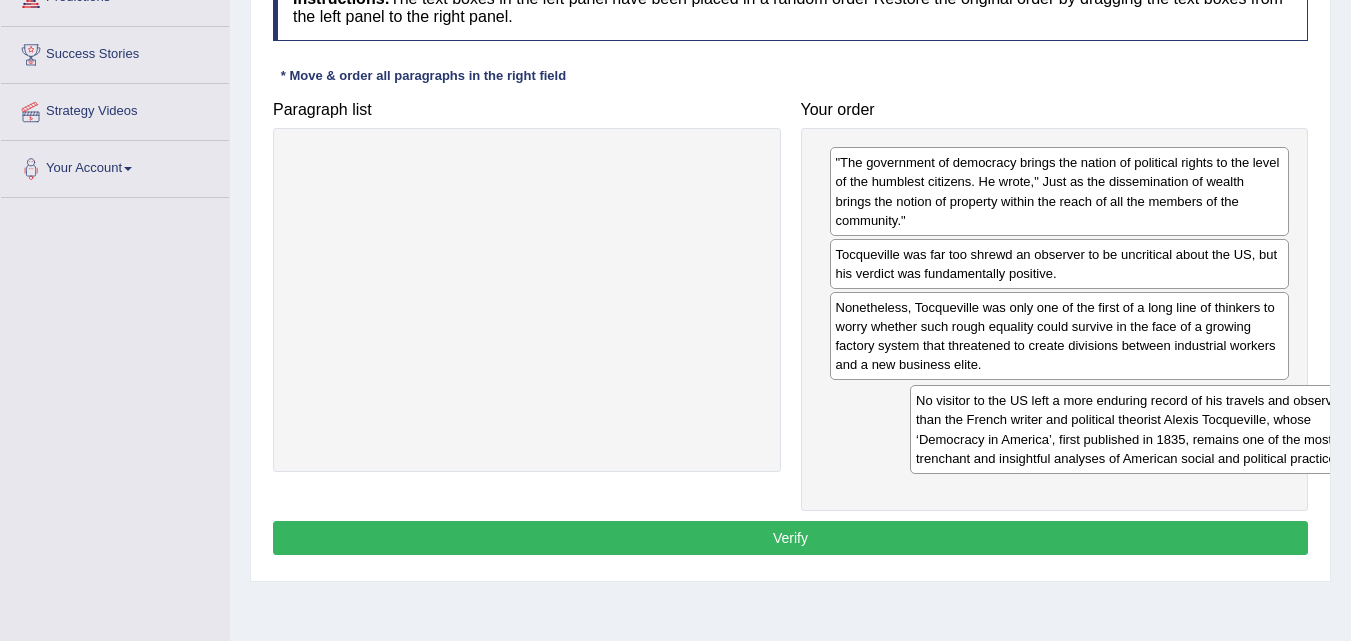 drag, startPoint x: 541, startPoint y: 185, endPoint x: 1199, endPoint y: 435, distance: 703.892 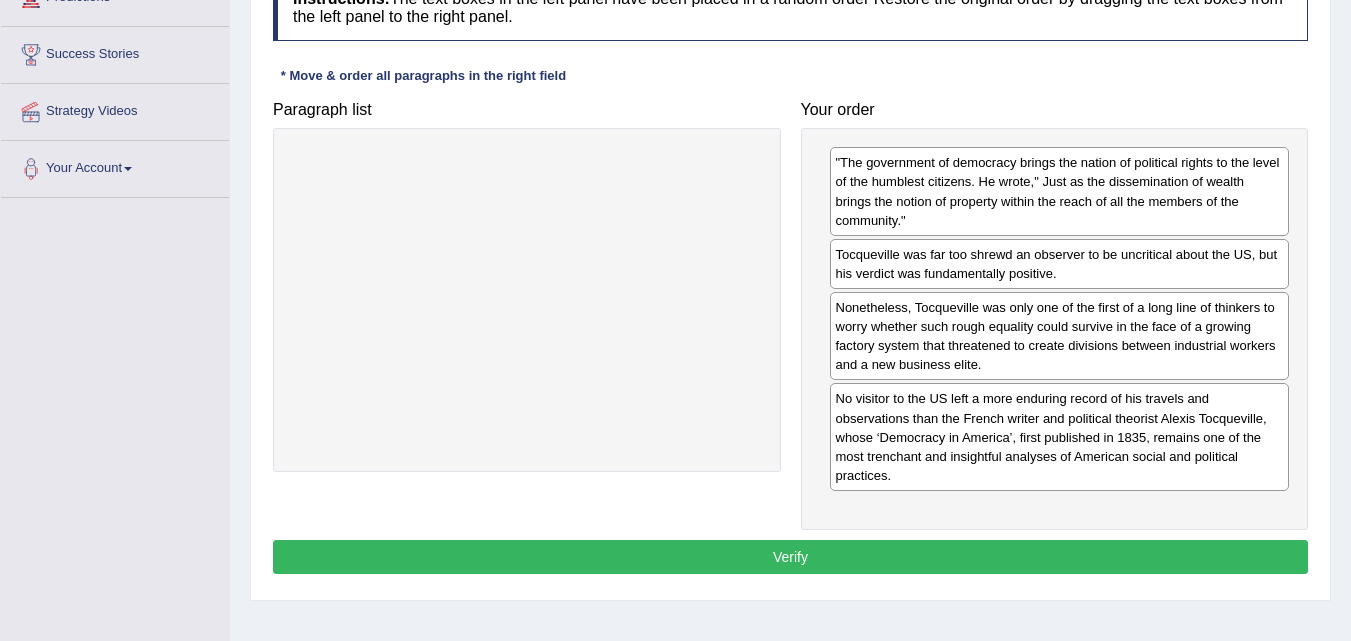 click on "Verify" at bounding box center [790, 557] 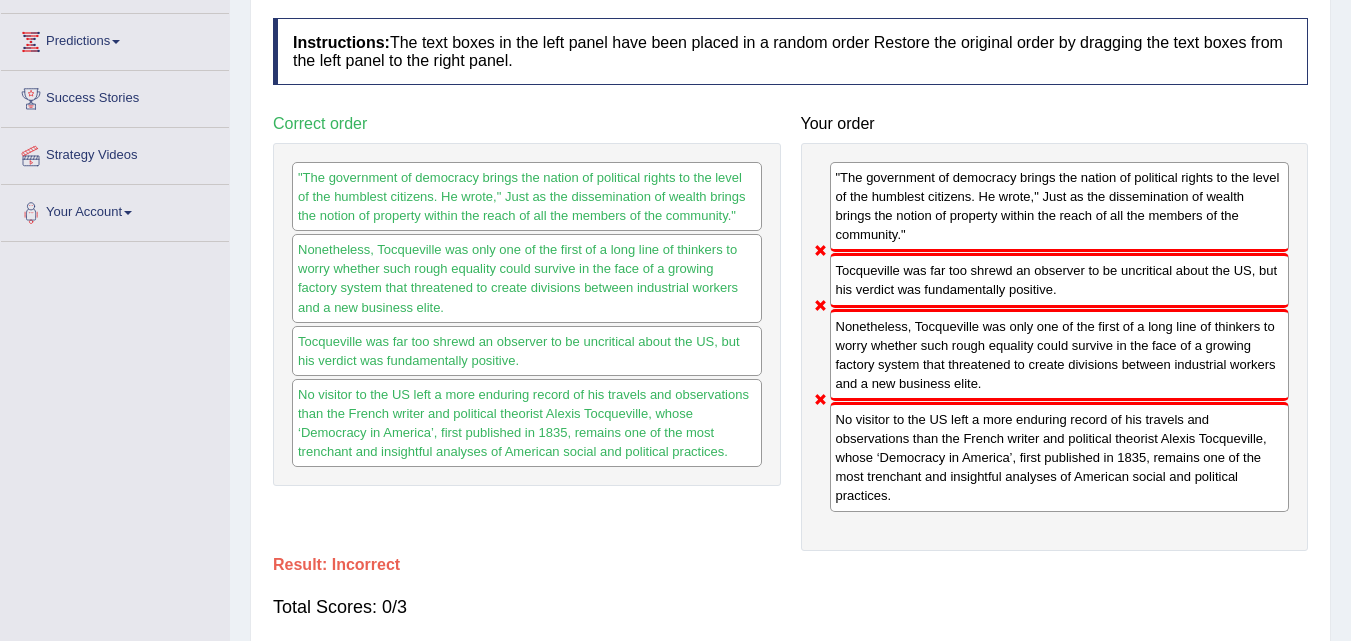 scroll, scrollTop: 400, scrollLeft: 0, axis: vertical 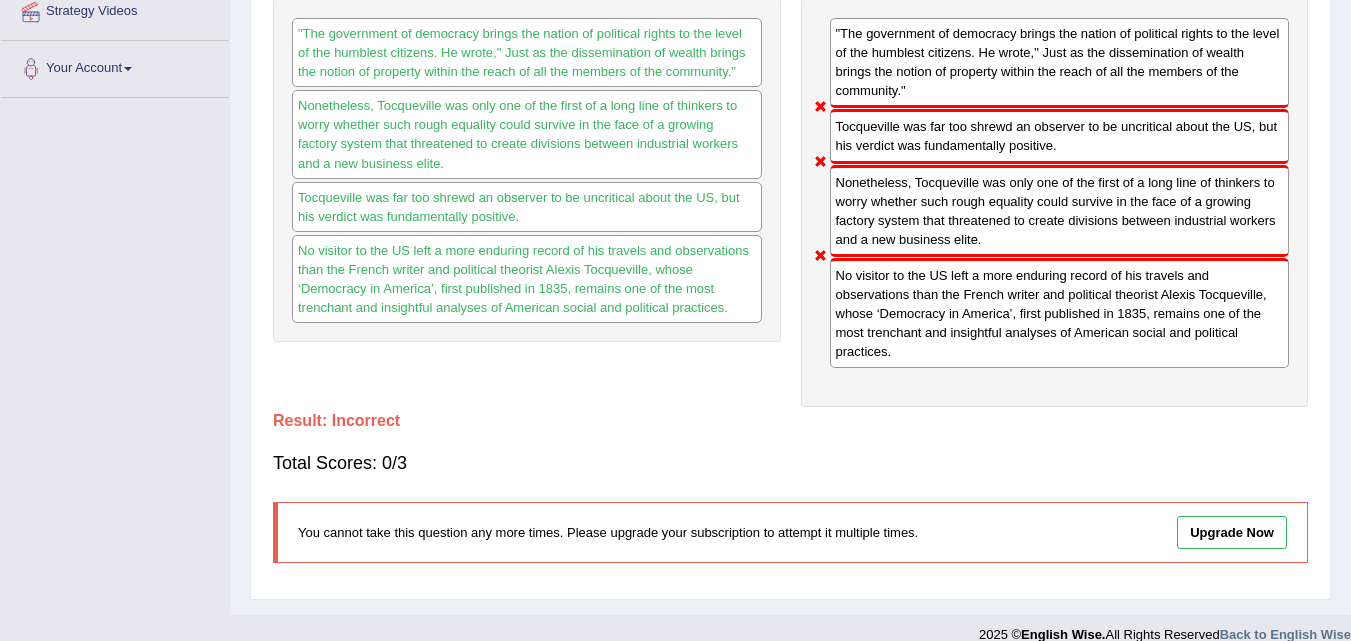 drag, startPoint x: 868, startPoint y: 221, endPoint x: 896, endPoint y: 152, distance: 74.46476 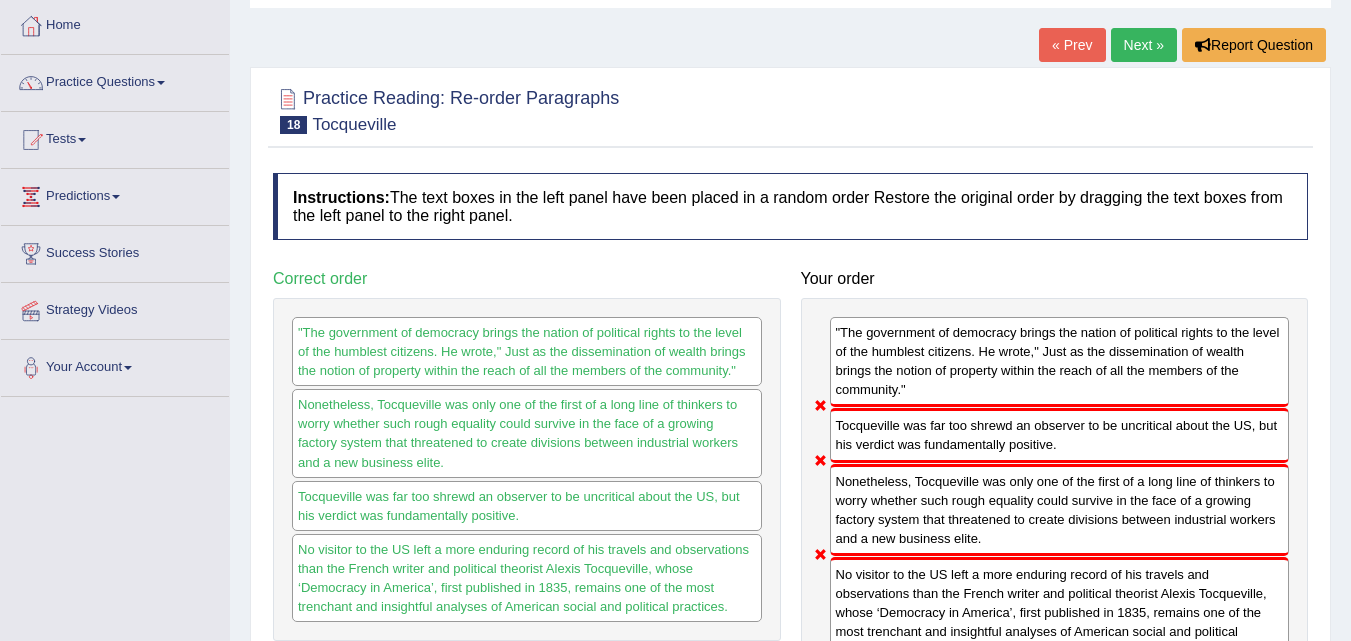 scroll, scrollTop: 24, scrollLeft: 0, axis: vertical 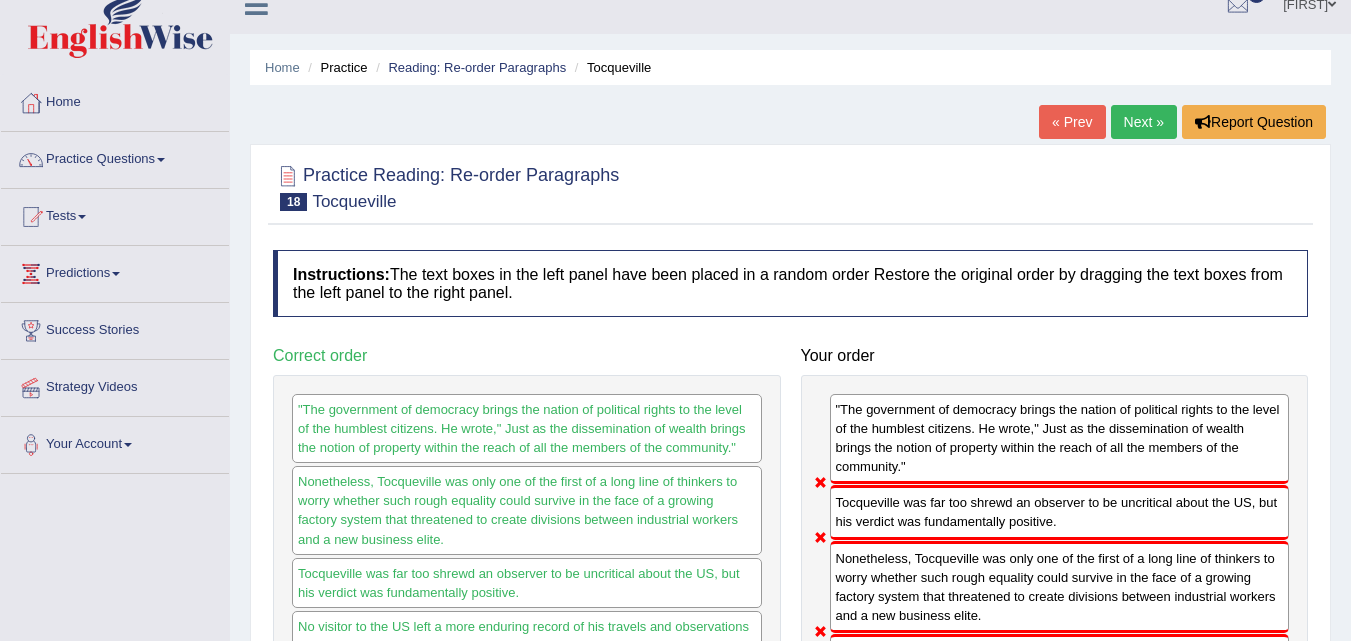 click on "Next »" at bounding box center (1144, 122) 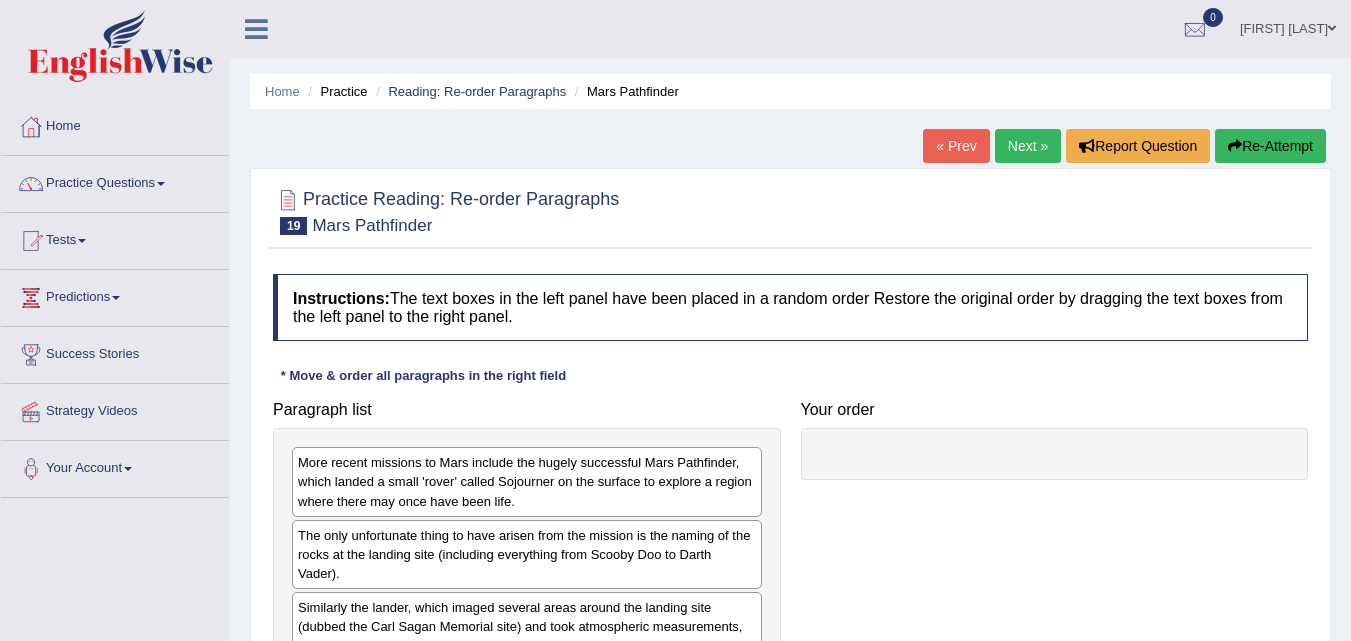 scroll, scrollTop: 200, scrollLeft: 0, axis: vertical 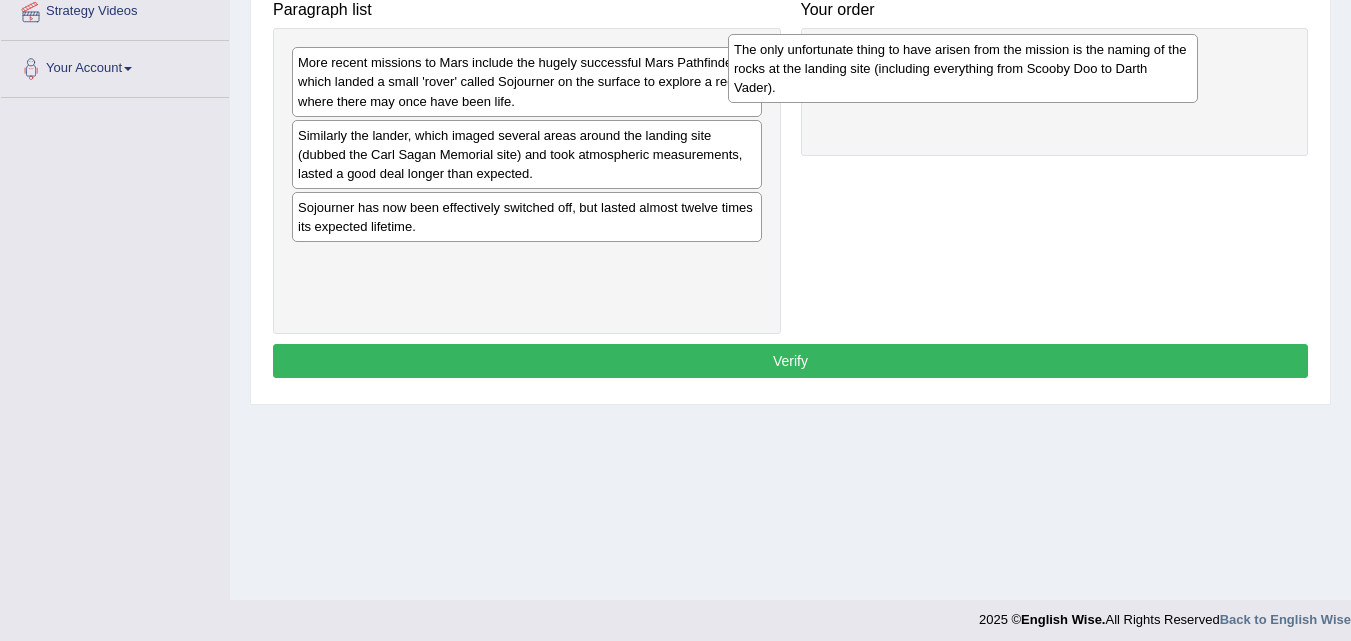 drag, startPoint x: 683, startPoint y: 159, endPoint x: 1119, endPoint y: 73, distance: 444.40073 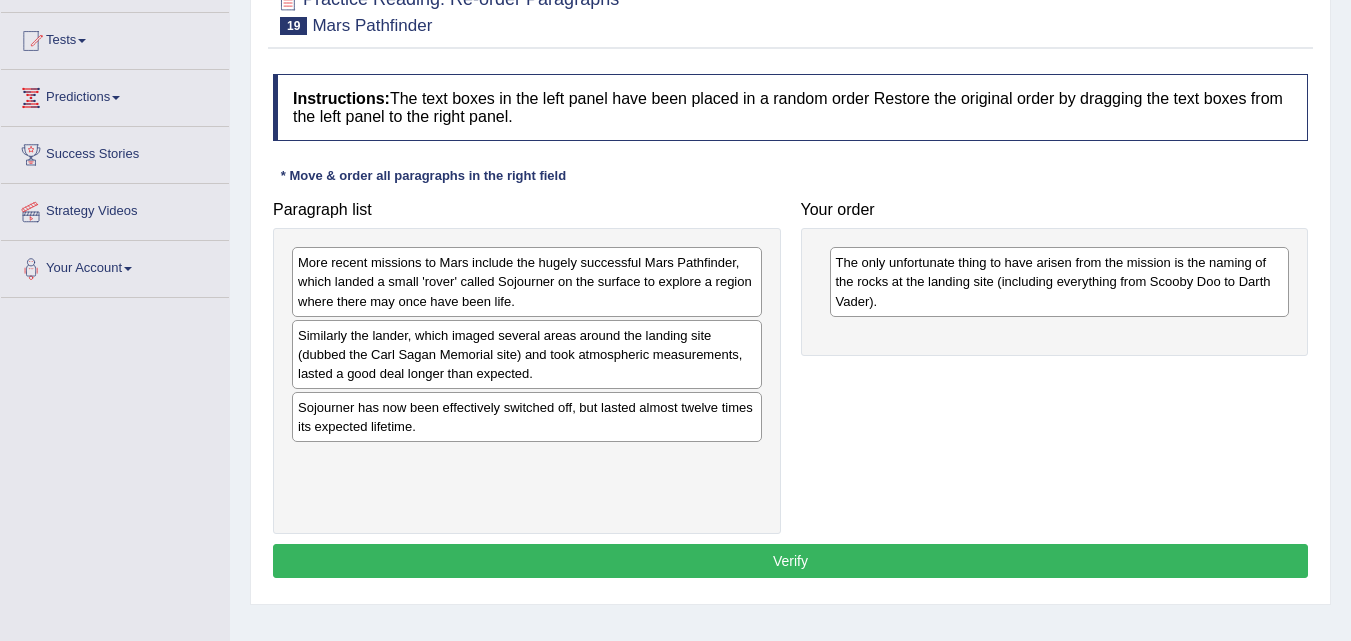 scroll, scrollTop: 100, scrollLeft: 0, axis: vertical 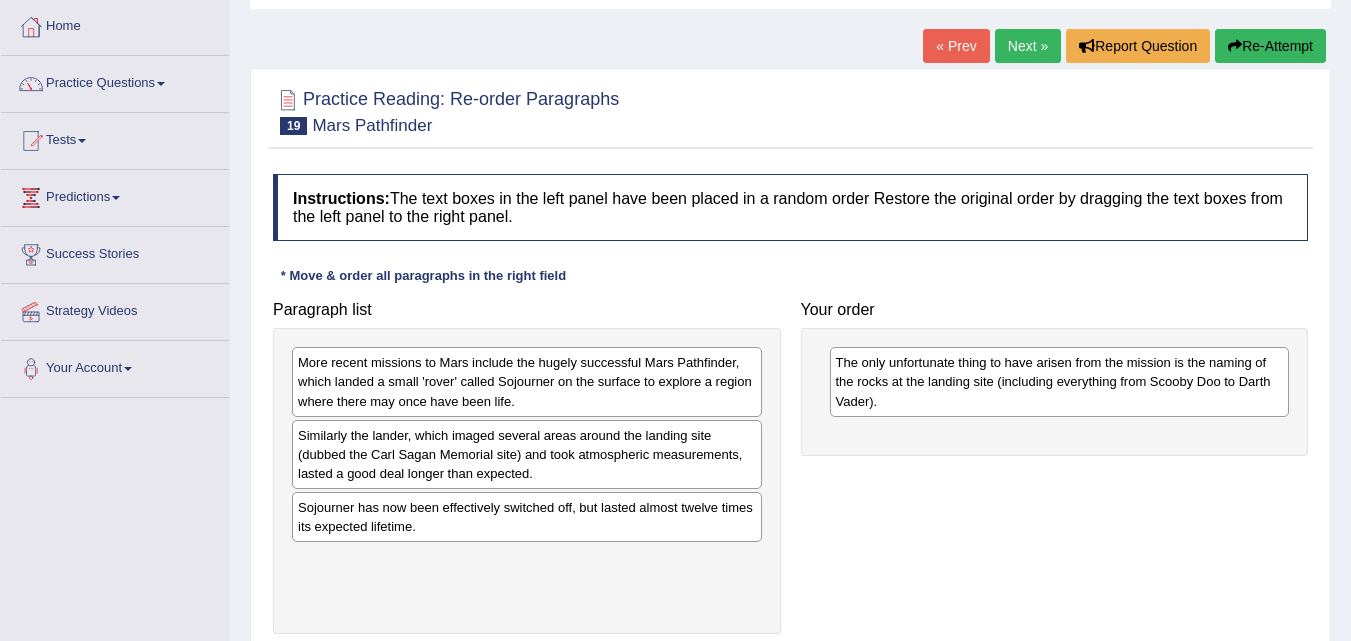 click on "Next »" at bounding box center (1028, 46) 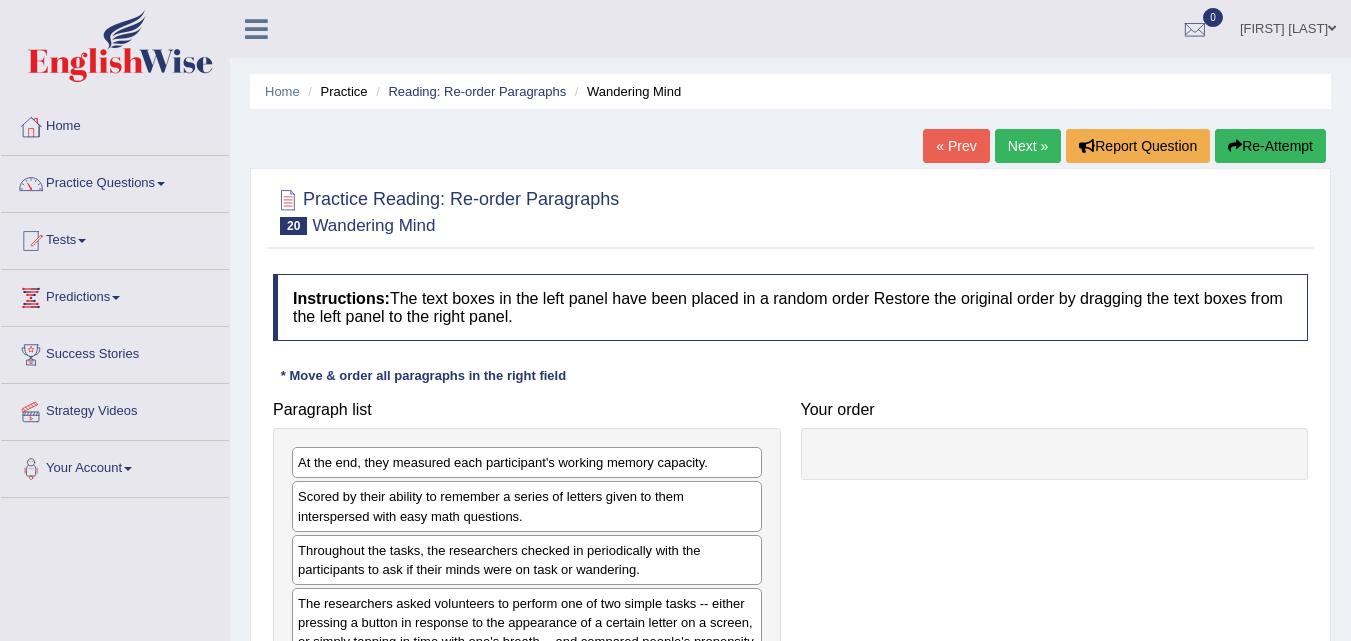 scroll, scrollTop: 200, scrollLeft: 0, axis: vertical 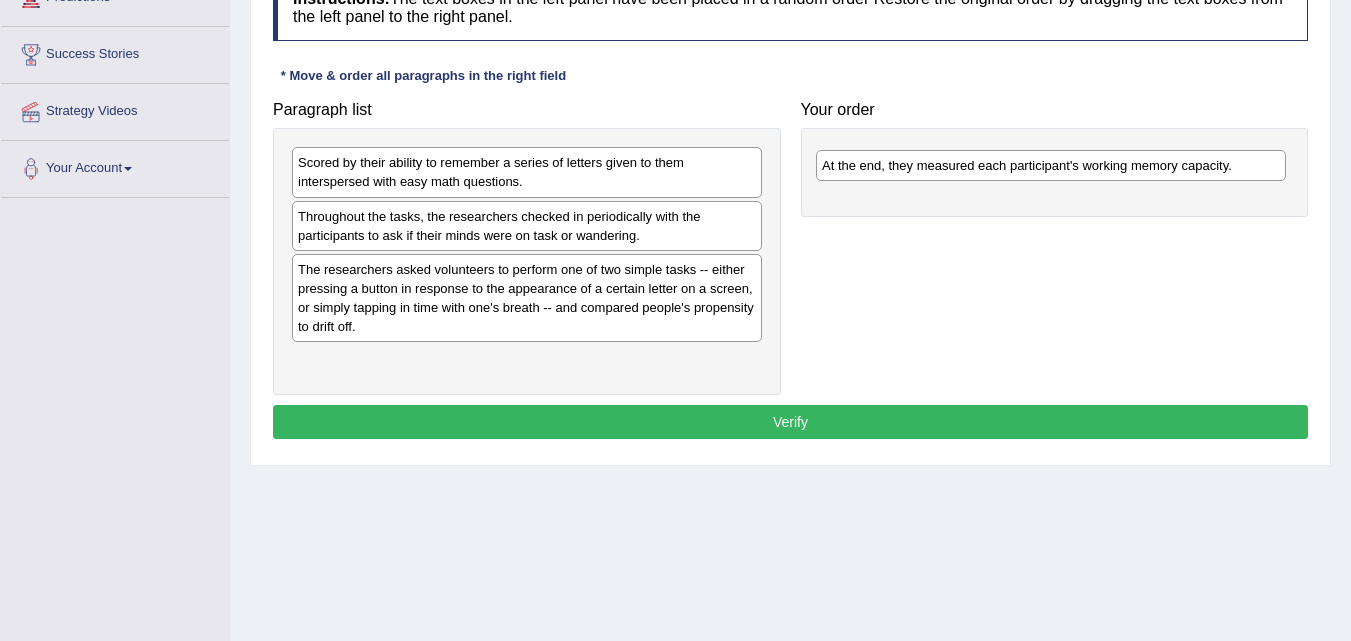 drag, startPoint x: 489, startPoint y: 166, endPoint x: 1013, endPoint y: 169, distance: 524.0086 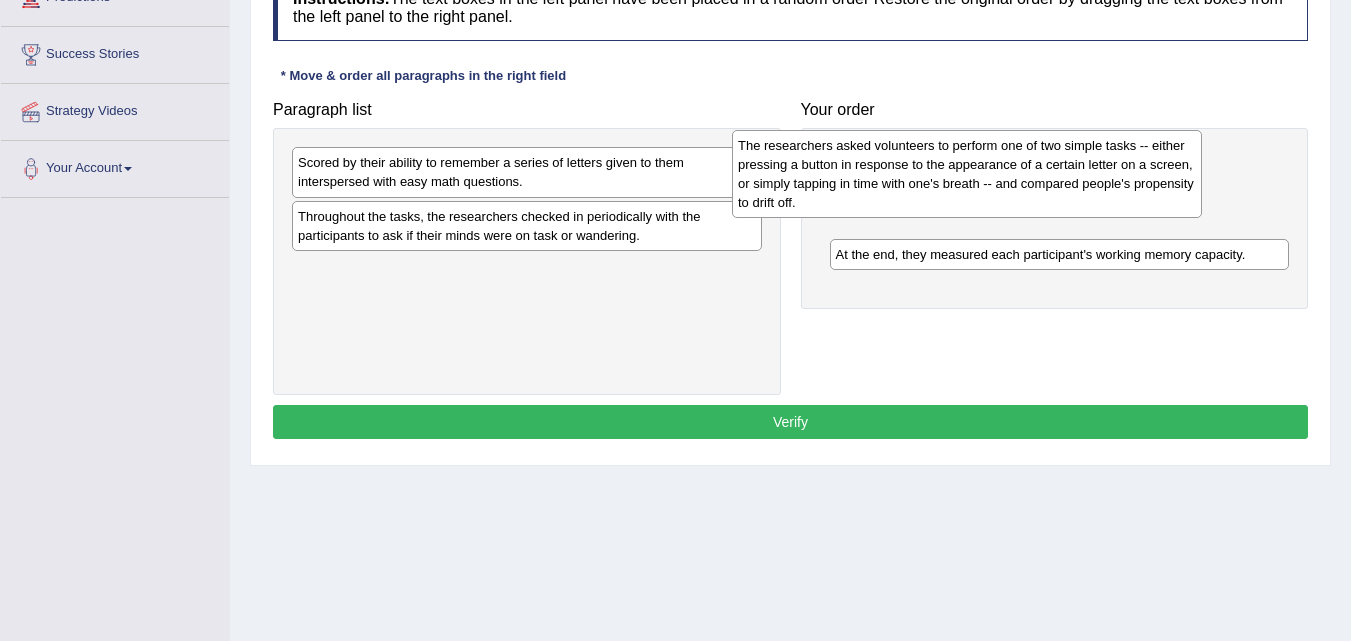 drag, startPoint x: 470, startPoint y: 321, endPoint x: 910, endPoint y: 197, distance: 457.13892 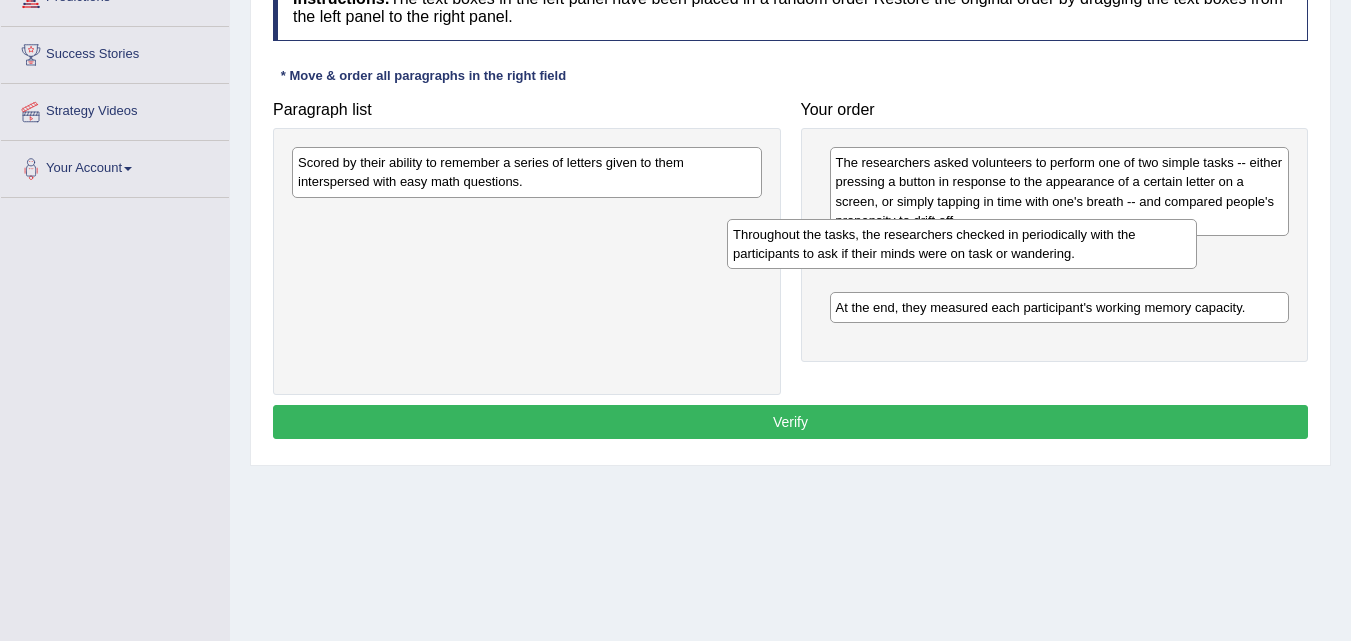 drag, startPoint x: 534, startPoint y: 218, endPoint x: 969, endPoint y: 238, distance: 435.45953 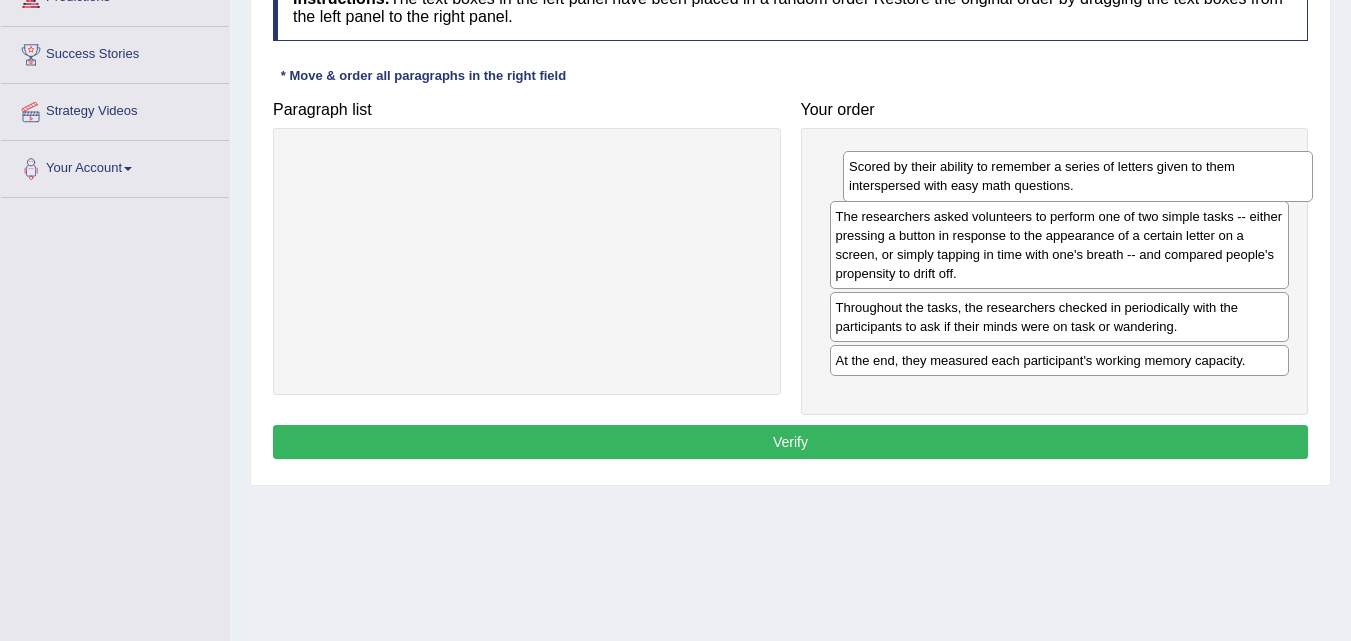 drag, startPoint x: 512, startPoint y: 183, endPoint x: 1063, endPoint y: 187, distance: 551.0145 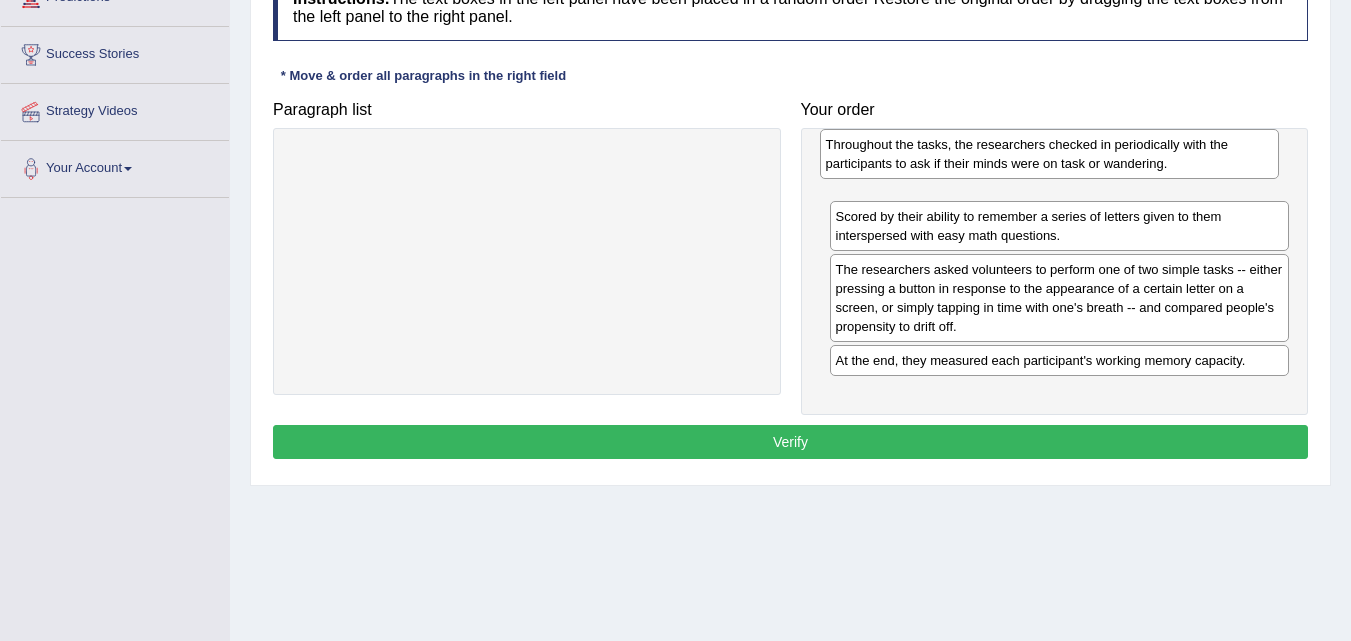 drag, startPoint x: 1048, startPoint y: 315, endPoint x: 1054, endPoint y: 155, distance: 160.11246 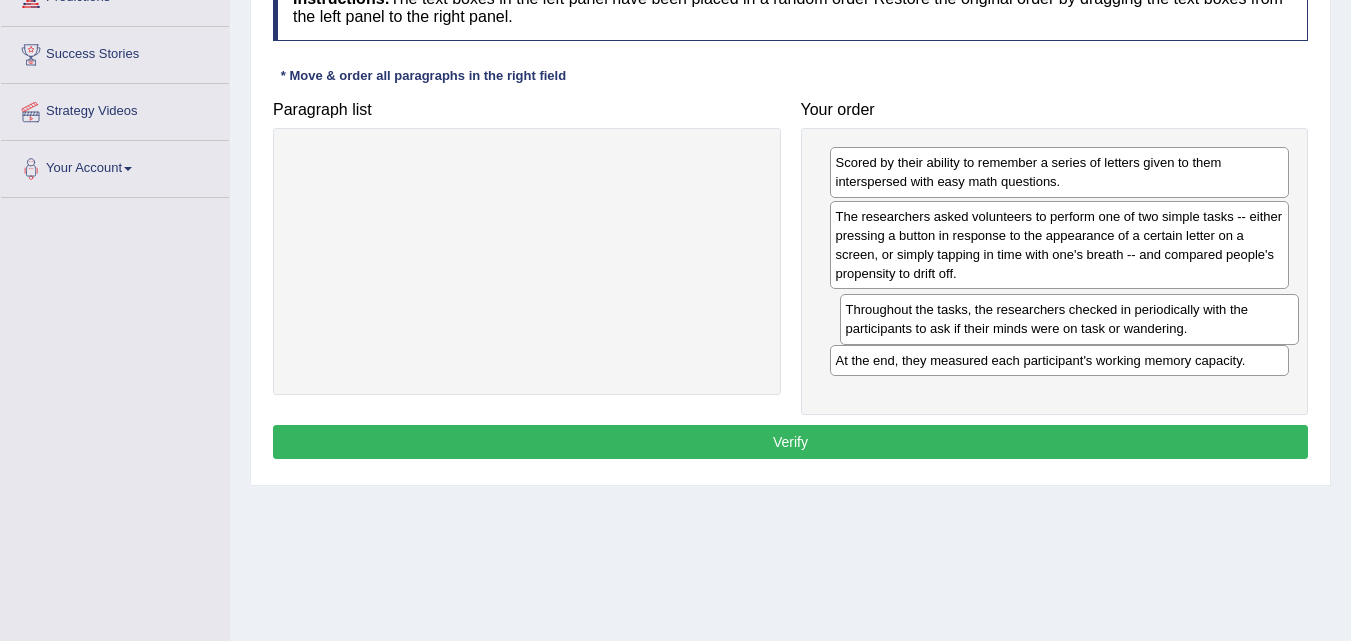 drag, startPoint x: 1012, startPoint y: 193, endPoint x: 1022, endPoint y: 340, distance: 147.33974 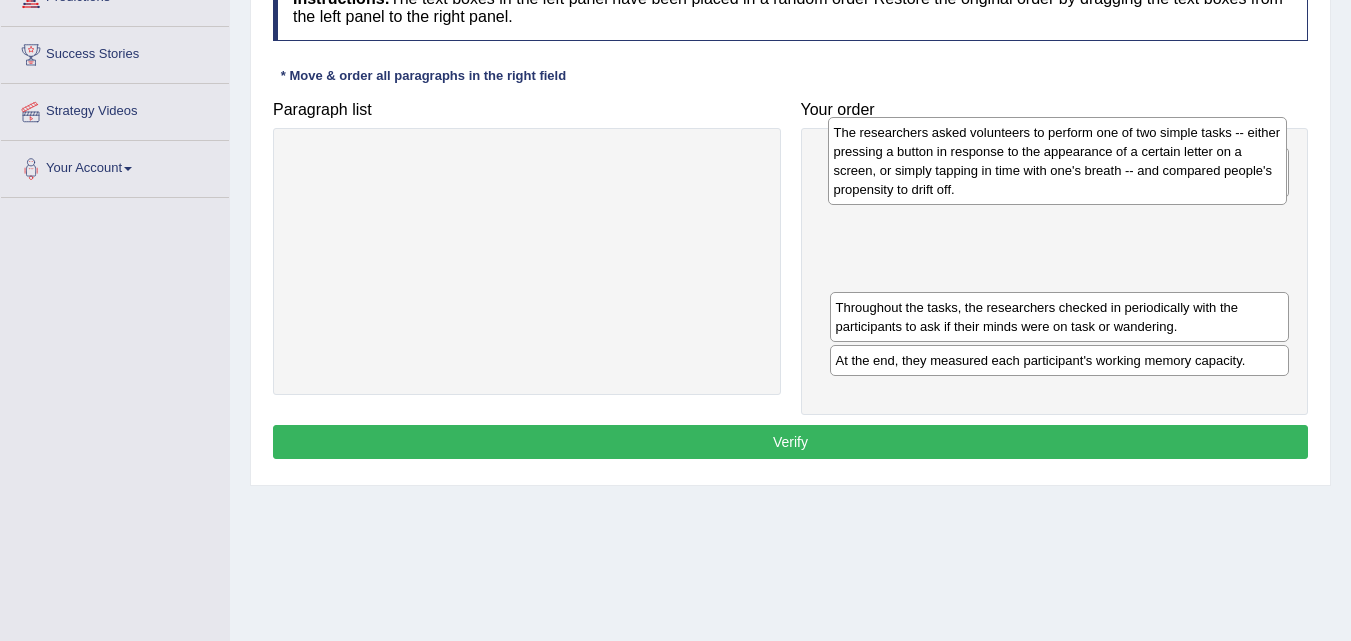 drag, startPoint x: 958, startPoint y: 263, endPoint x: 956, endPoint y: 179, distance: 84.0238 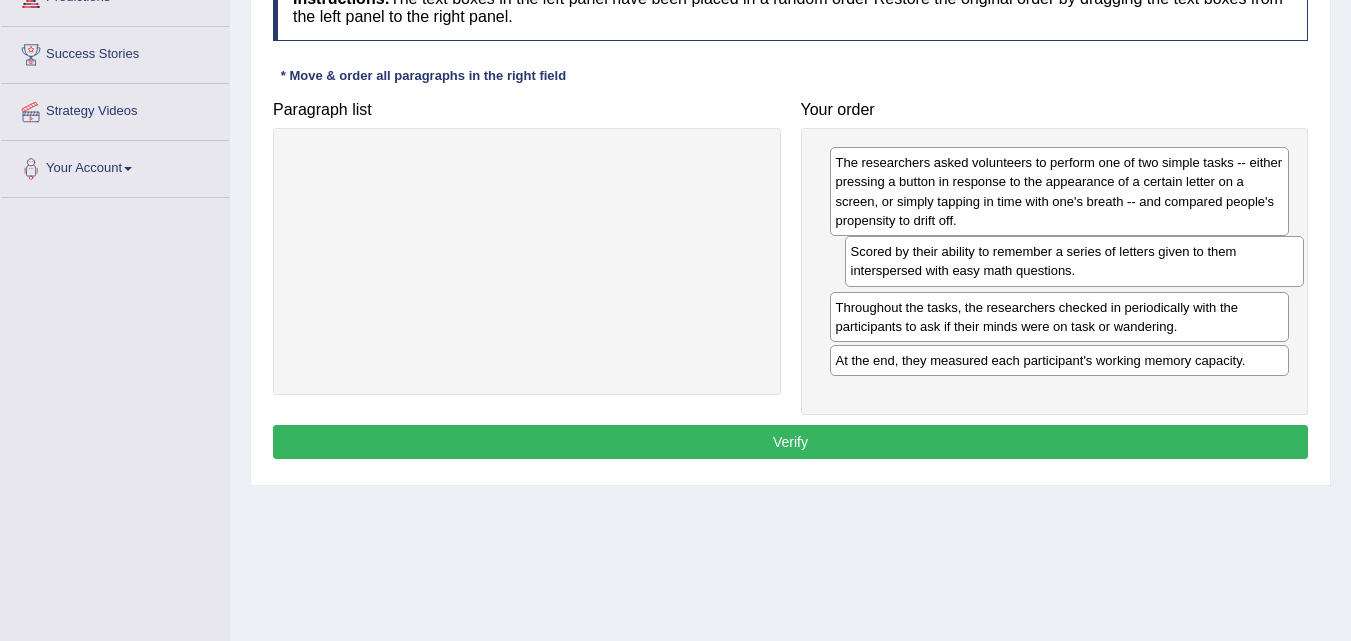 drag, startPoint x: 956, startPoint y: 181, endPoint x: 971, endPoint y: 270, distance: 90.255196 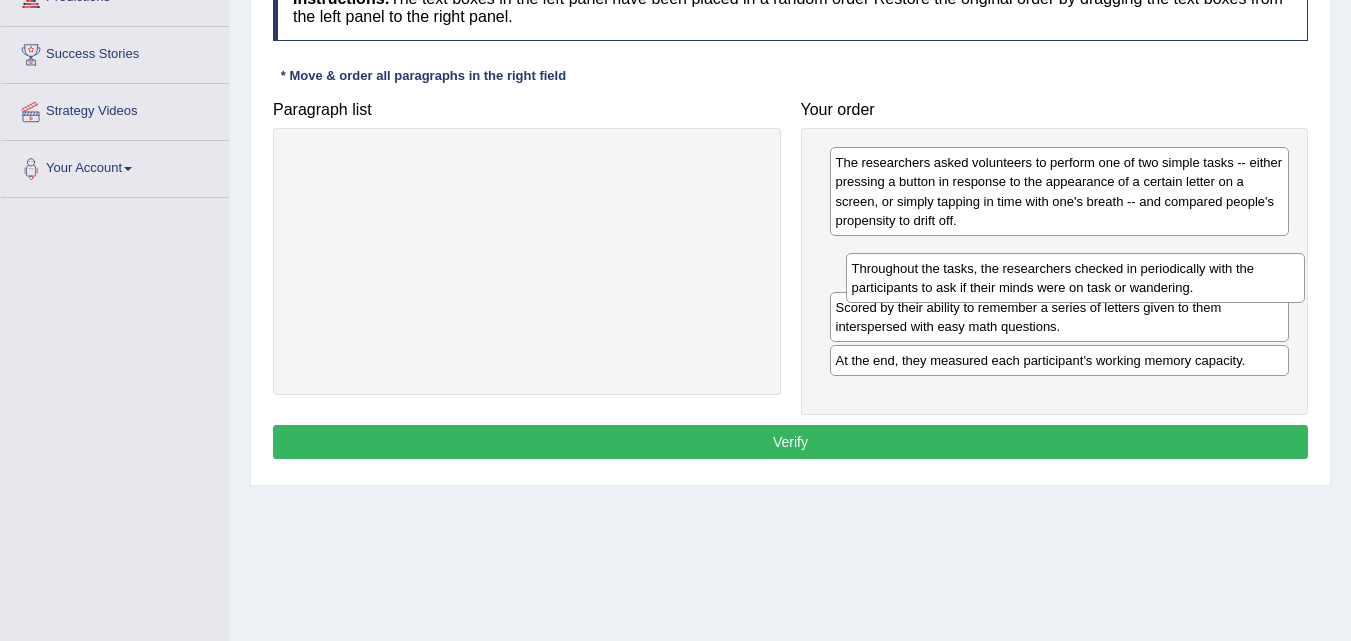 drag, startPoint x: 986, startPoint y: 330, endPoint x: 1002, endPoint y: 291, distance: 42.154476 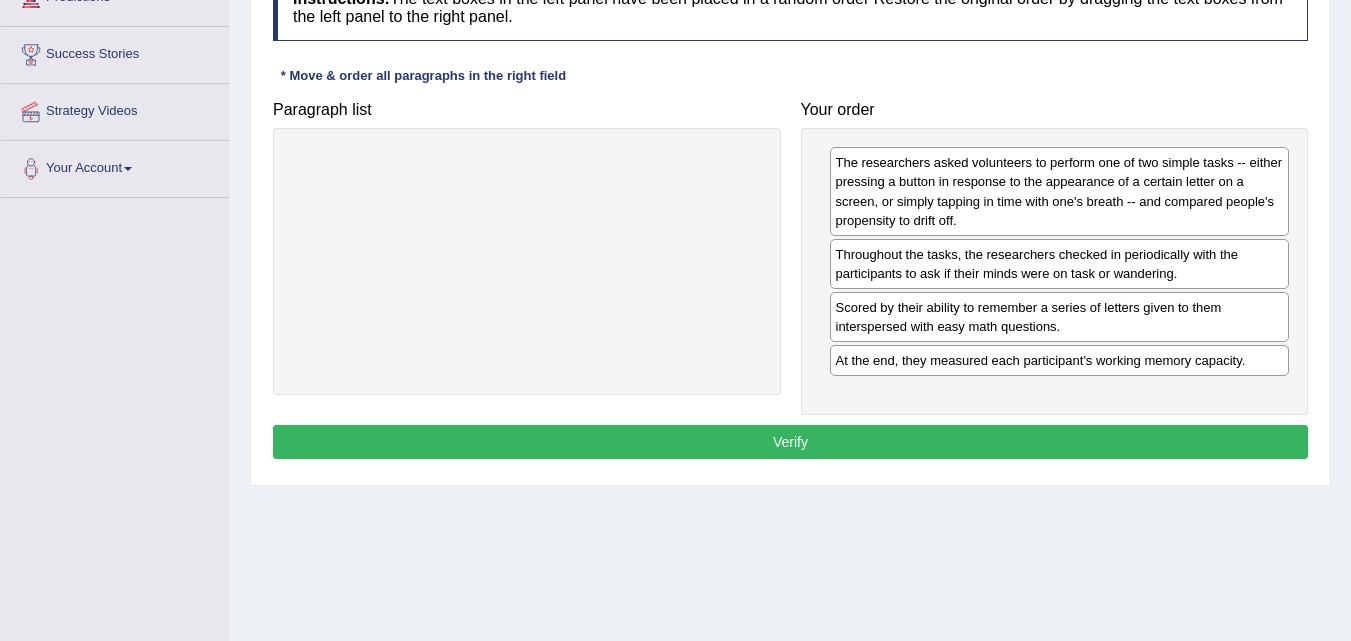 click on "Verify" at bounding box center [790, 442] 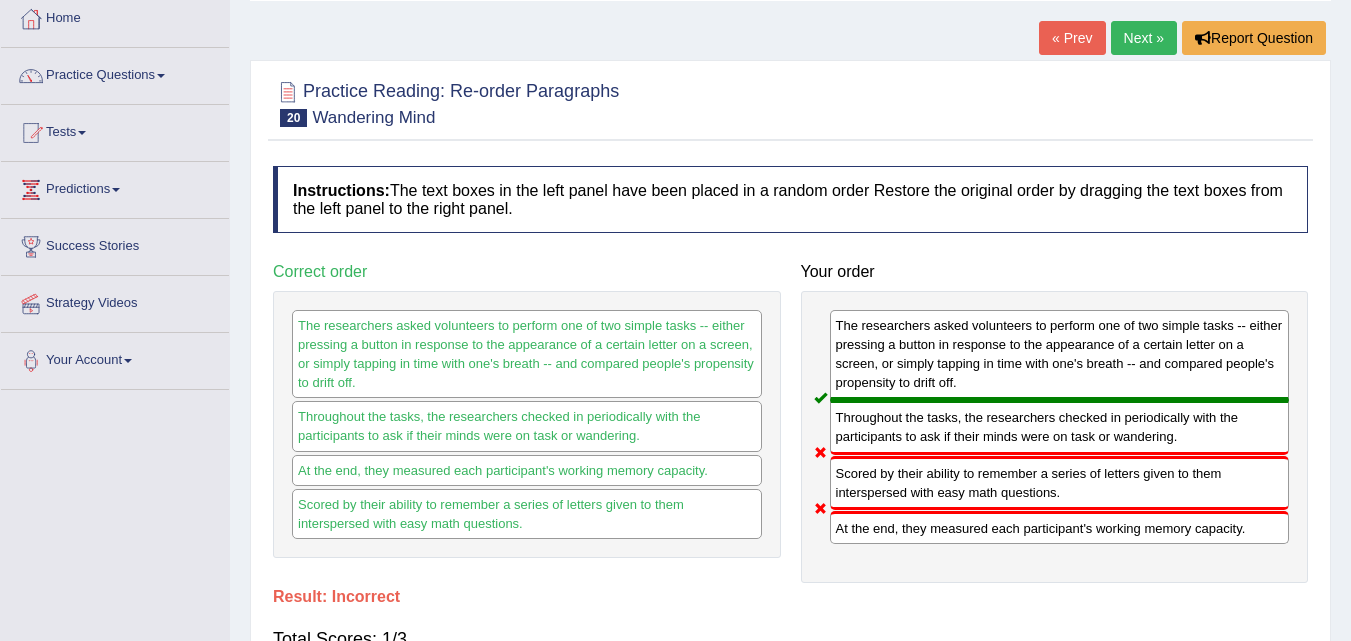 scroll, scrollTop: 100, scrollLeft: 0, axis: vertical 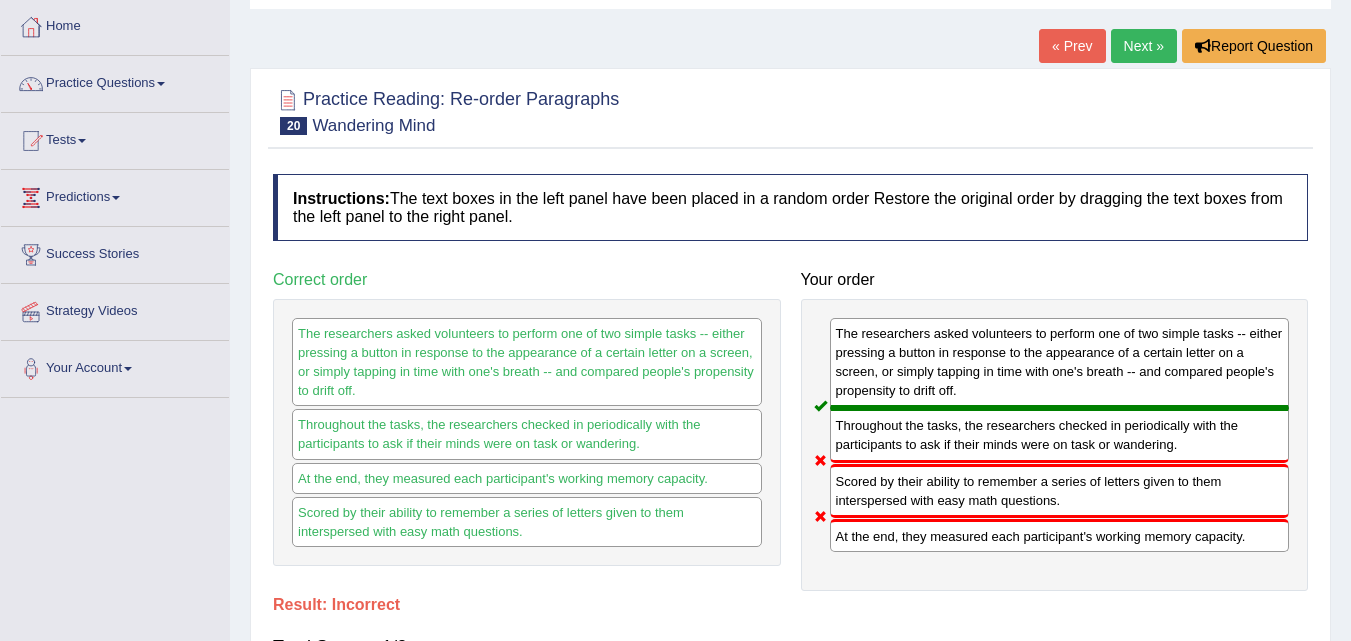 click on "Next »" at bounding box center (1144, 46) 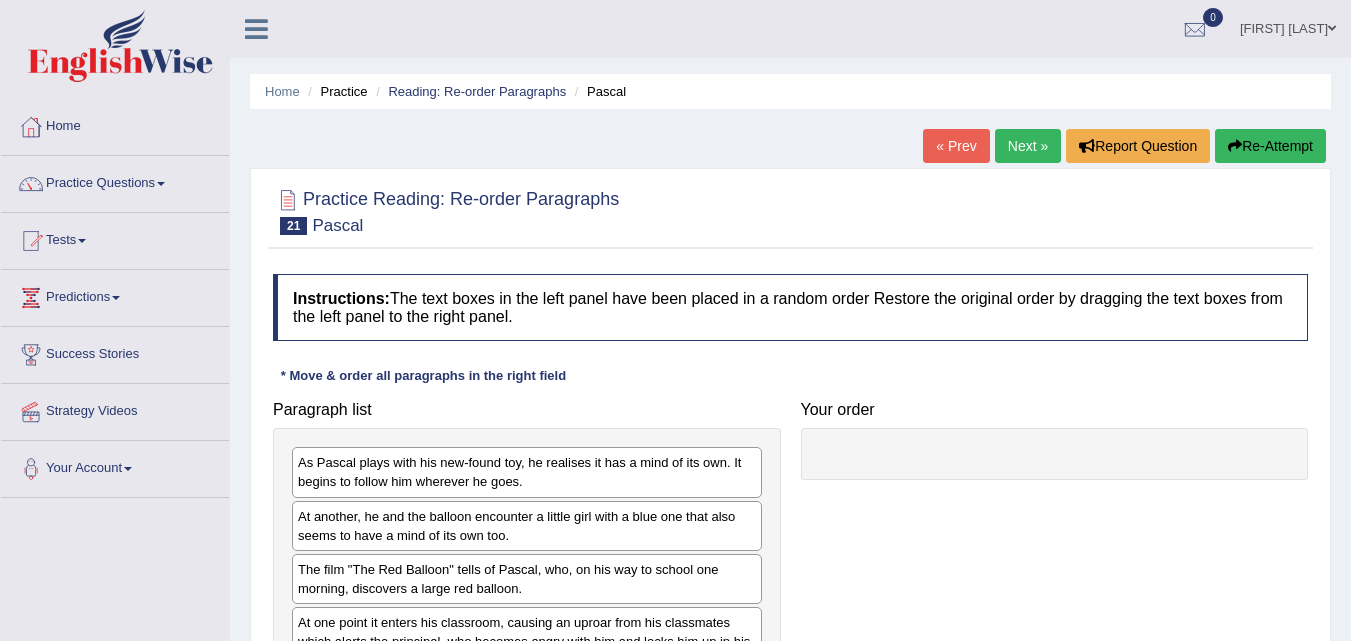 scroll, scrollTop: 200, scrollLeft: 0, axis: vertical 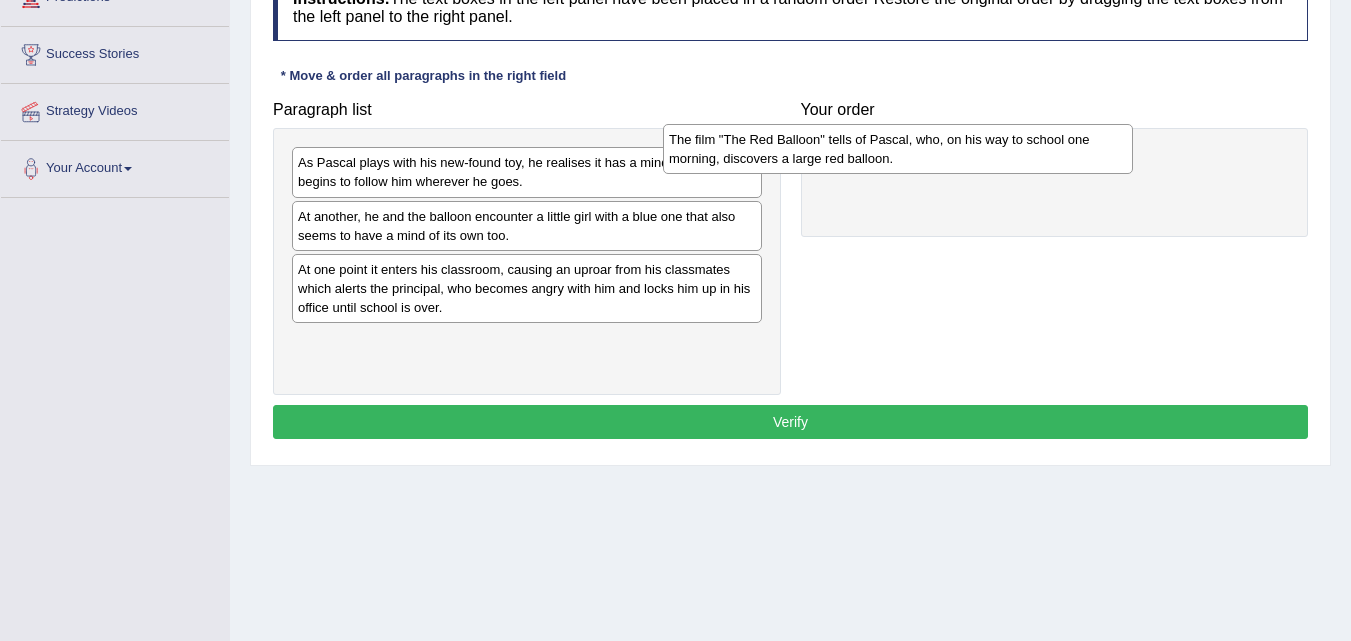 drag, startPoint x: 591, startPoint y: 283, endPoint x: 965, endPoint y: 153, distance: 395.9495 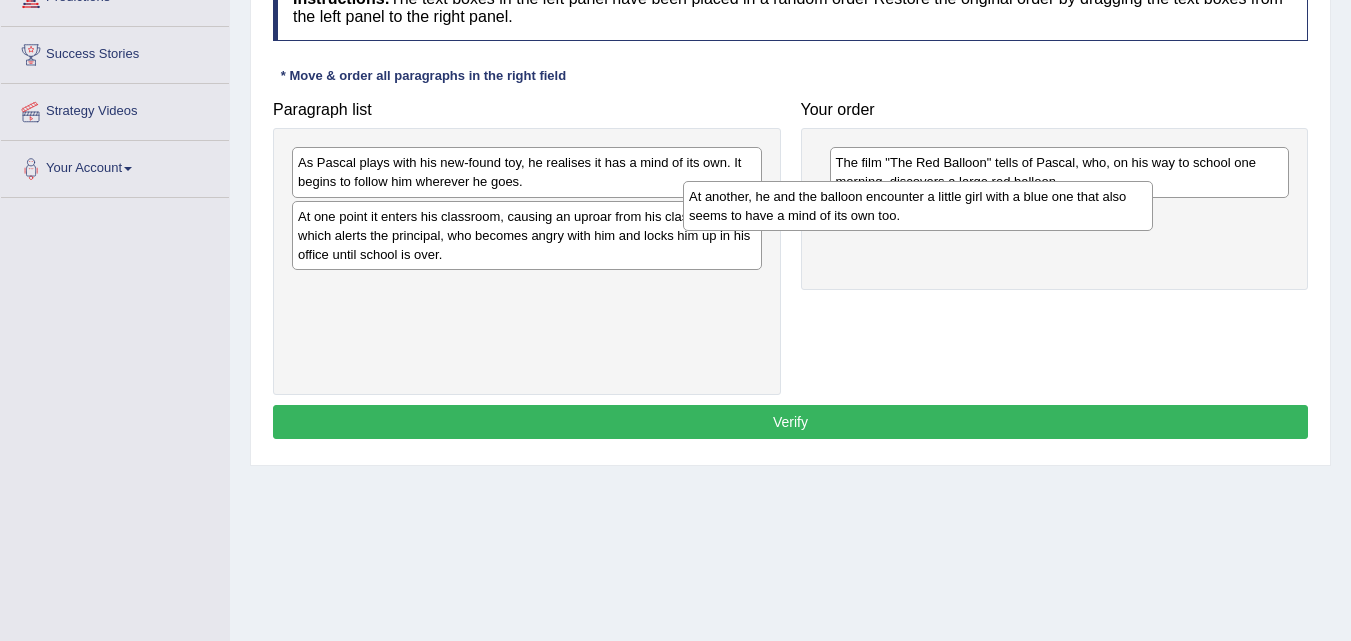 drag, startPoint x: 722, startPoint y: 218, endPoint x: 1113, endPoint y: 198, distance: 391.51117 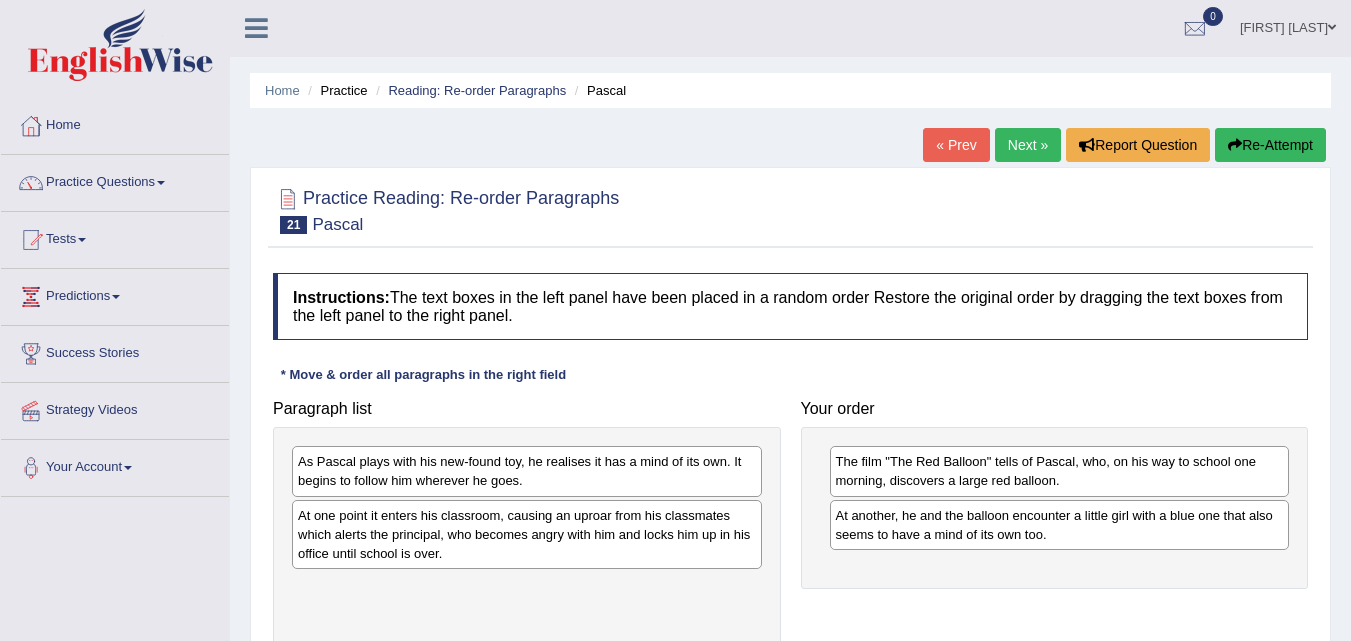 scroll, scrollTop: 0, scrollLeft: 0, axis: both 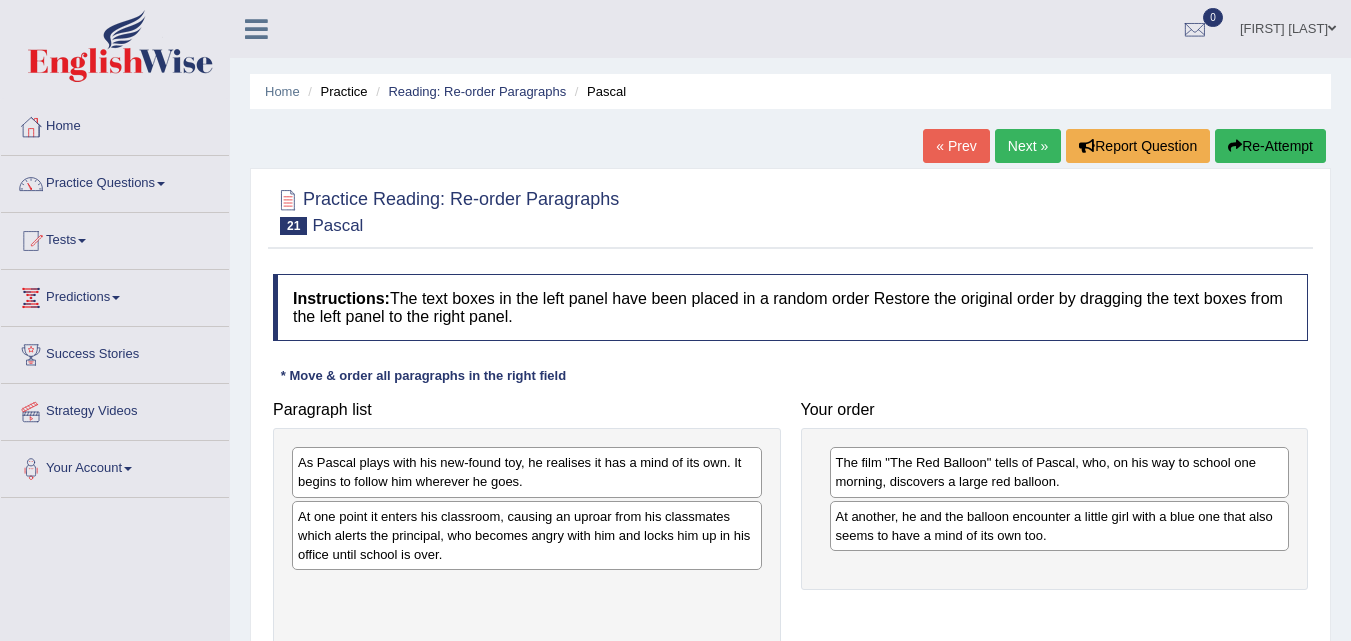 click on "Next »" at bounding box center [1028, 146] 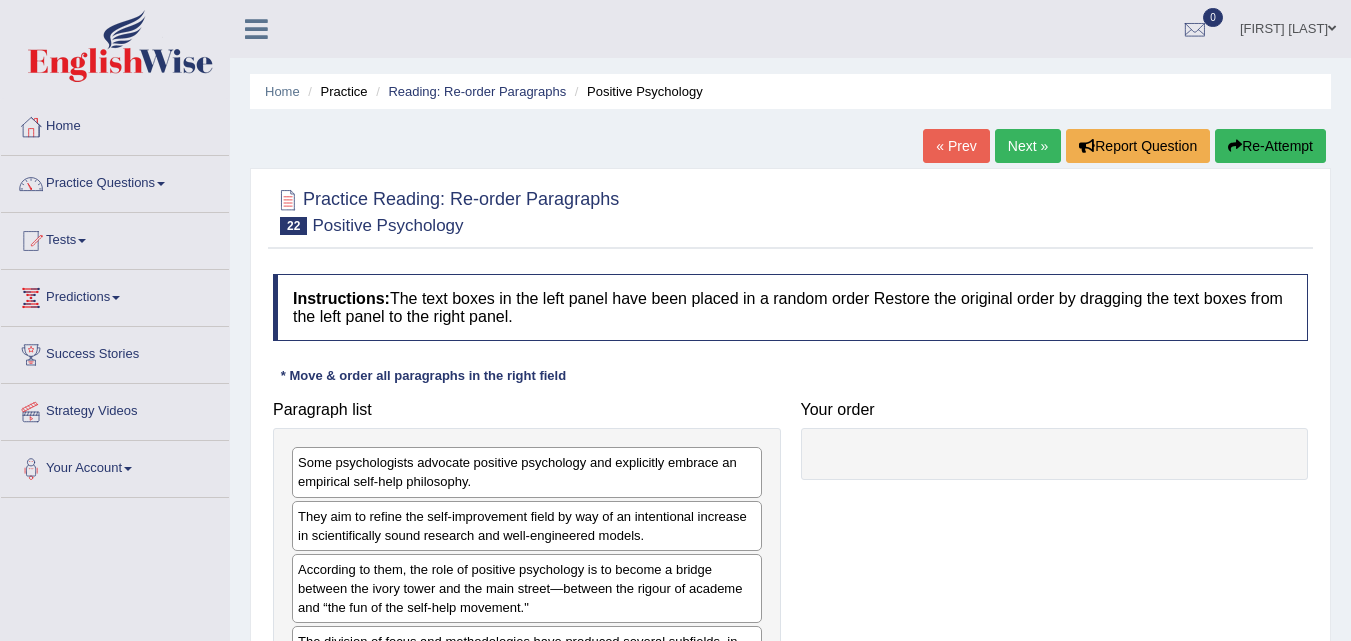 scroll, scrollTop: 0, scrollLeft: 0, axis: both 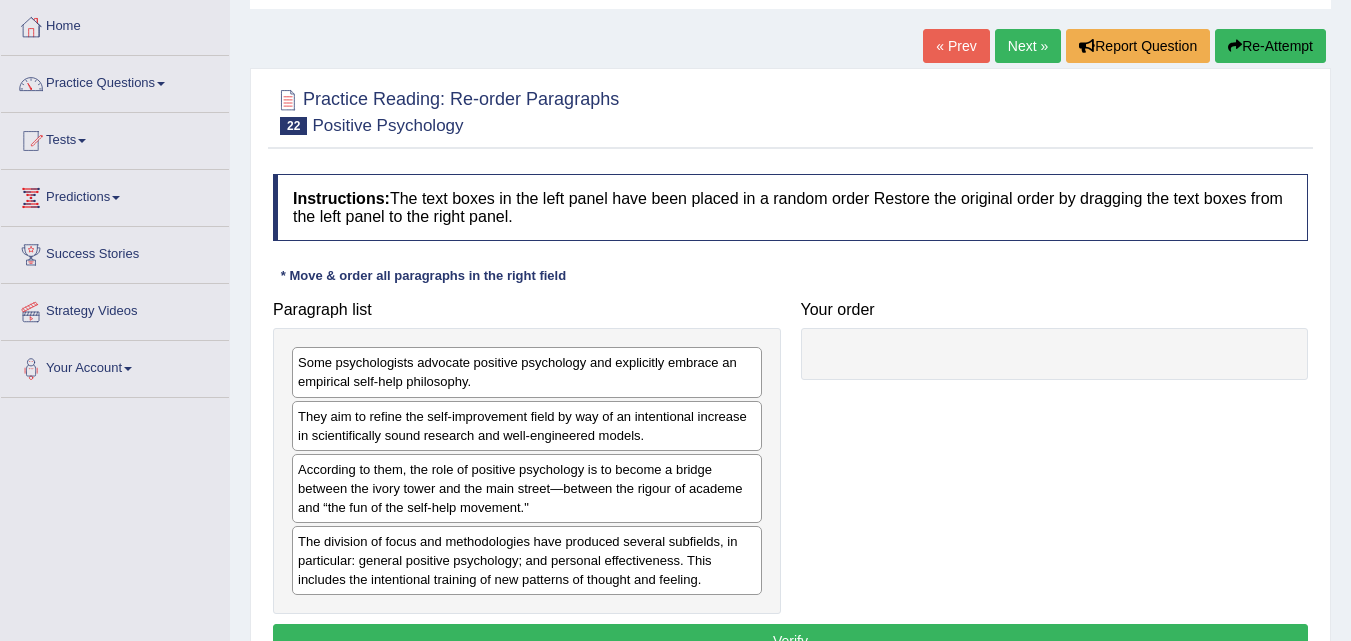 click on "Next »" at bounding box center (1028, 46) 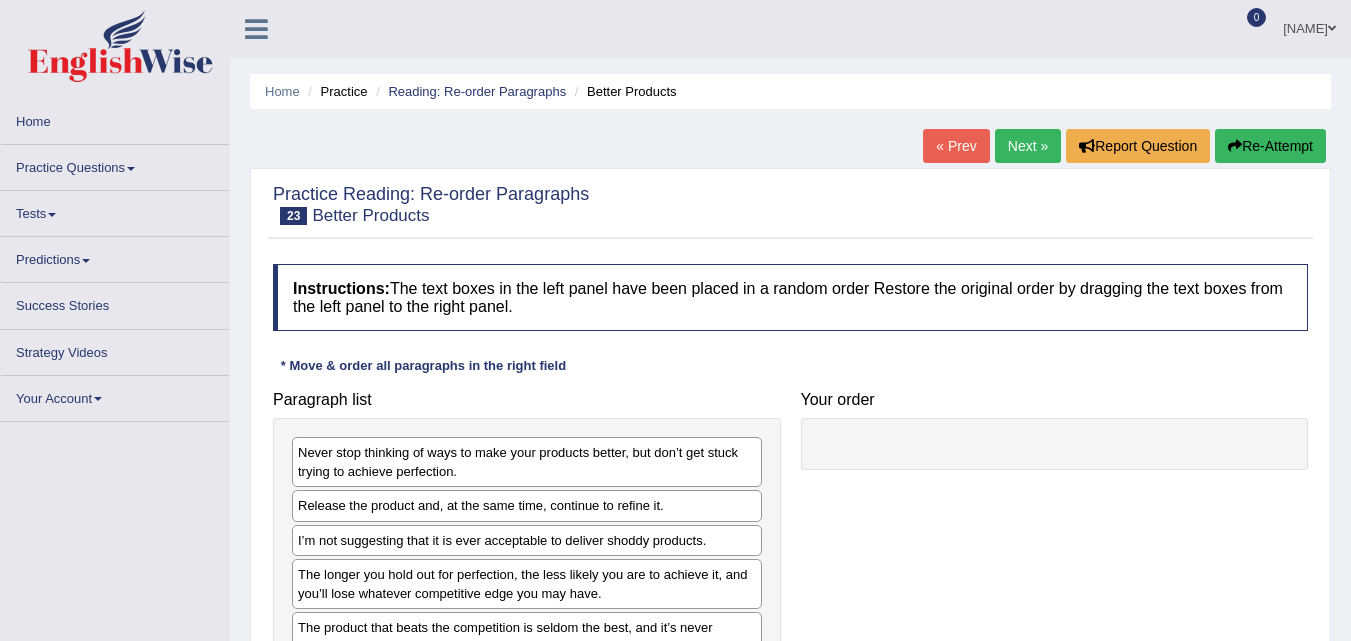 scroll, scrollTop: 0, scrollLeft: 0, axis: both 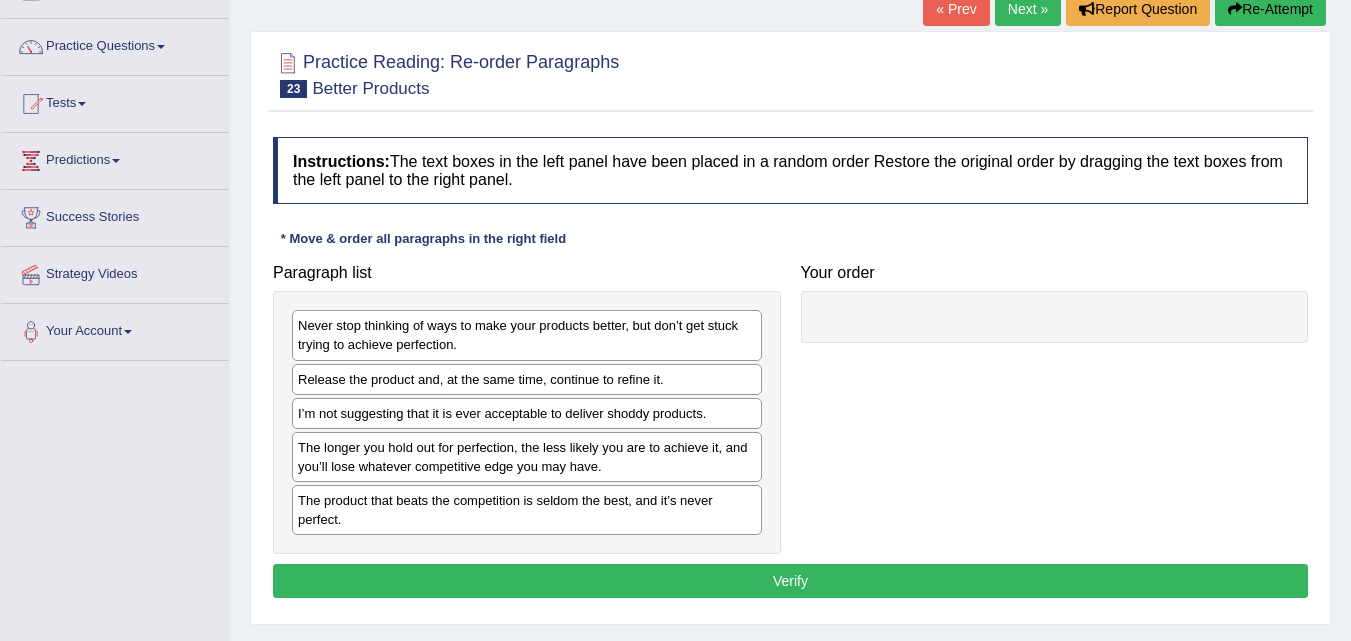 click on "Next »" at bounding box center (1028, 9) 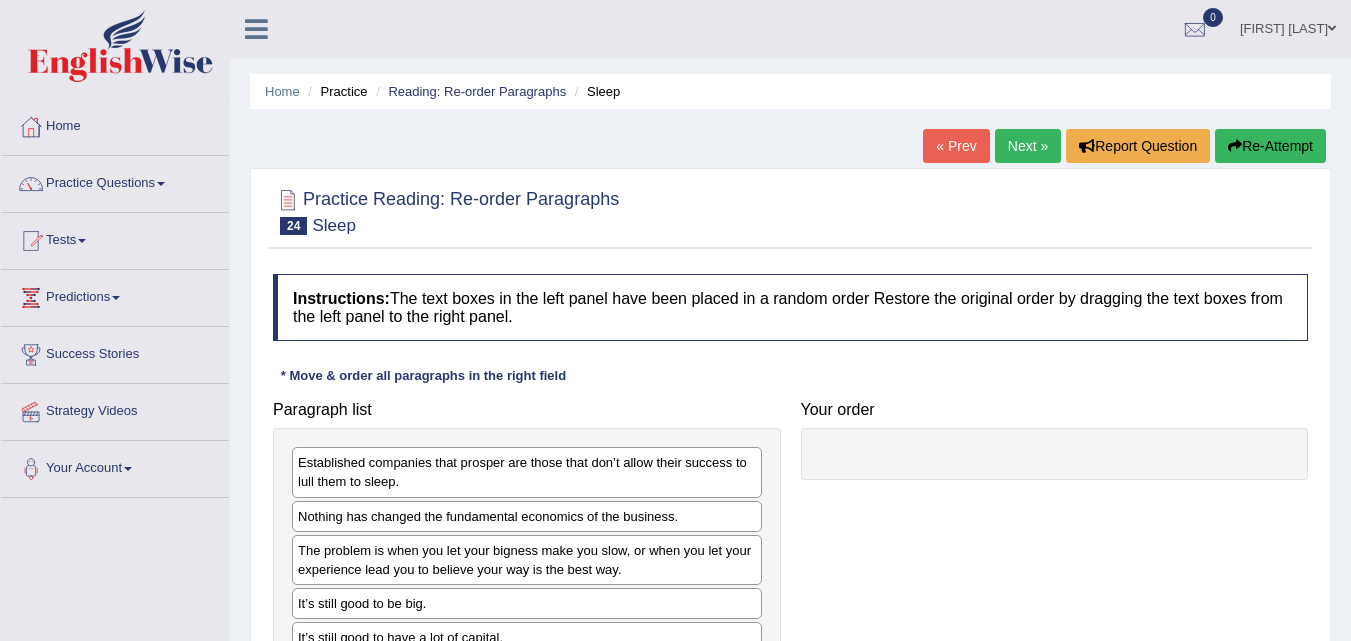 scroll, scrollTop: 100, scrollLeft: 0, axis: vertical 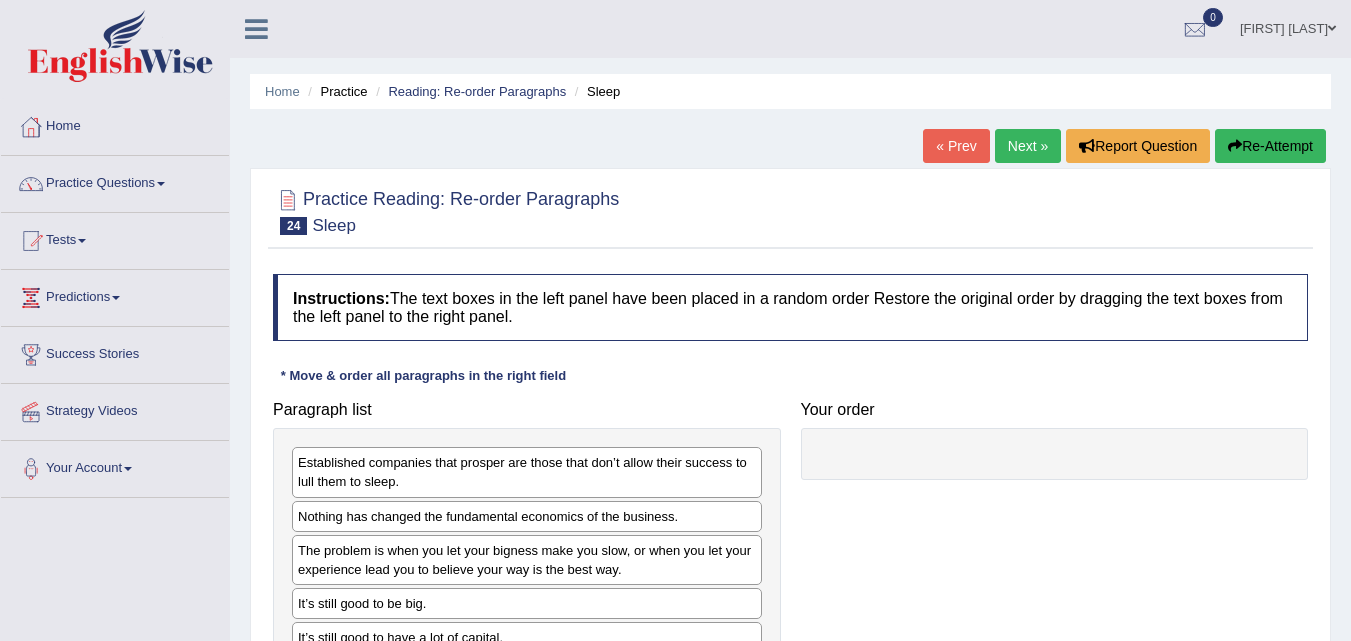 click on "Next »" at bounding box center (1028, 146) 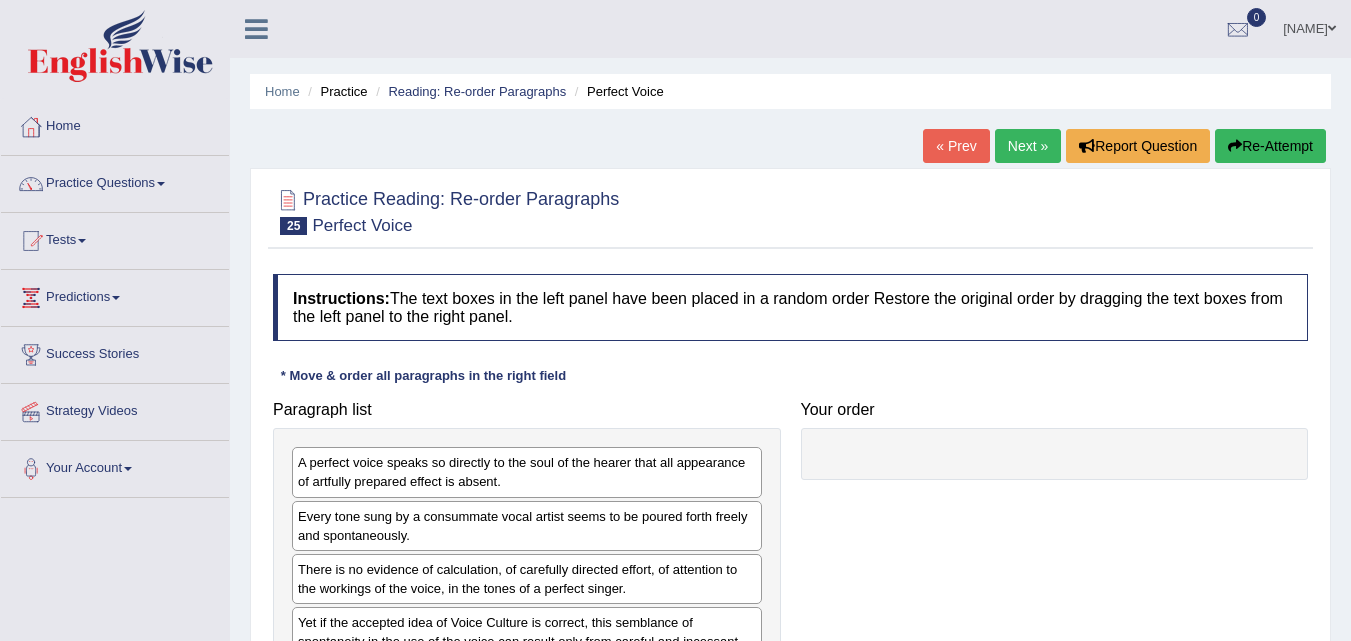 scroll, scrollTop: 300, scrollLeft: 0, axis: vertical 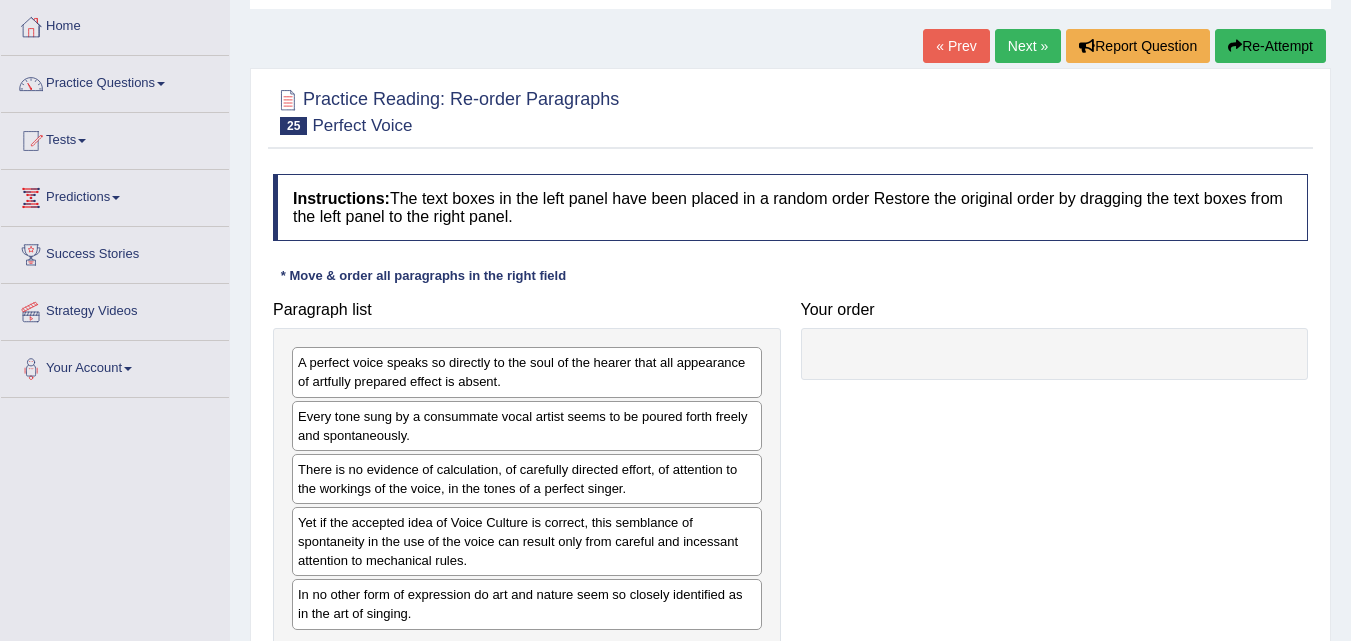 click on "Next »" at bounding box center [1028, 46] 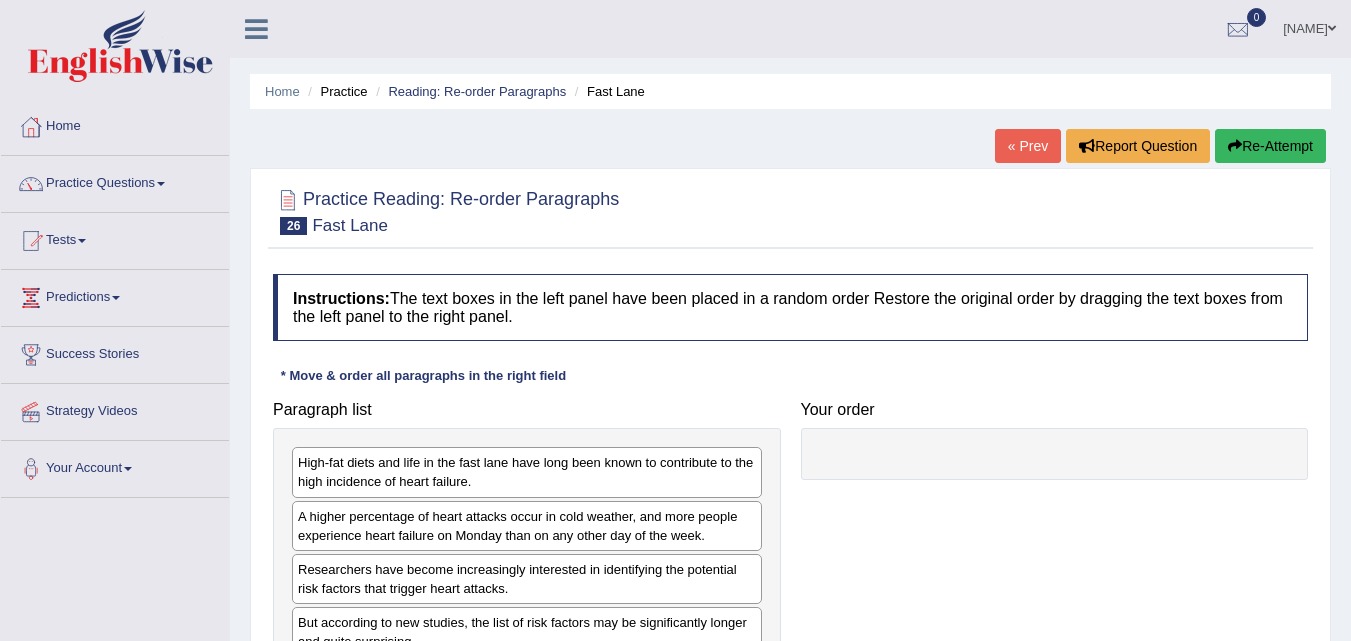 scroll, scrollTop: 300, scrollLeft: 0, axis: vertical 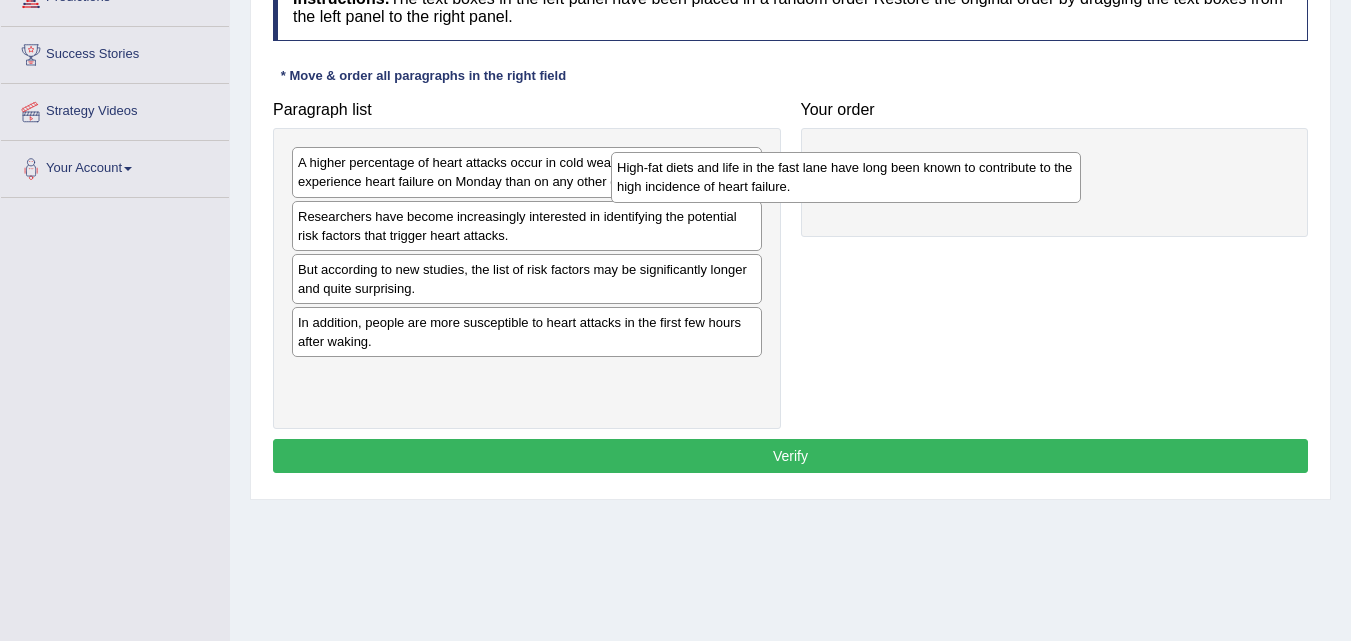 drag, startPoint x: 559, startPoint y: 189, endPoint x: 878, endPoint y: 194, distance: 319.03918 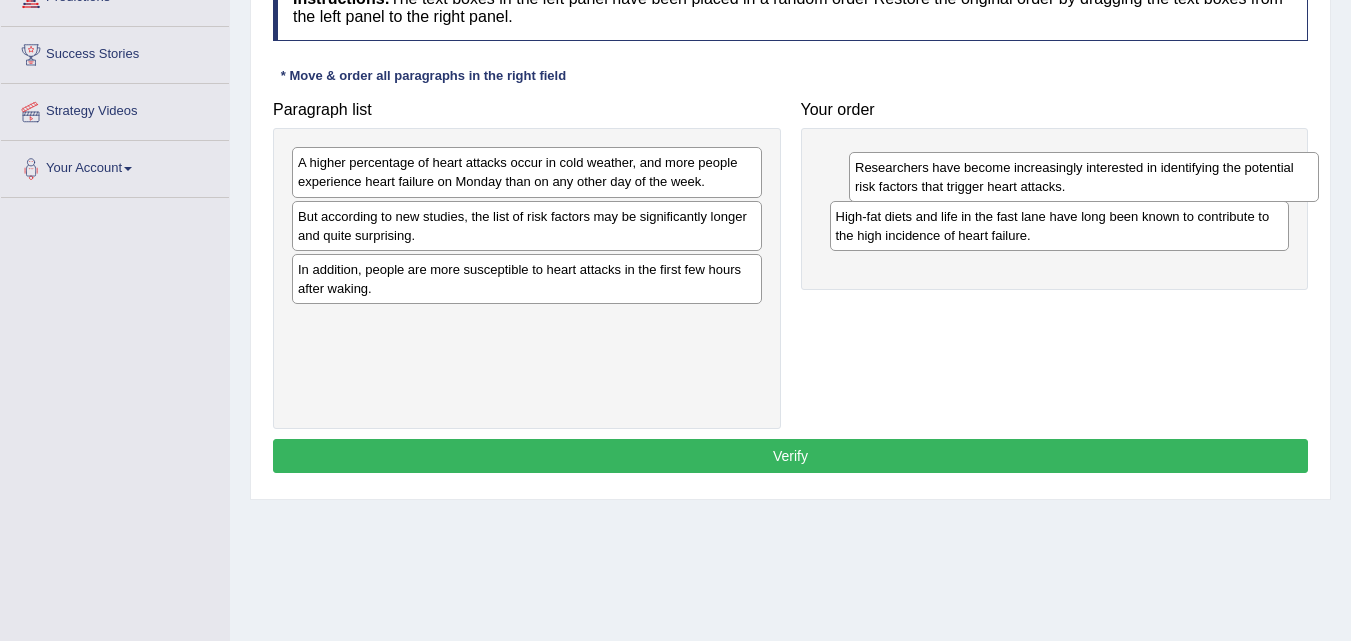 drag, startPoint x: 680, startPoint y: 236, endPoint x: 1237, endPoint y: 187, distance: 559.1511 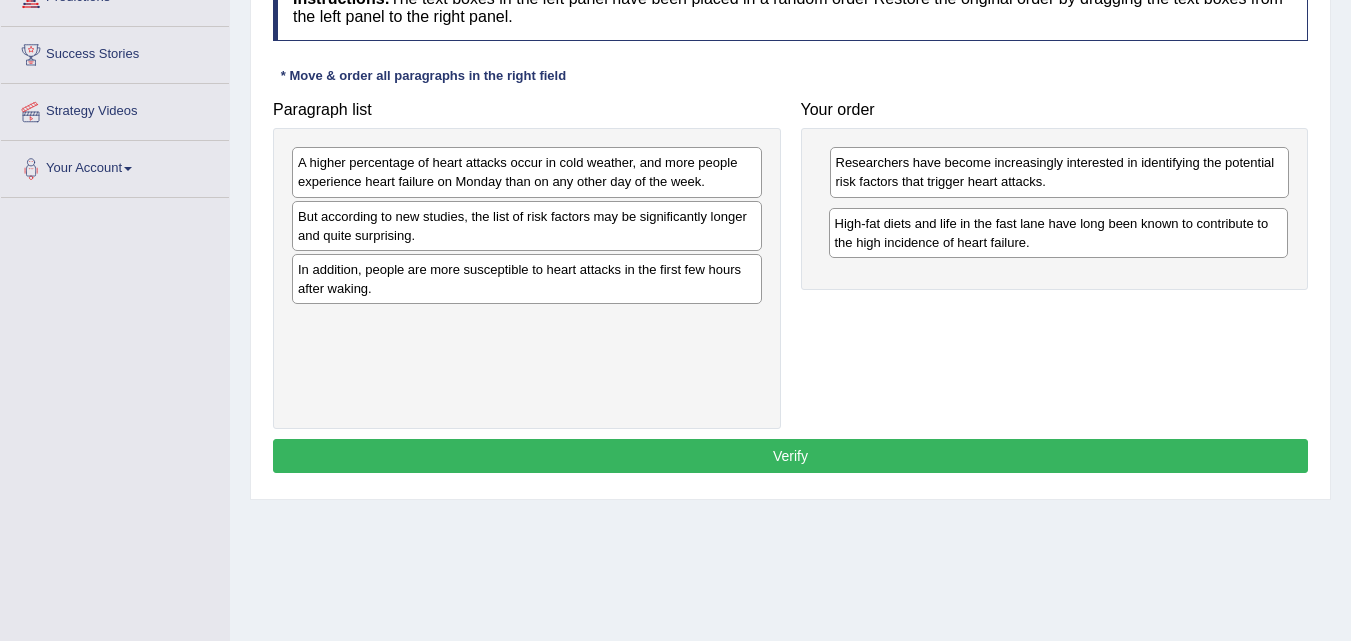 click on "High-fat diets and life in the fast lane have long been known to contribute to the high incidence of heart failure." at bounding box center (1059, 233) 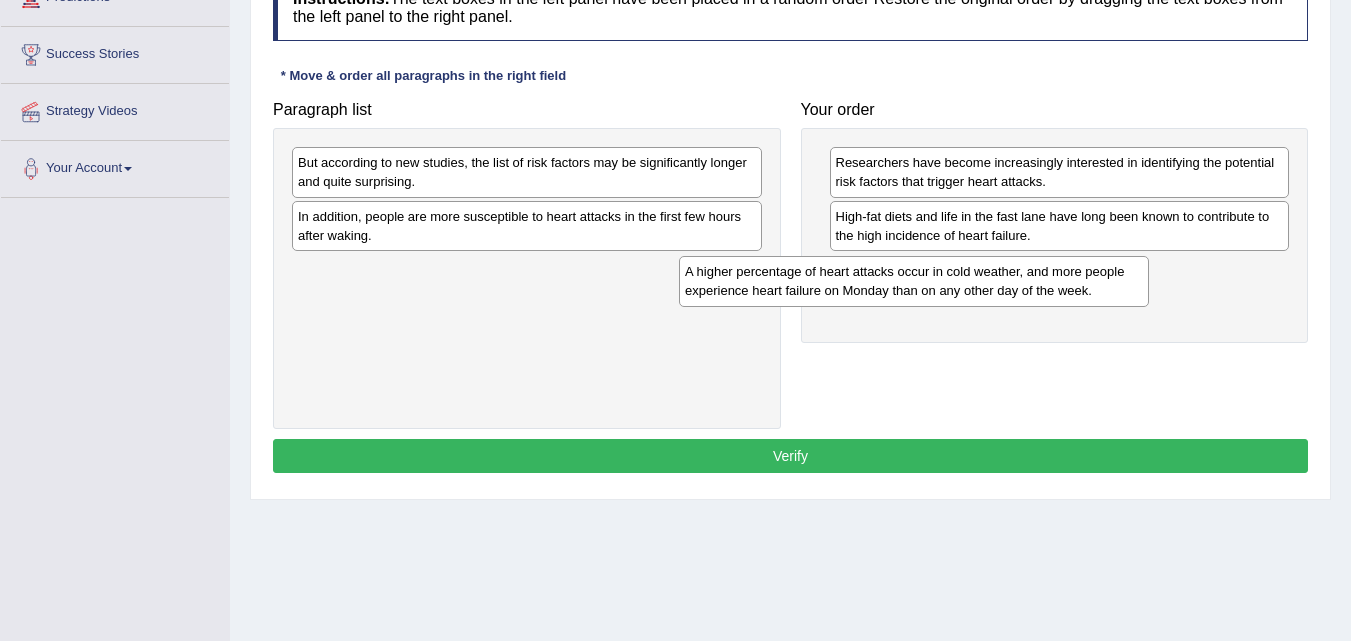 drag, startPoint x: 665, startPoint y: 183, endPoint x: 1052, endPoint y: 292, distance: 402.05722 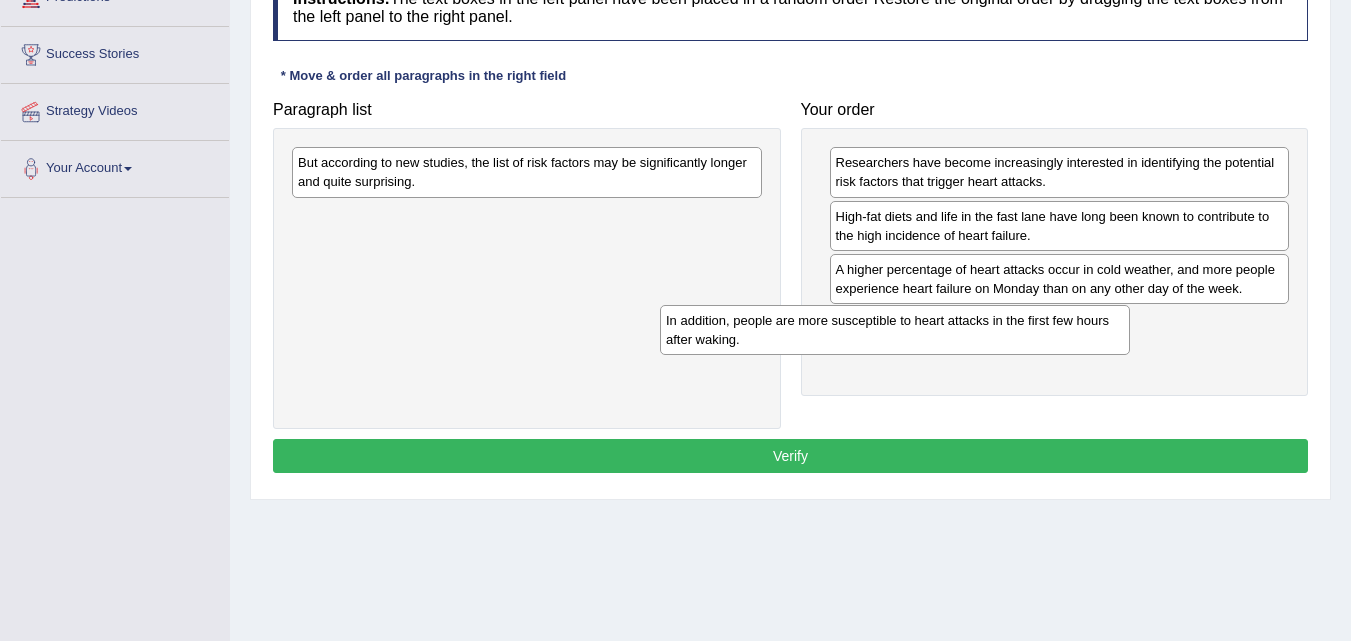 drag, startPoint x: 590, startPoint y: 238, endPoint x: 958, endPoint y: 342, distance: 382.4134 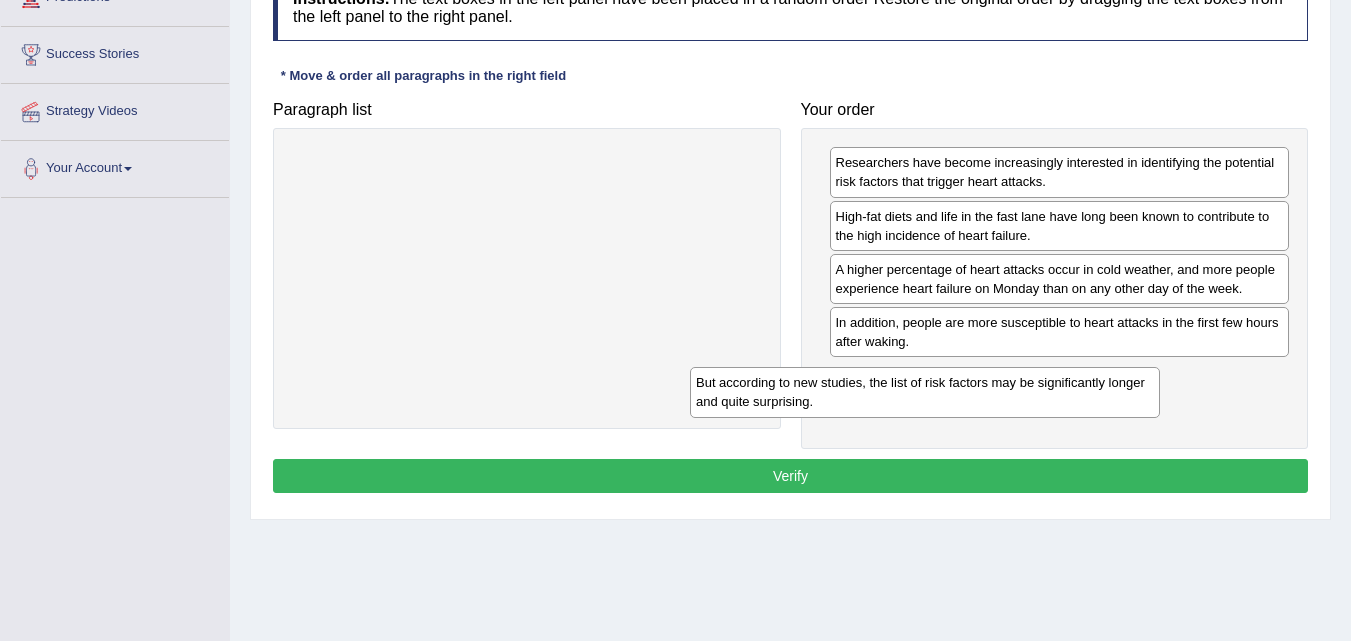 drag, startPoint x: 595, startPoint y: 170, endPoint x: 1028, endPoint y: 396, distance: 488.43115 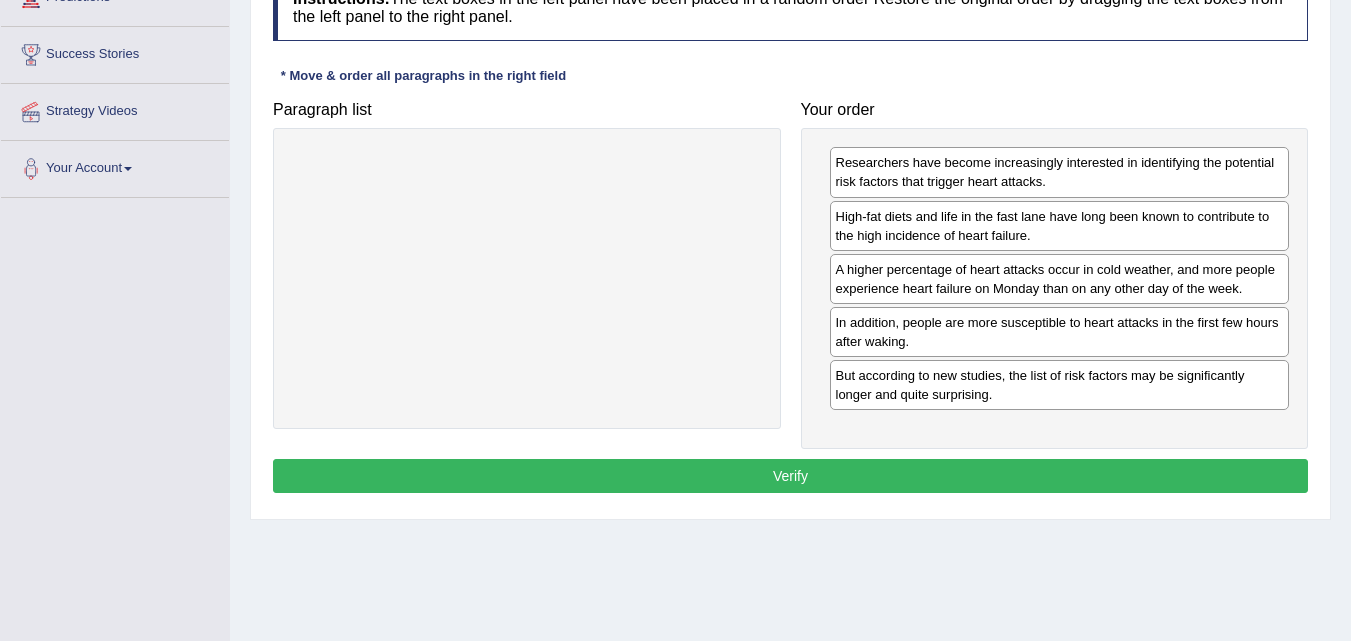 click on "Verify" at bounding box center [790, 476] 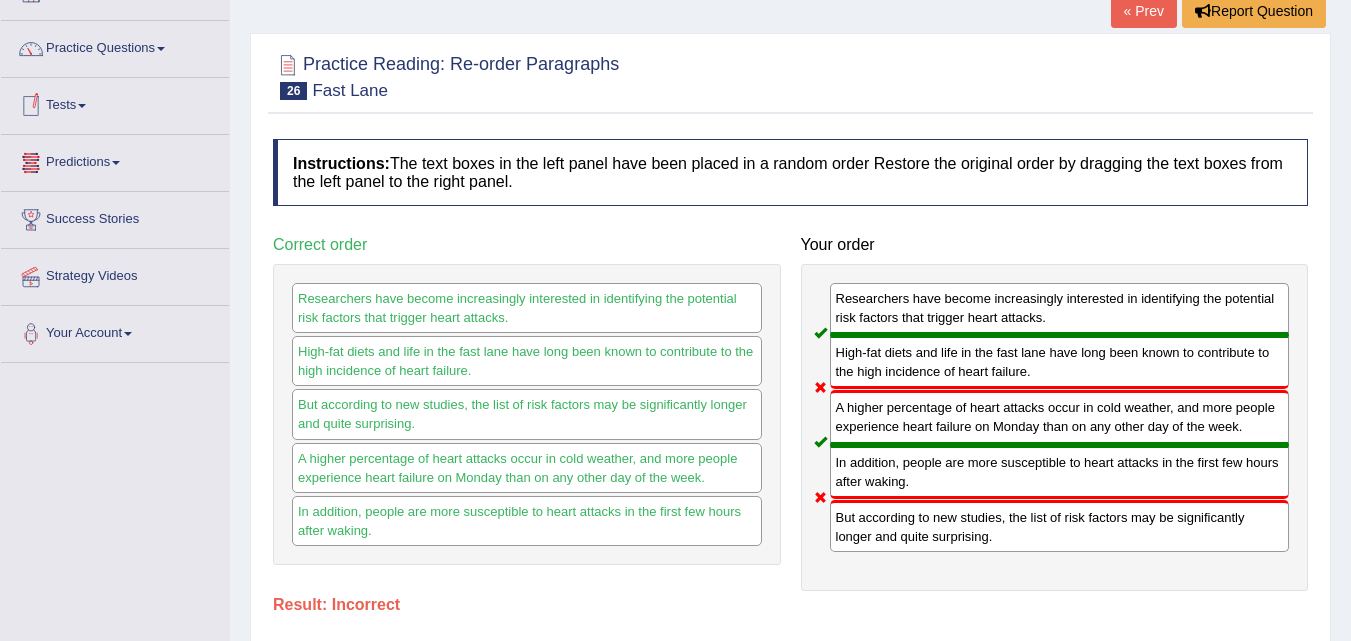 scroll, scrollTop: 100, scrollLeft: 0, axis: vertical 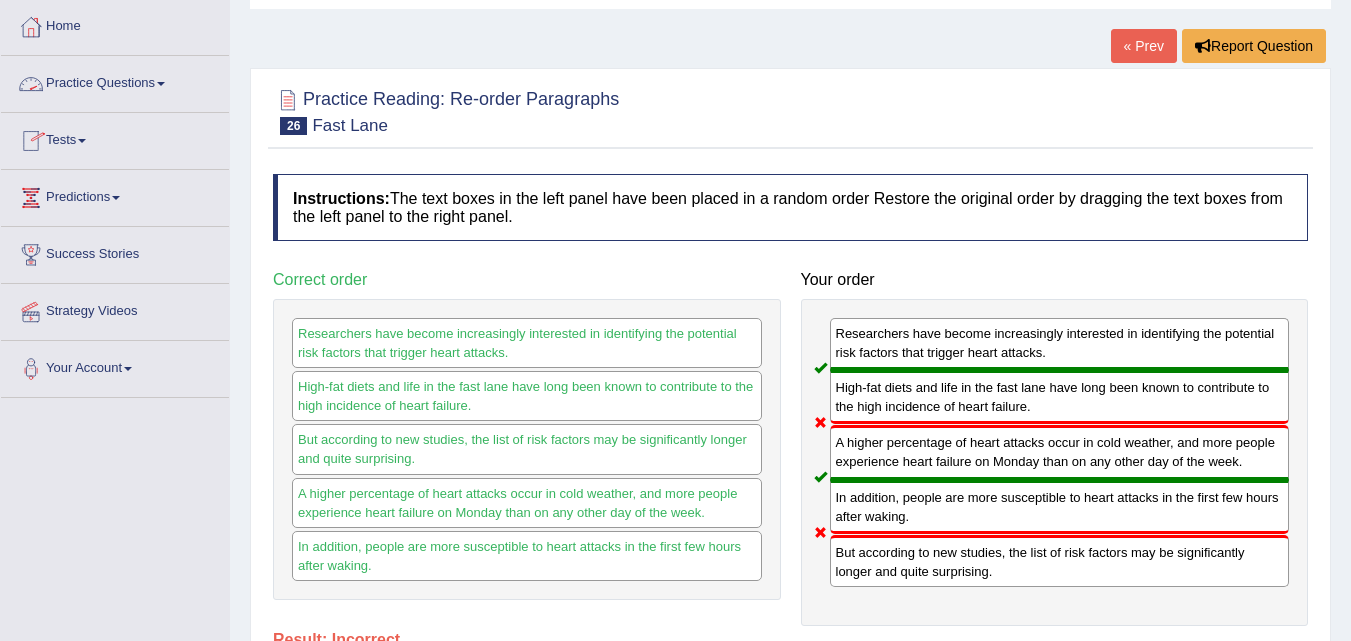 click on "Practice Questions" at bounding box center [115, 81] 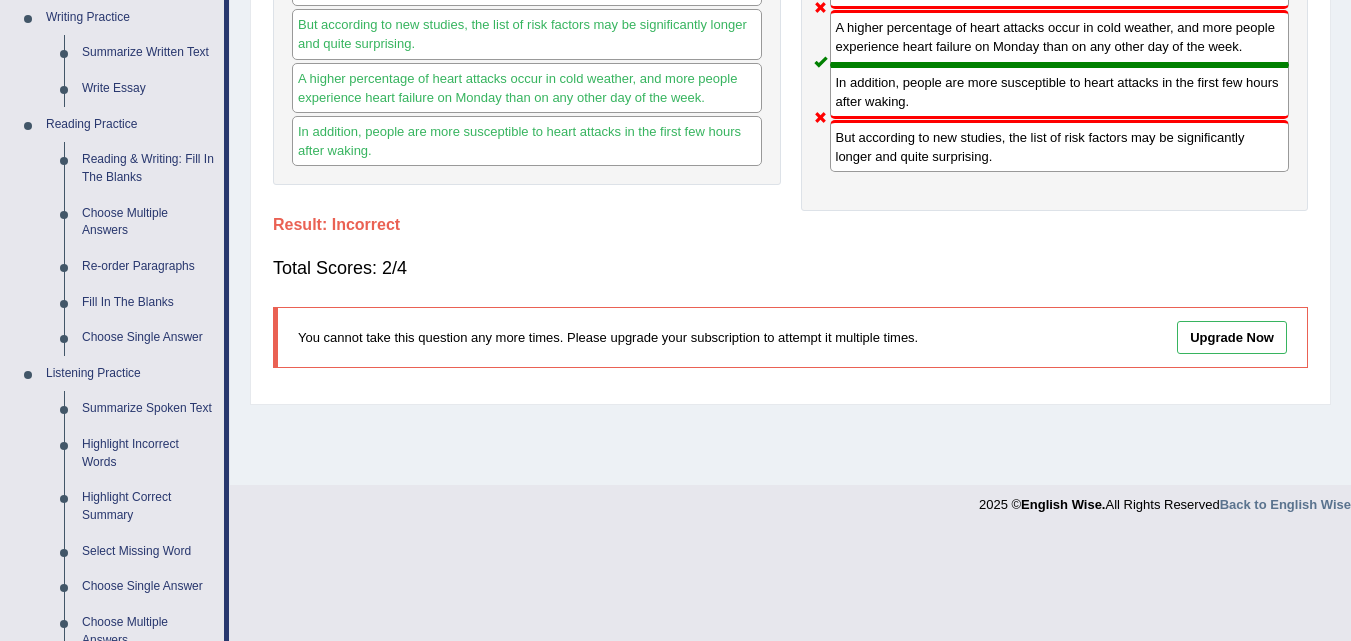 scroll, scrollTop: 600, scrollLeft: 0, axis: vertical 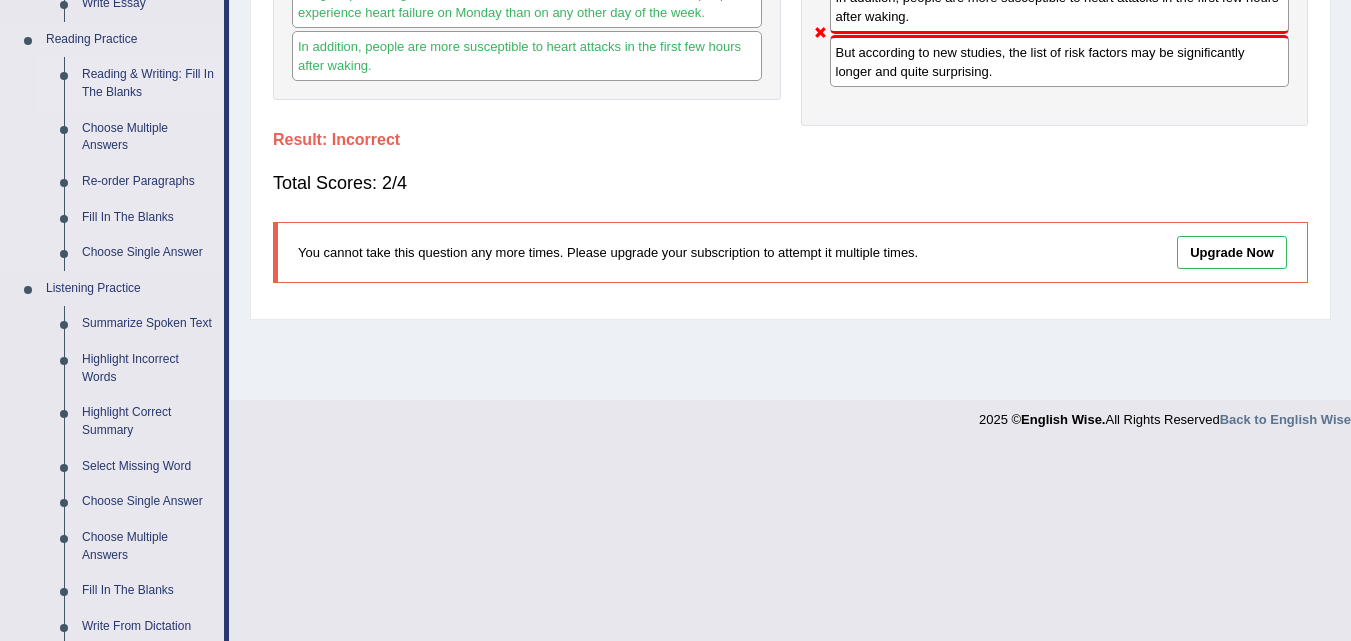 click on "Reading & Writing: Fill In The Blanks" at bounding box center (148, 83) 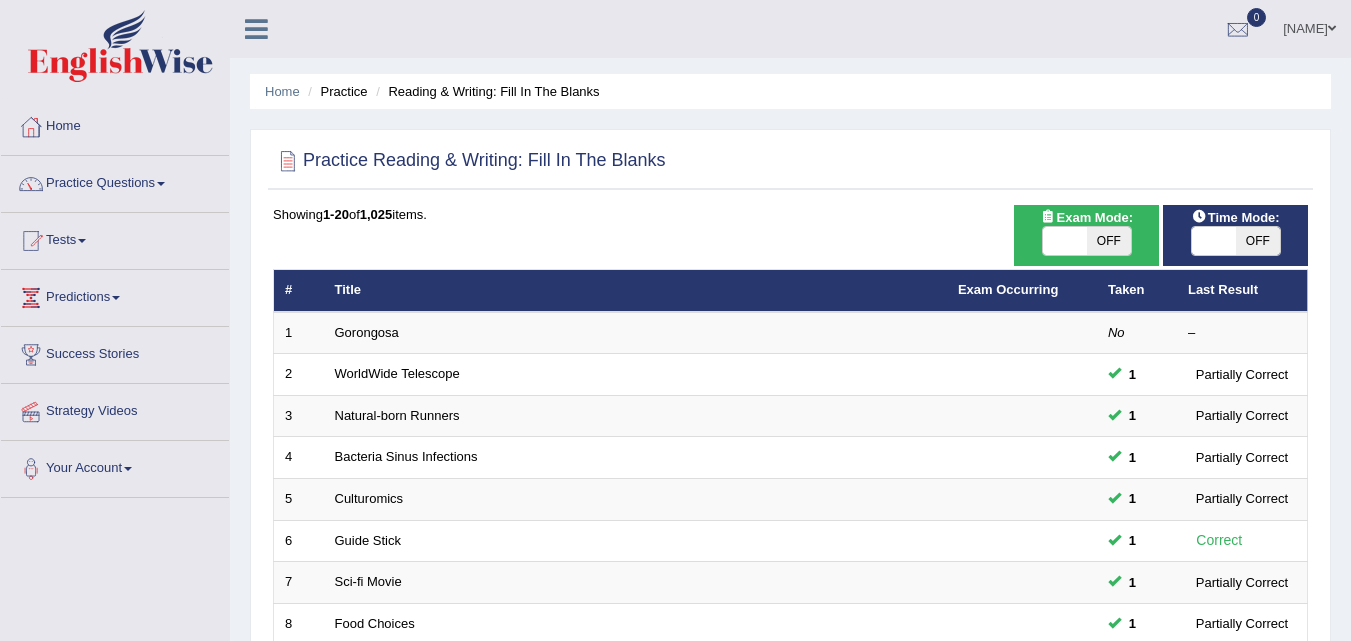 scroll, scrollTop: 500, scrollLeft: 0, axis: vertical 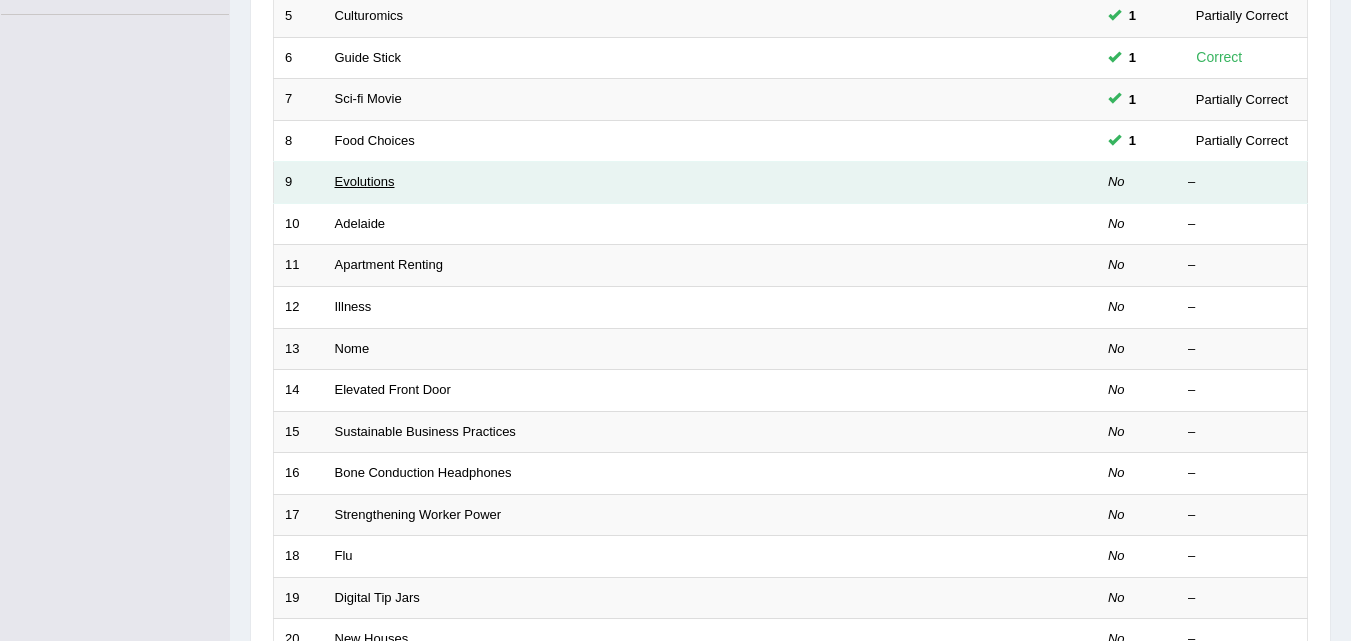 click on "Evolutions" at bounding box center [365, 181] 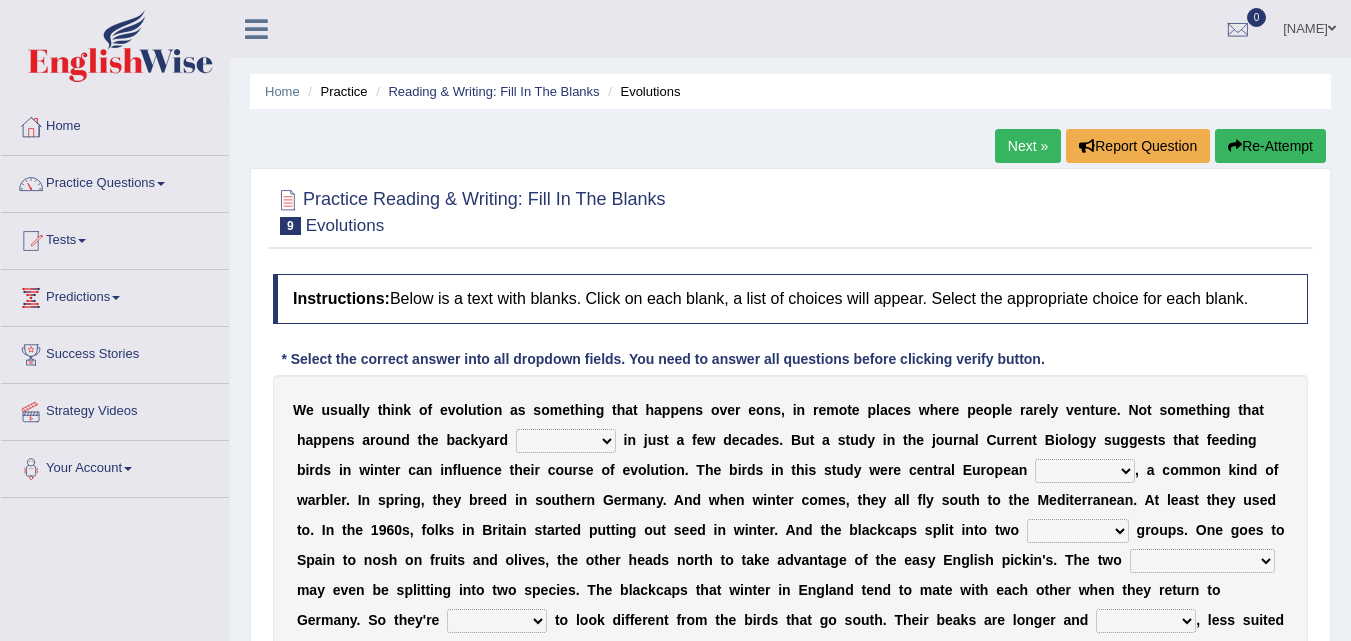 scroll, scrollTop: 0, scrollLeft: 0, axis: both 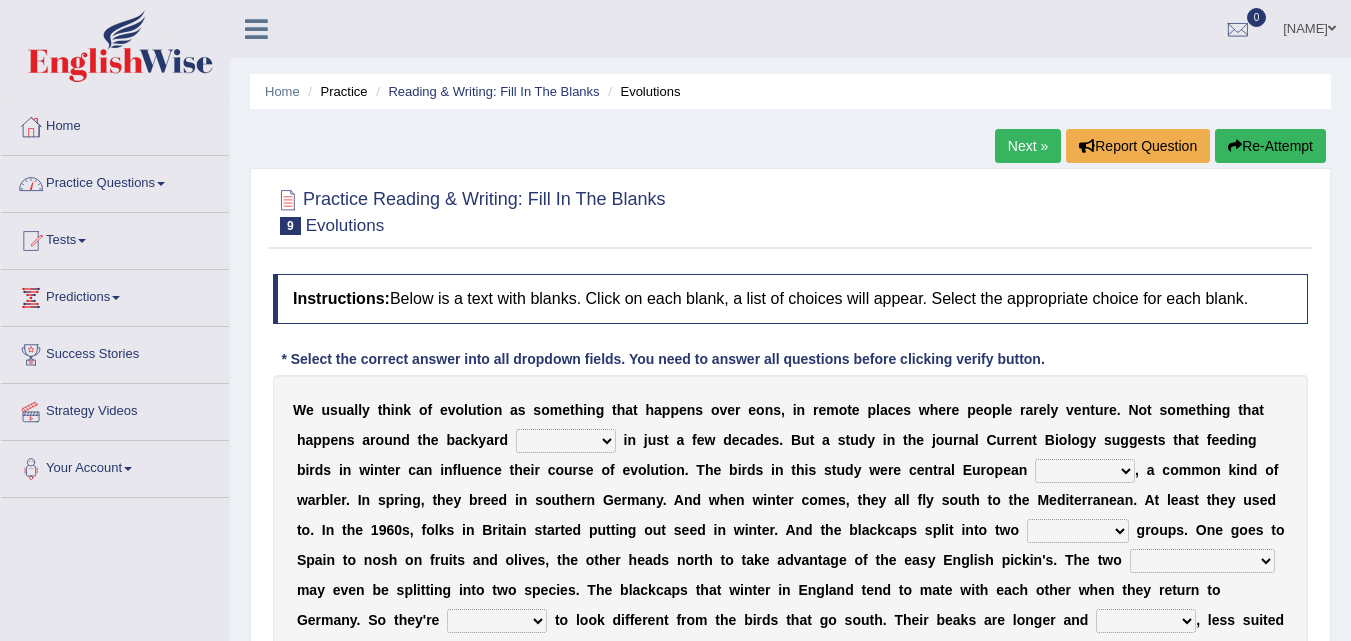 click on "Practice Questions" at bounding box center [115, 181] 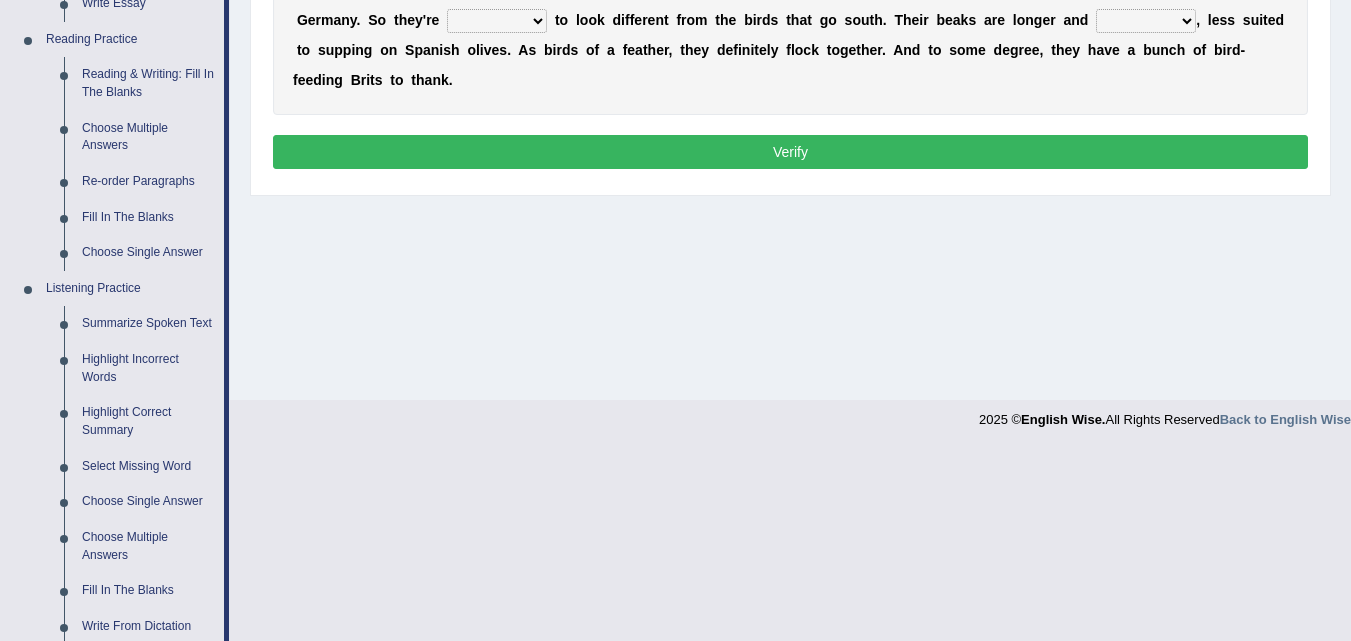 scroll, scrollTop: 700, scrollLeft: 0, axis: vertical 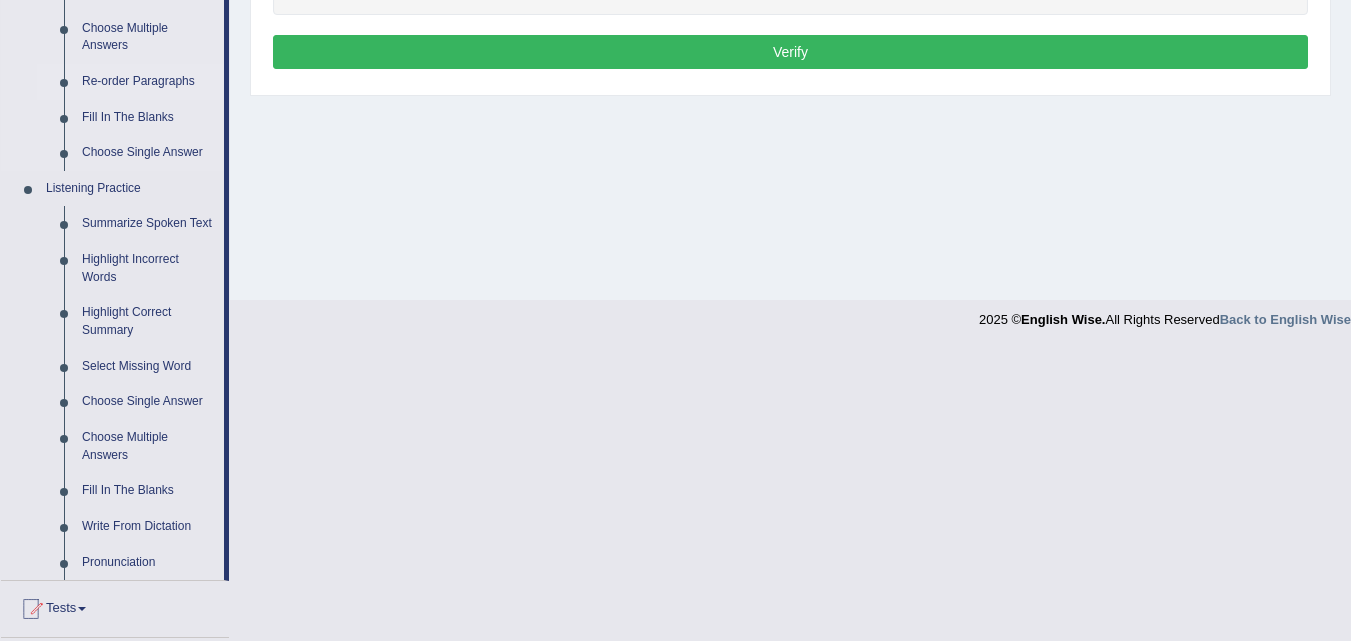 click on "Re-order Paragraphs" at bounding box center (148, 82) 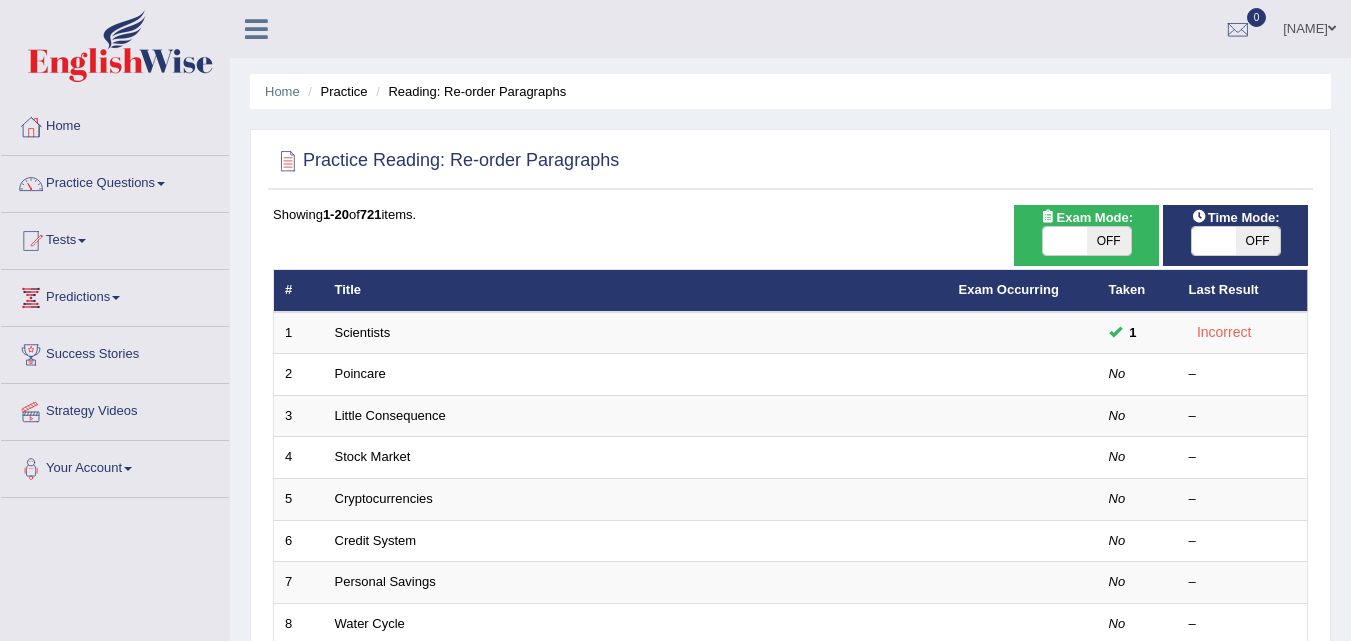 scroll, scrollTop: 51, scrollLeft: 0, axis: vertical 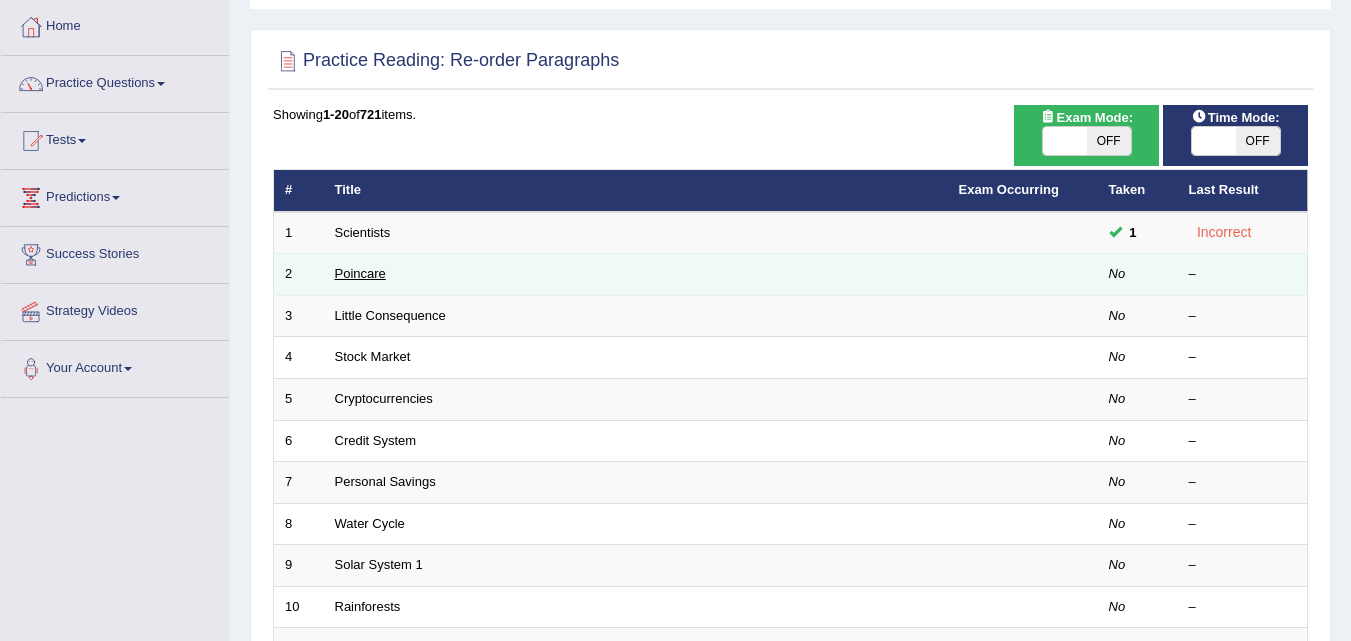 click on "Poincare" at bounding box center (360, 273) 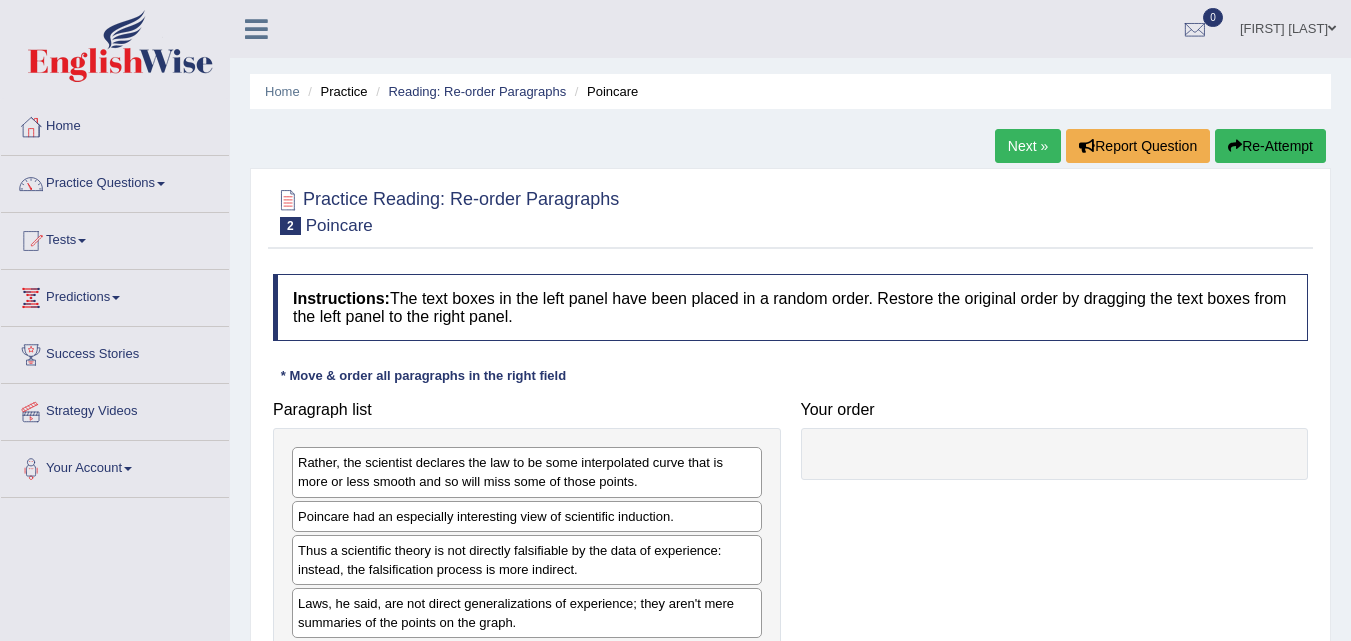 scroll, scrollTop: 0, scrollLeft: 0, axis: both 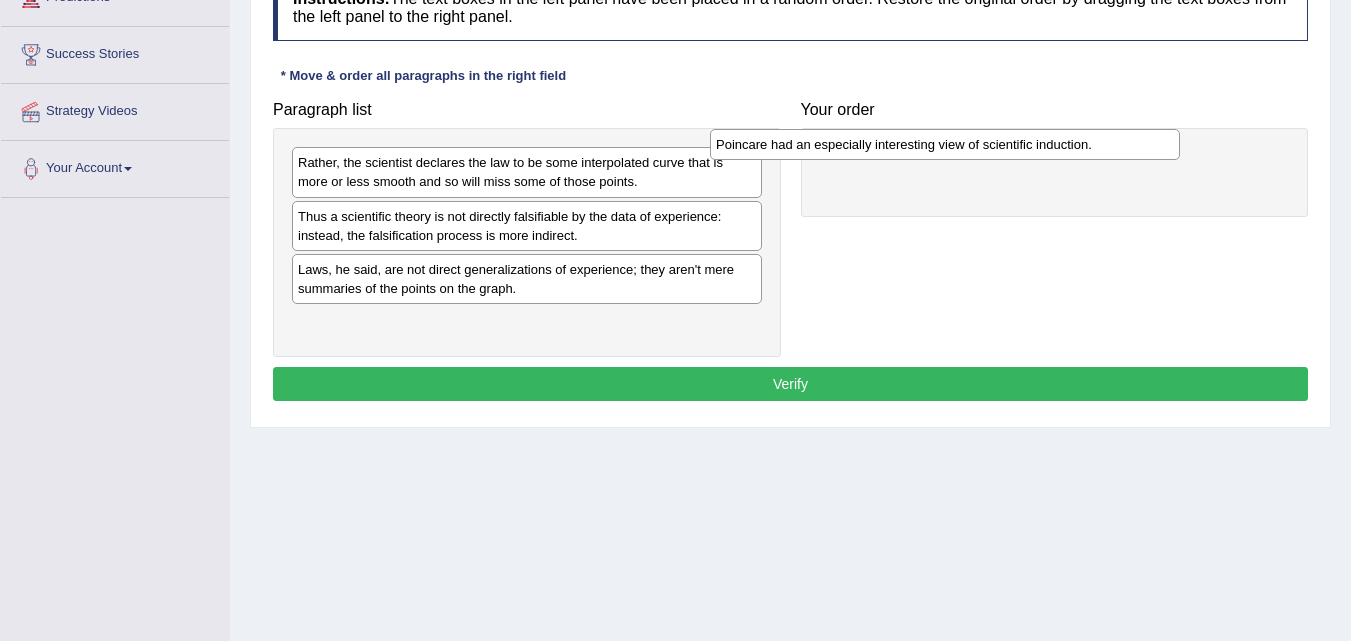 drag, startPoint x: 545, startPoint y: 222, endPoint x: 964, endPoint y: 150, distance: 425.14114 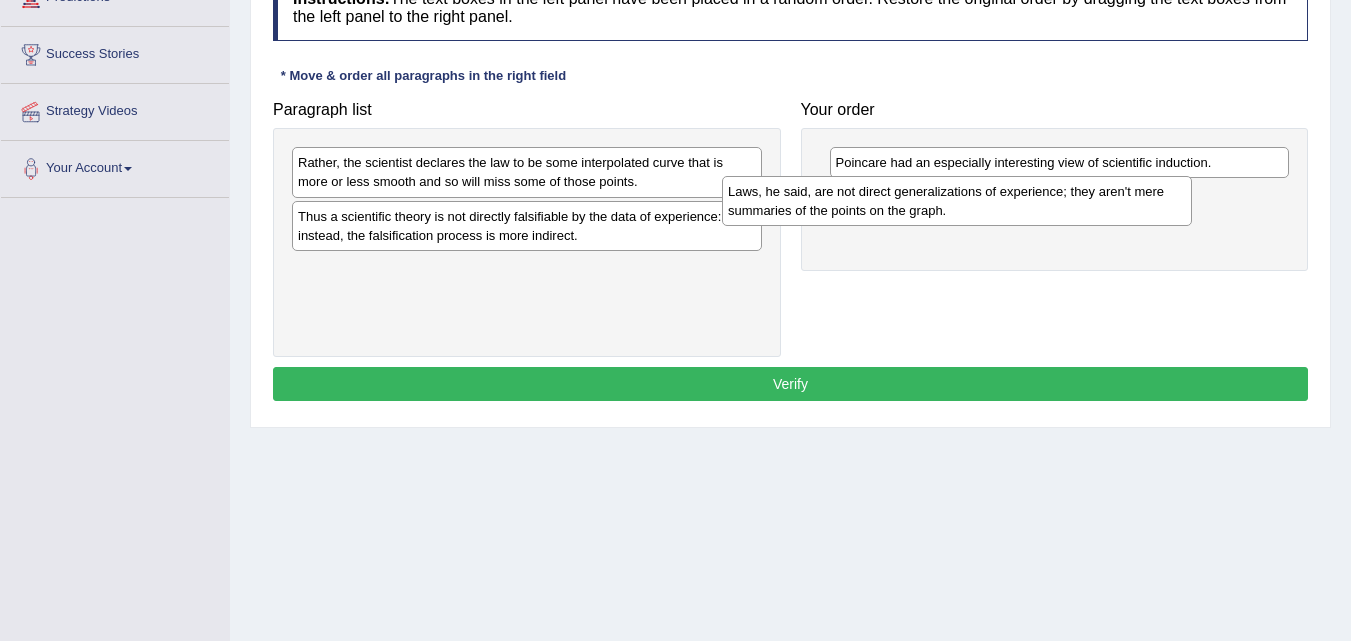 drag, startPoint x: 482, startPoint y: 277, endPoint x: 913, endPoint y: 197, distance: 438.36172 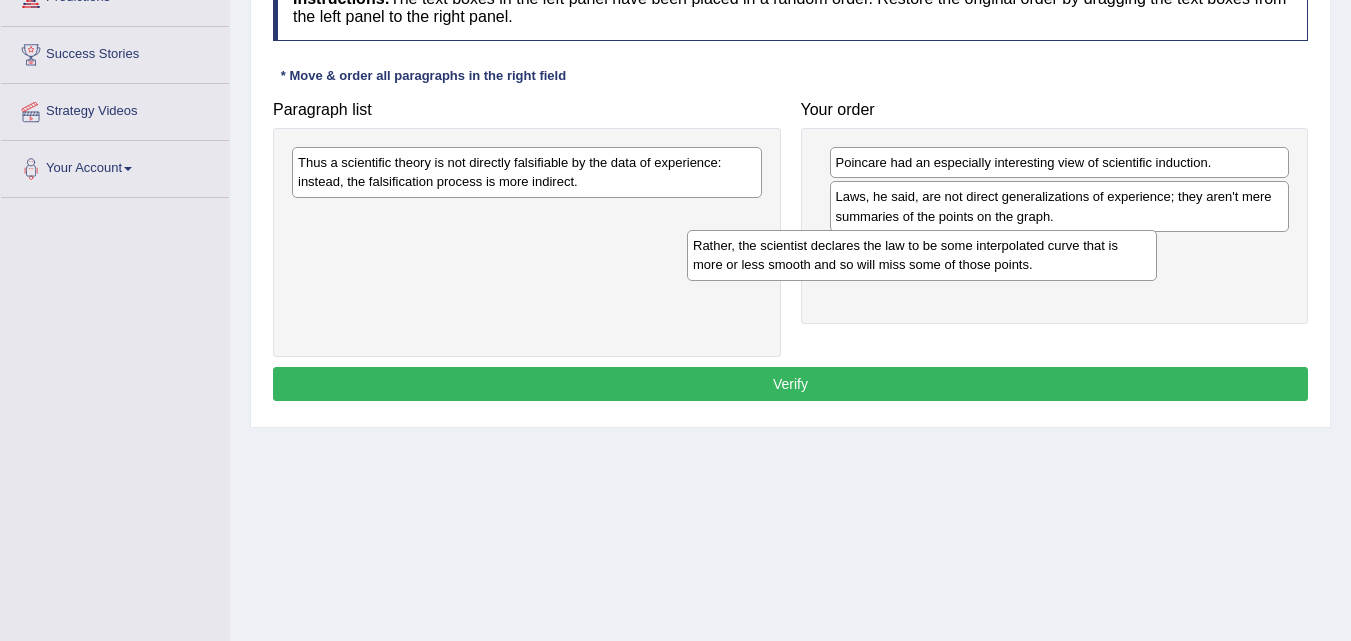 drag, startPoint x: 617, startPoint y: 166, endPoint x: 1017, endPoint y: 249, distance: 408.5205 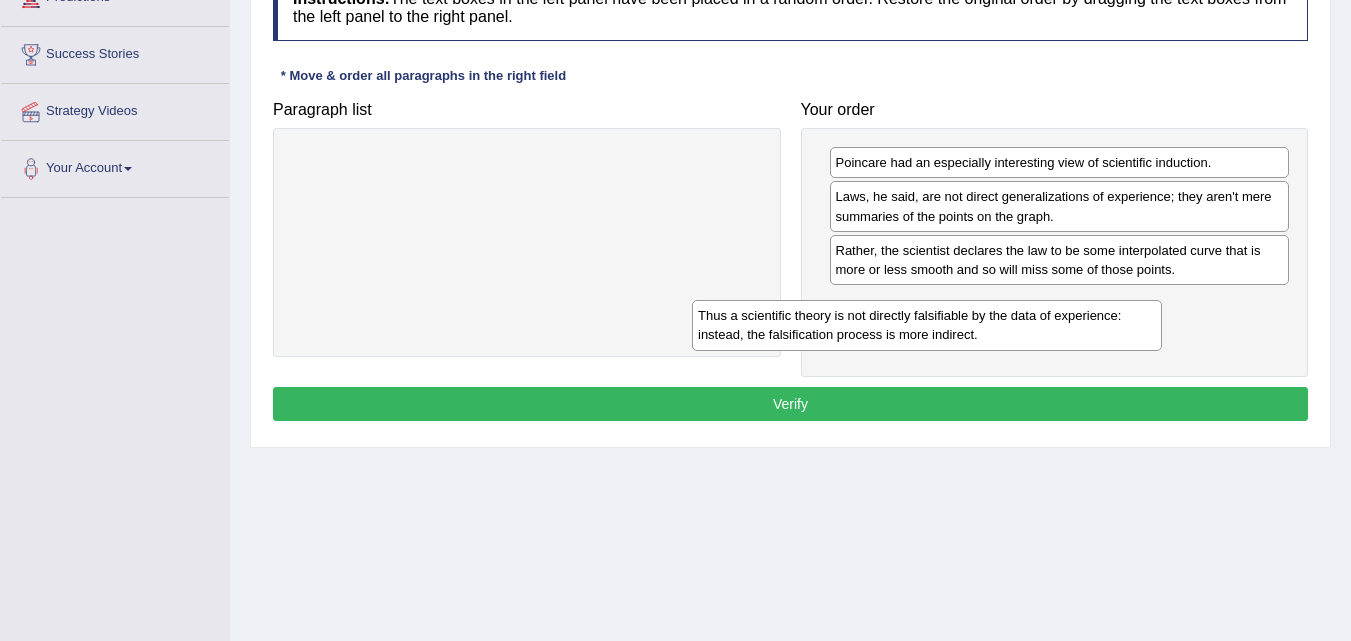 drag, startPoint x: 626, startPoint y: 151, endPoint x: 1040, endPoint y: 297, distance: 438.98975 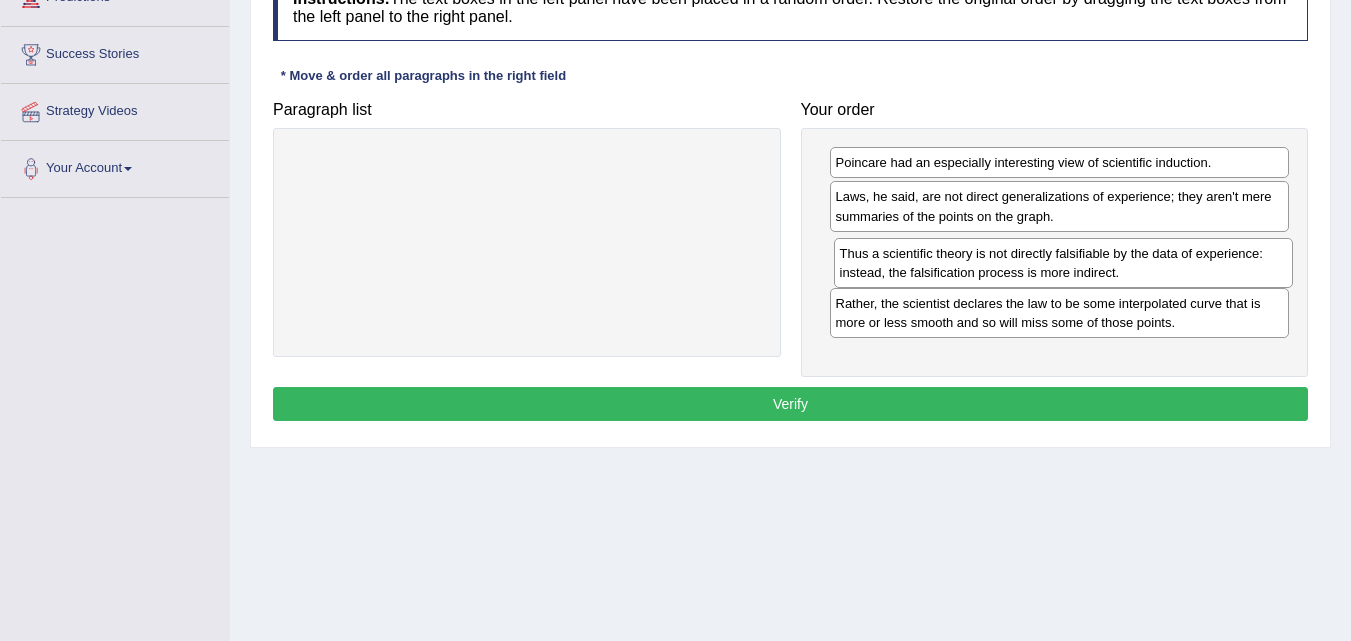 drag, startPoint x: 1088, startPoint y: 295, endPoint x: 1092, endPoint y: 245, distance: 50.159744 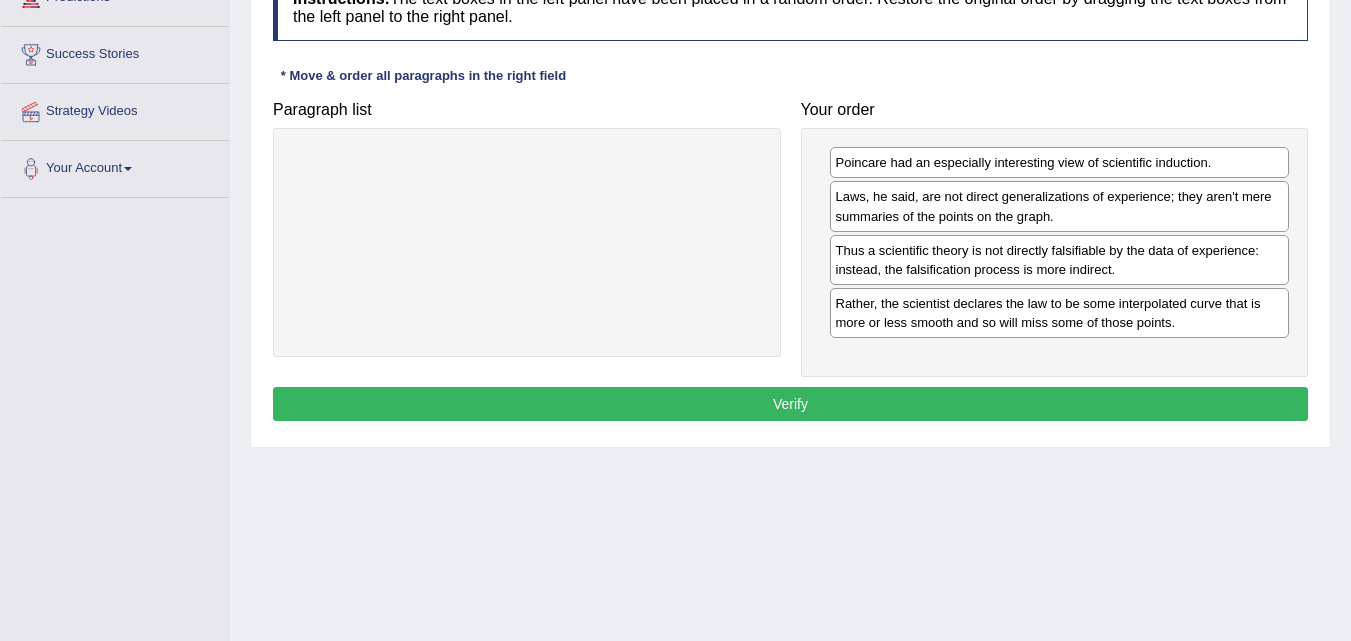 click on "Verify" at bounding box center [790, 404] 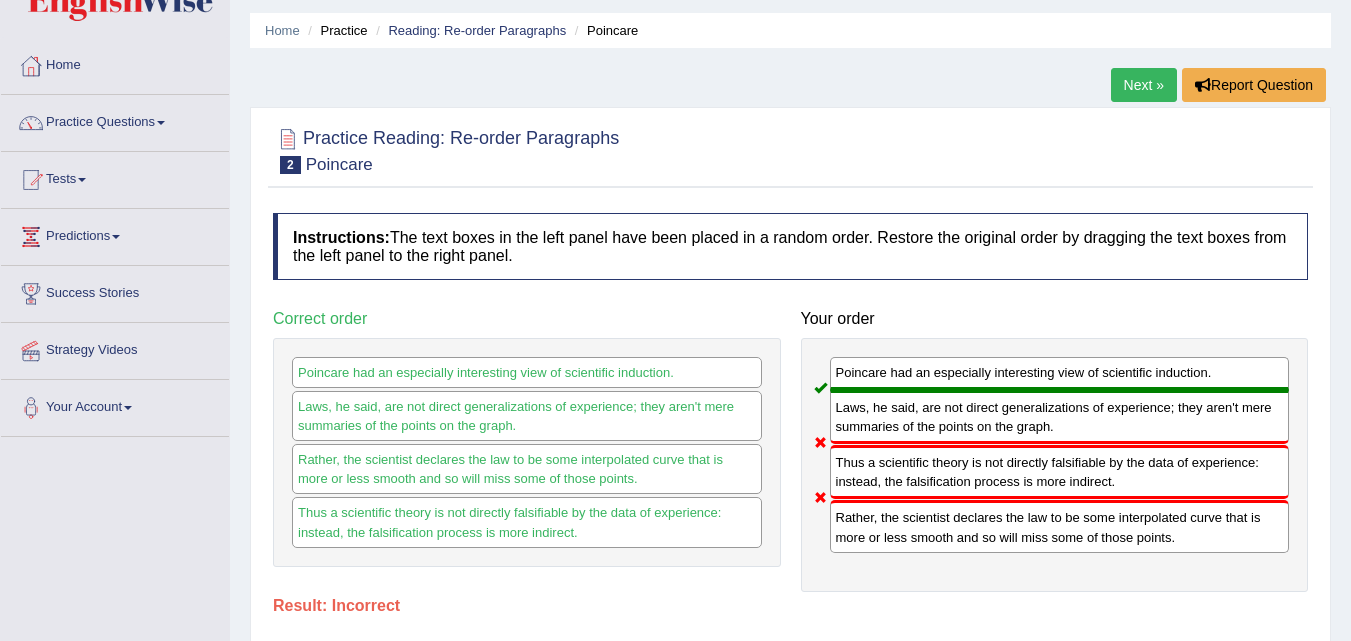 scroll, scrollTop: 0, scrollLeft: 0, axis: both 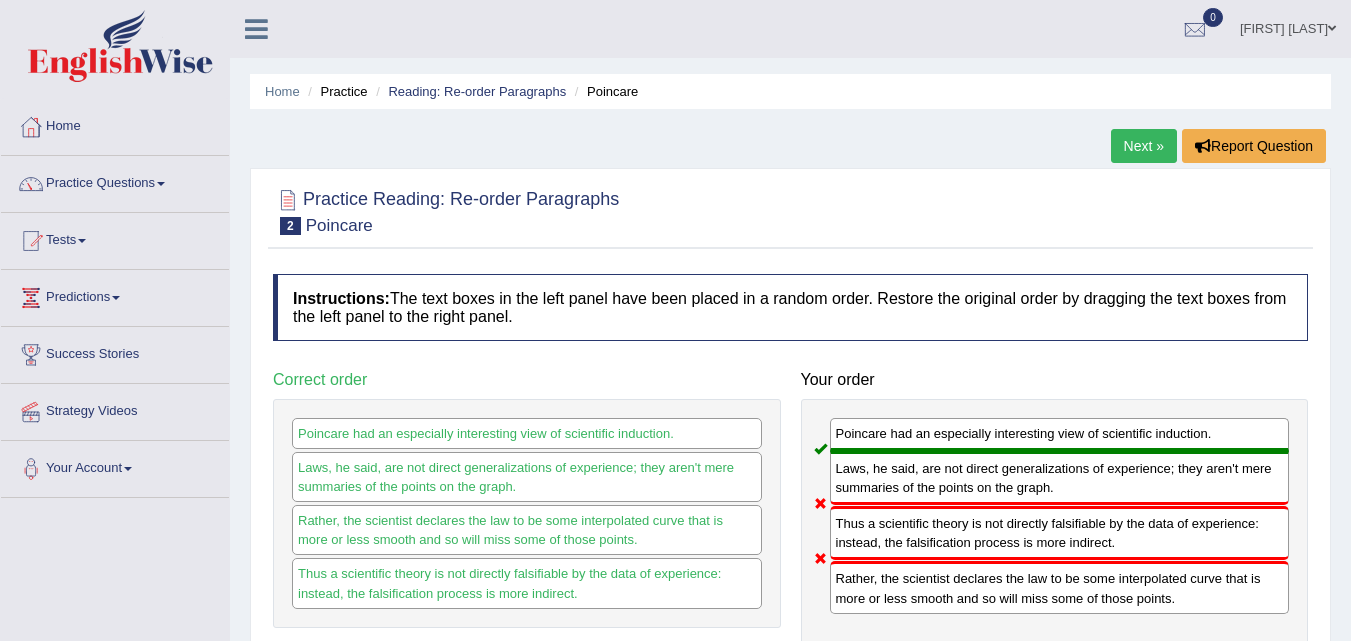 click on "Next »" at bounding box center [1144, 146] 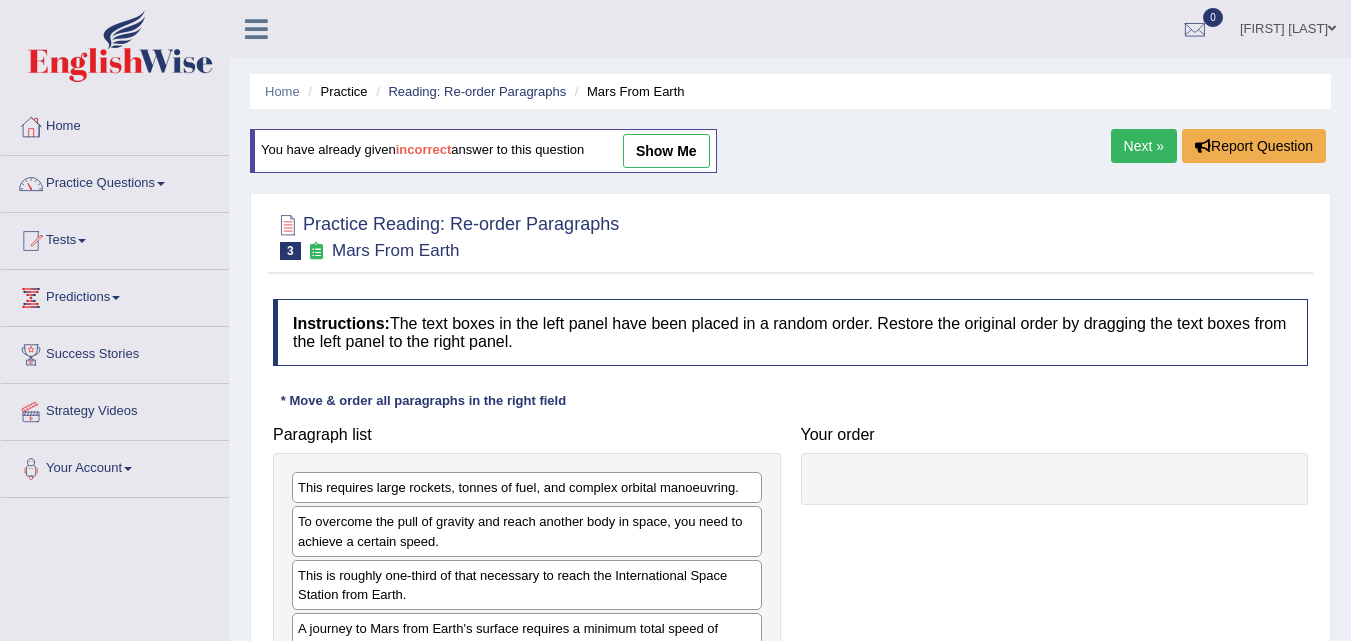 scroll, scrollTop: 209, scrollLeft: 0, axis: vertical 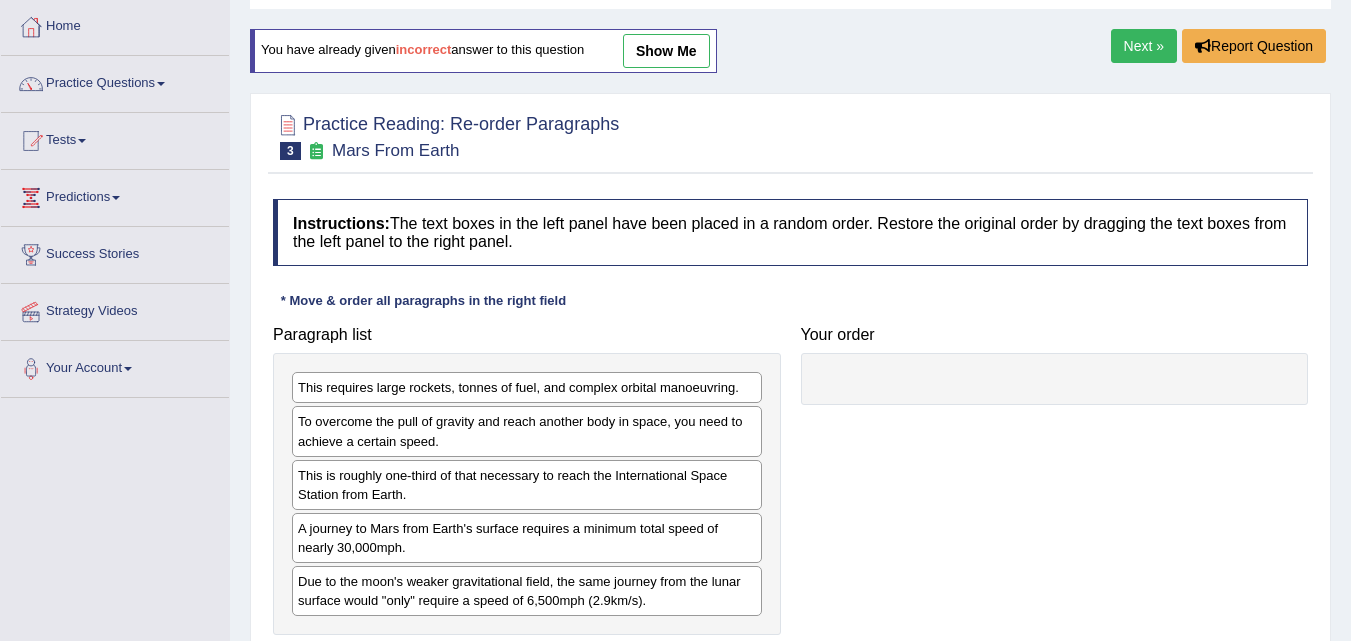 click on "Next »" at bounding box center (1144, 46) 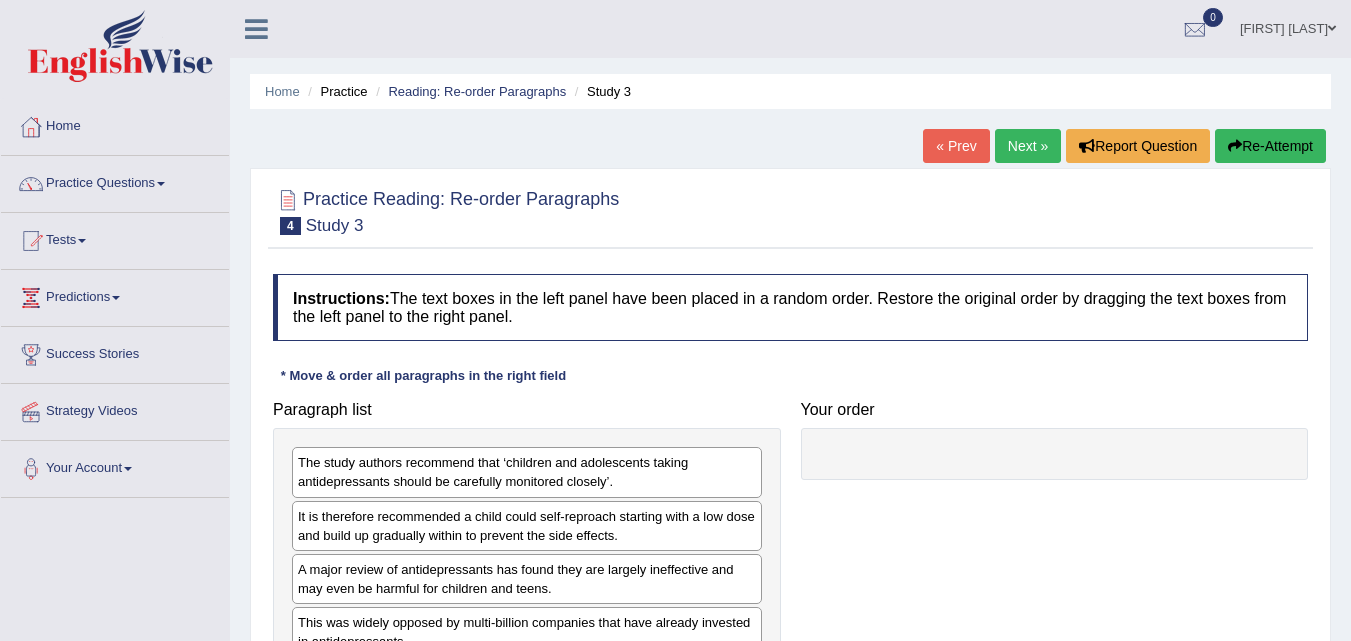 scroll, scrollTop: 300, scrollLeft: 0, axis: vertical 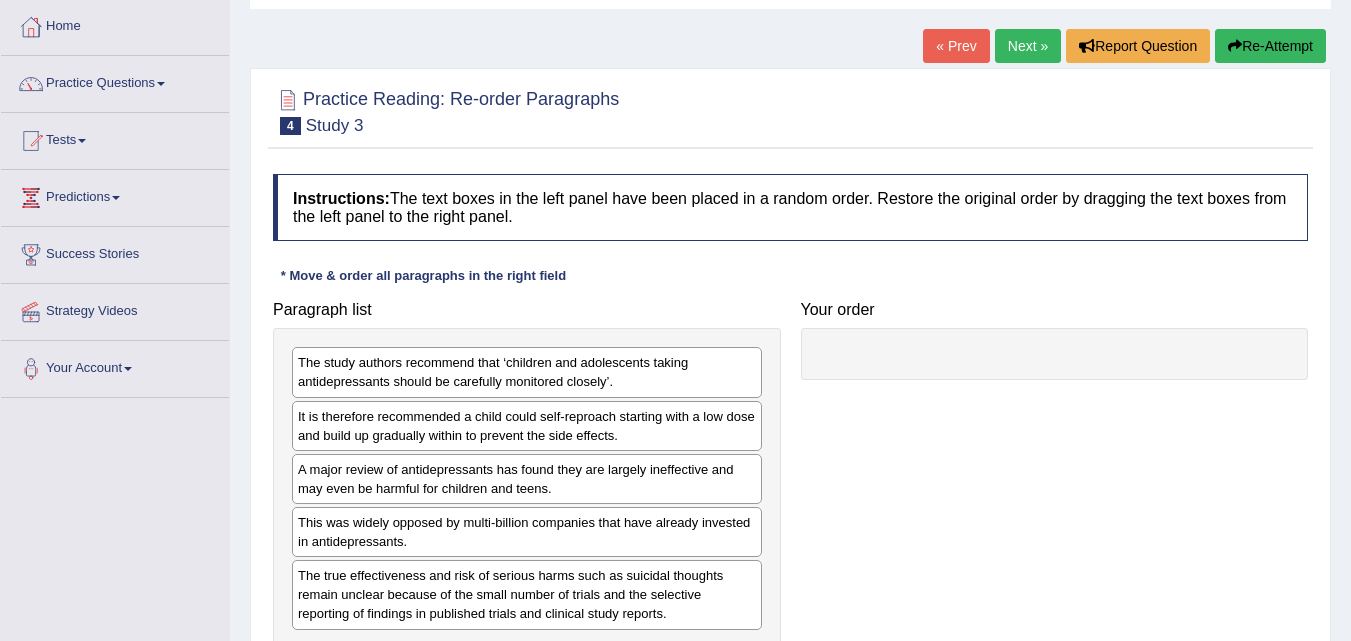 click on "Next »" at bounding box center [1028, 46] 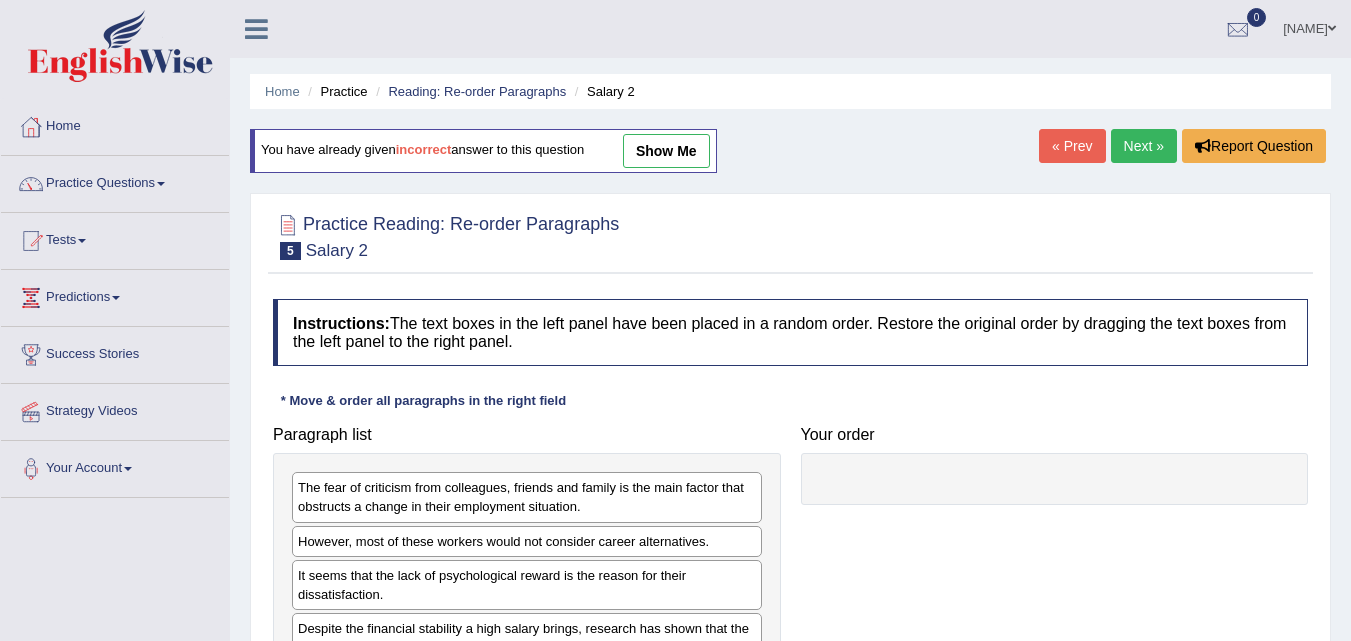 scroll, scrollTop: 200, scrollLeft: 0, axis: vertical 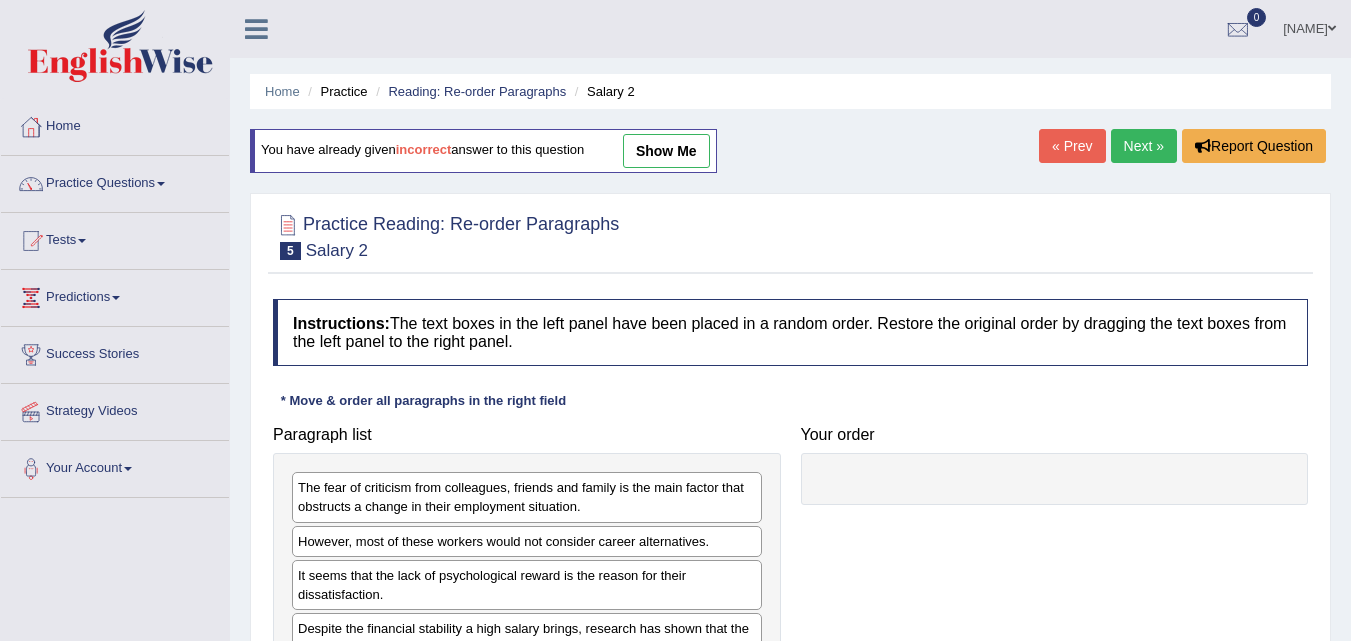 click on "Next »" at bounding box center [1144, 146] 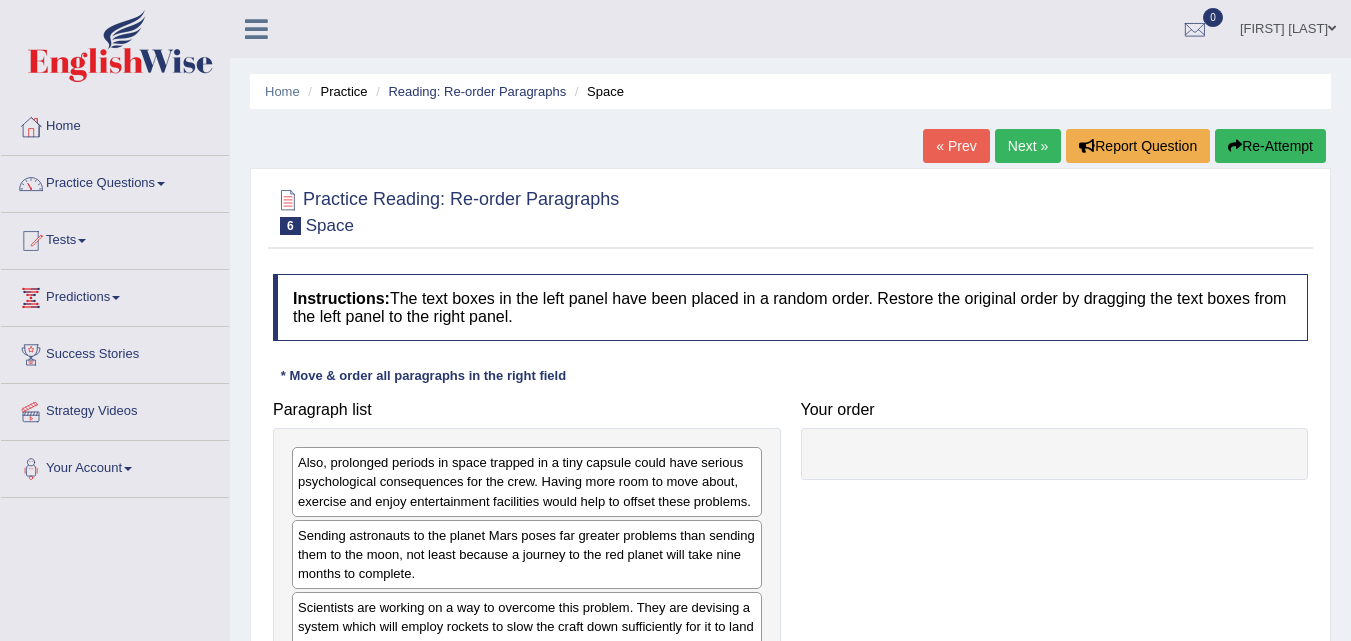 scroll, scrollTop: 200, scrollLeft: 0, axis: vertical 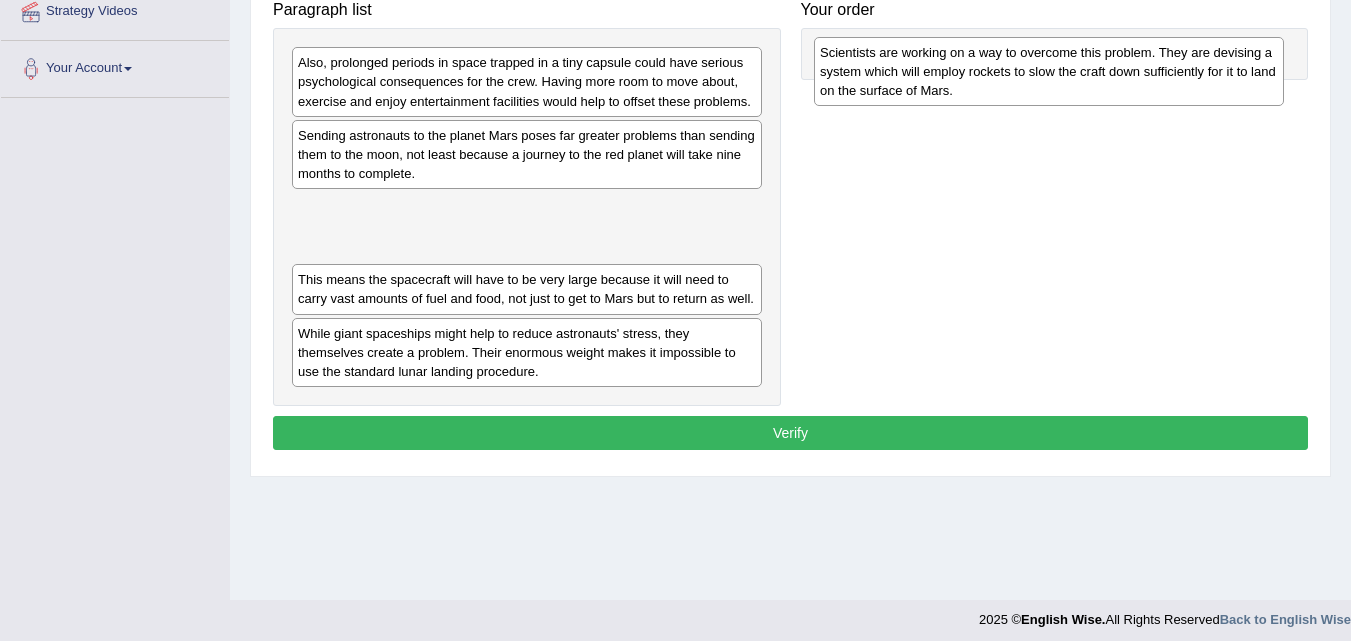 drag, startPoint x: 422, startPoint y: 237, endPoint x: 944, endPoint y: 82, distance: 544.5264 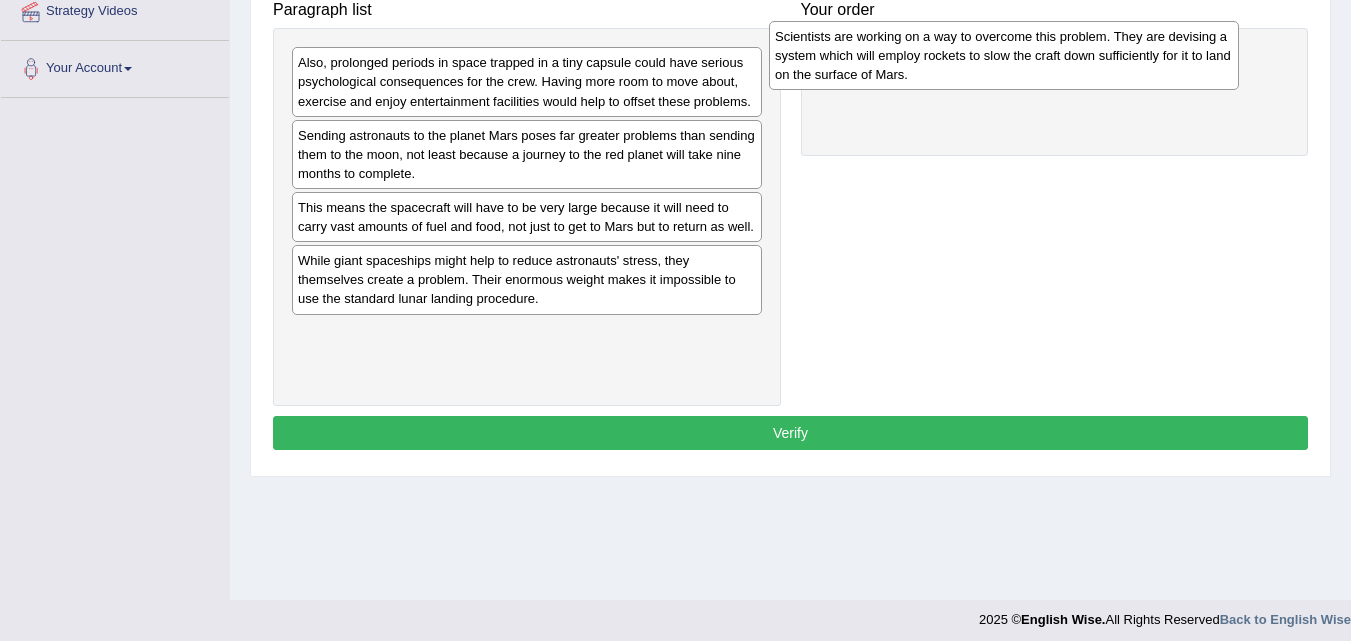 drag, startPoint x: 617, startPoint y: 234, endPoint x: 1094, endPoint y: 63, distance: 506.7248 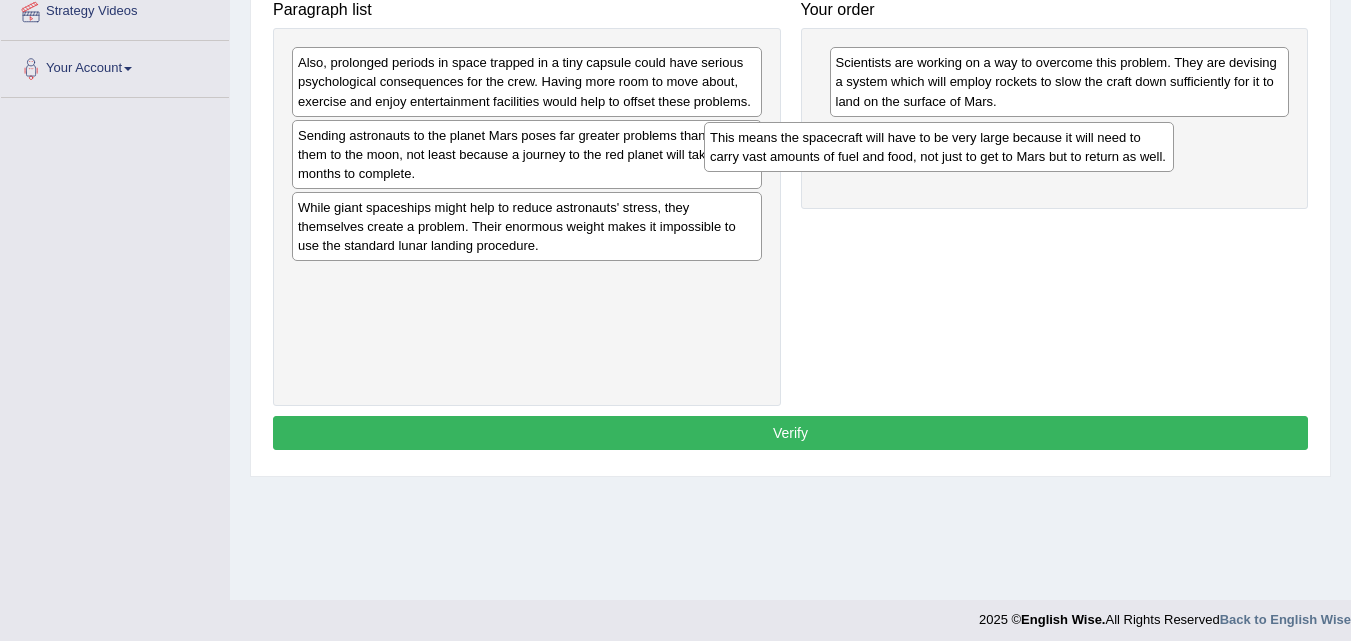 drag, startPoint x: 584, startPoint y: 216, endPoint x: 997, endPoint y: 146, distance: 418.8902 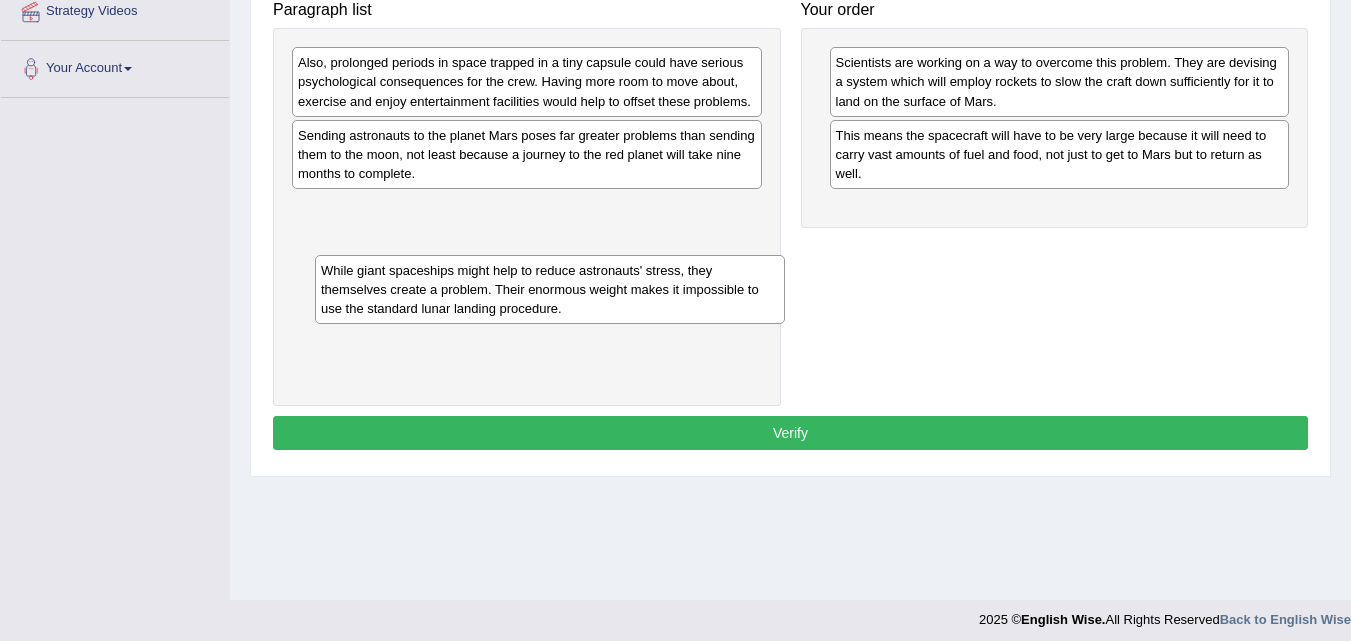 drag, startPoint x: 470, startPoint y: 242, endPoint x: 497, endPoint y: 281, distance: 47.434166 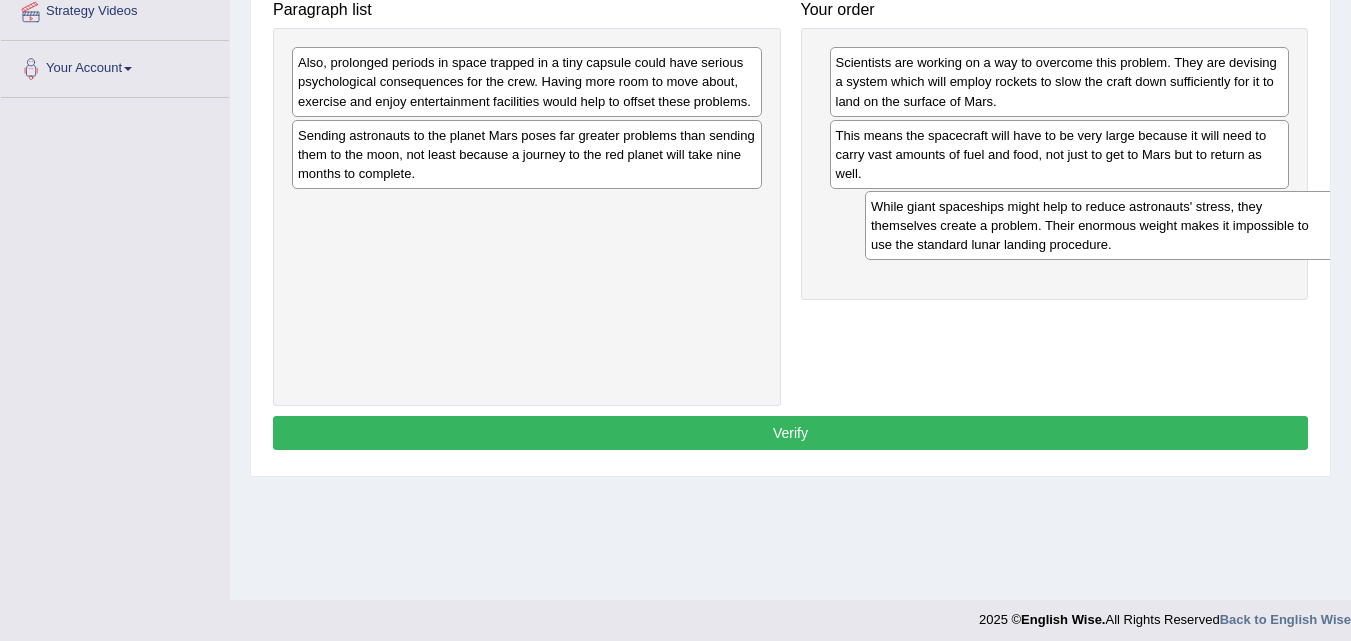 drag, startPoint x: 359, startPoint y: 250, endPoint x: 932, endPoint y: 249, distance: 573.00085 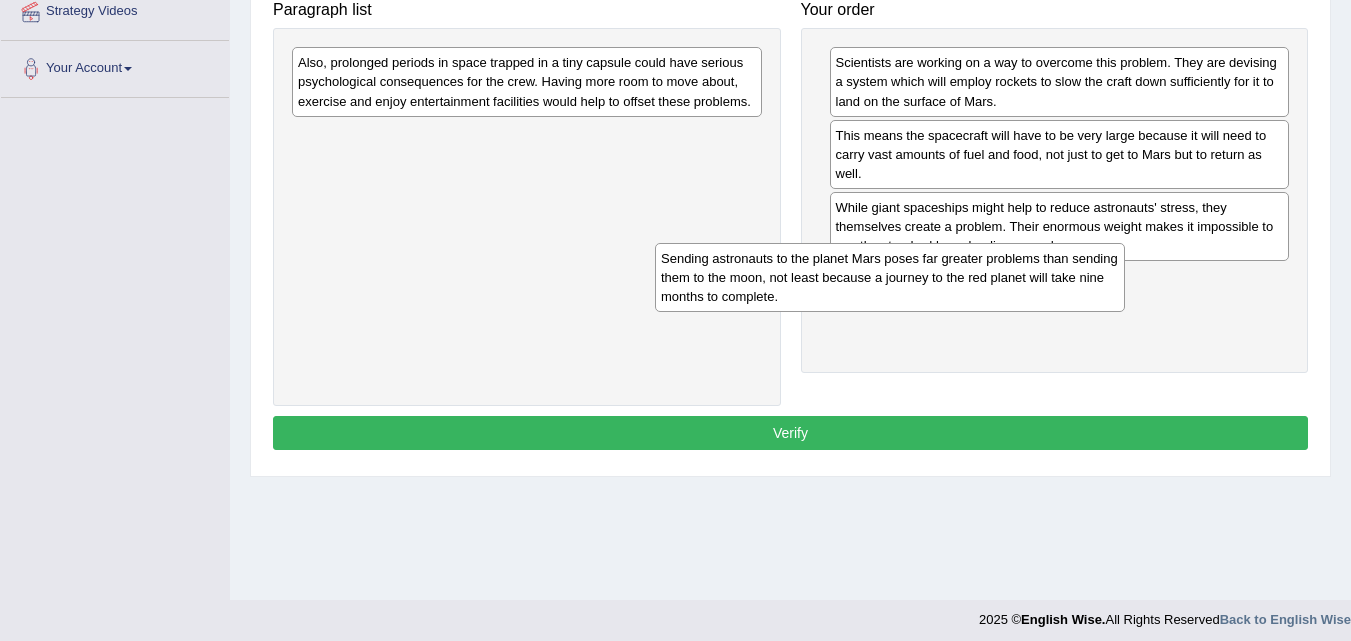 drag, startPoint x: 610, startPoint y: 150, endPoint x: 1000, endPoint y: 278, distance: 410.46802 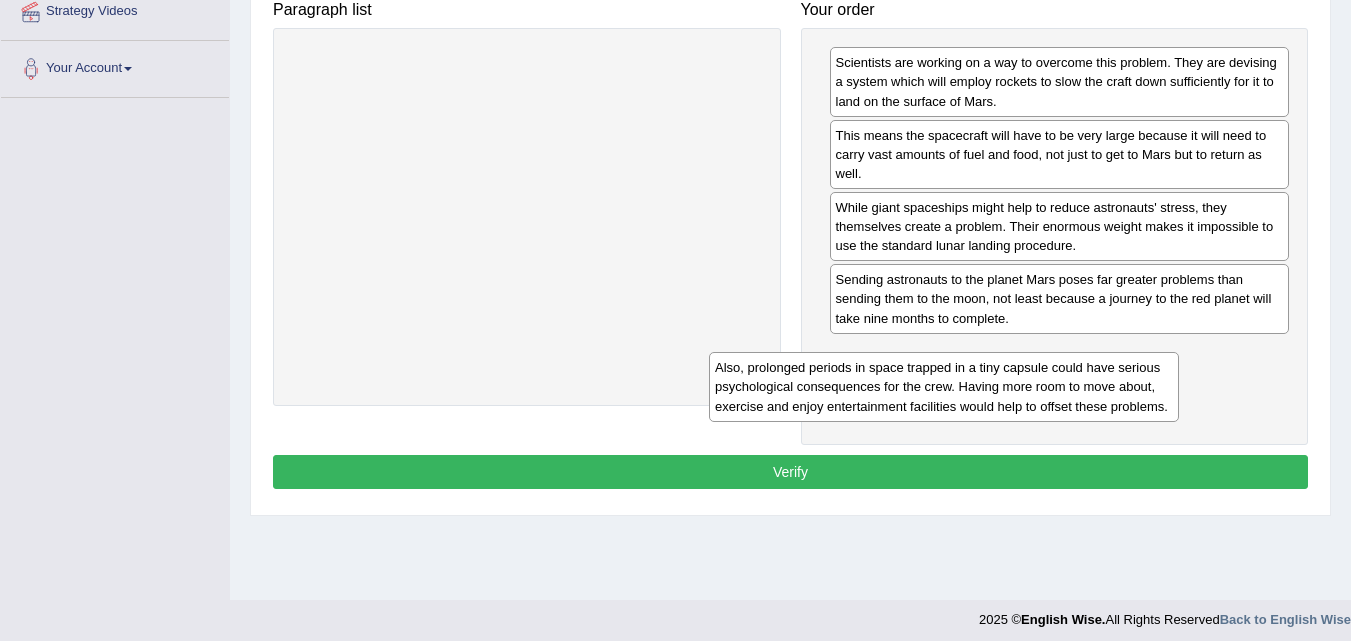 drag, startPoint x: 574, startPoint y: 90, endPoint x: 991, endPoint y: 395, distance: 516.6372 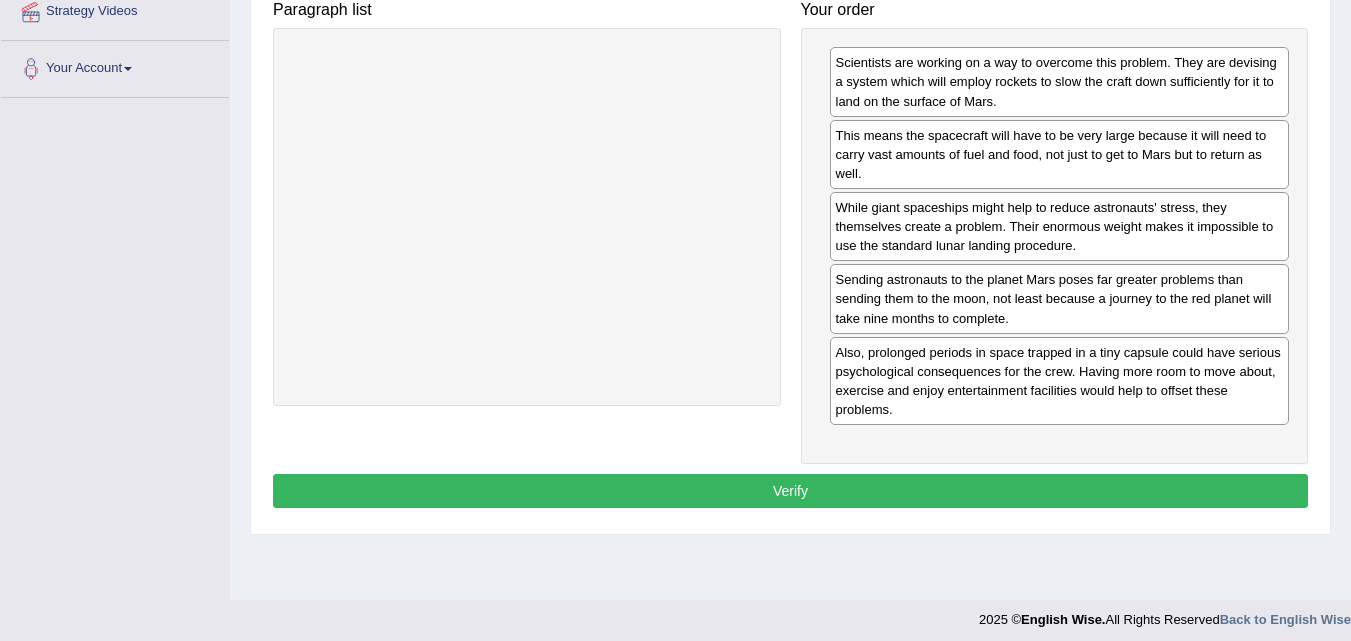 click on "Verify" at bounding box center [790, 491] 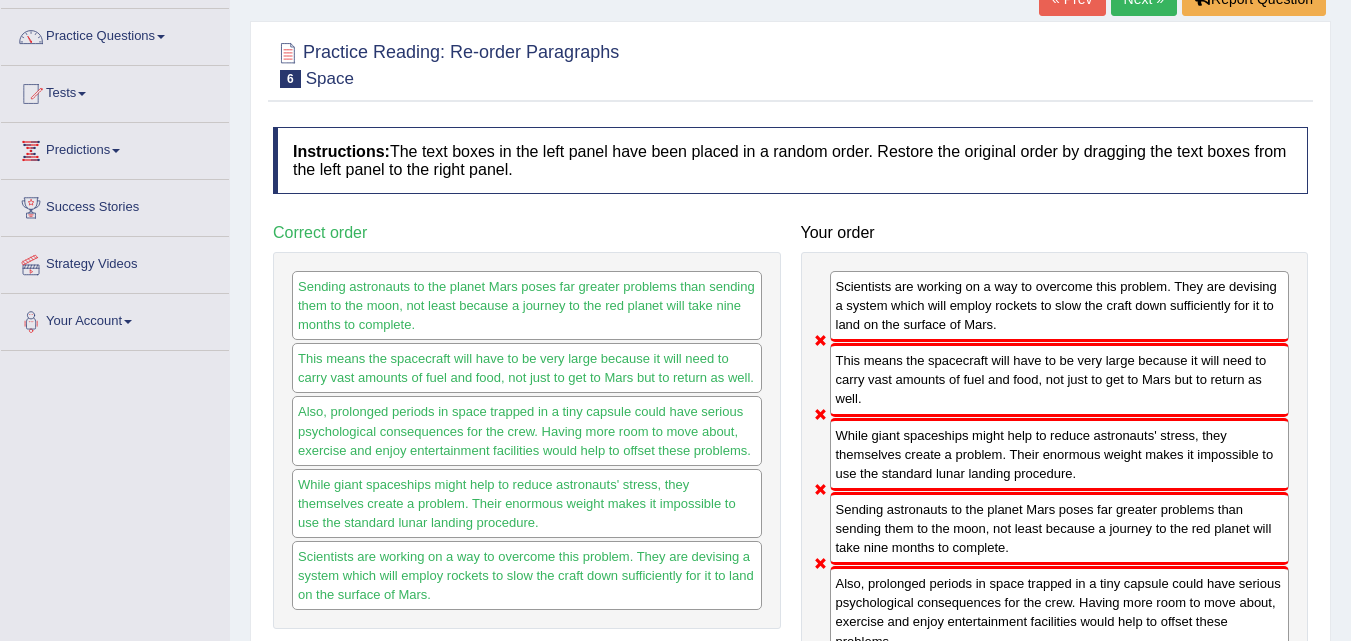 scroll, scrollTop: 100, scrollLeft: 0, axis: vertical 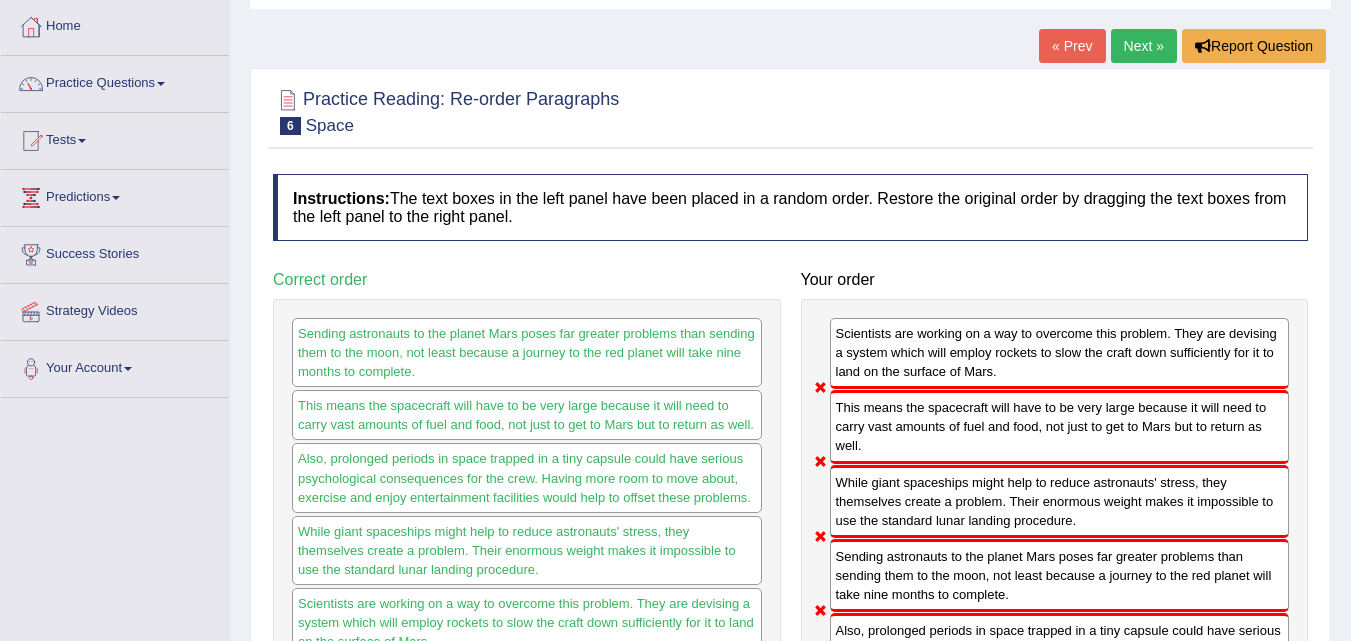 click on "Next »" at bounding box center [1144, 46] 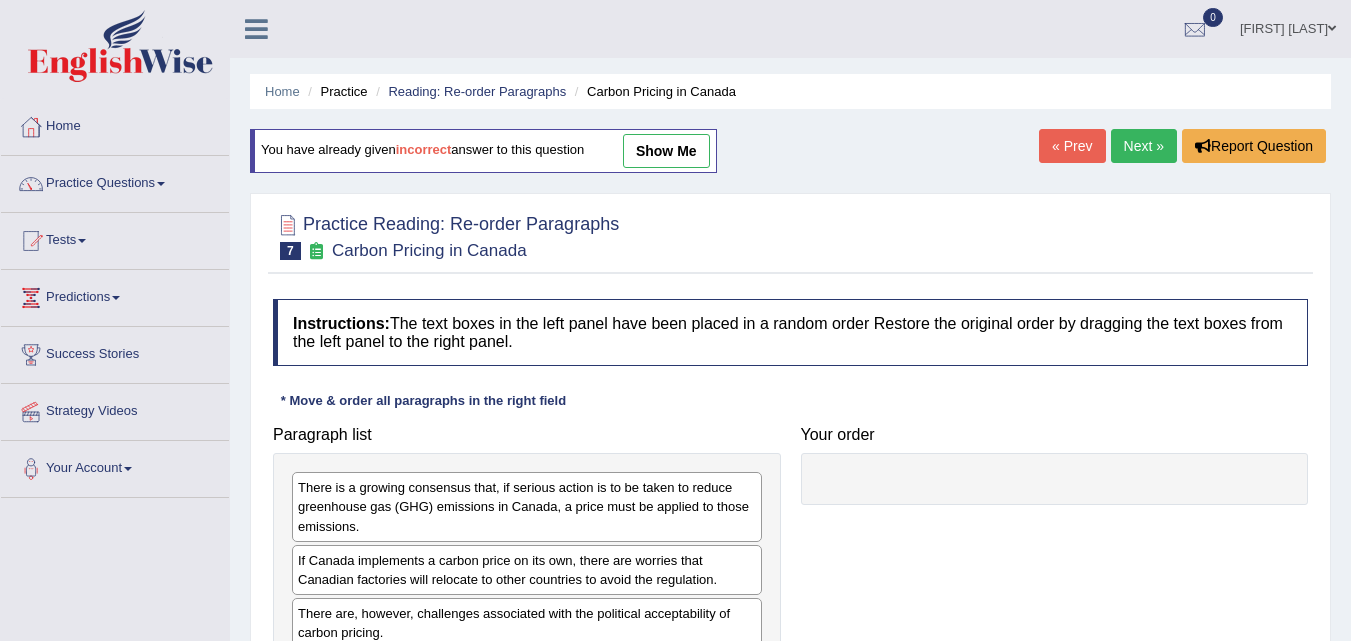 scroll, scrollTop: 0, scrollLeft: 0, axis: both 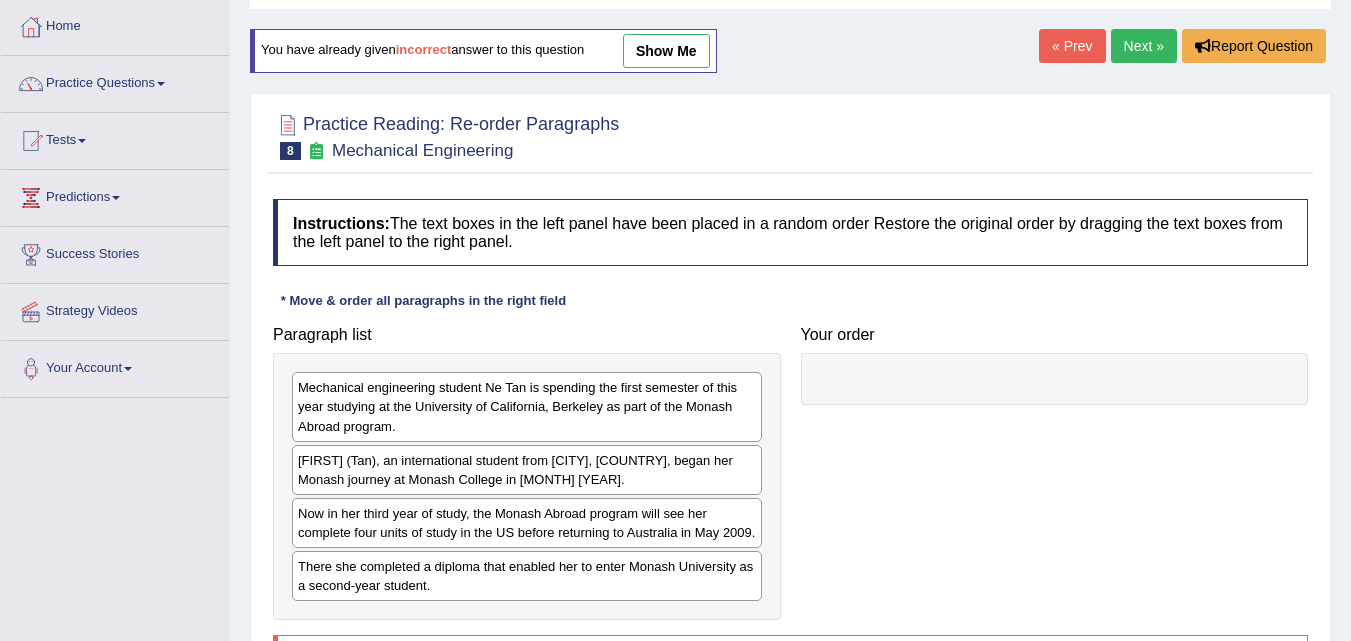 click on "Next »" at bounding box center (1144, 46) 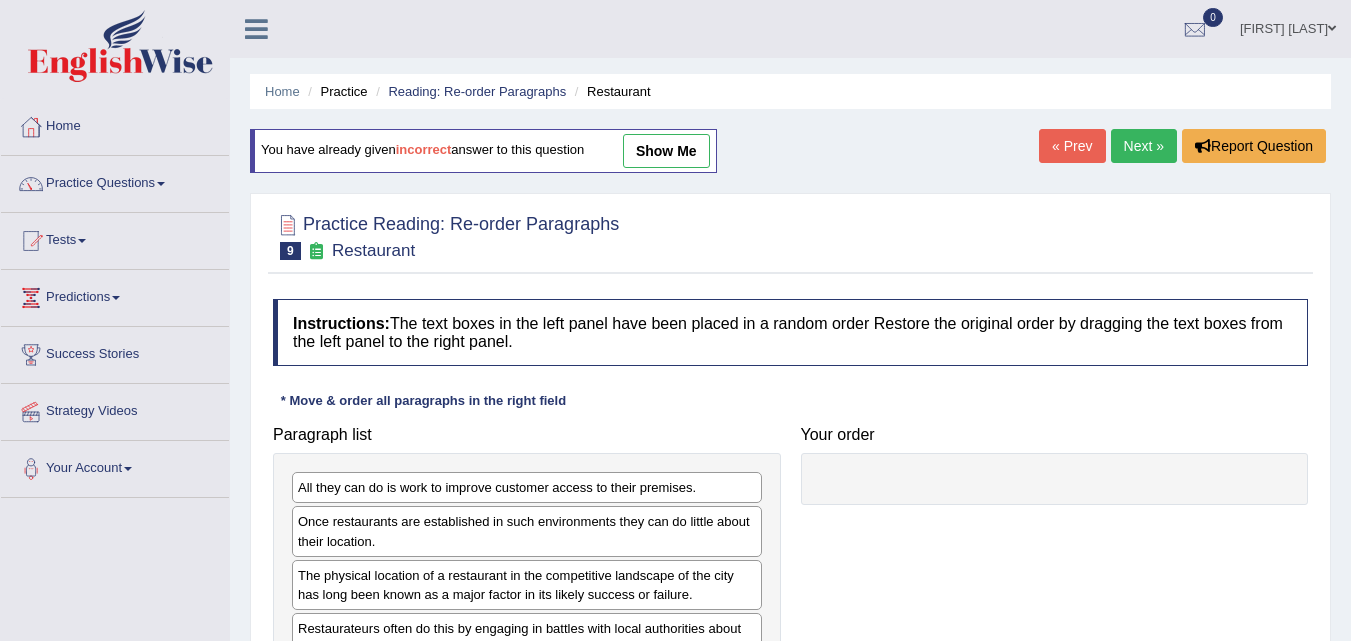 scroll, scrollTop: 126, scrollLeft: 0, axis: vertical 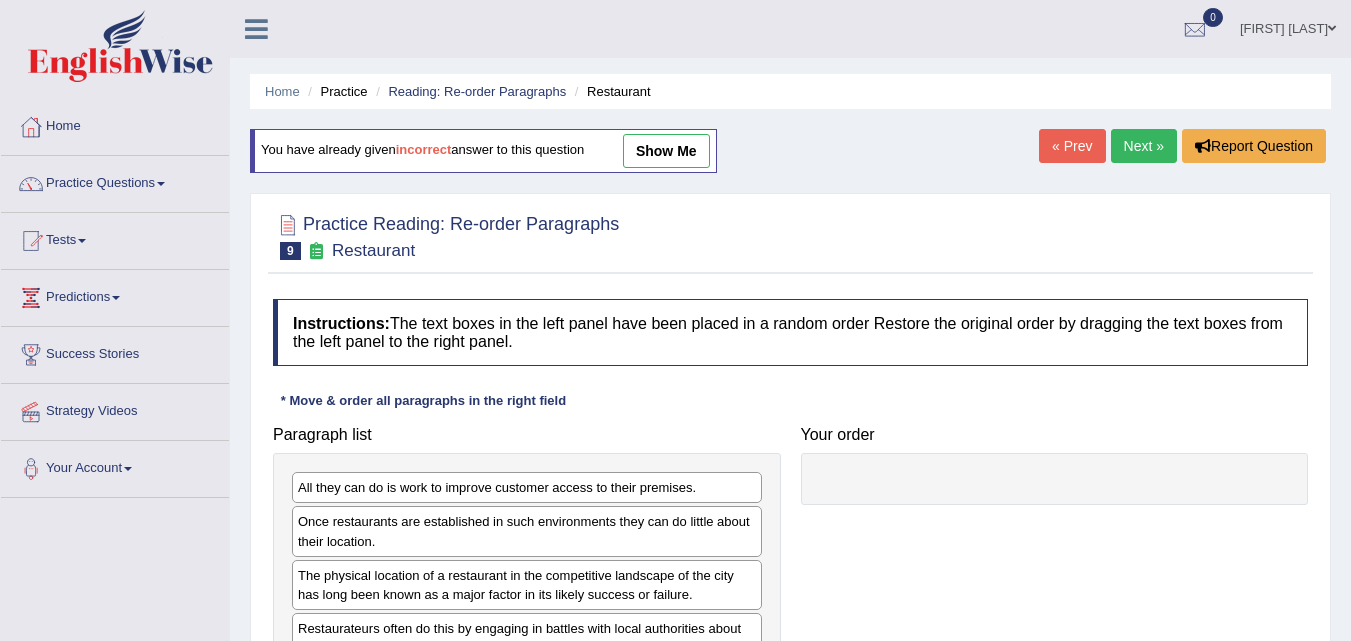 click on "Next »" at bounding box center (1144, 146) 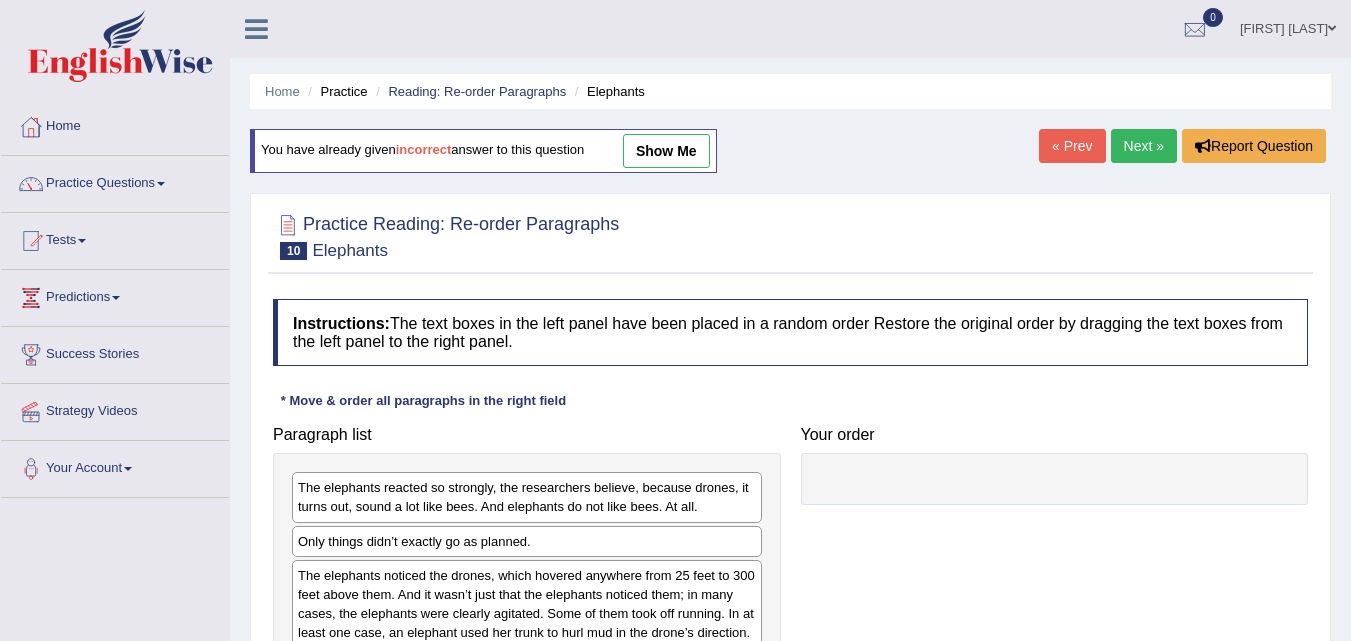 scroll, scrollTop: 200, scrollLeft: 0, axis: vertical 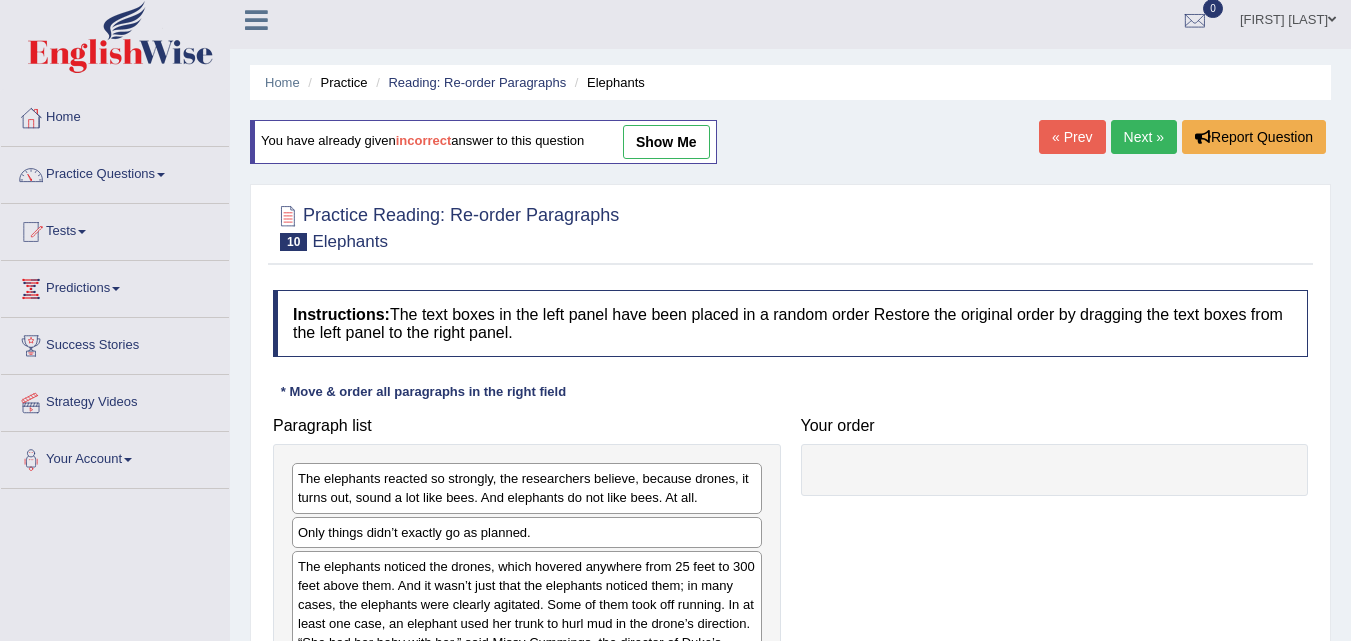 click on "Next »" at bounding box center (1144, 137) 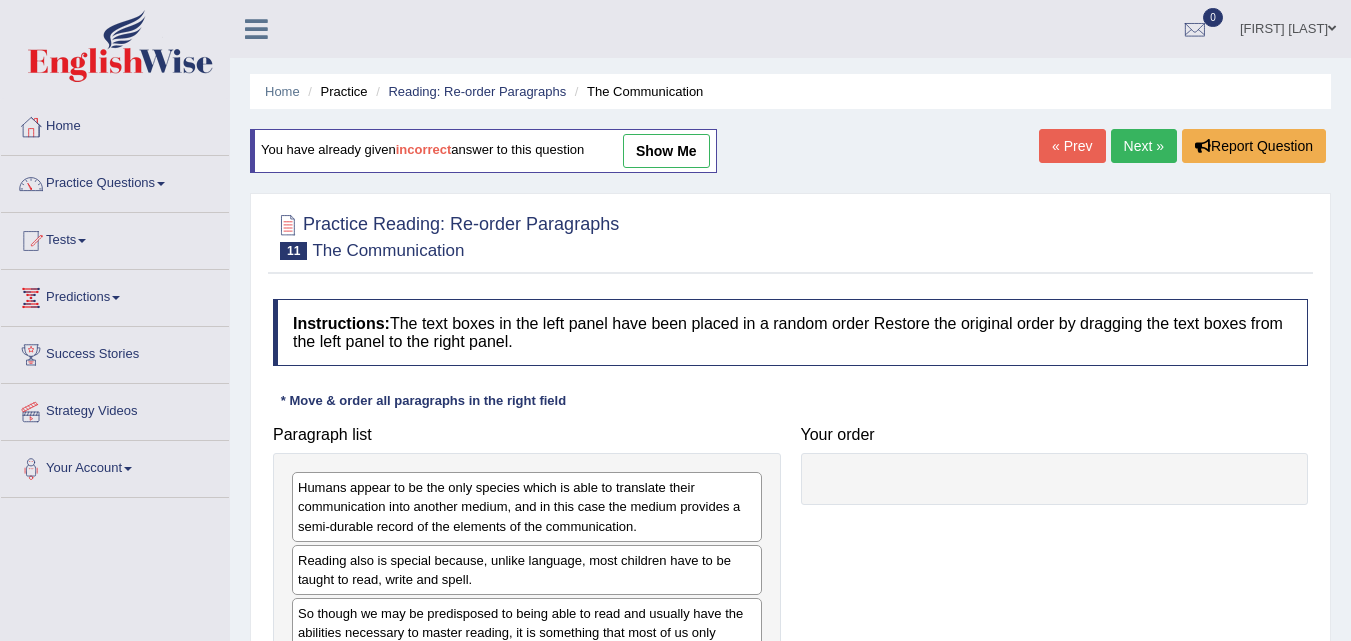 scroll, scrollTop: 300, scrollLeft: 0, axis: vertical 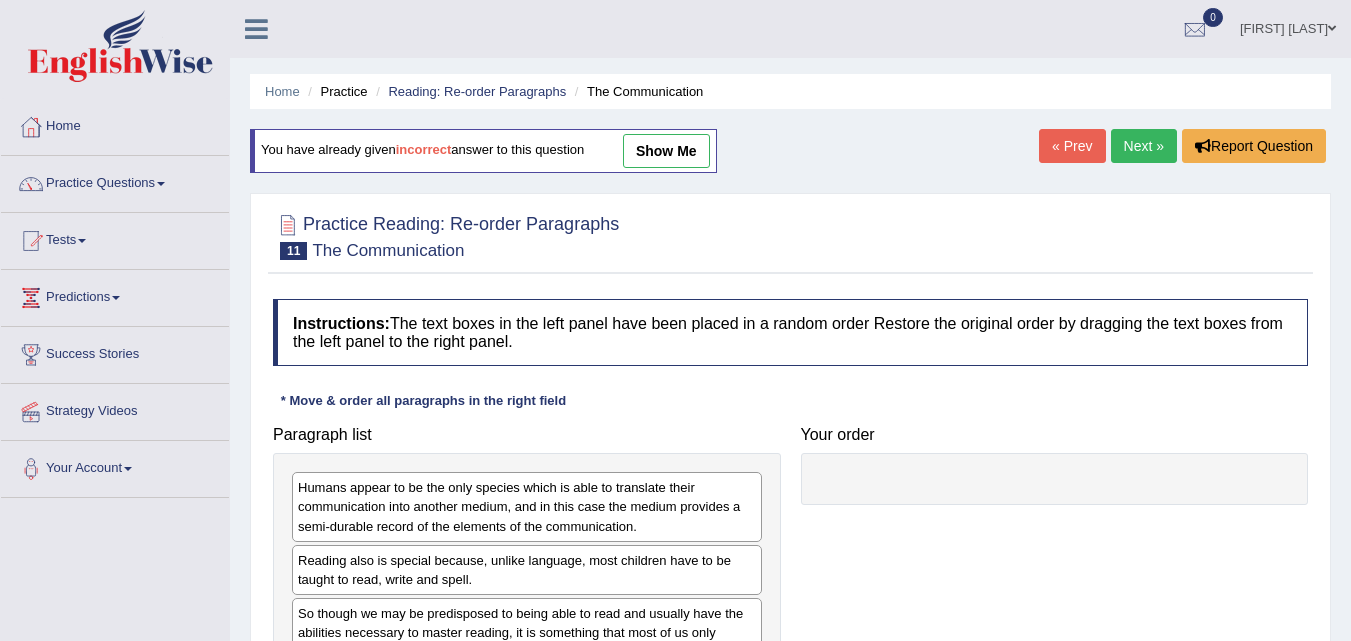click on "Next »" at bounding box center (1144, 146) 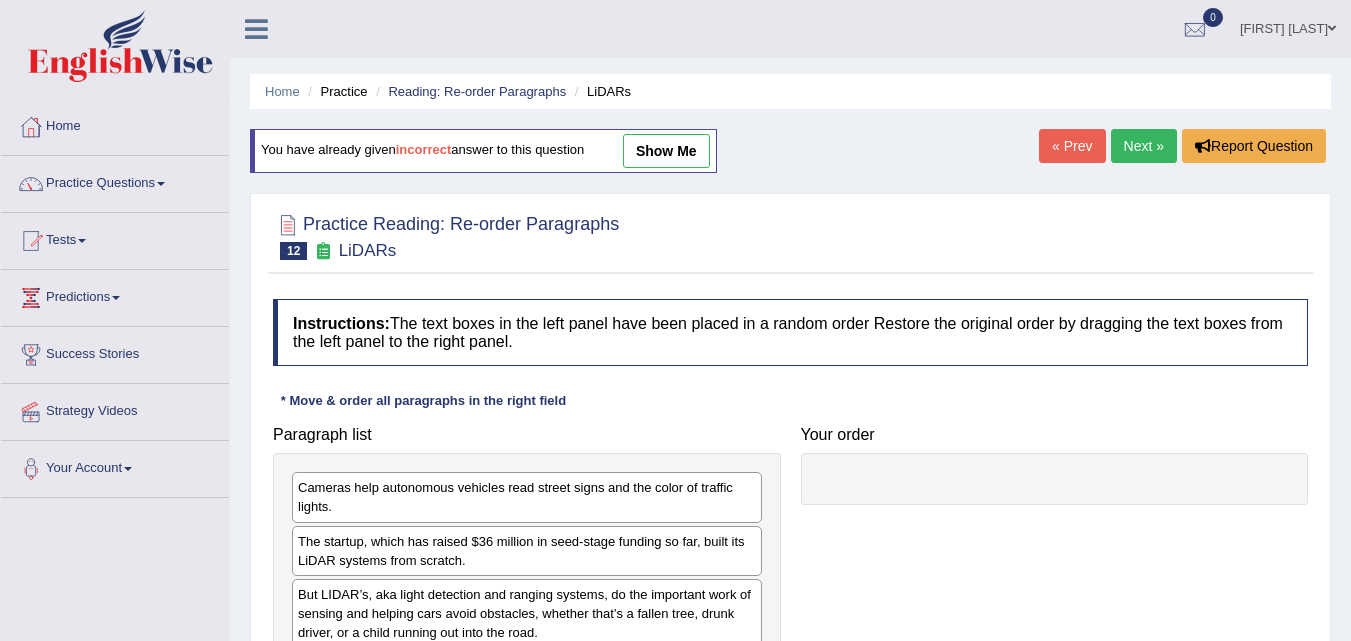 scroll, scrollTop: 299, scrollLeft: 0, axis: vertical 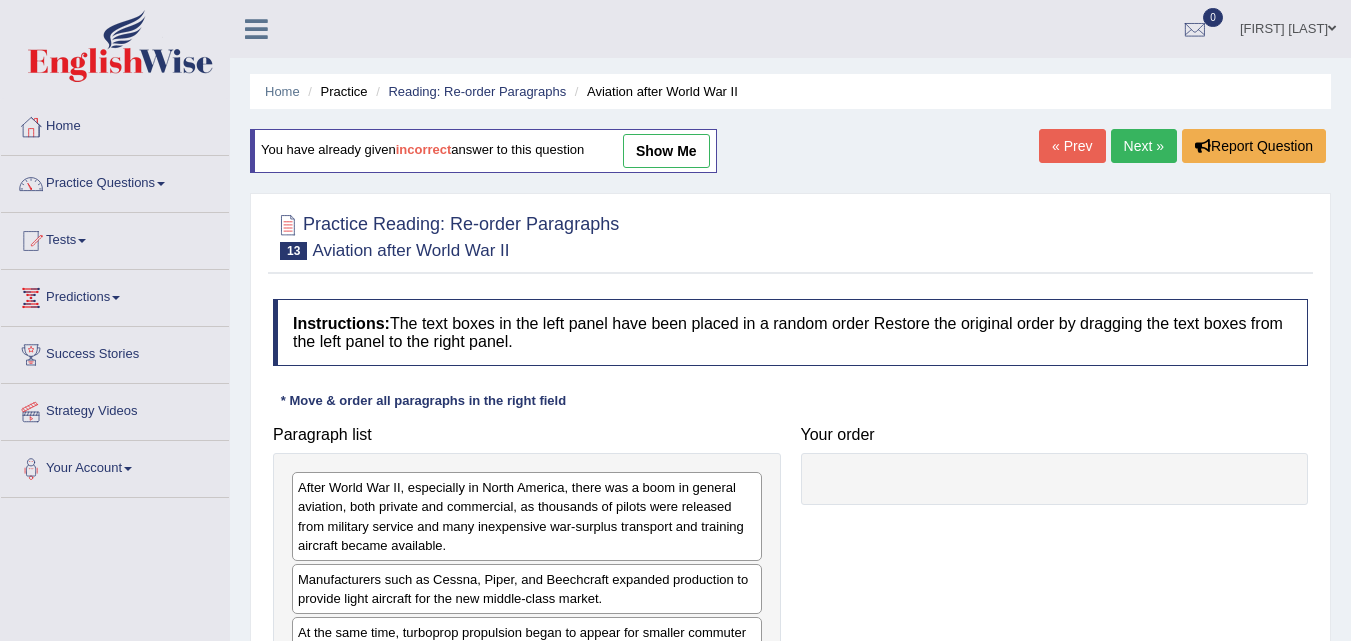 click on "Next »" at bounding box center (1144, 146) 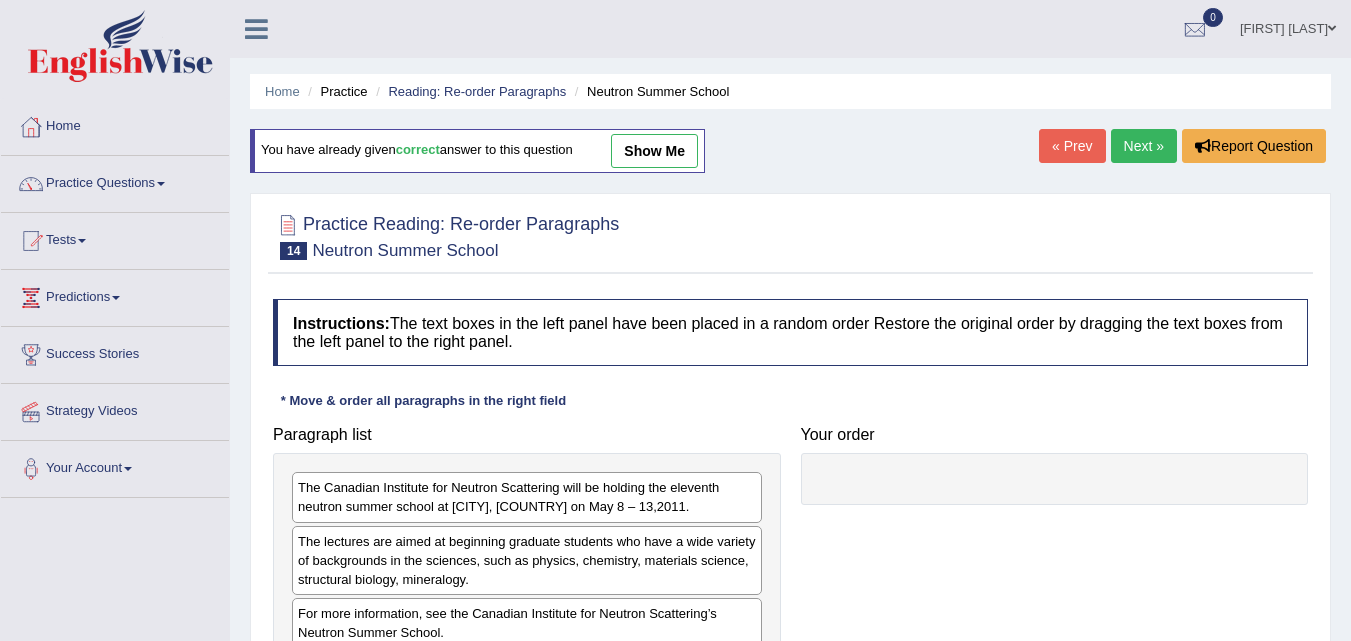 scroll, scrollTop: 400, scrollLeft: 0, axis: vertical 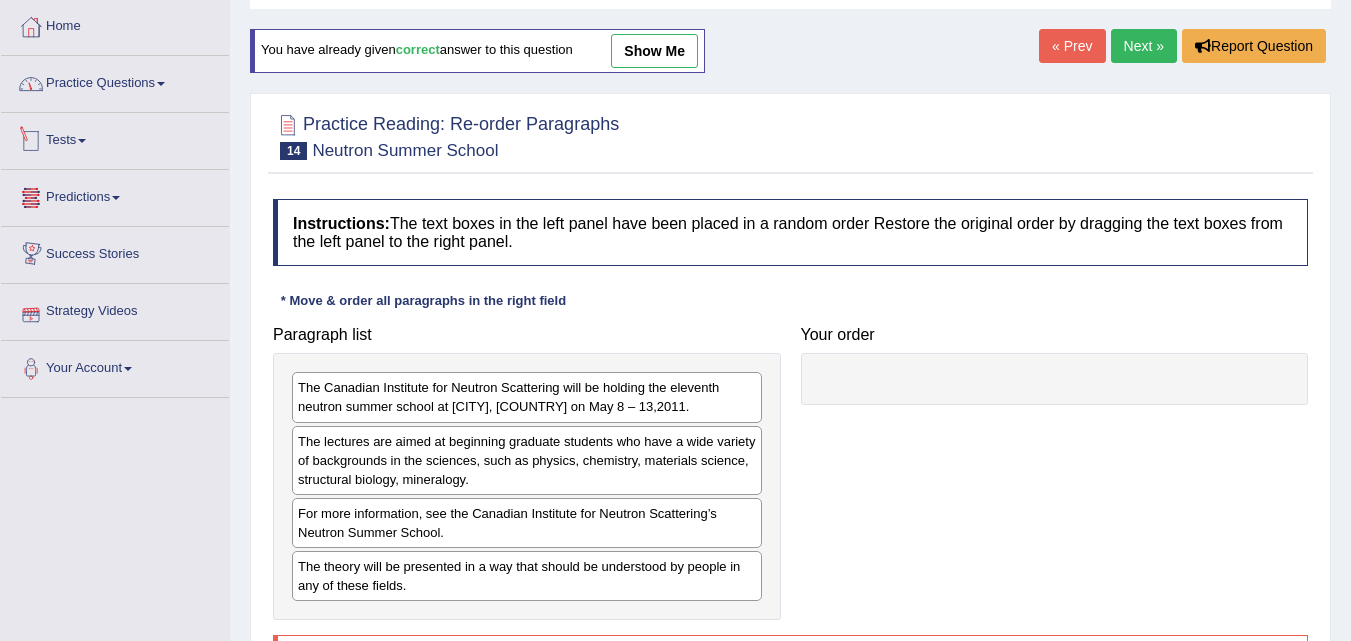 click on "Practice Questions" at bounding box center [115, 81] 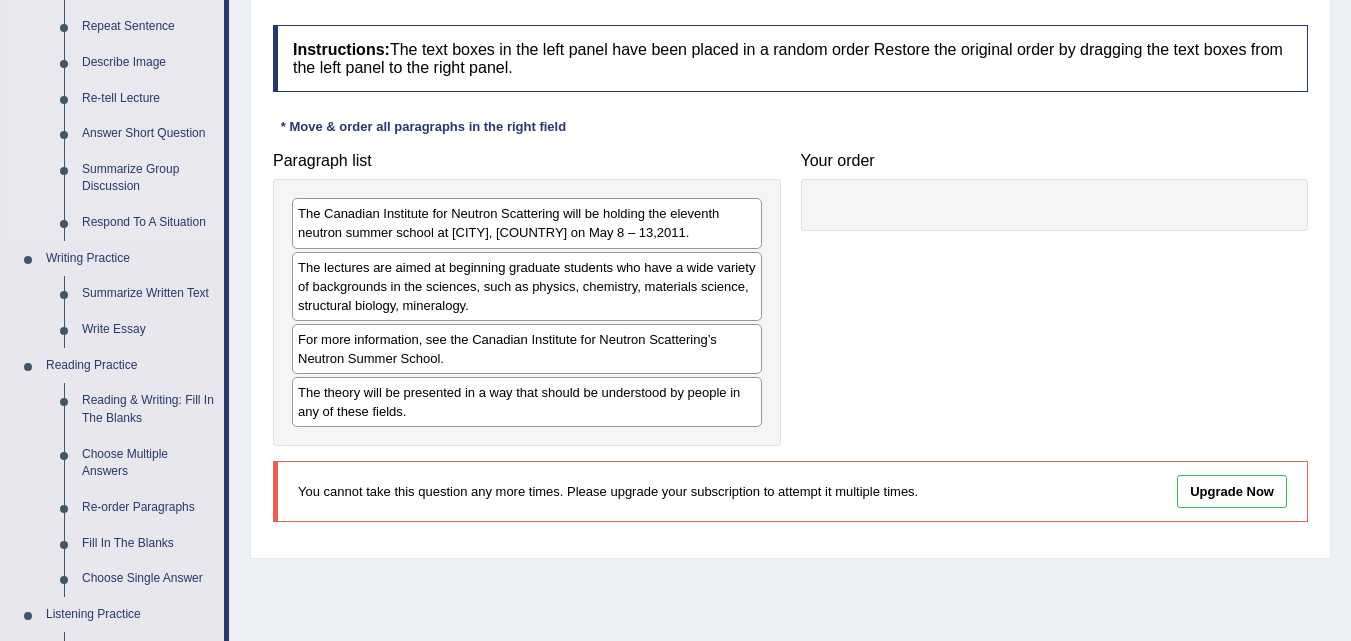 scroll, scrollTop: 400, scrollLeft: 0, axis: vertical 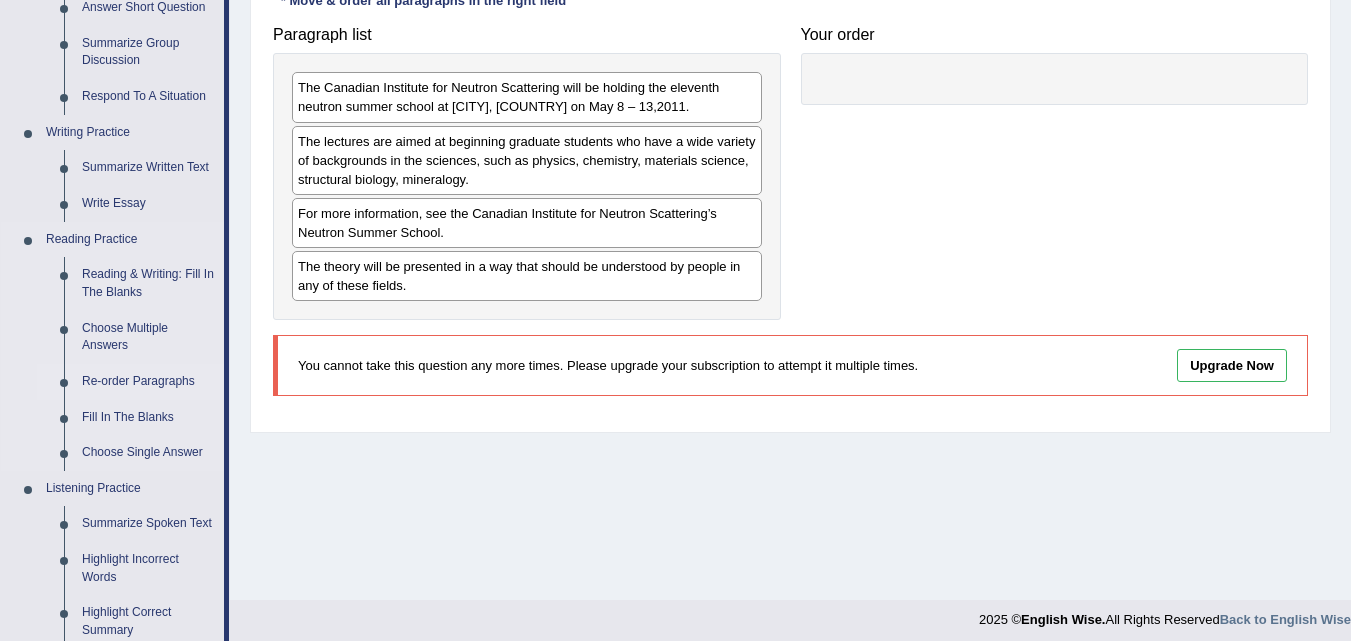 click on "Re-order Paragraphs" at bounding box center [148, 382] 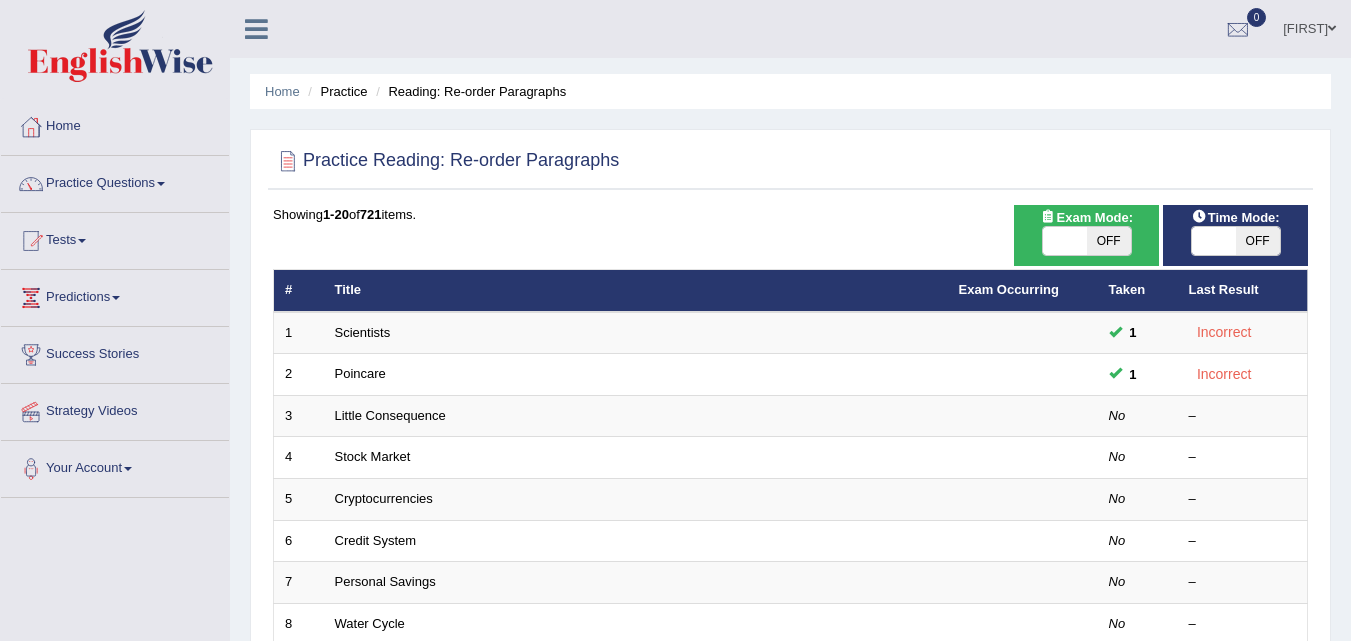 scroll, scrollTop: 0, scrollLeft: 0, axis: both 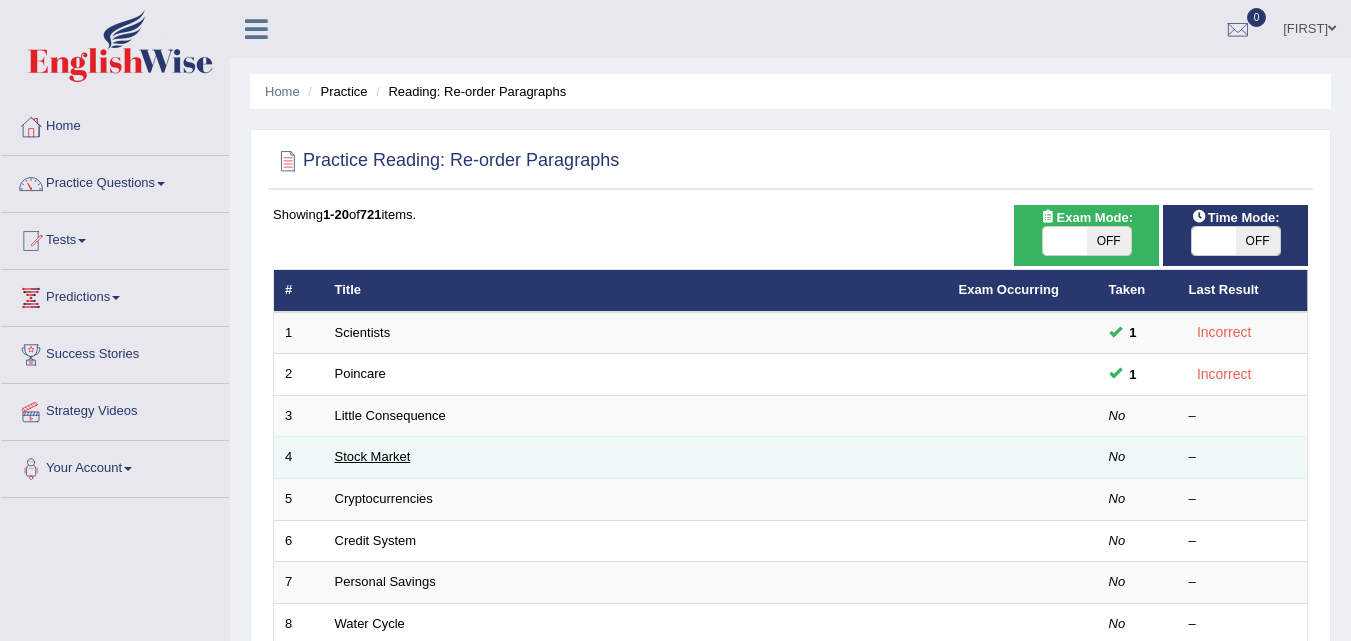 click on "Stock Market" at bounding box center (373, 456) 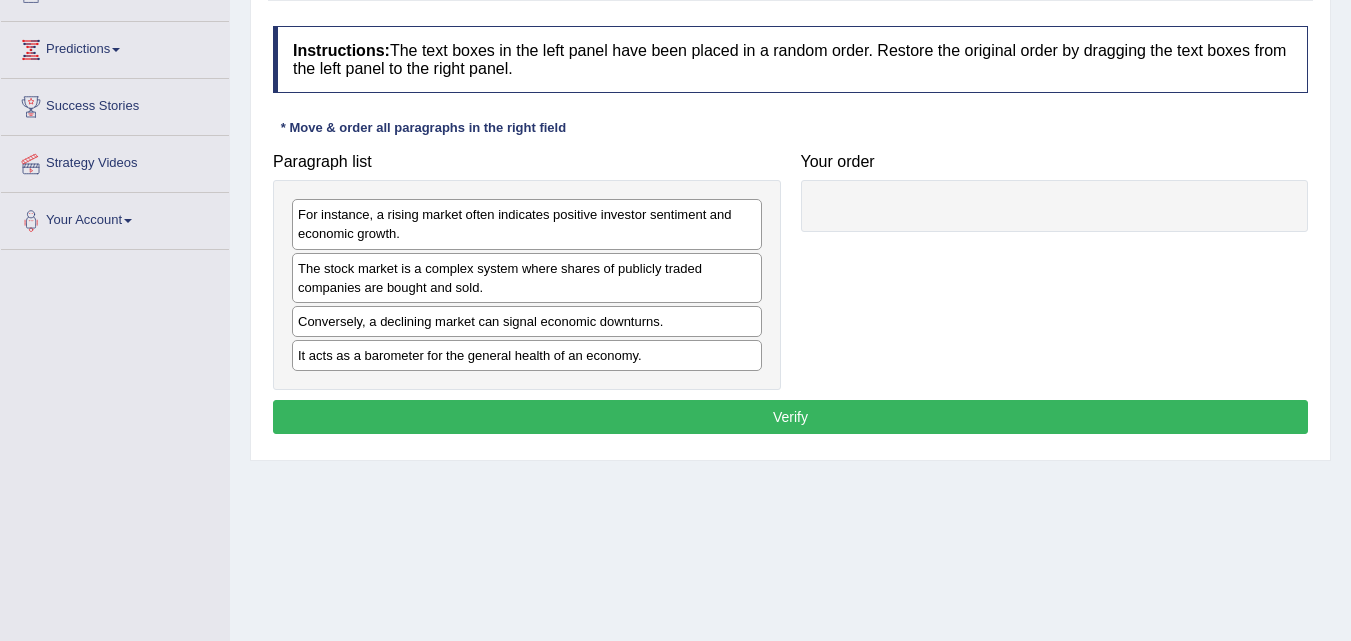 scroll, scrollTop: 0, scrollLeft: 0, axis: both 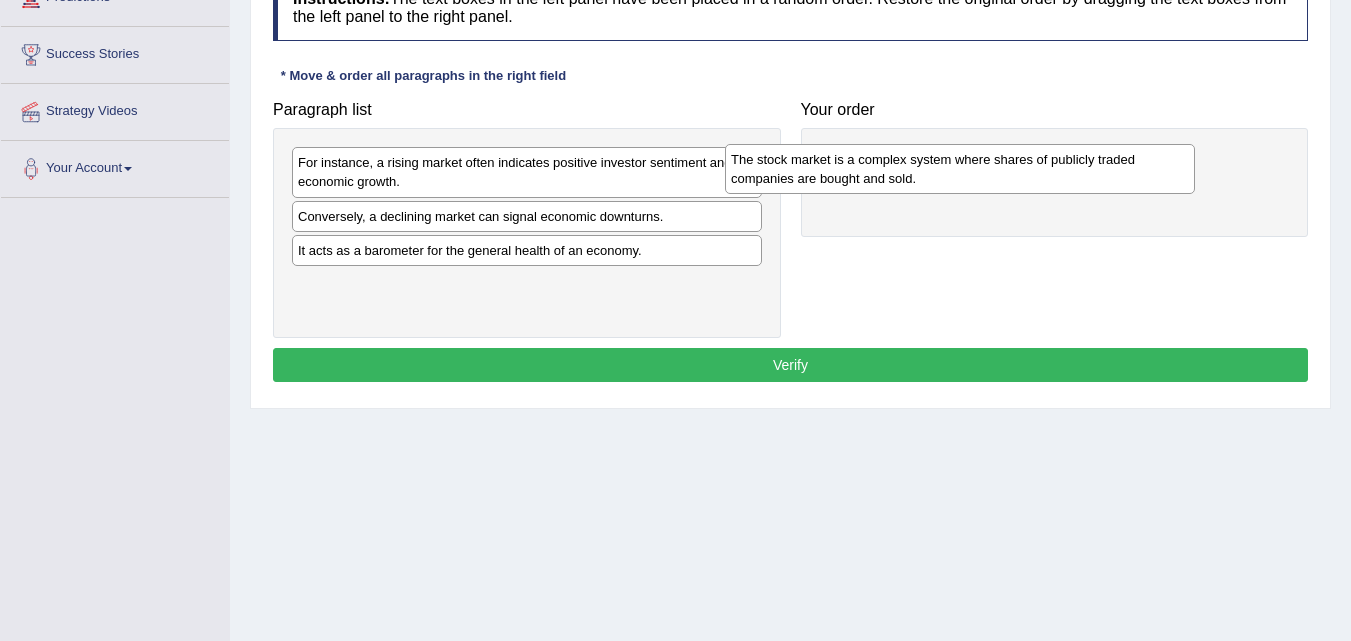 drag, startPoint x: 397, startPoint y: 234, endPoint x: 836, endPoint y: 180, distance: 442.30872 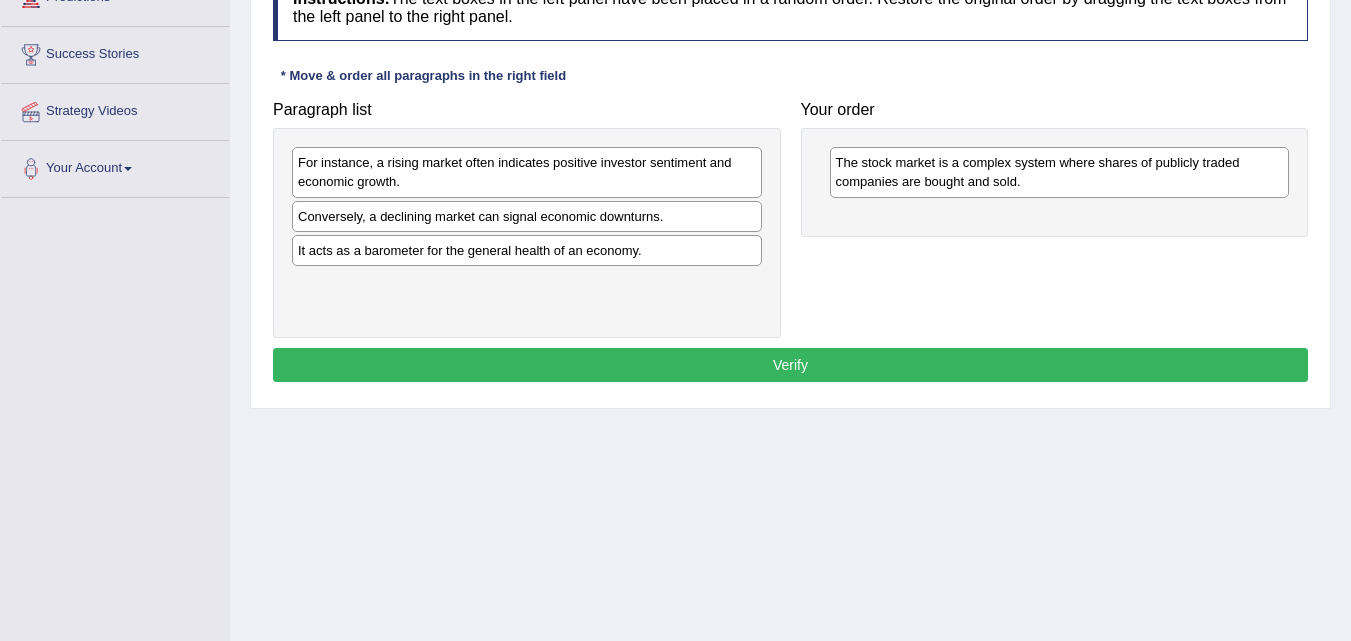 click on "It acts as a barometer for the general health of an economy." at bounding box center (527, 250) 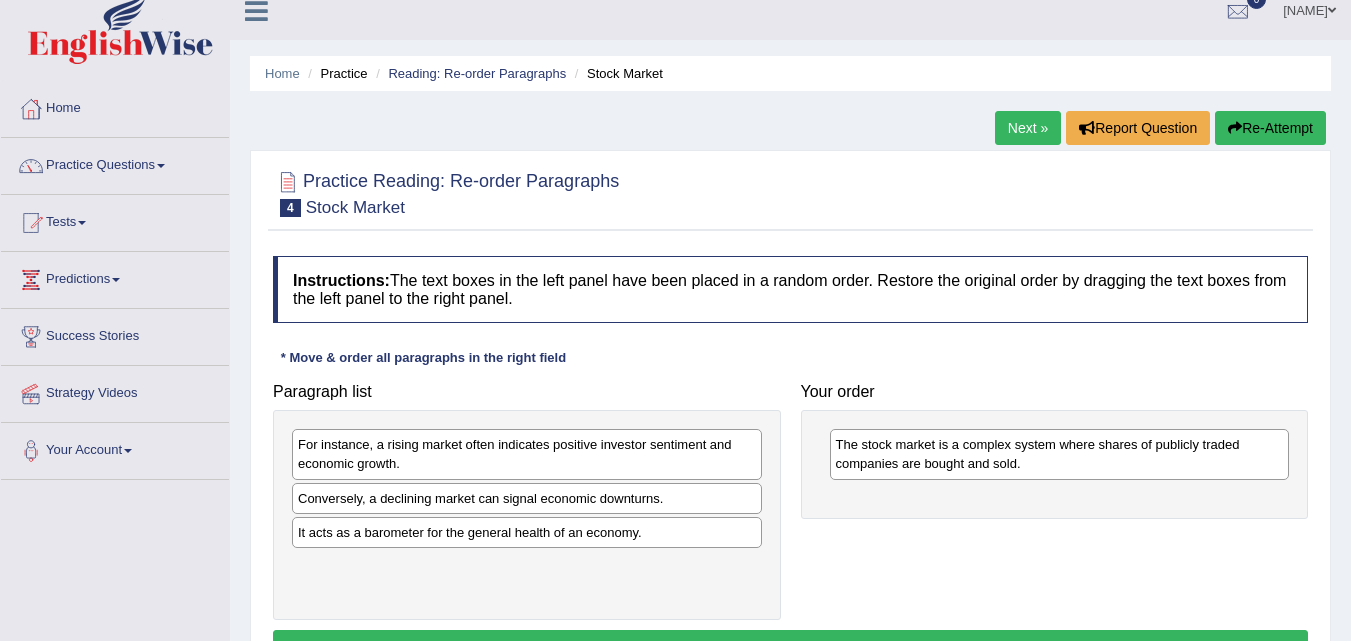 scroll, scrollTop: 0, scrollLeft: 0, axis: both 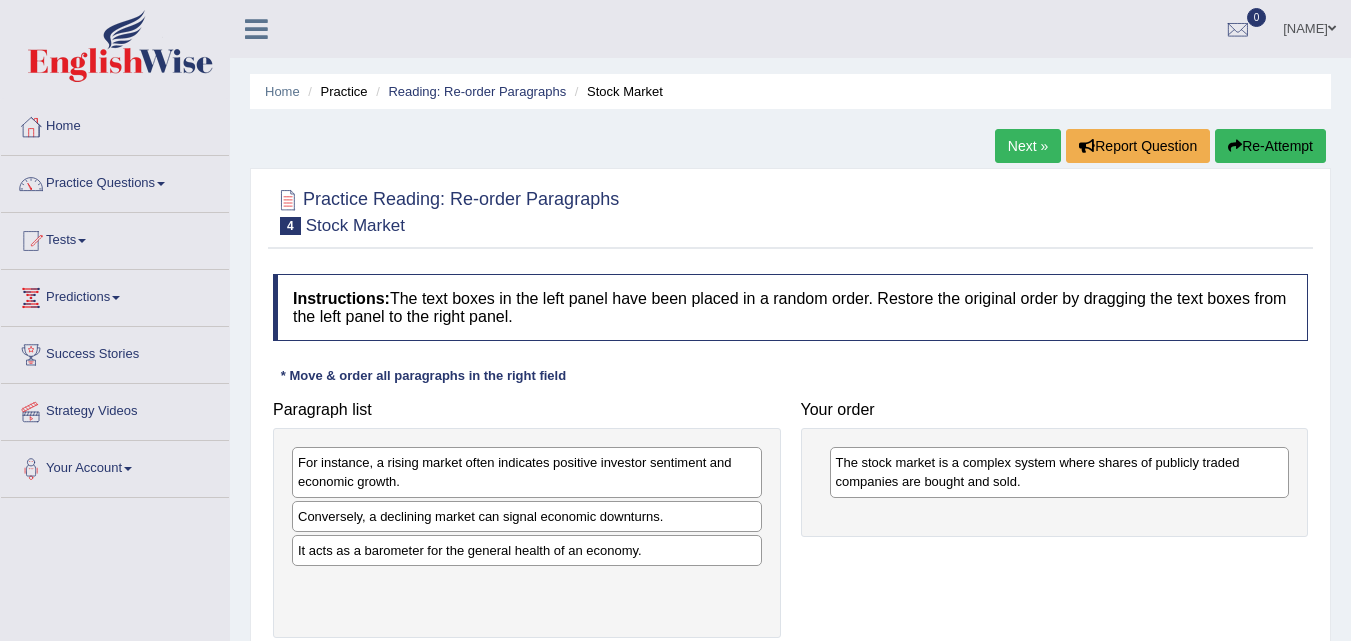 click on "Next »" at bounding box center (1028, 146) 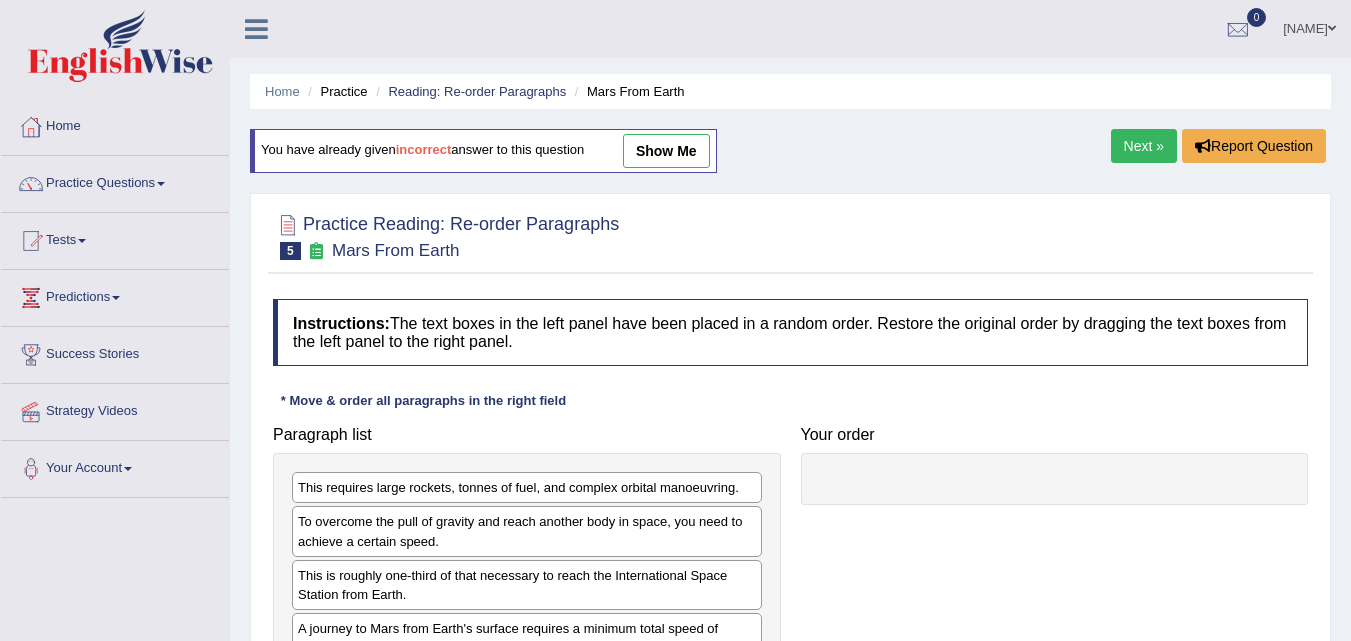 scroll, scrollTop: 200, scrollLeft: 0, axis: vertical 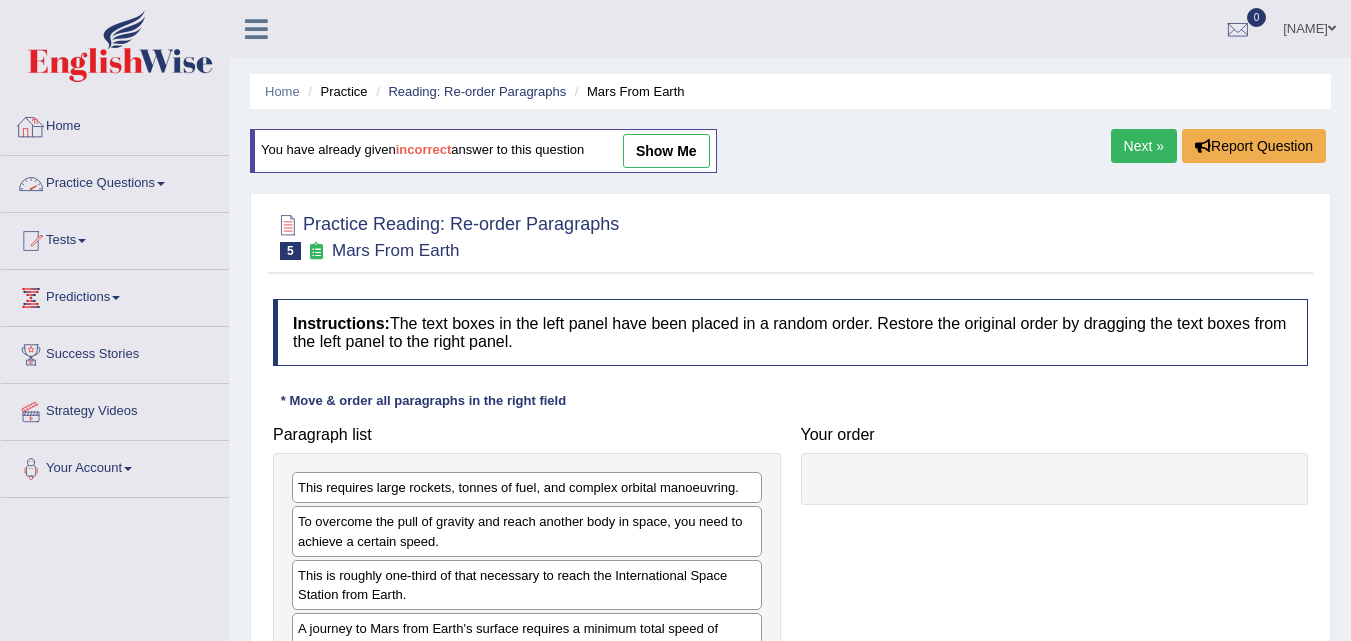 click on "Practice Questions" at bounding box center [115, 181] 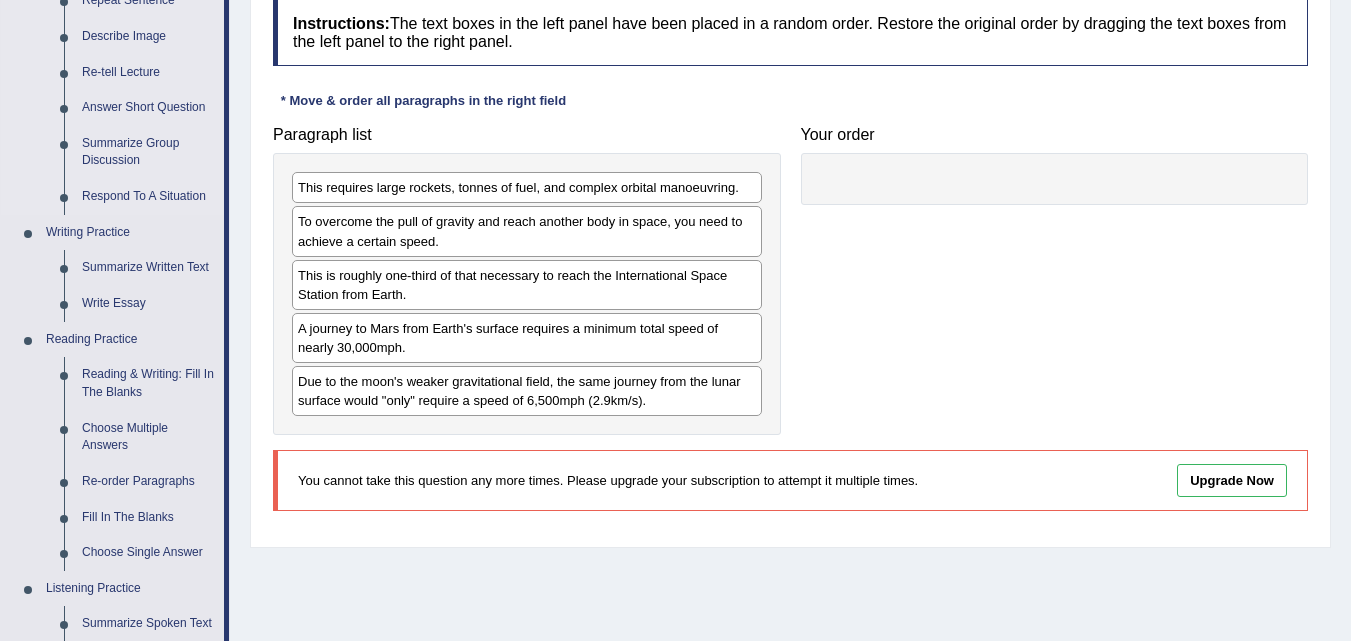 scroll, scrollTop: 400, scrollLeft: 0, axis: vertical 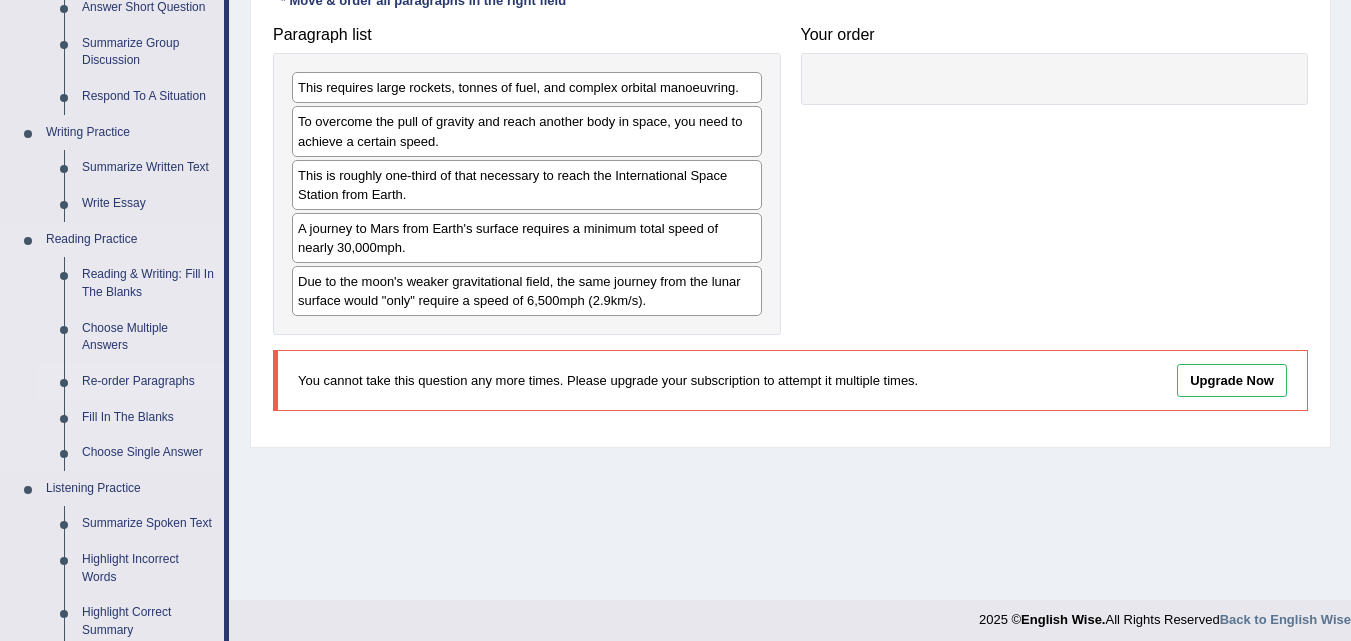 click on "Re-order Paragraphs" at bounding box center [148, 382] 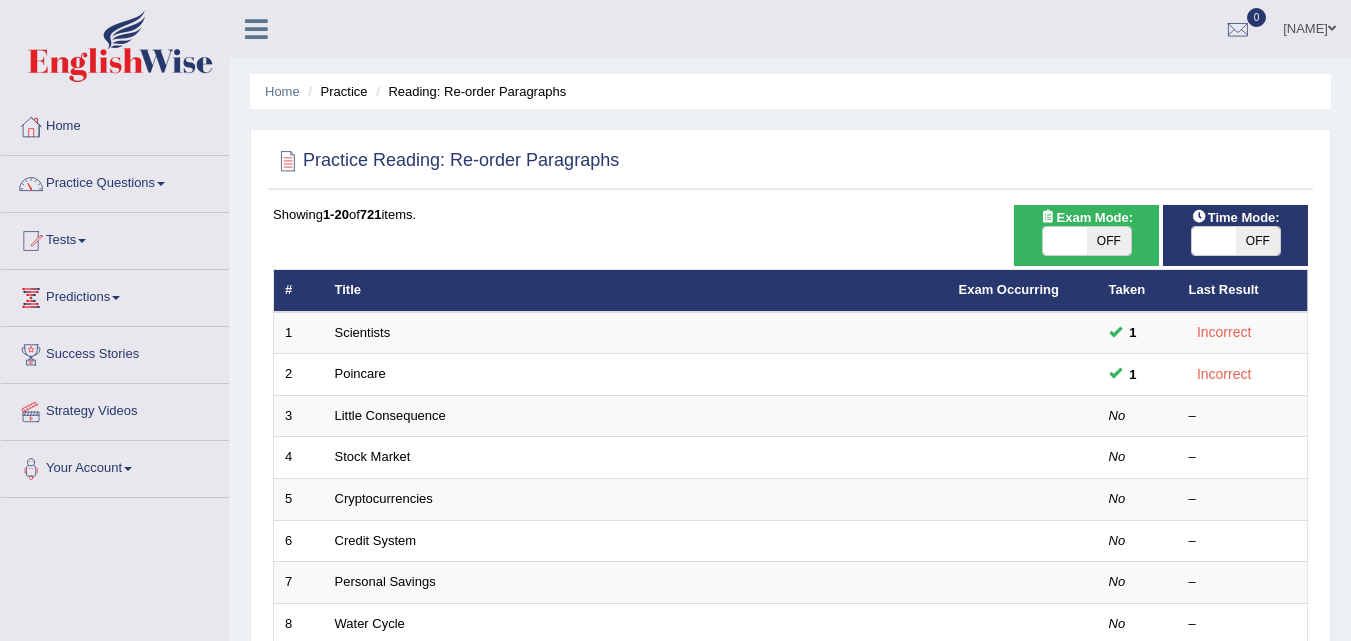 scroll, scrollTop: 150, scrollLeft: 0, axis: vertical 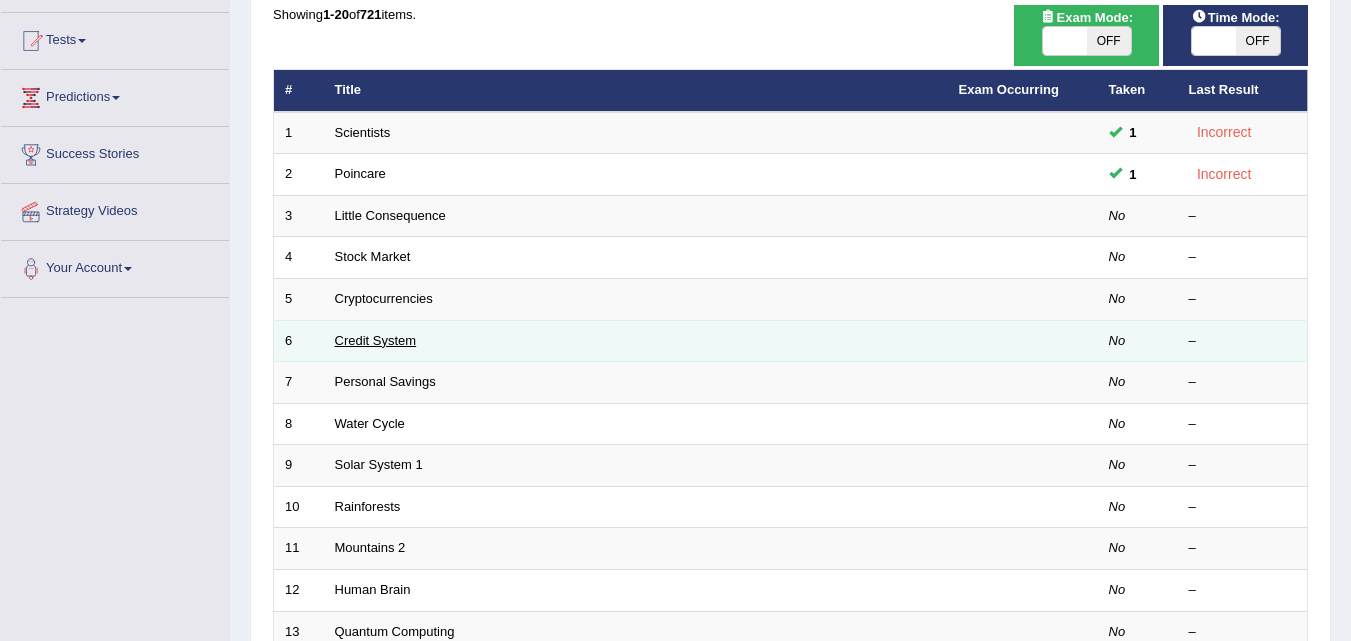 click on "Credit System" at bounding box center (376, 340) 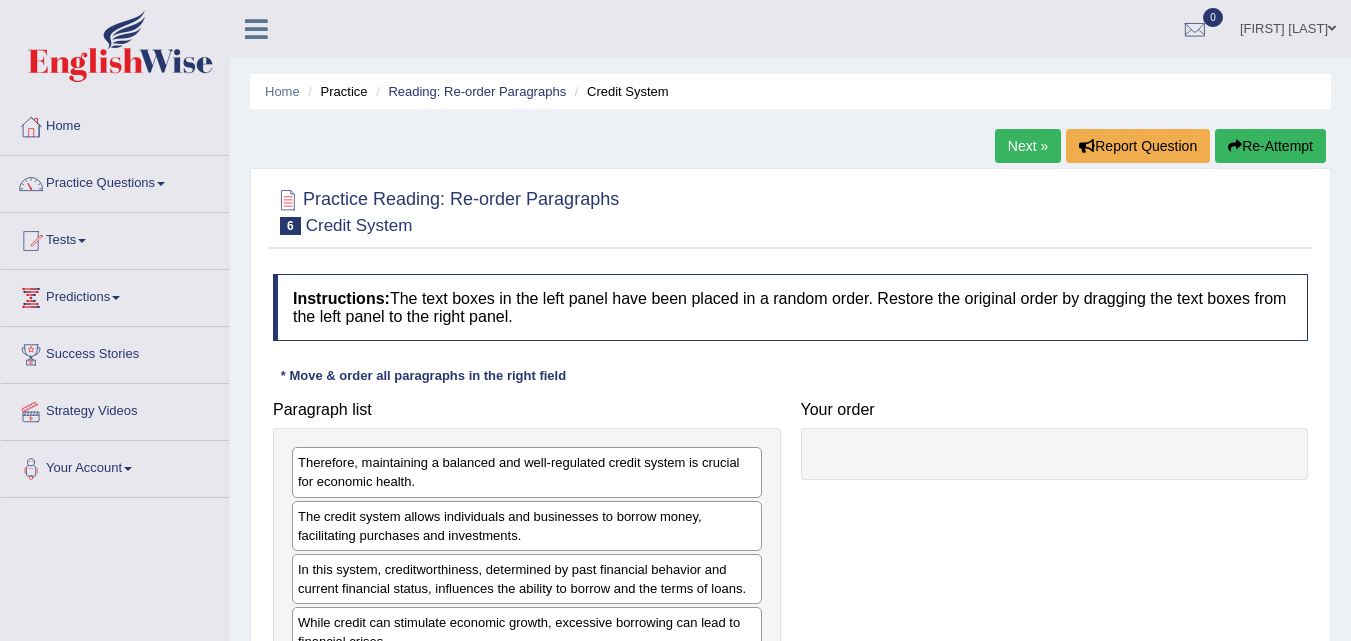 scroll, scrollTop: 184, scrollLeft: 0, axis: vertical 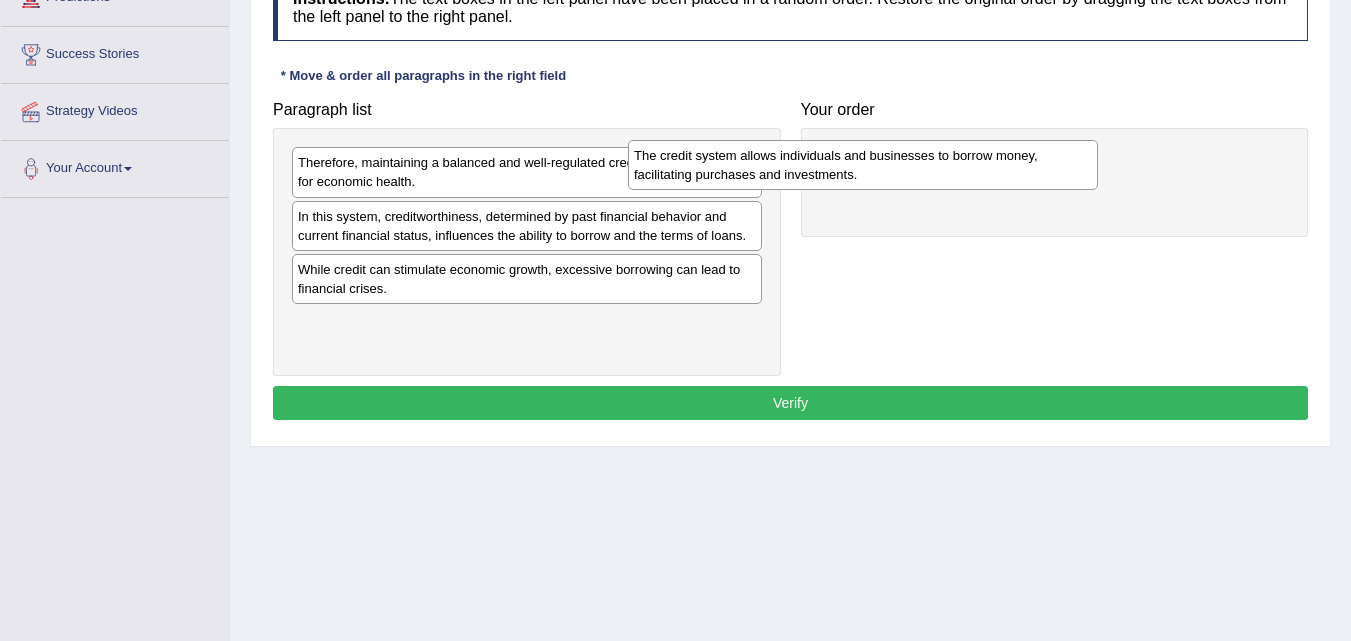 drag, startPoint x: 474, startPoint y: 226, endPoint x: 817, endPoint y: 162, distance: 348.91977 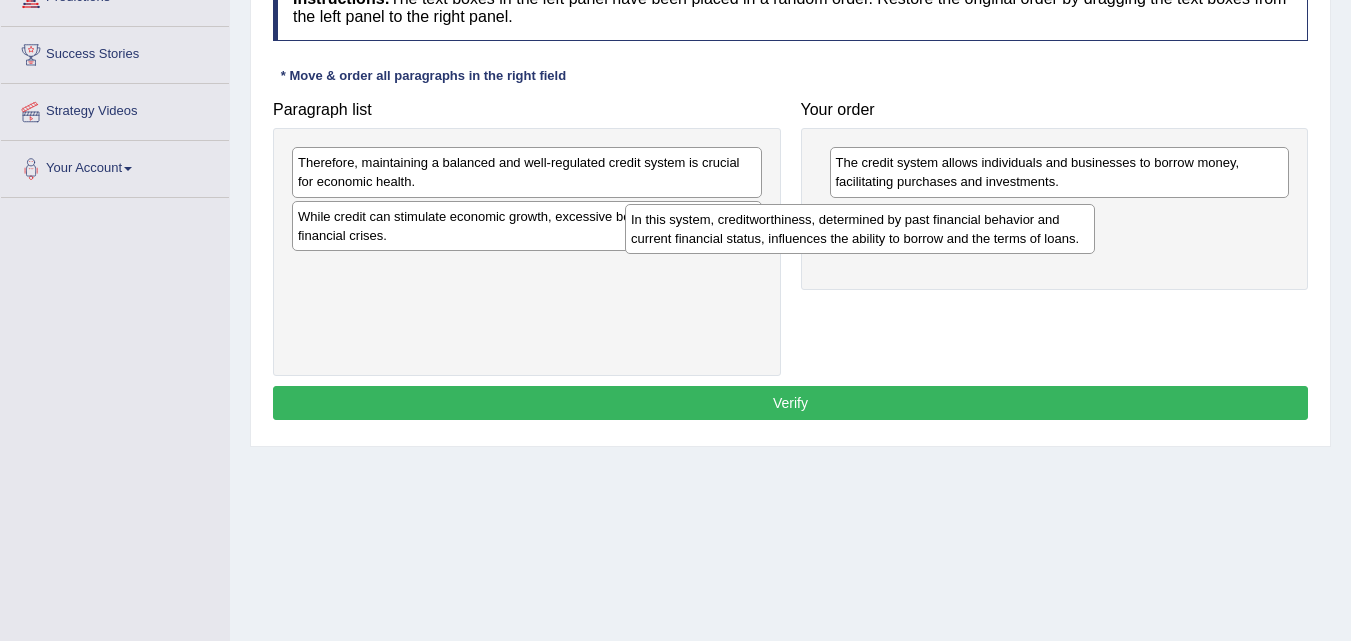 drag, startPoint x: 472, startPoint y: 229, endPoint x: 805, endPoint y: 232, distance: 333.01352 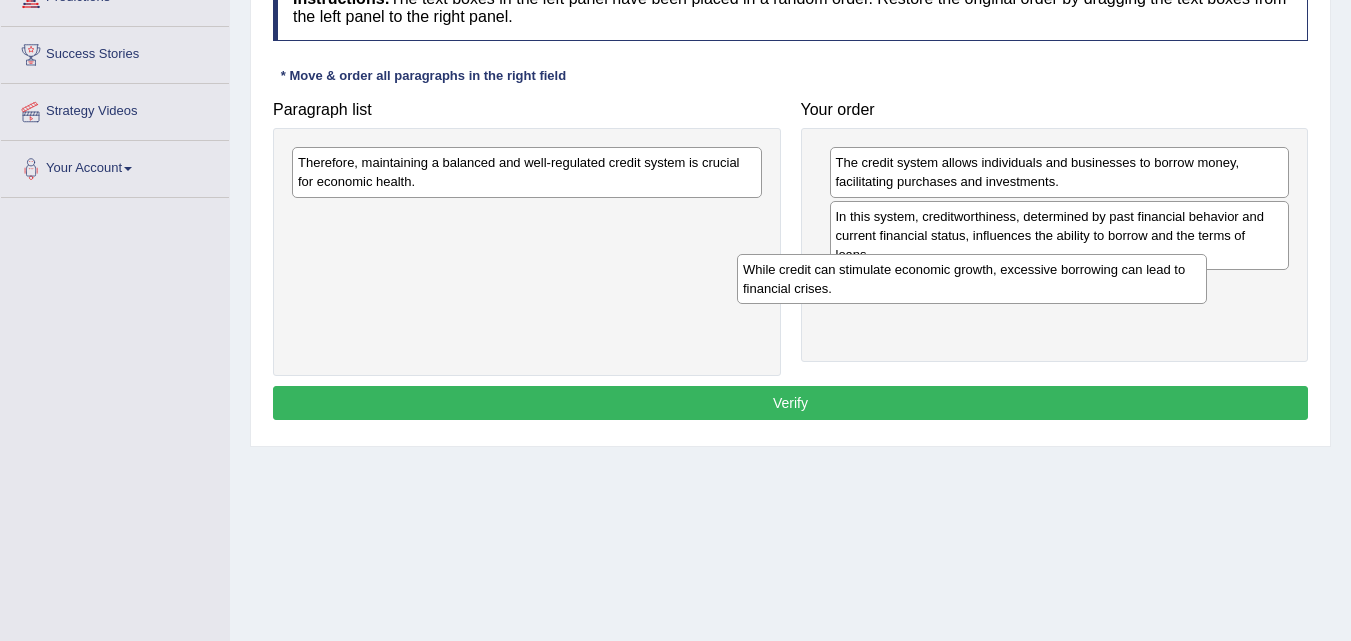 drag, startPoint x: 525, startPoint y: 238, endPoint x: 972, endPoint y: 291, distance: 450.1311 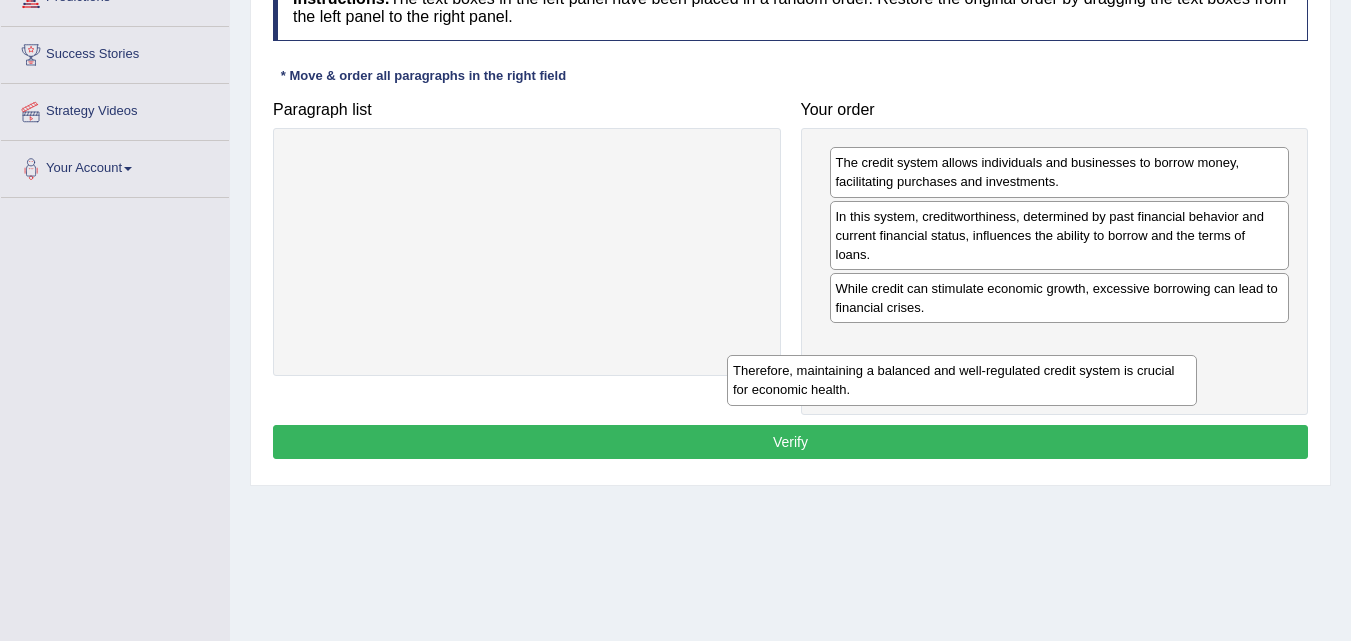 drag, startPoint x: 623, startPoint y: 183, endPoint x: 1058, endPoint y: 391, distance: 482.17114 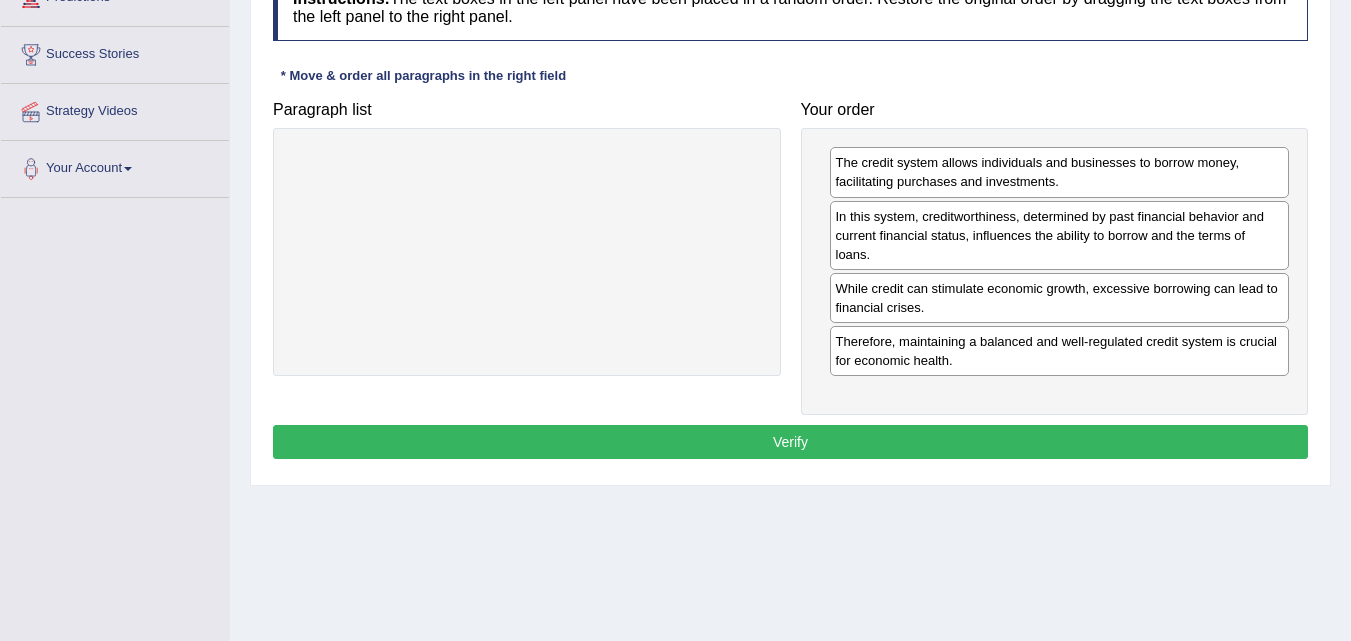 click on "Verify" at bounding box center (790, 442) 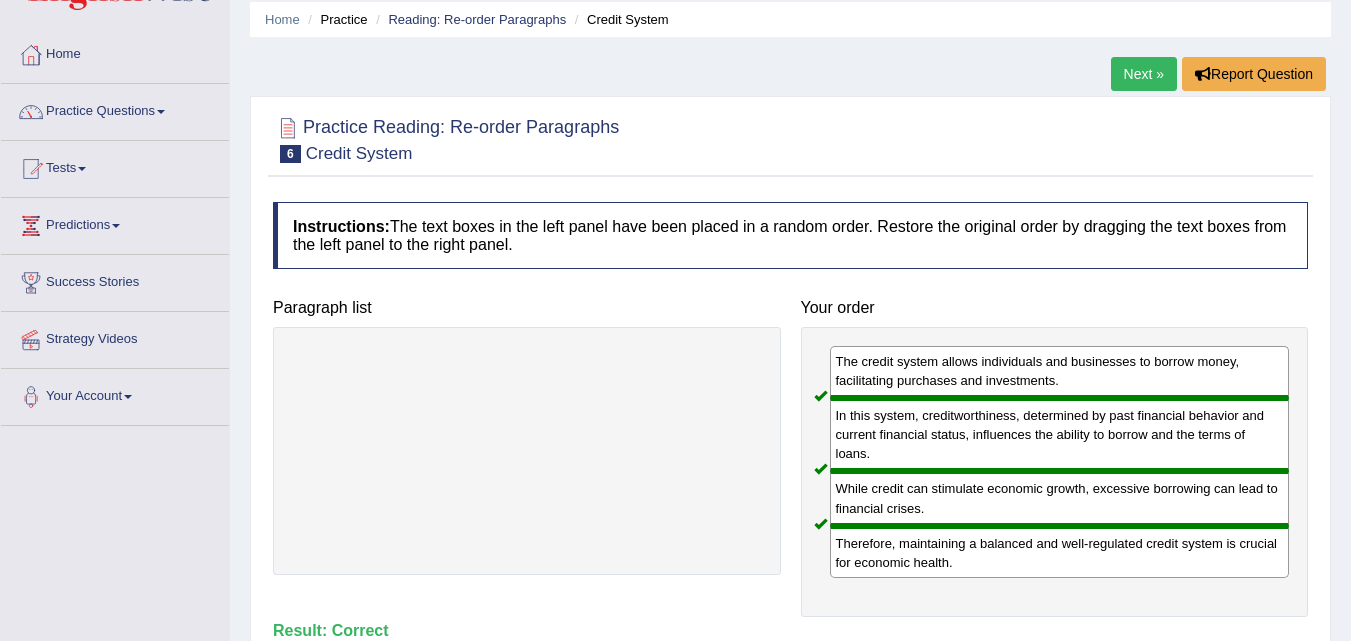 scroll, scrollTop: 0, scrollLeft: 0, axis: both 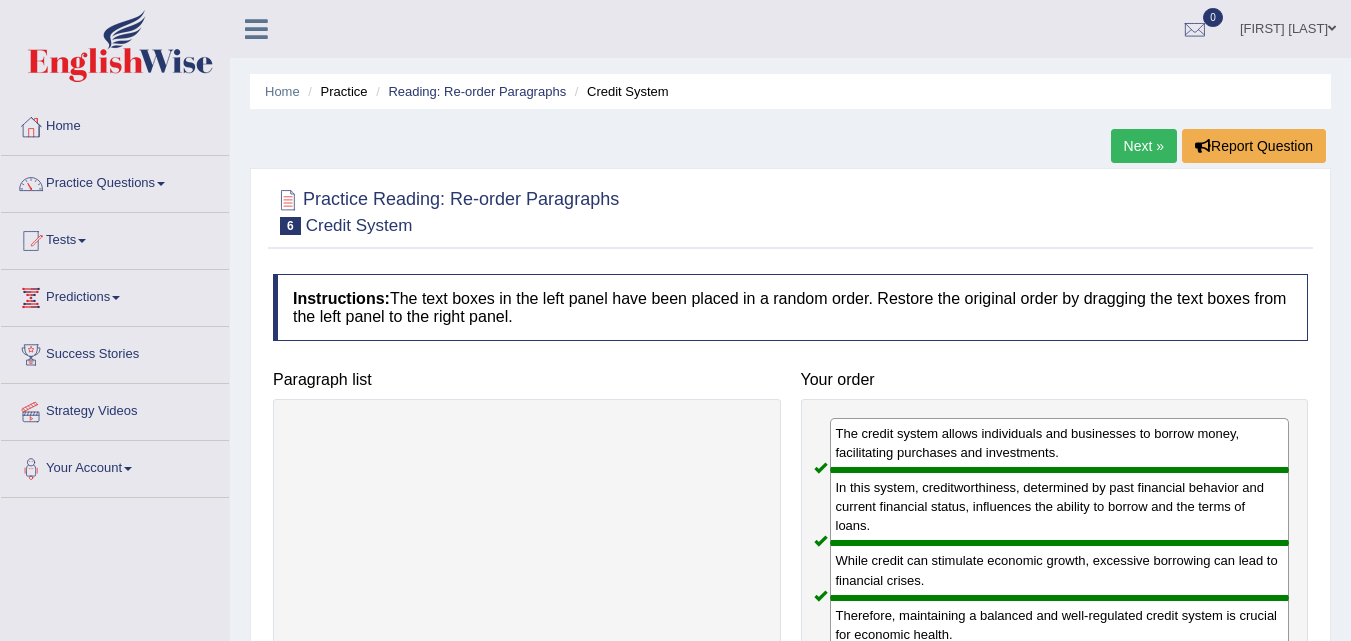 click on "Next »" at bounding box center (1144, 146) 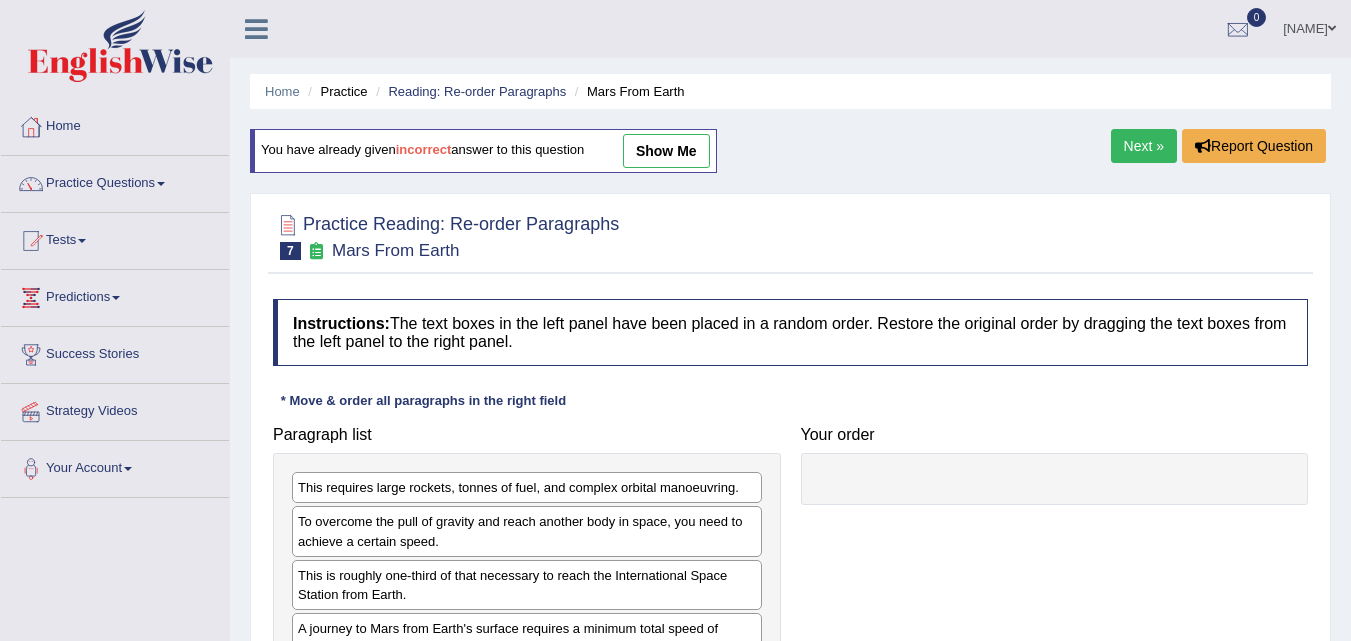 scroll, scrollTop: 400, scrollLeft: 0, axis: vertical 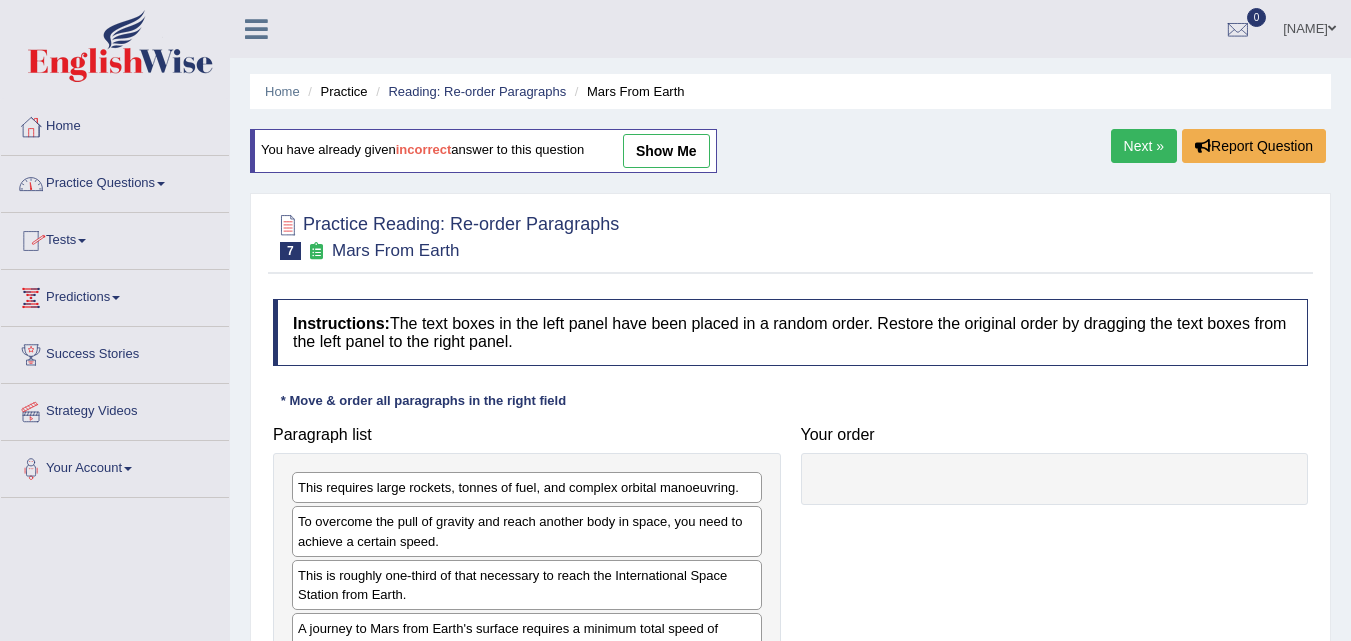 click on "Practice" at bounding box center (335, 91) 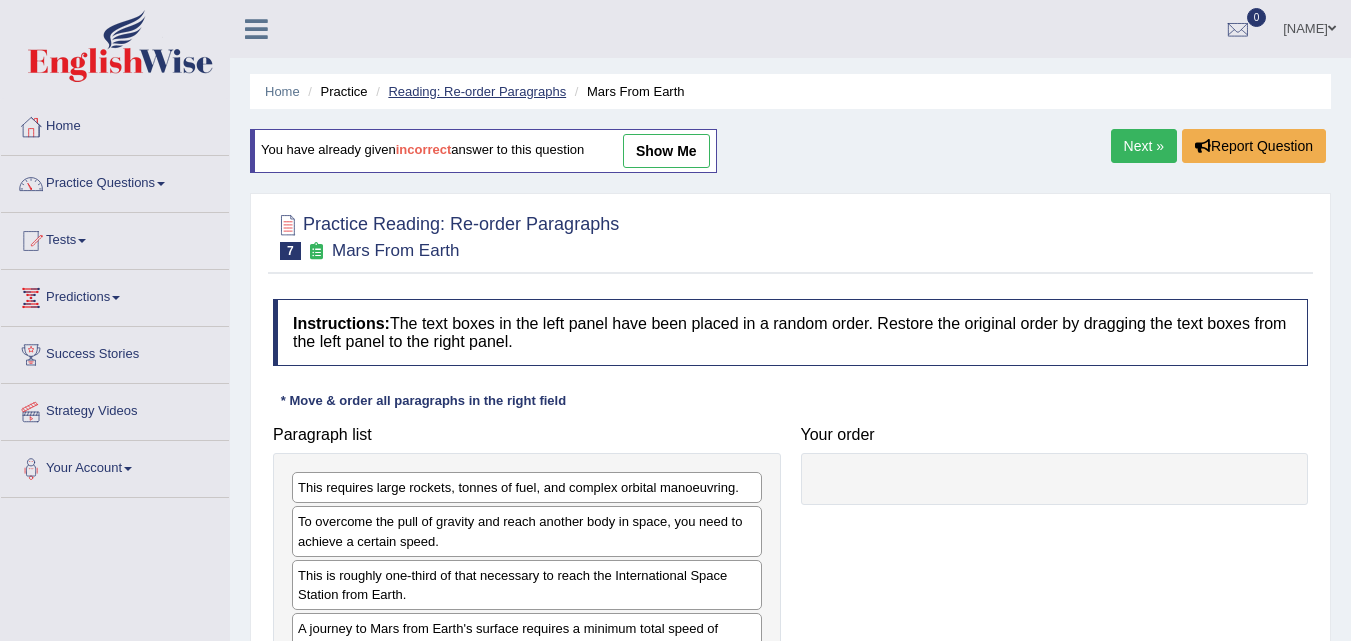 click on "Reading: Re-order Paragraphs" at bounding box center [477, 91] 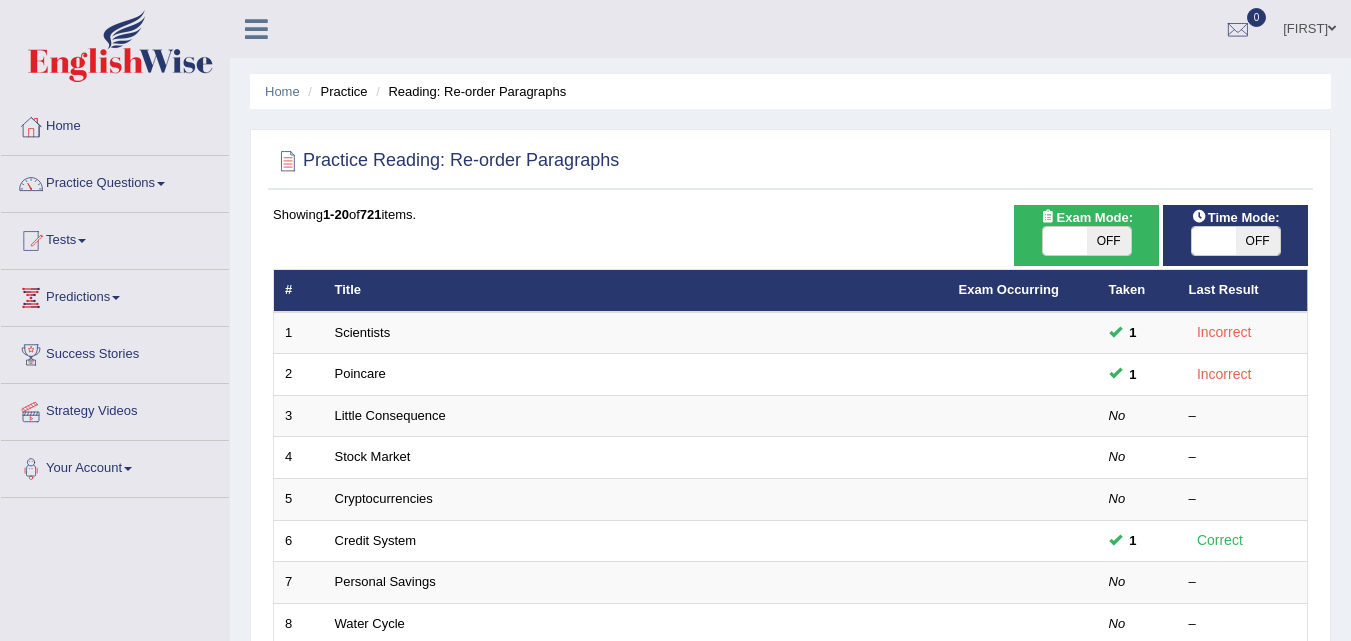 scroll, scrollTop: 0, scrollLeft: 0, axis: both 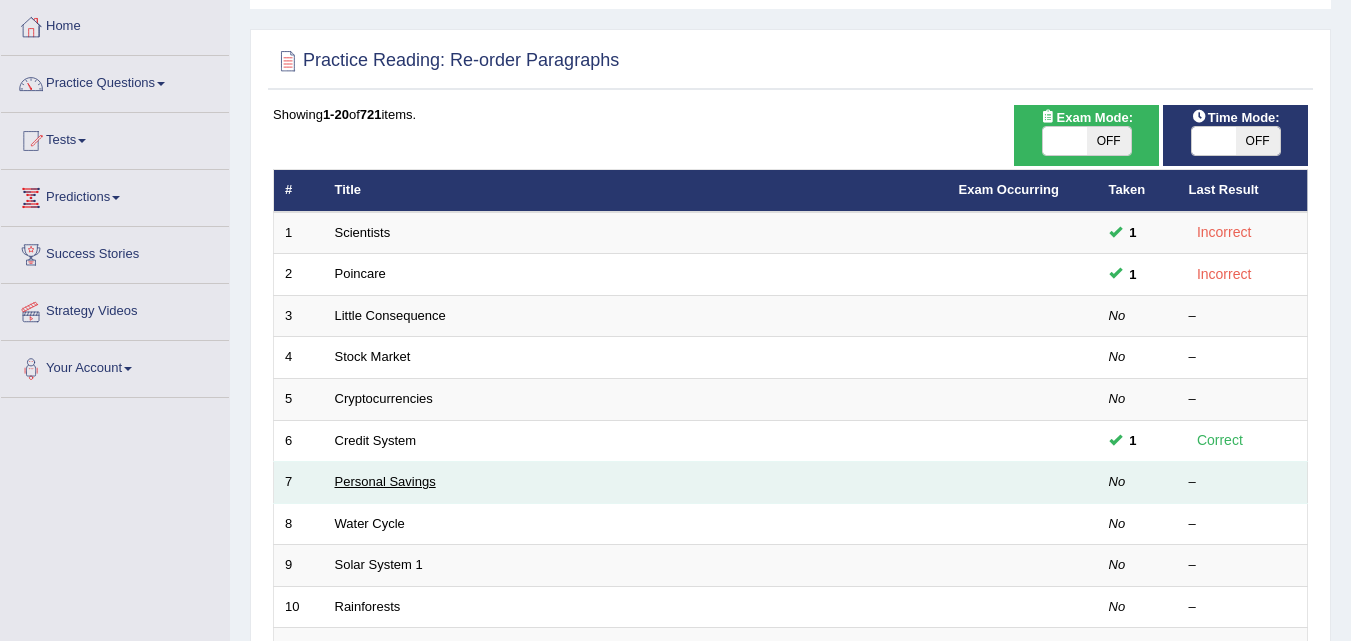 click on "Personal Savings" at bounding box center (385, 481) 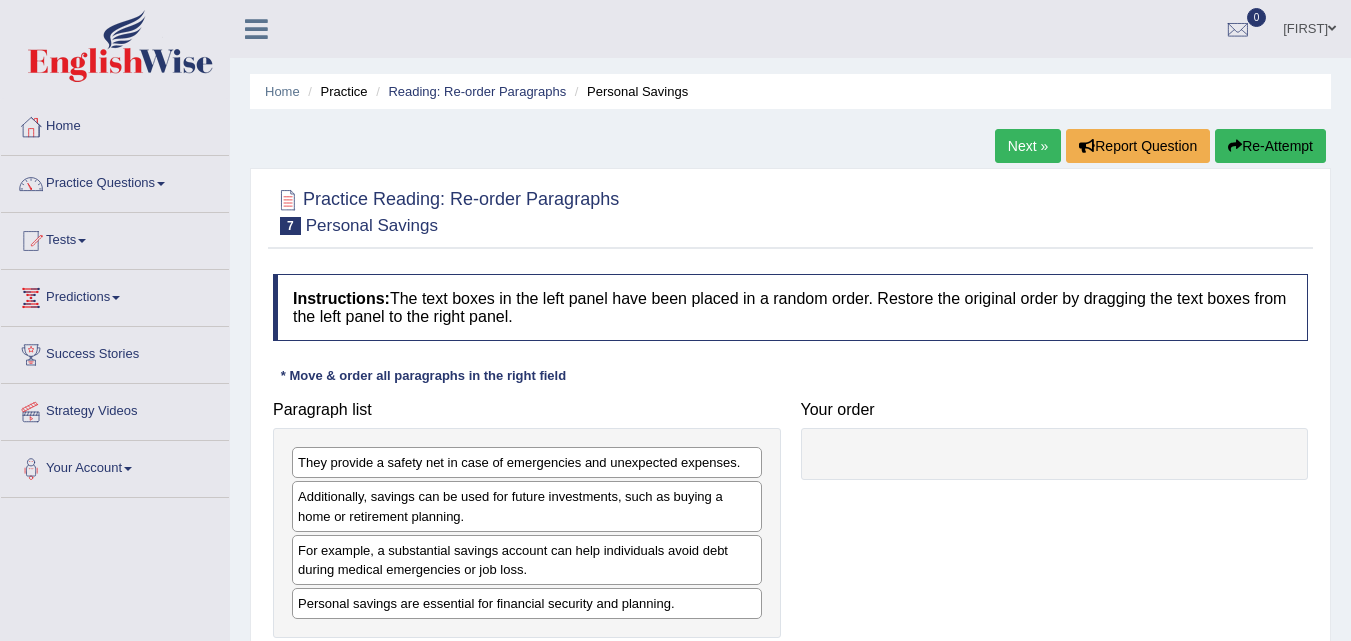 scroll, scrollTop: 107, scrollLeft: 0, axis: vertical 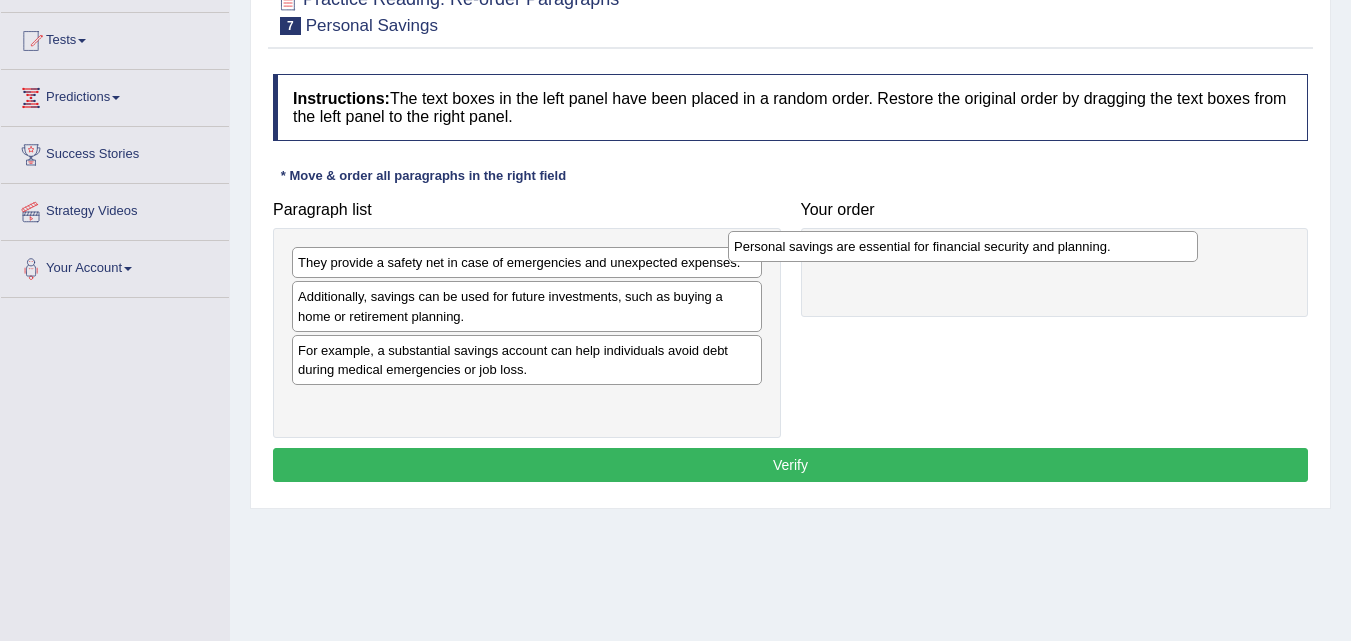 drag, startPoint x: 479, startPoint y: 412, endPoint x: 915, endPoint y: 255, distance: 463.40588 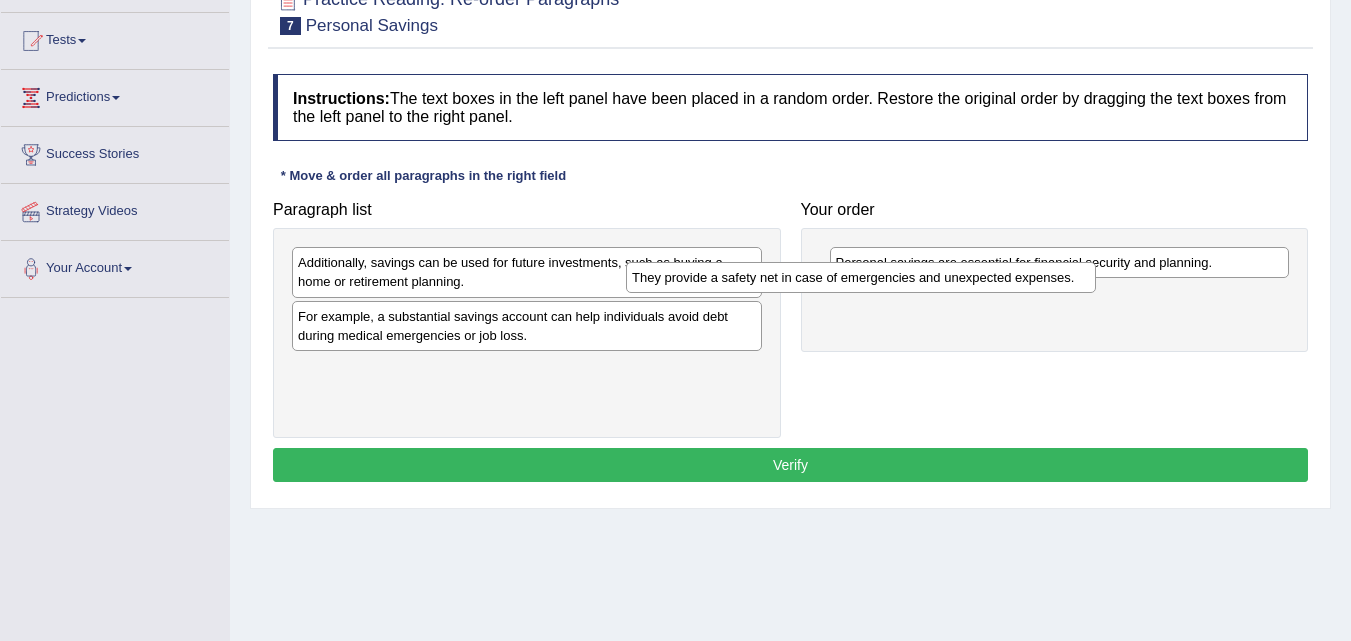 drag, startPoint x: 663, startPoint y: 265, endPoint x: 1006, endPoint y: 282, distance: 343.42102 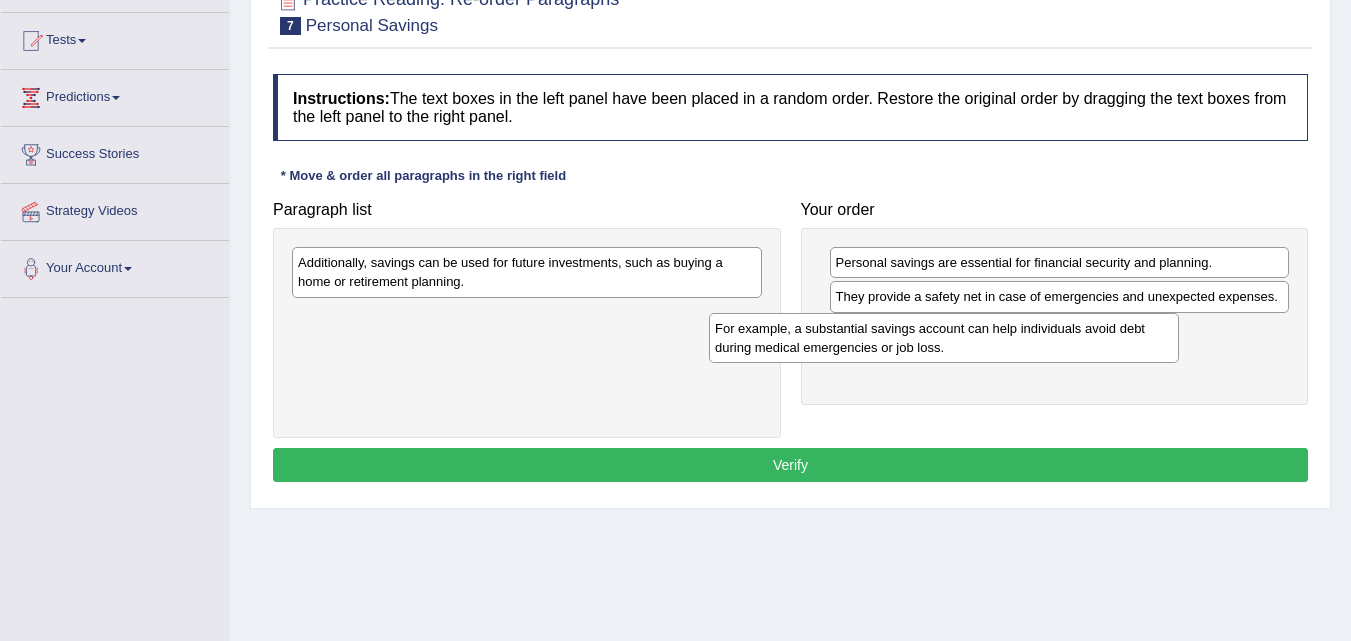 drag, startPoint x: 575, startPoint y: 330, endPoint x: 992, endPoint y: 342, distance: 417.17264 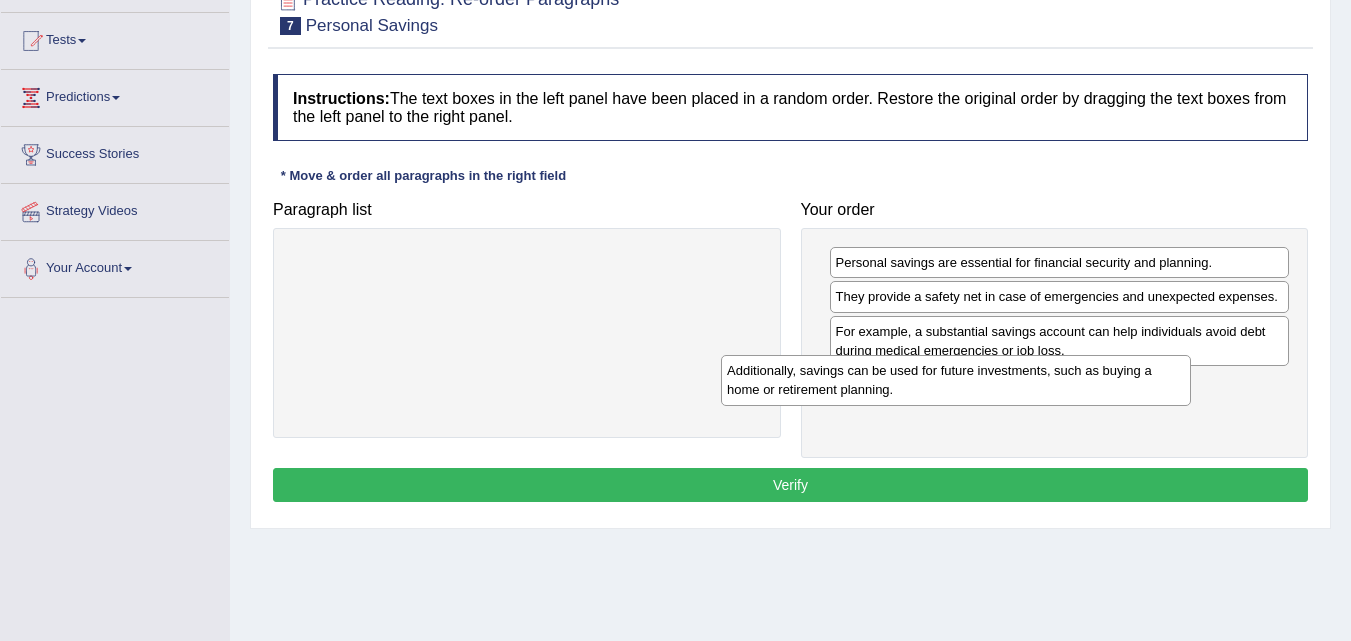 drag, startPoint x: 544, startPoint y: 281, endPoint x: 1009, endPoint y: 405, distance: 481.24942 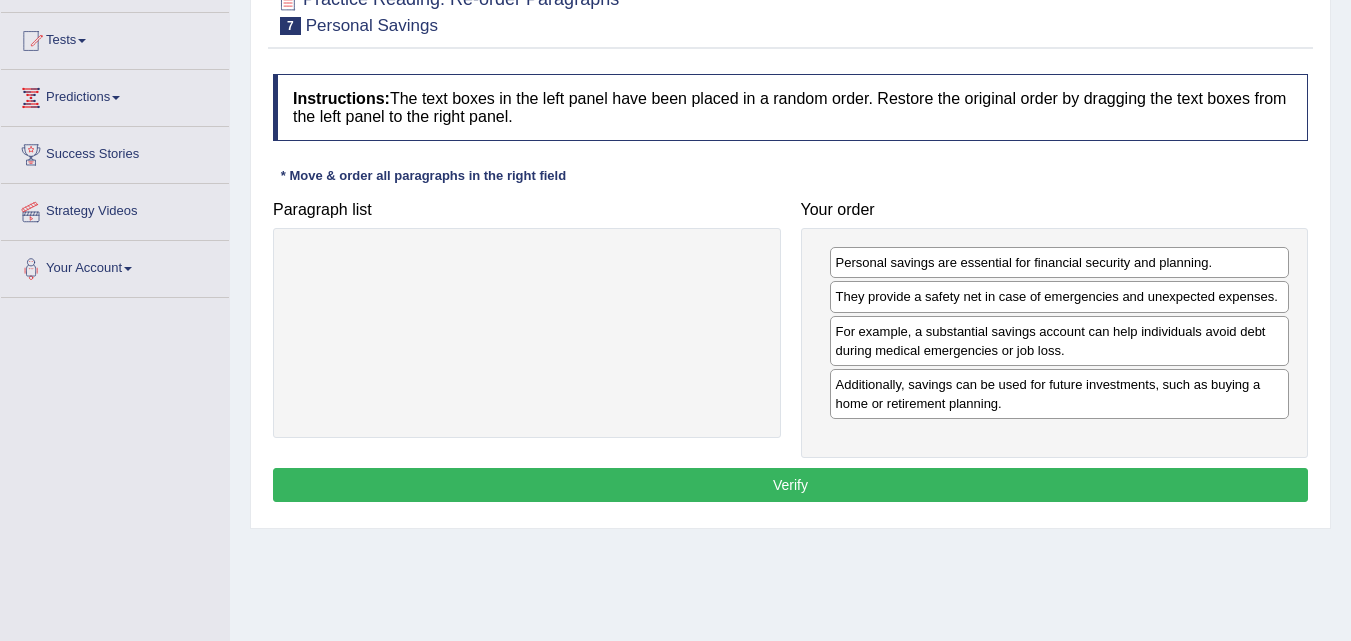 click on "Verify" at bounding box center [790, 485] 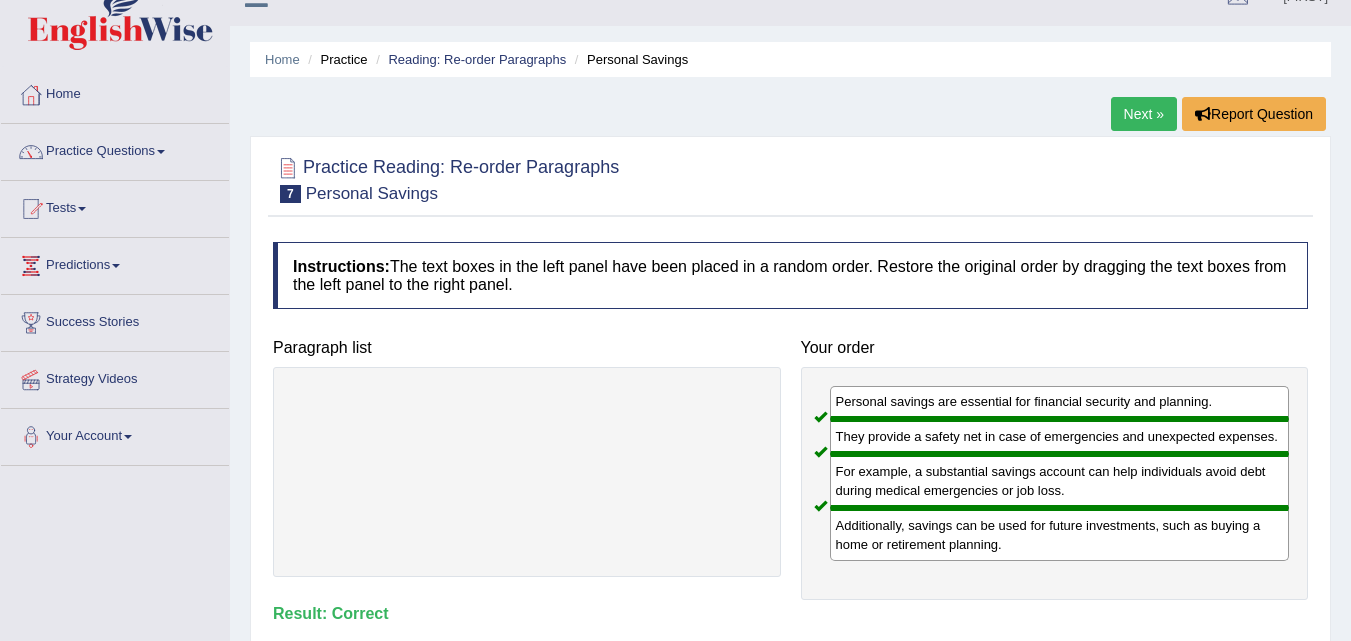 scroll, scrollTop: 0, scrollLeft: 0, axis: both 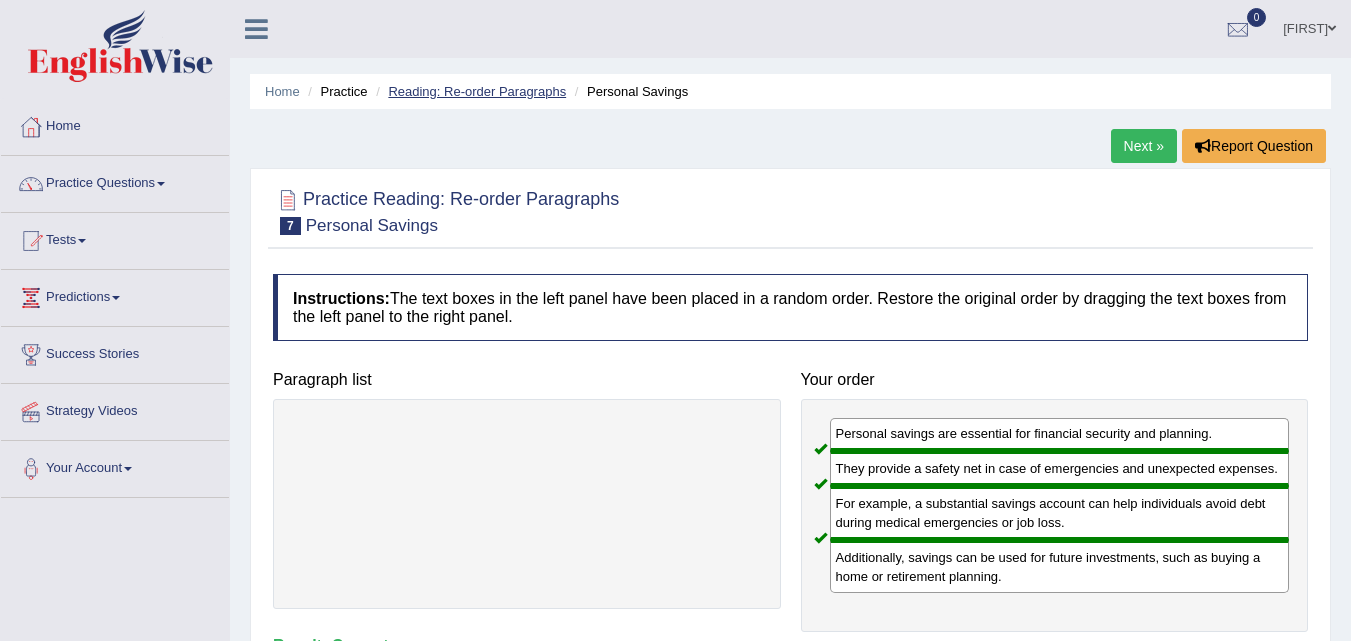click on "Reading: Re-order Paragraphs" at bounding box center [477, 91] 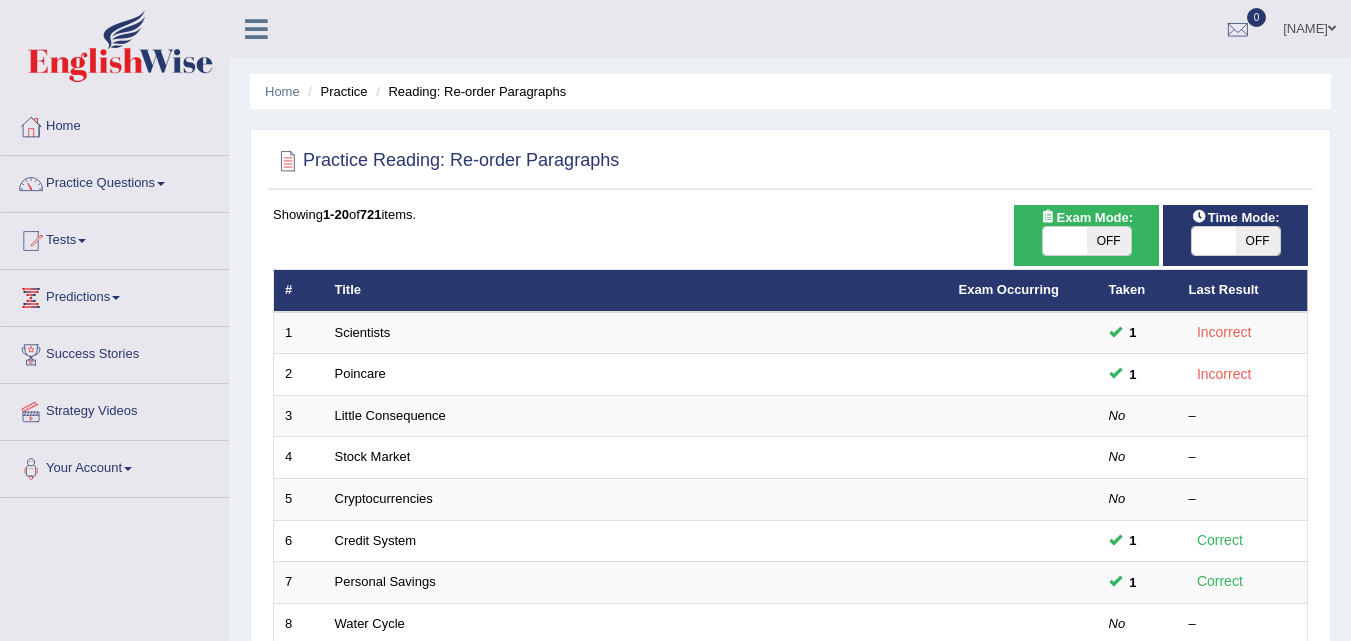 scroll, scrollTop: 300, scrollLeft: 0, axis: vertical 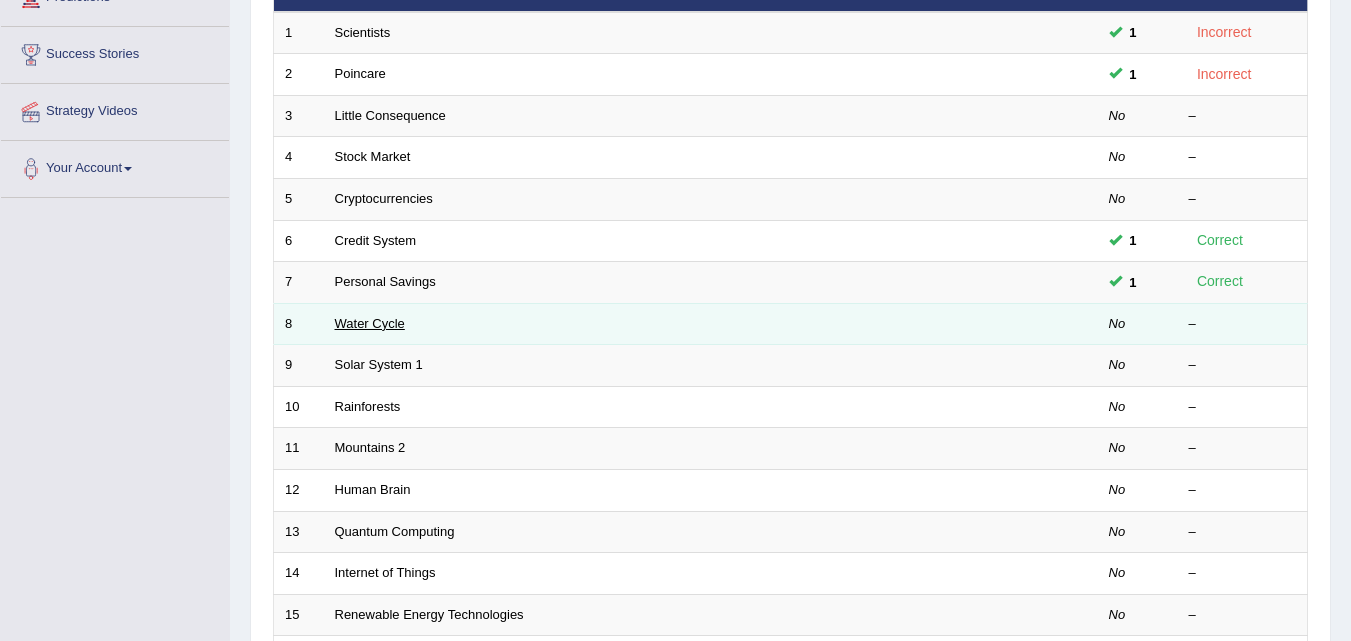 click on "Water Cycle" at bounding box center (370, 323) 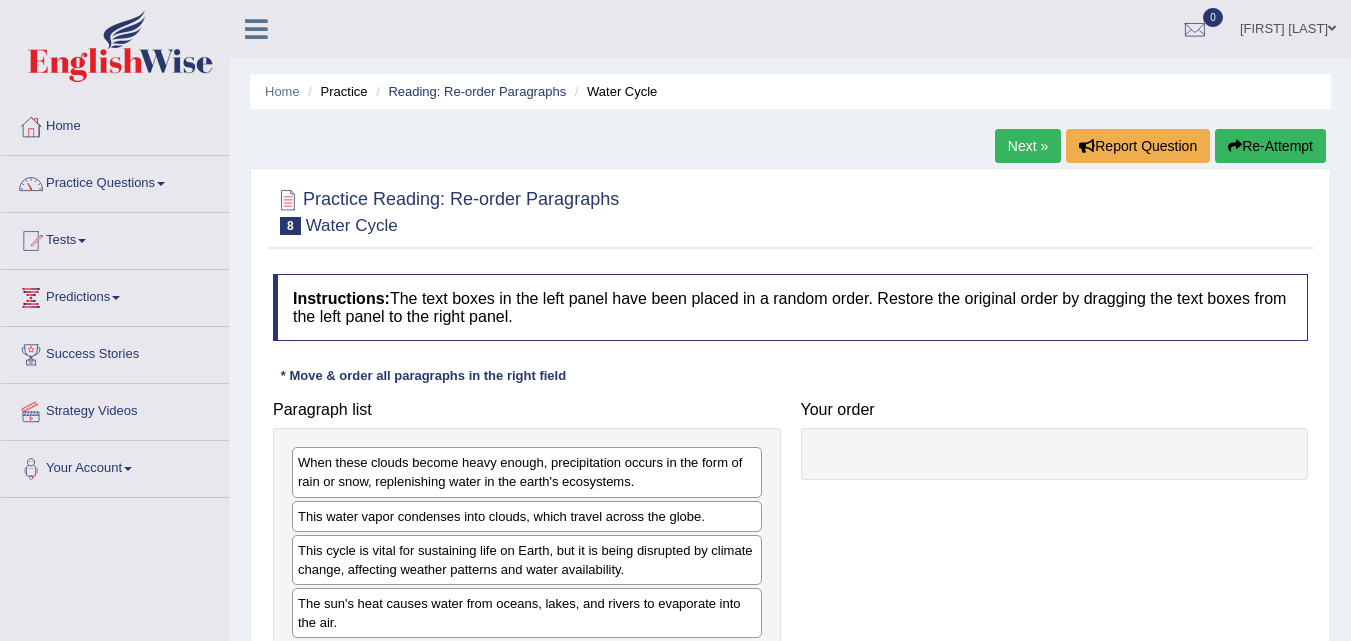 scroll, scrollTop: 51, scrollLeft: 0, axis: vertical 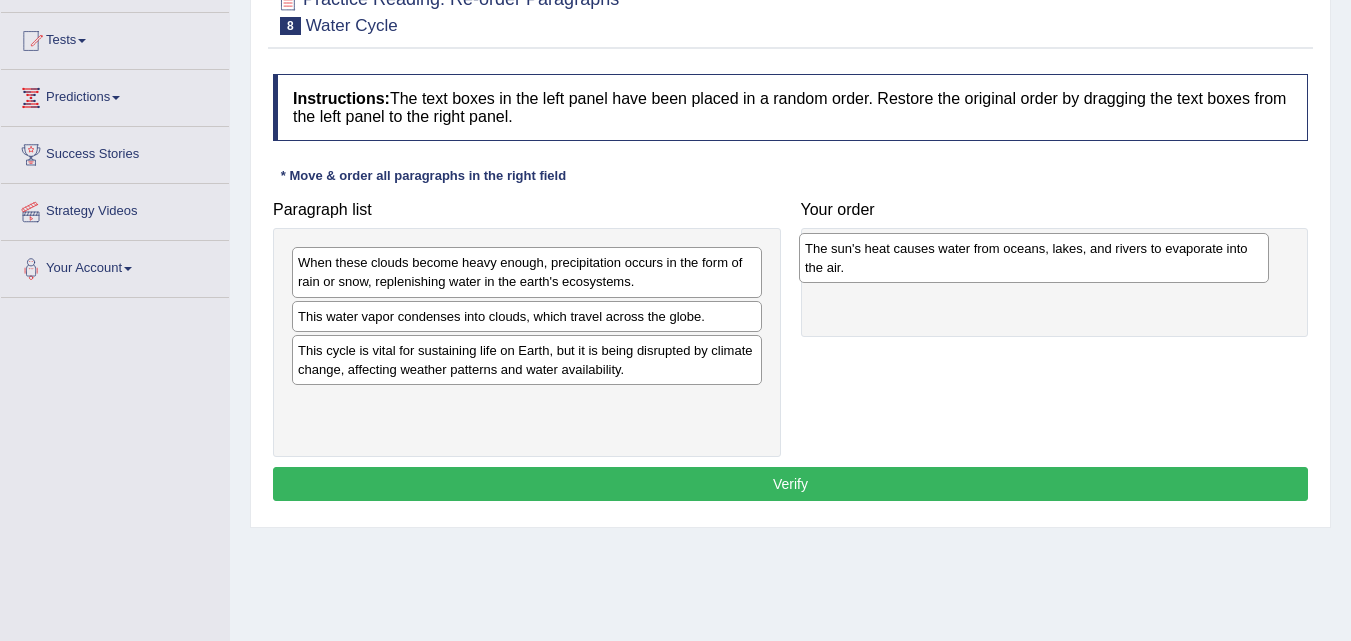 drag, startPoint x: 537, startPoint y: 417, endPoint x: 1044, endPoint y: 262, distance: 530.1641 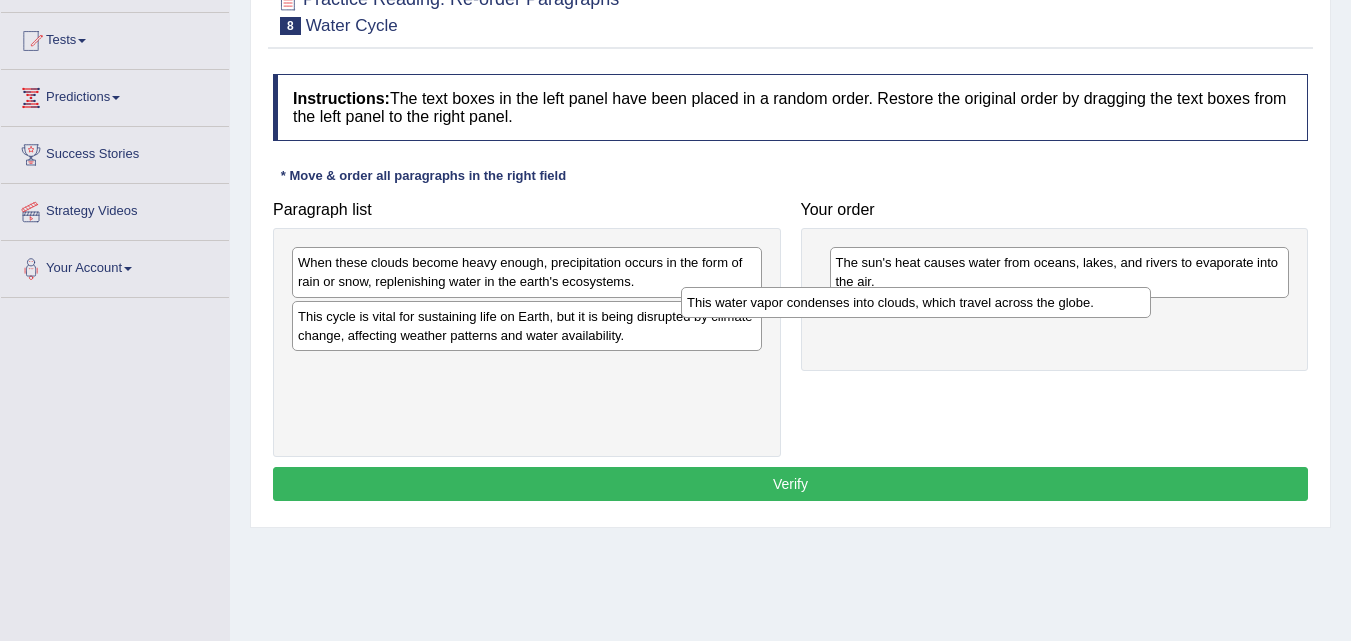 drag, startPoint x: 677, startPoint y: 321, endPoint x: 1069, endPoint y: 307, distance: 392.2499 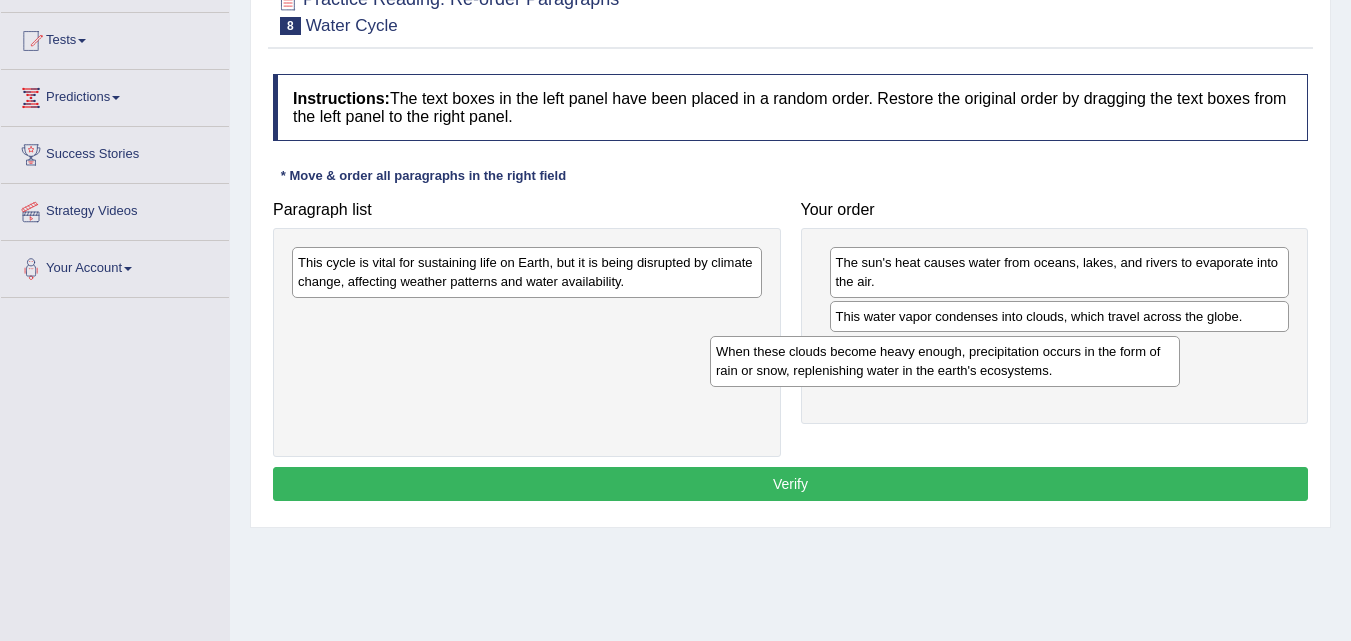 drag, startPoint x: 610, startPoint y: 276, endPoint x: 1028, endPoint y: 365, distance: 427.36987 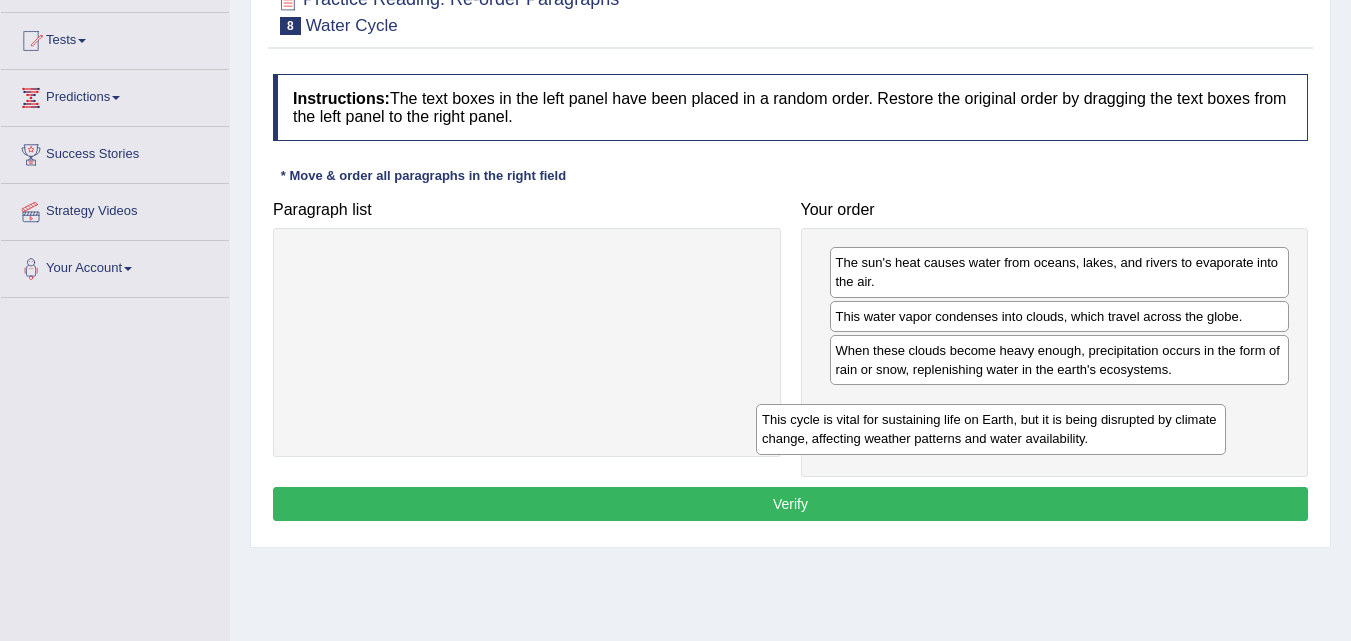 drag, startPoint x: 565, startPoint y: 276, endPoint x: 1029, endPoint y: 430, distance: 488.88855 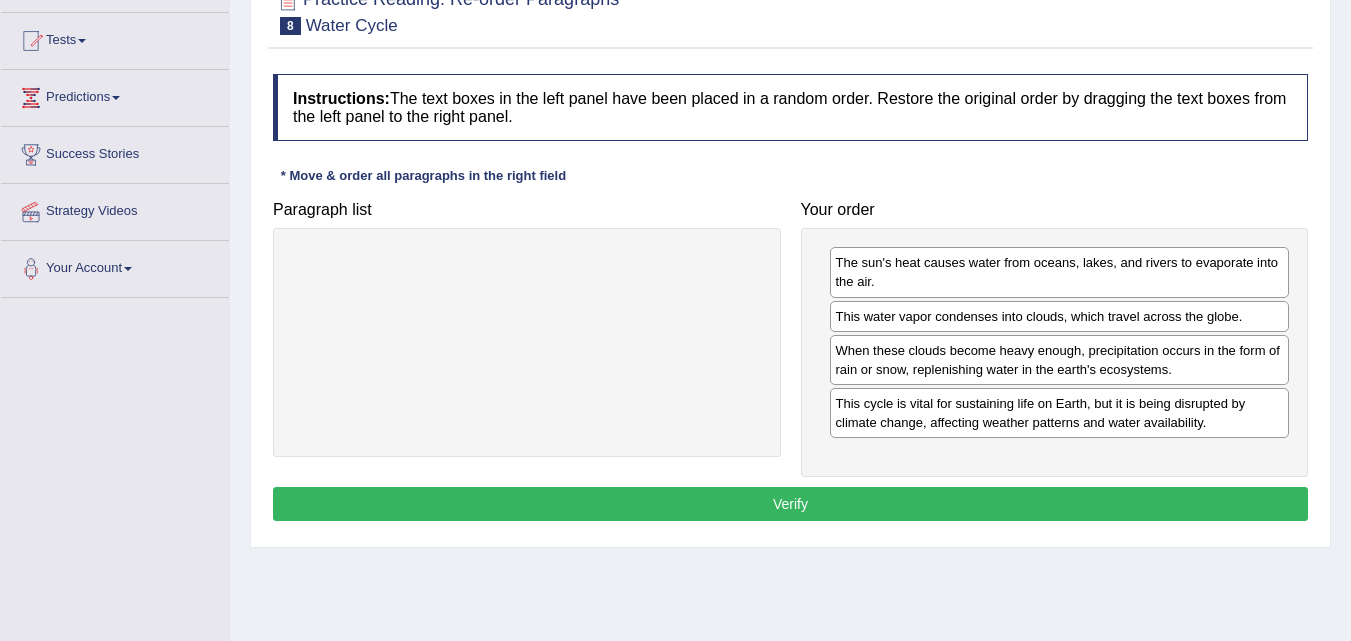 click on "Verify" at bounding box center (790, 504) 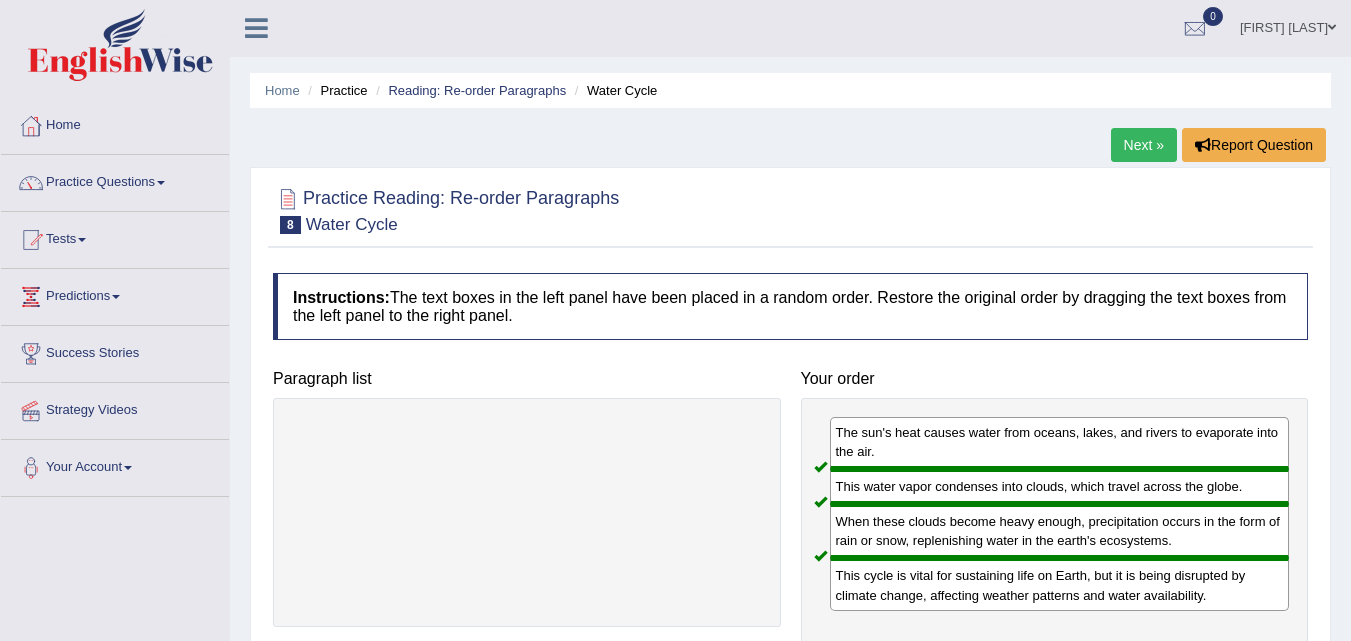 scroll, scrollTop: 0, scrollLeft: 0, axis: both 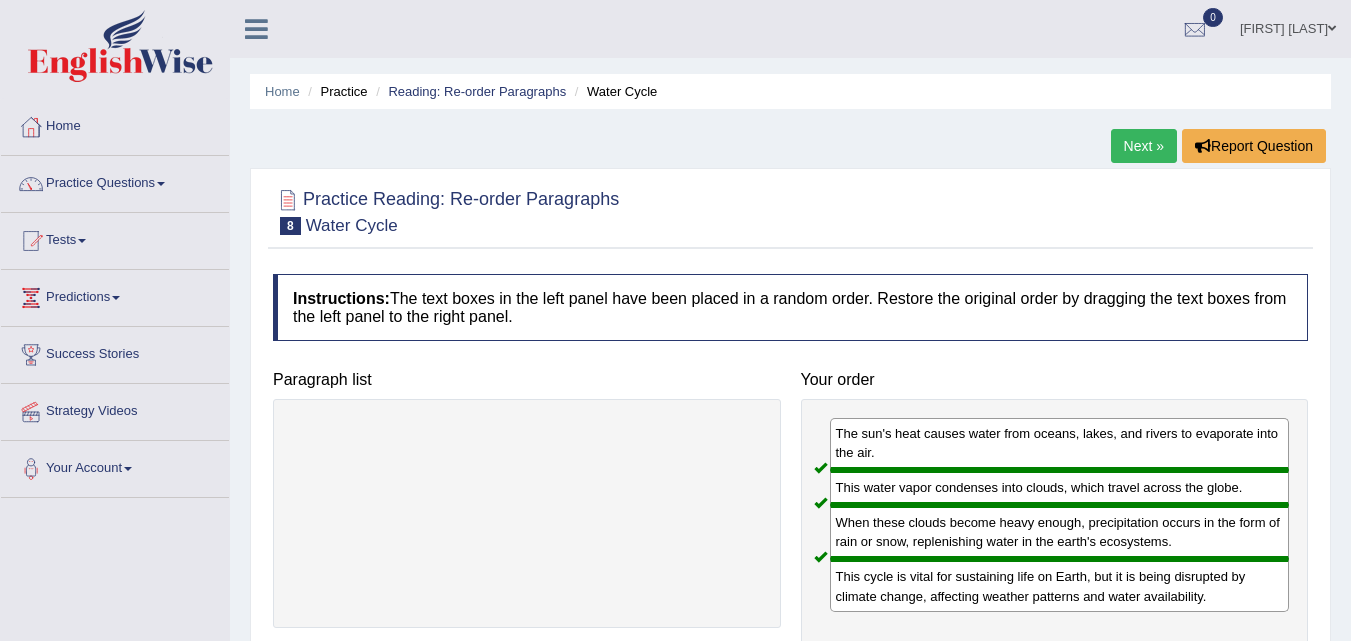 click on "Next »" at bounding box center (1144, 146) 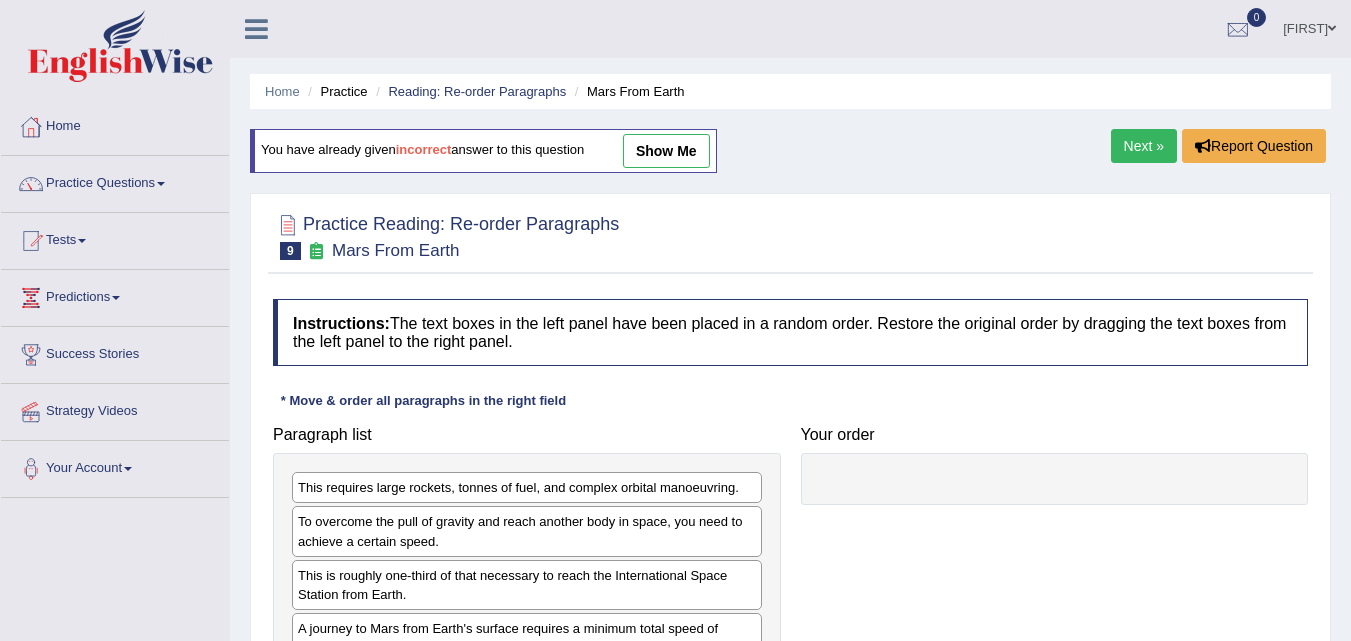scroll, scrollTop: 185, scrollLeft: 0, axis: vertical 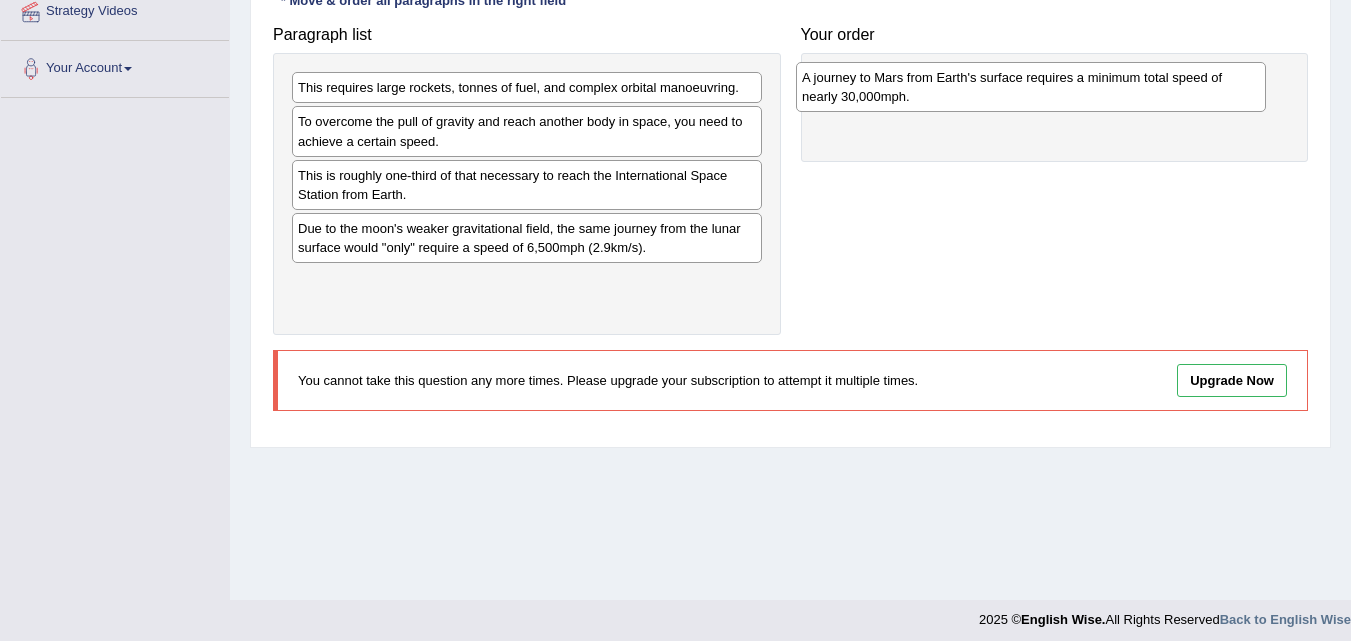 drag, startPoint x: 442, startPoint y: 243, endPoint x: 946, endPoint y: 92, distance: 526.13403 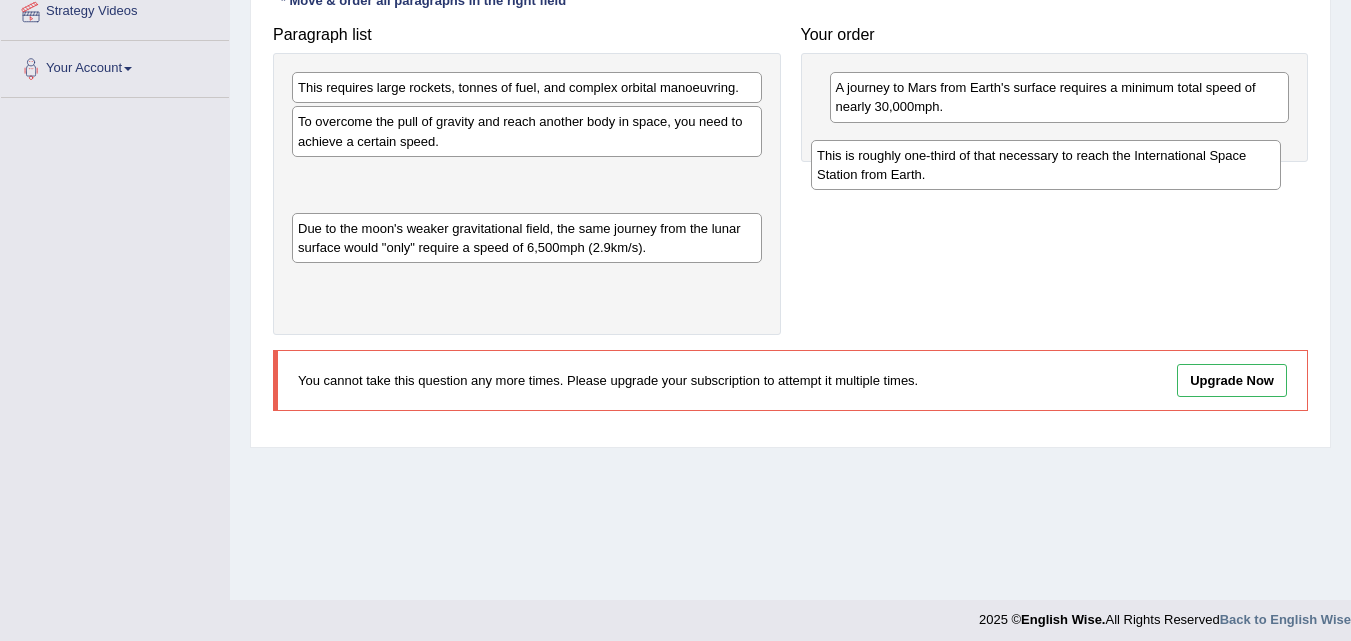 drag, startPoint x: 468, startPoint y: 196, endPoint x: 987, endPoint y: 172, distance: 519.5546 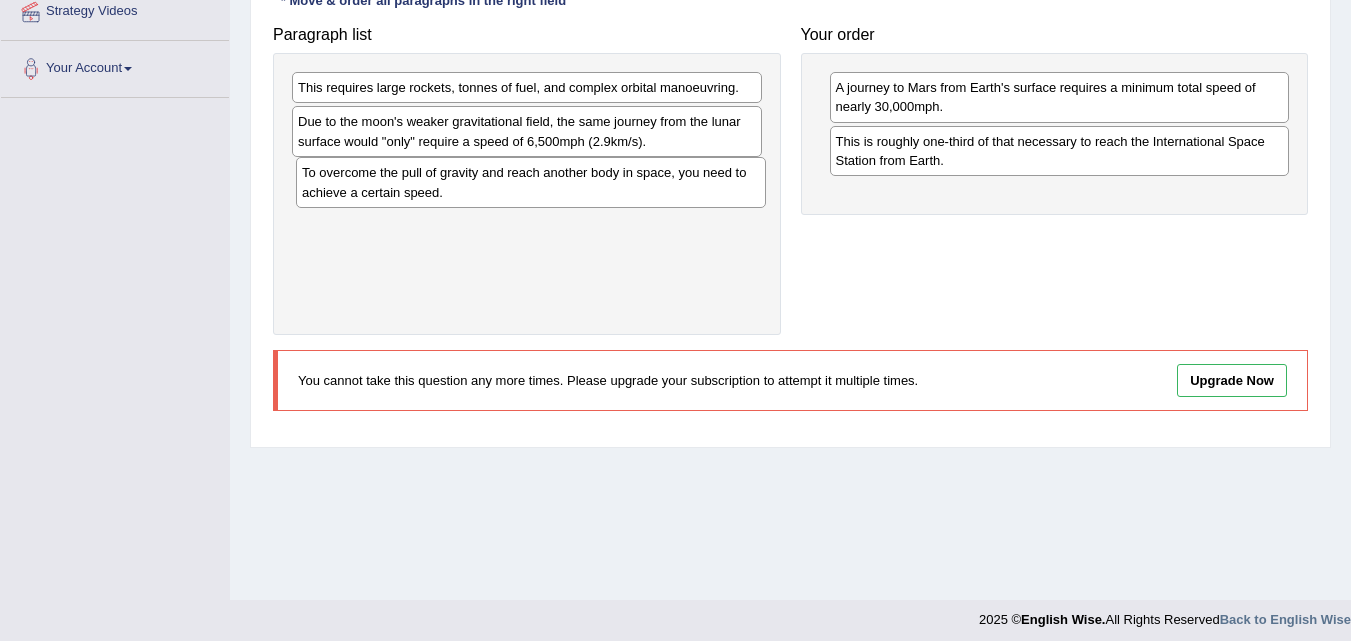 drag, startPoint x: 509, startPoint y: 133, endPoint x: 512, endPoint y: 209, distance: 76.05919 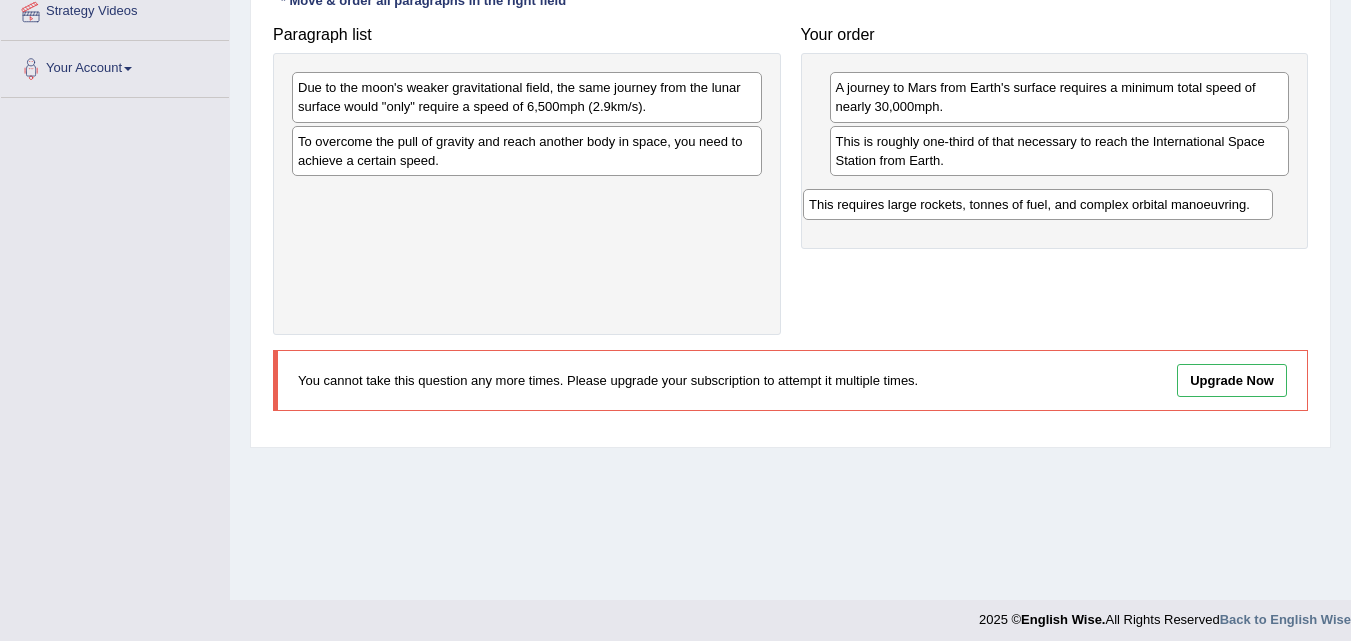 drag, startPoint x: 418, startPoint y: 92, endPoint x: 916, endPoint y: 209, distance: 511.5594 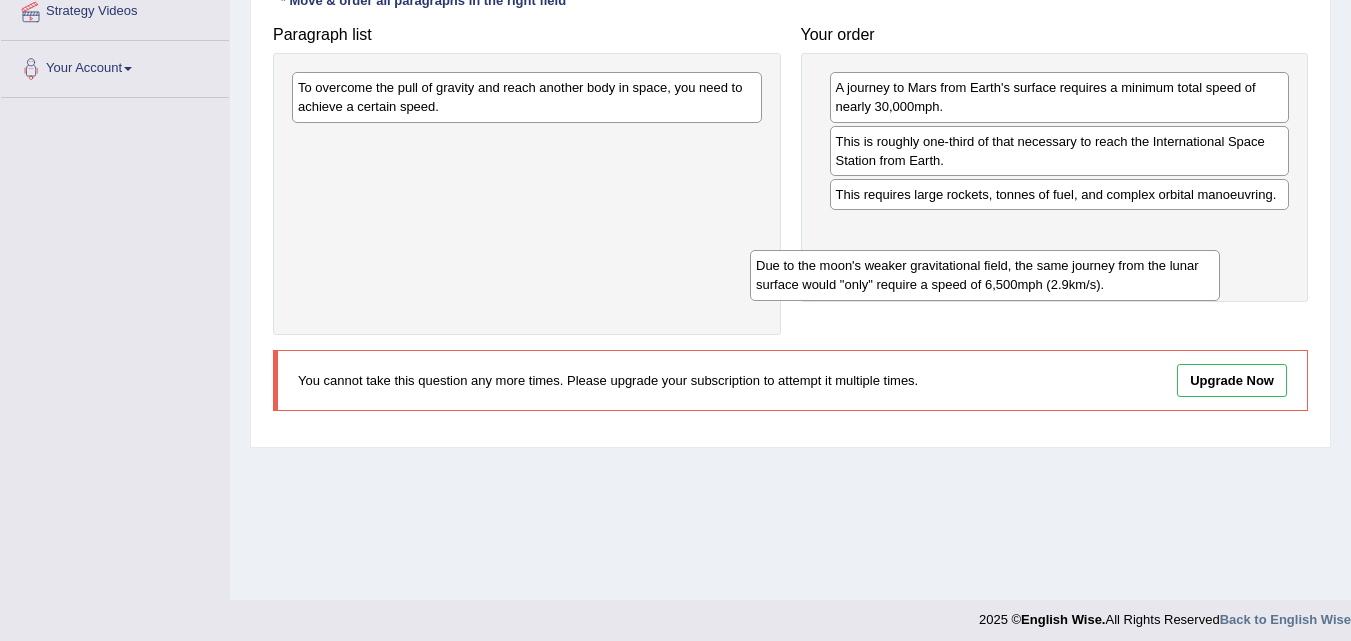 drag, startPoint x: 472, startPoint y: 90, endPoint x: 941, endPoint y: 261, distance: 499.20135 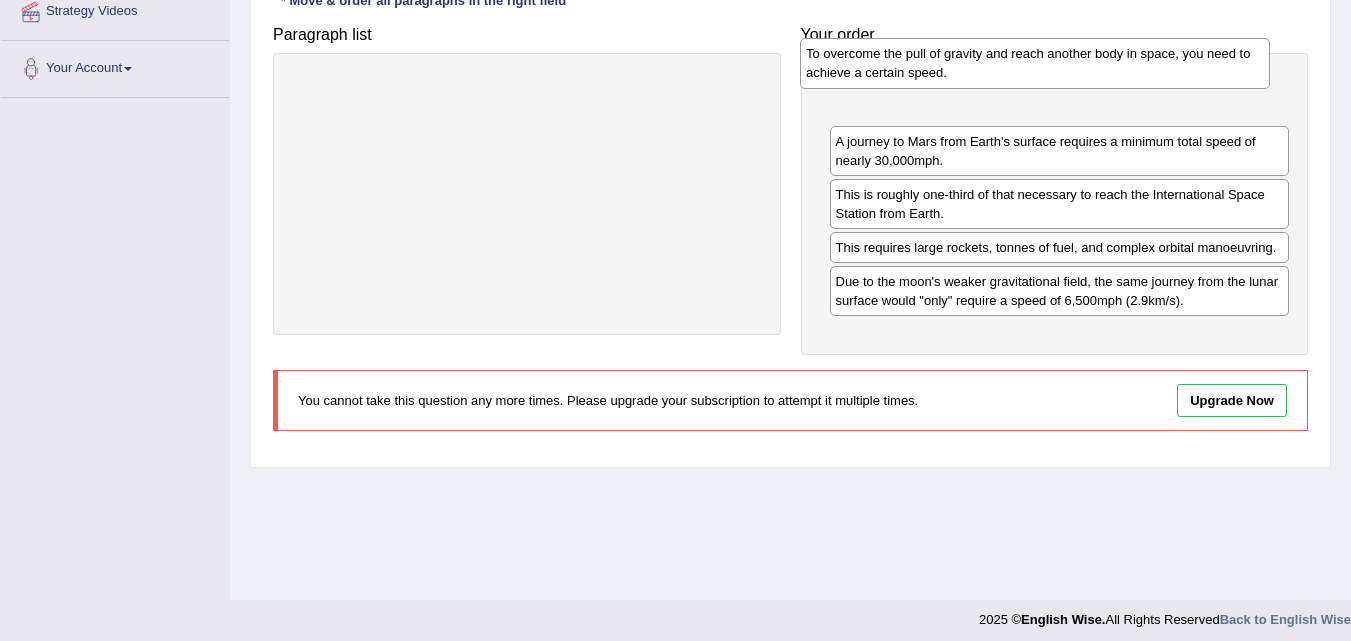 drag, startPoint x: 528, startPoint y: 100, endPoint x: 1055, endPoint y: 89, distance: 527.1148 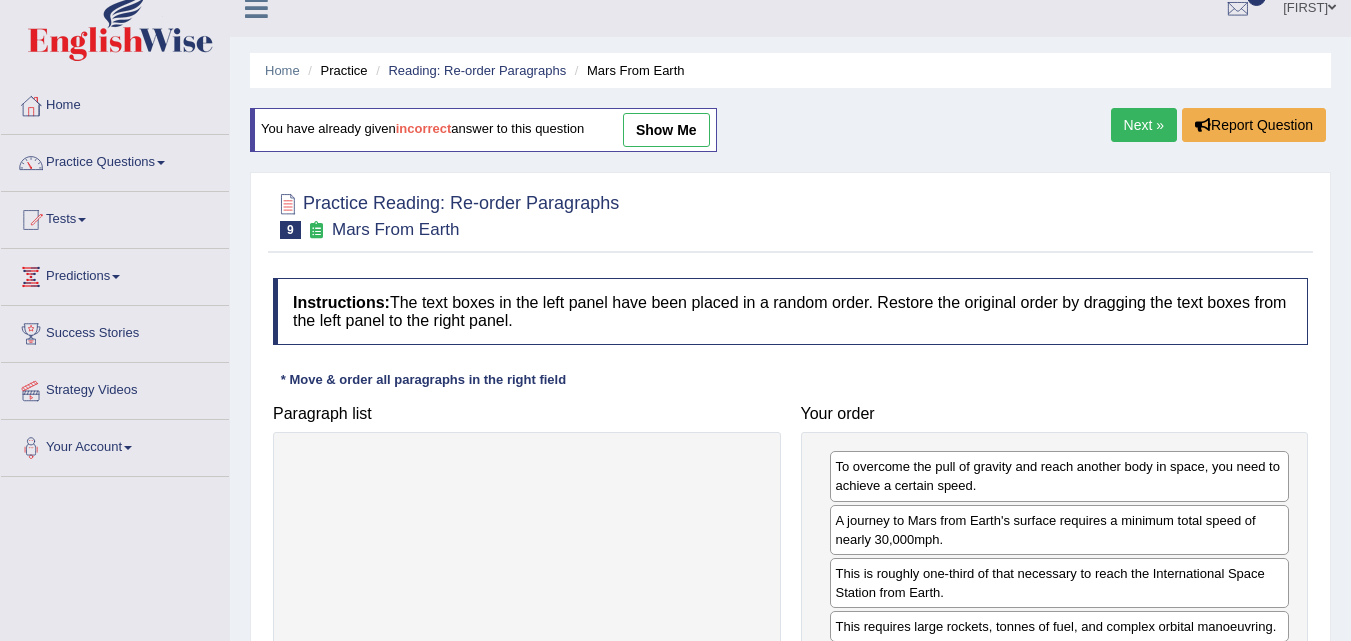 scroll, scrollTop: 0, scrollLeft: 0, axis: both 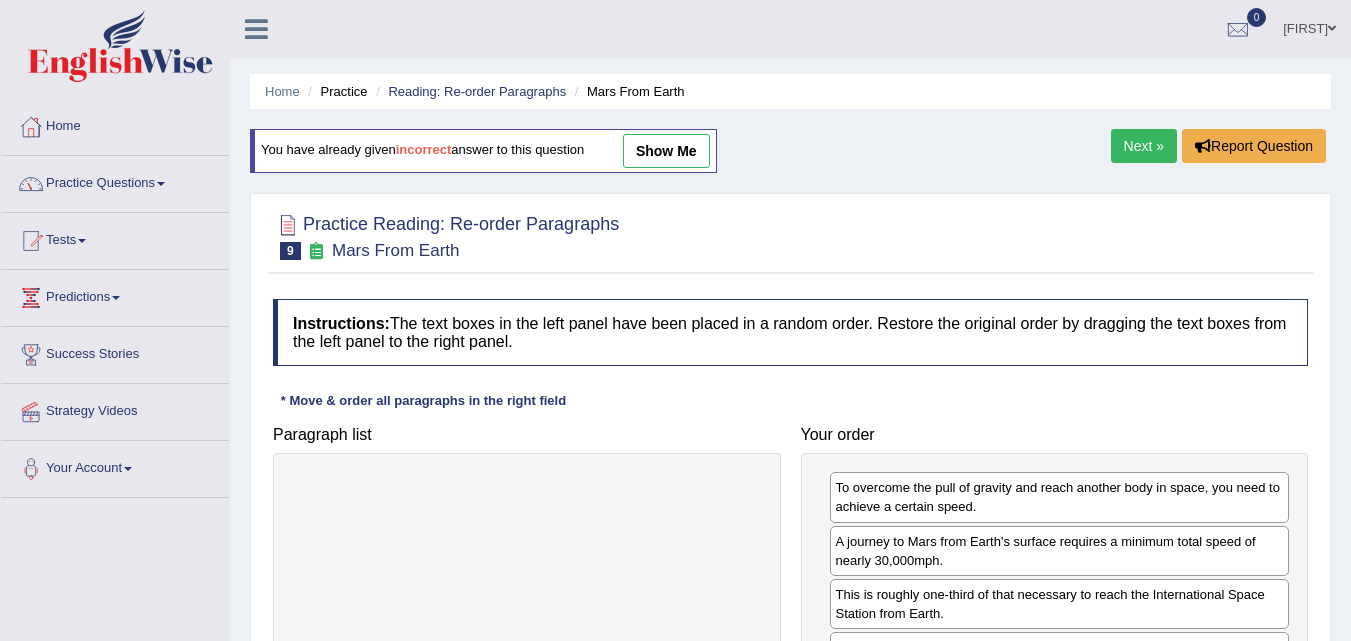 click on "show me" at bounding box center [666, 151] 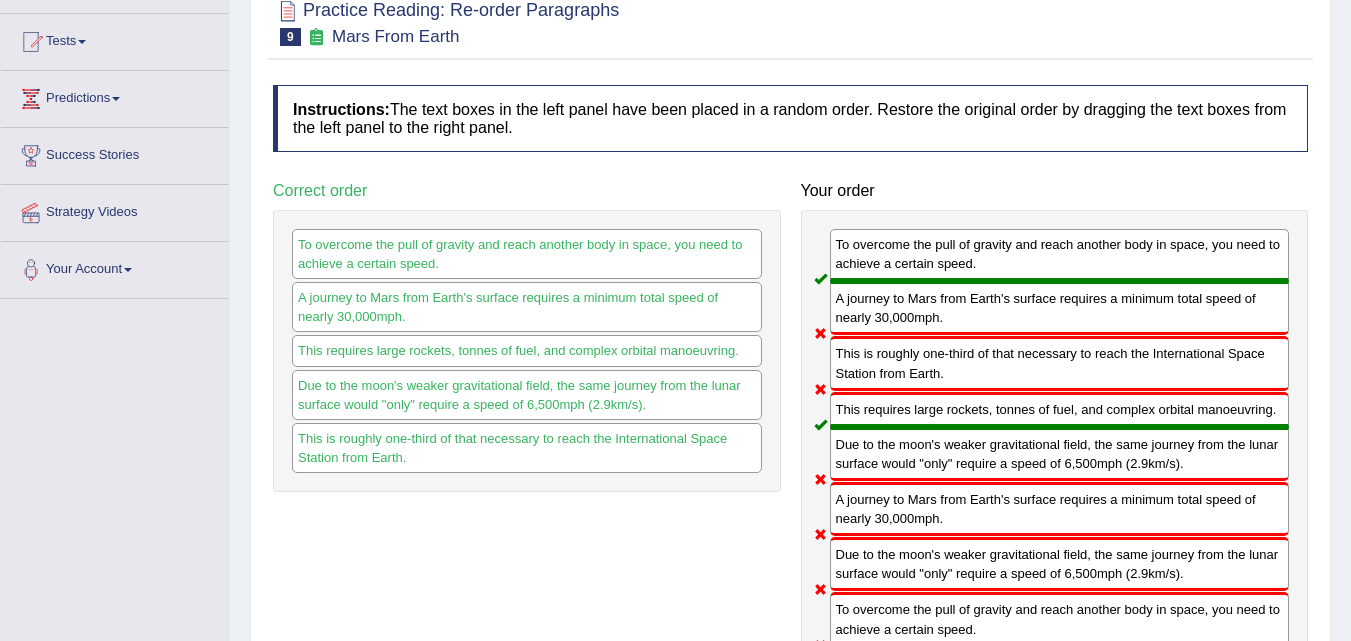 scroll, scrollTop: 0, scrollLeft: 0, axis: both 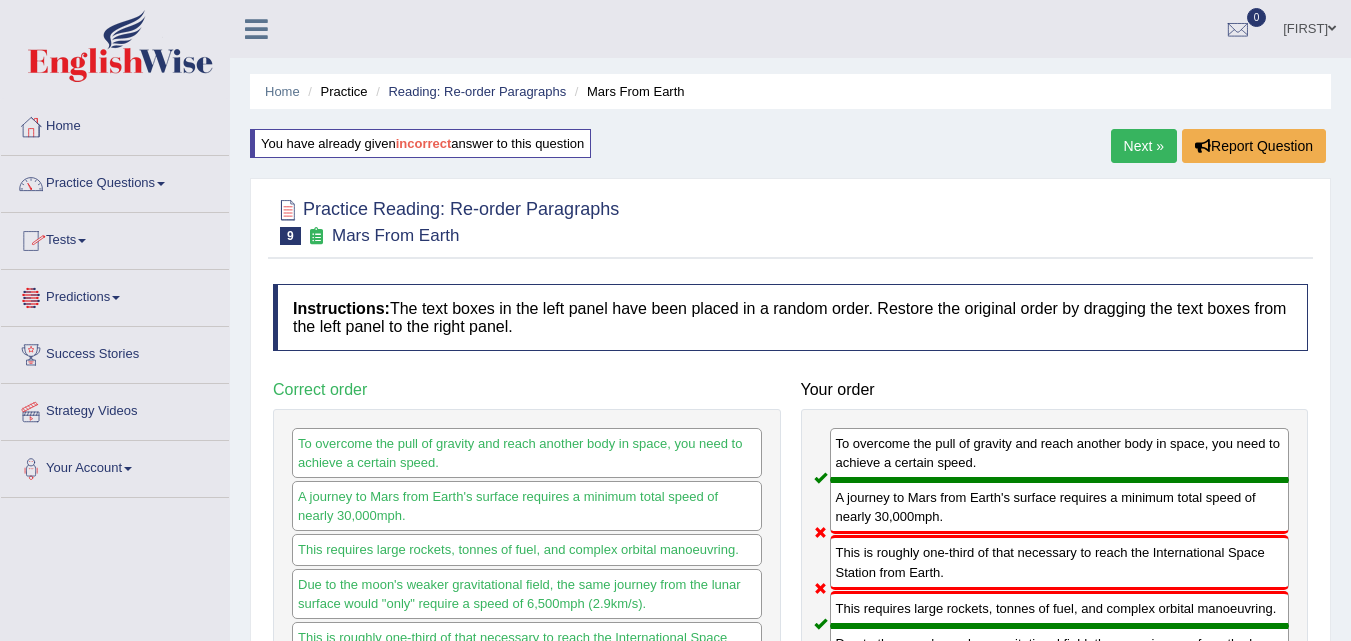 click on "Practice Questions" at bounding box center (115, 181) 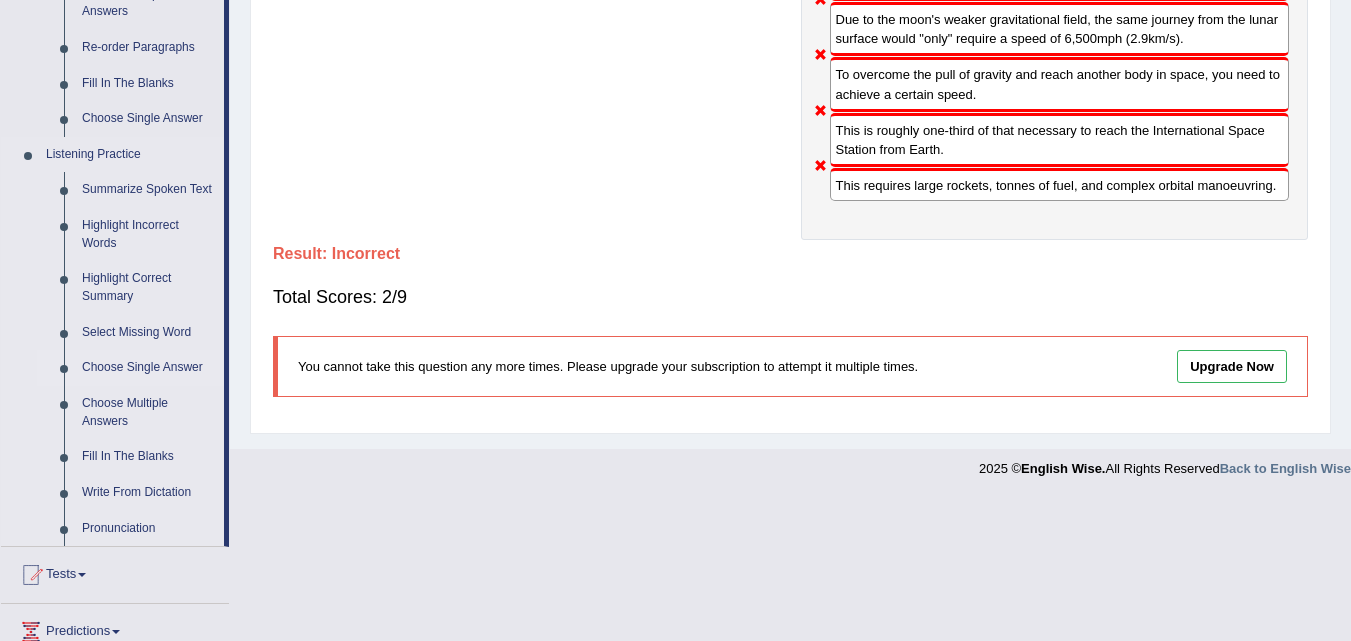 scroll, scrollTop: 726, scrollLeft: 0, axis: vertical 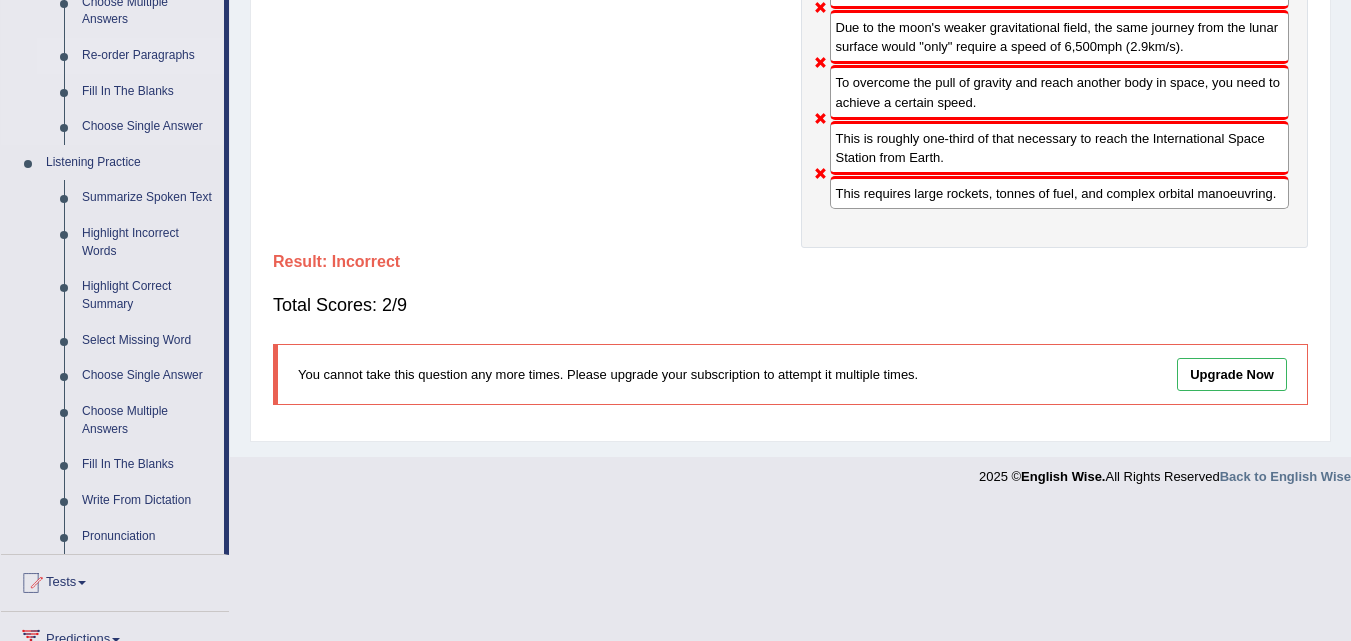 click on "Re-order Paragraphs" at bounding box center (148, 56) 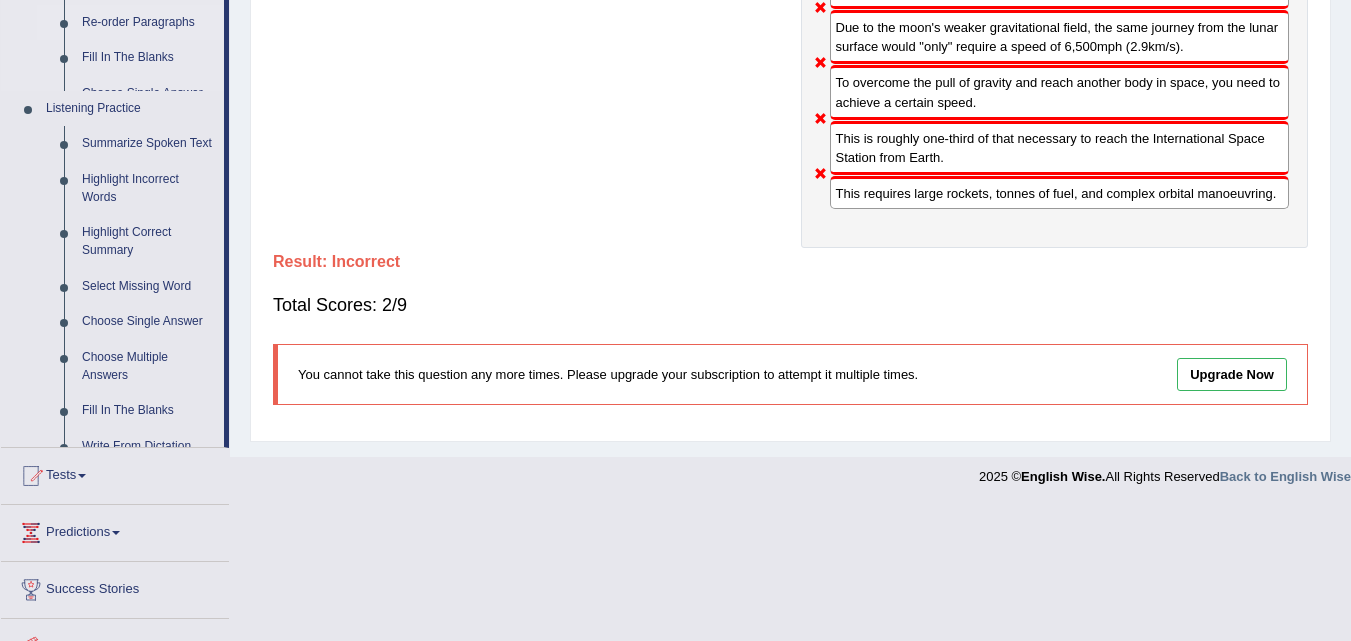 scroll, scrollTop: 660, scrollLeft: 0, axis: vertical 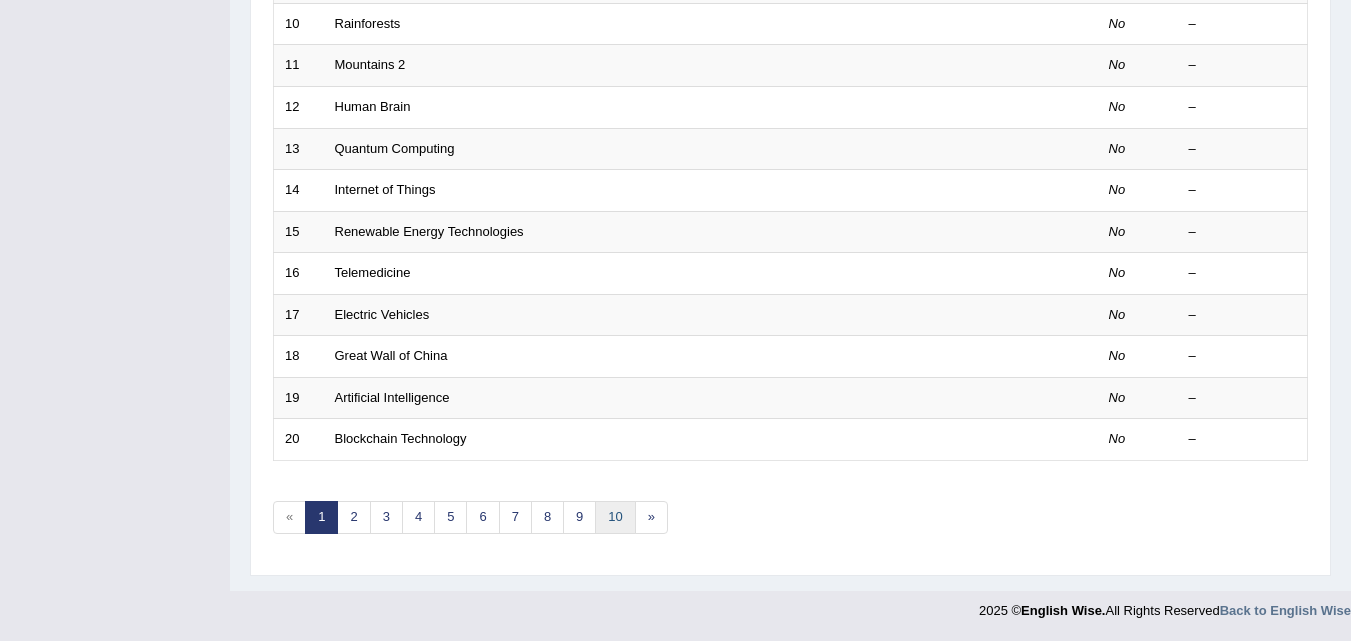 click on "10" at bounding box center (615, 517) 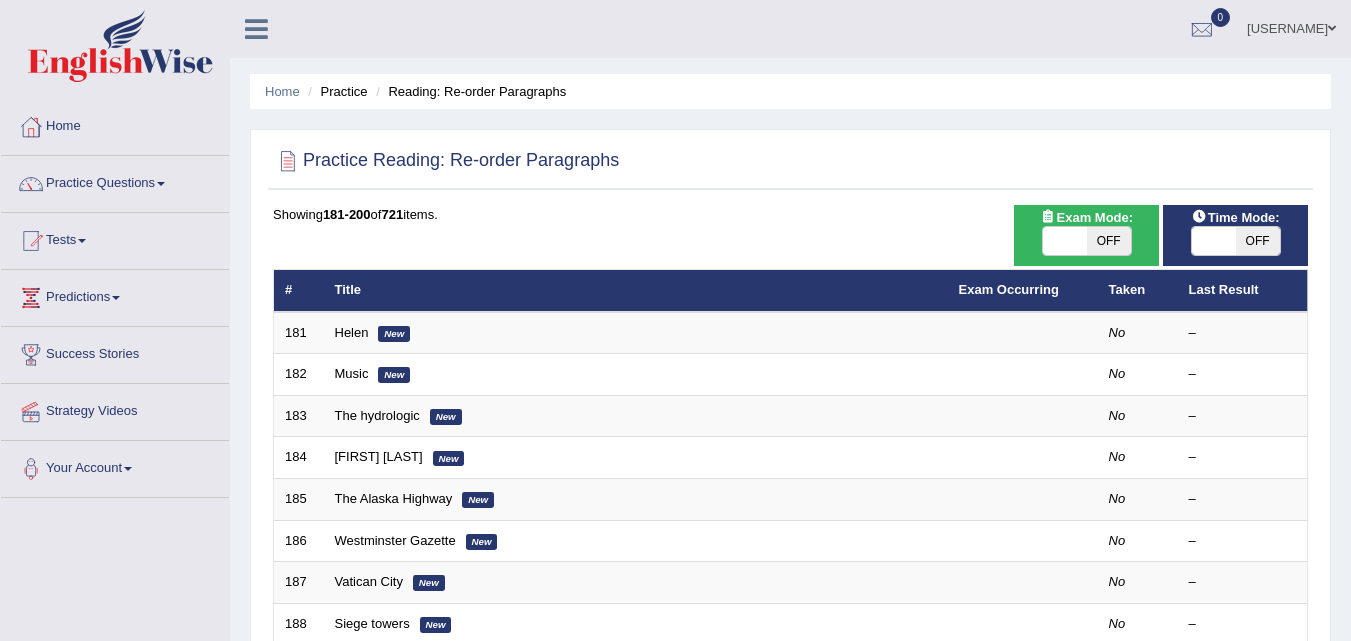 scroll, scrollTop: 370, scrollLeft: 0, axis: vertical 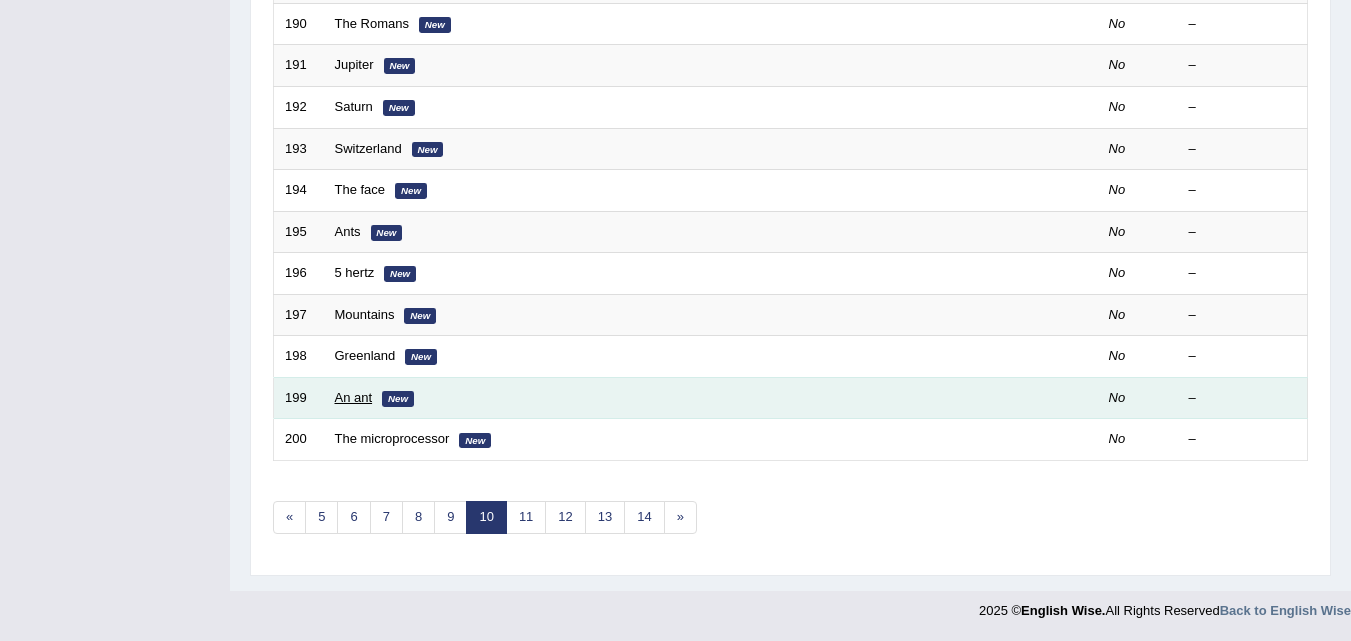 click on "An ant" at bounding box center (354, 397) 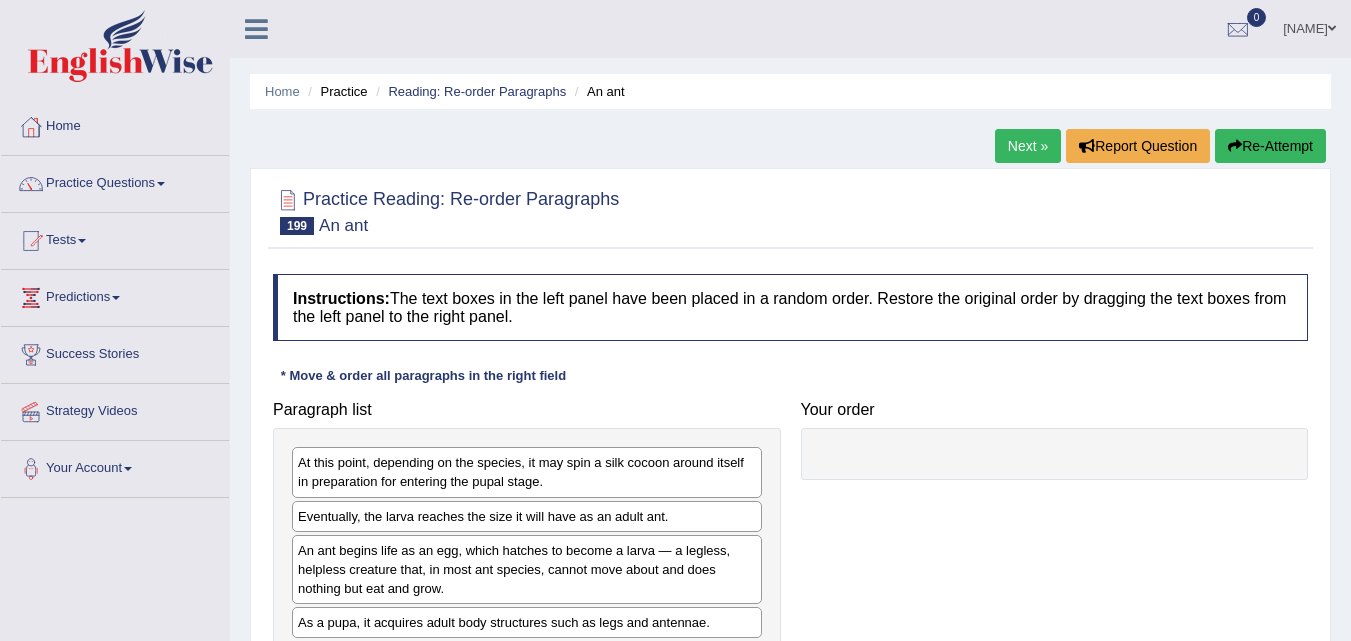 scroll, scrollTop: 0, scrollLeft: 0, axis: both 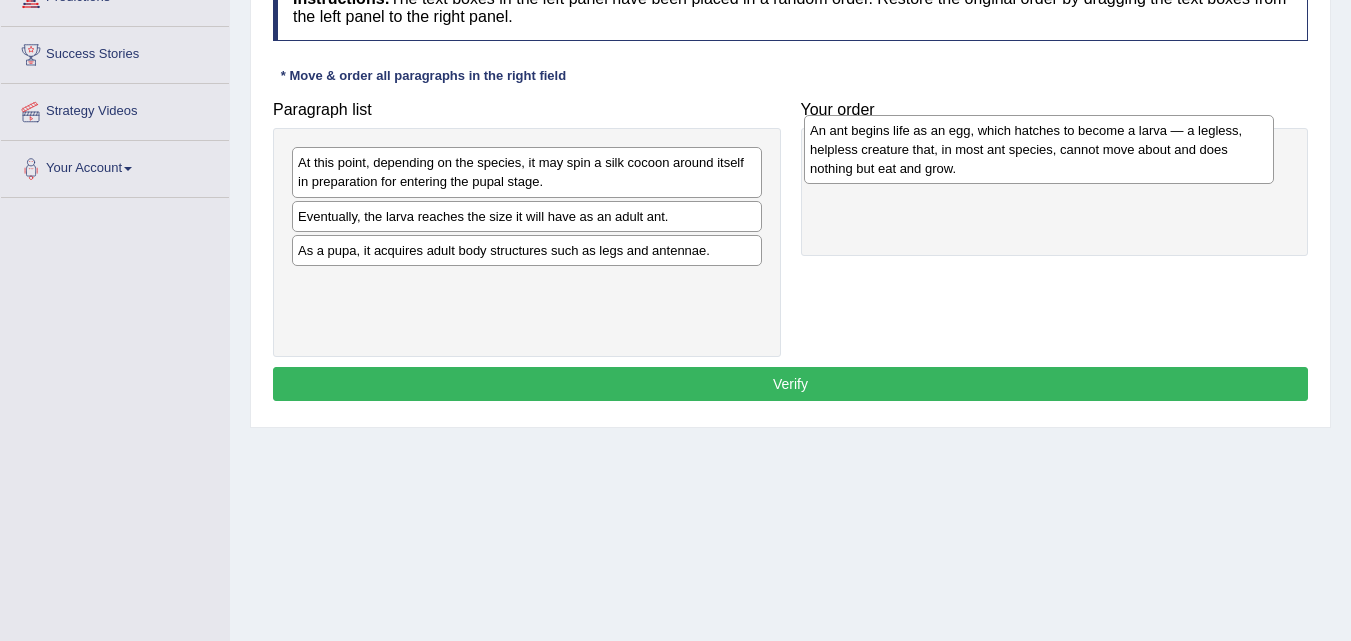drag, startPoint x: 397, startPoint y: 277, endPoint x: 903, endPoint y: 153, distance: 520.97217 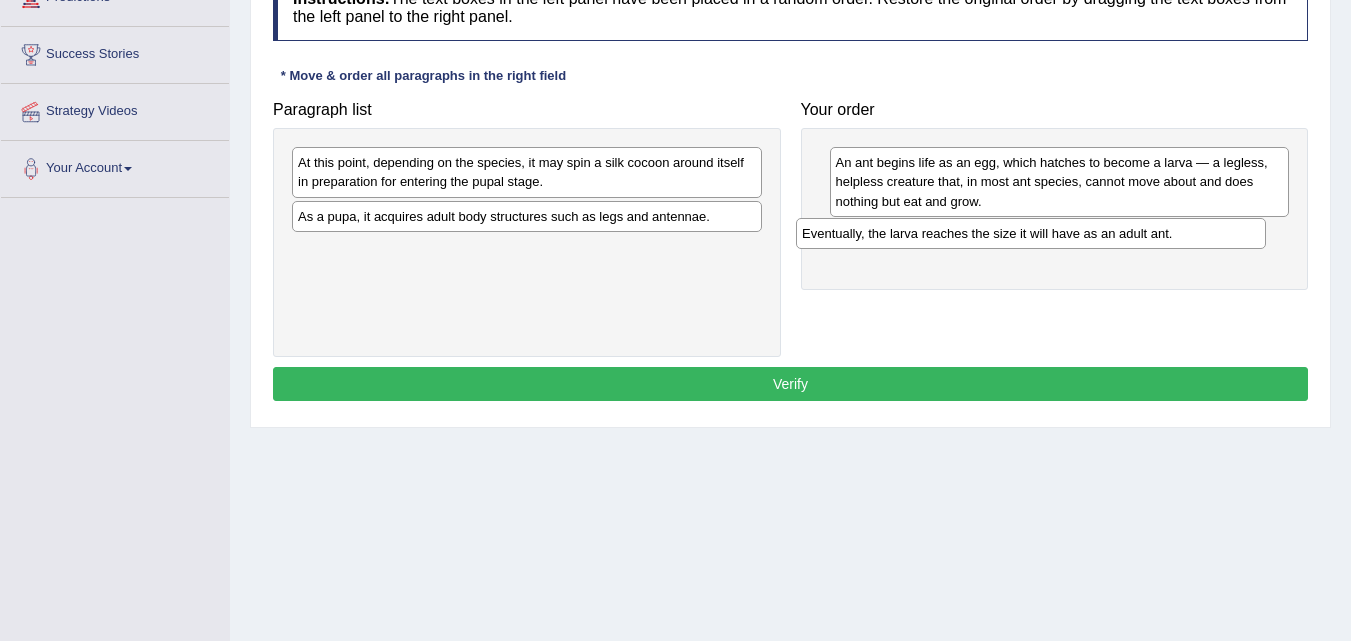 drag, startPoint x: 485, startPoint y: 218, endPoint x: 978, endPoint y: 234, distance: 493.25955 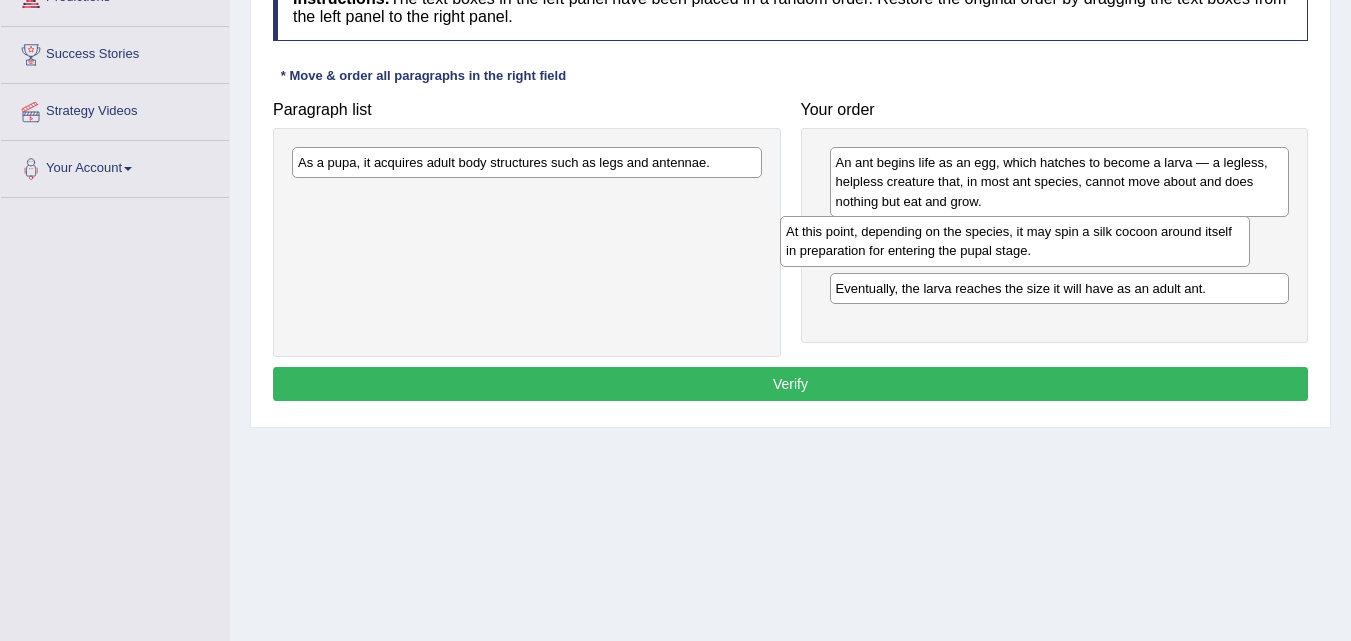 drag, startPoint x: 507, startPoint y: 160, endPoint x: 995, endPoint y: 229, distance: 492.85394 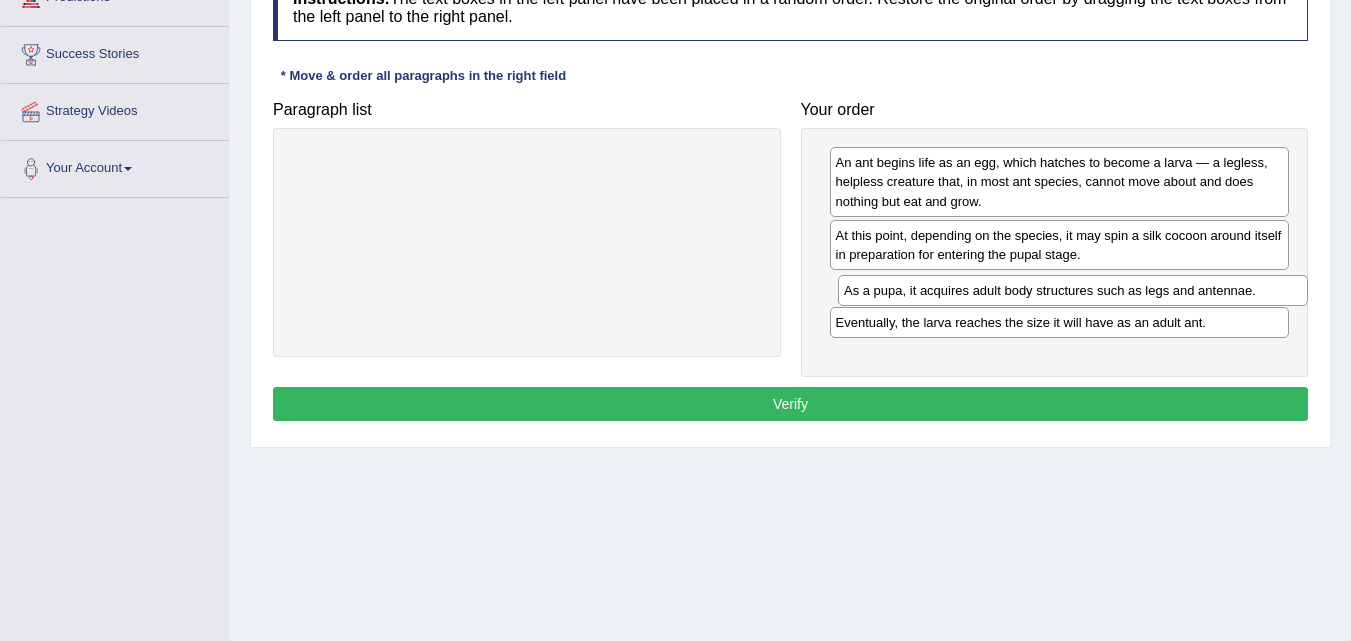 drag, startPoint x: 538, startPoint y: 154, endPoint x: 1082, endPoint y: 283, distance: 559.0859 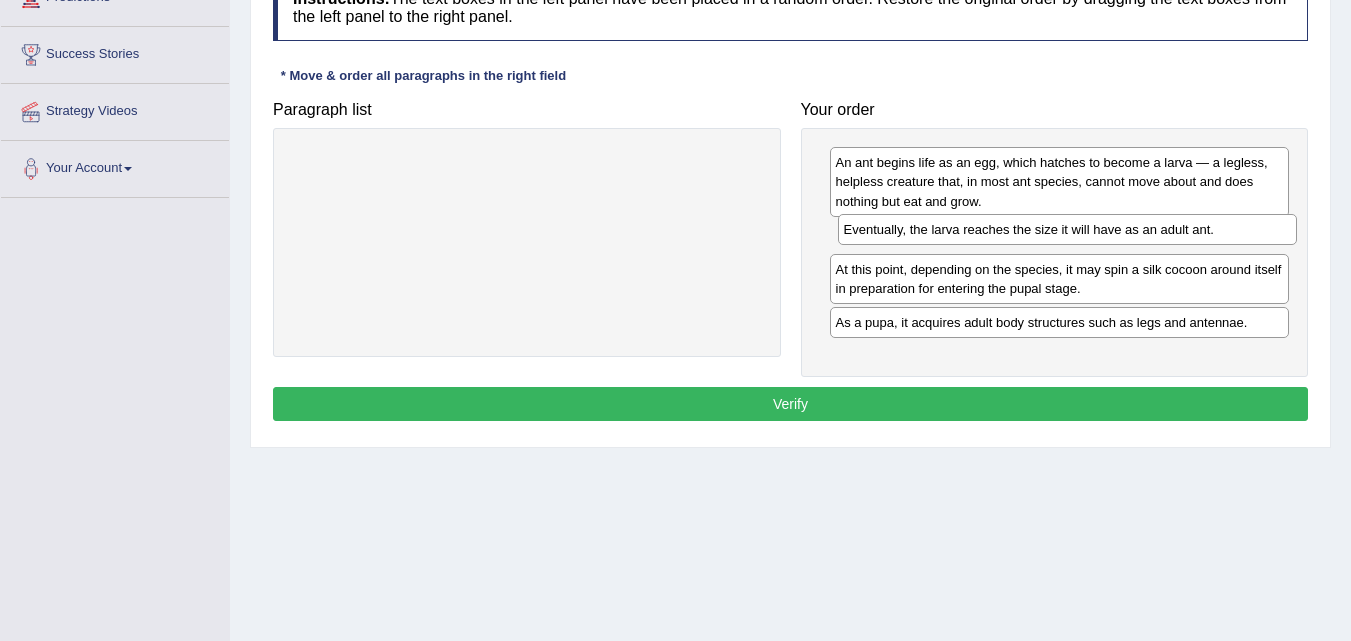 drag, startPoint x: 919, startPoint y: 330, endPoint x: 927, endPoint y: 237, distance: 93.34345 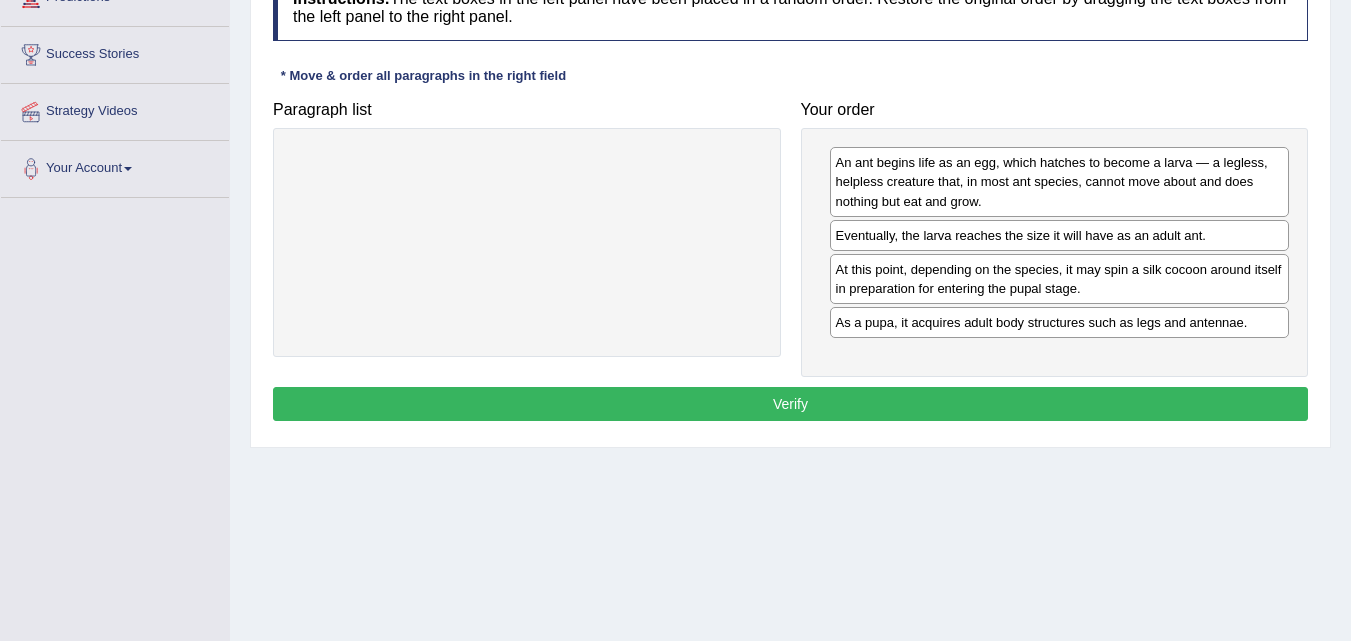 click on "Verify" at bounding box center (790, 404) 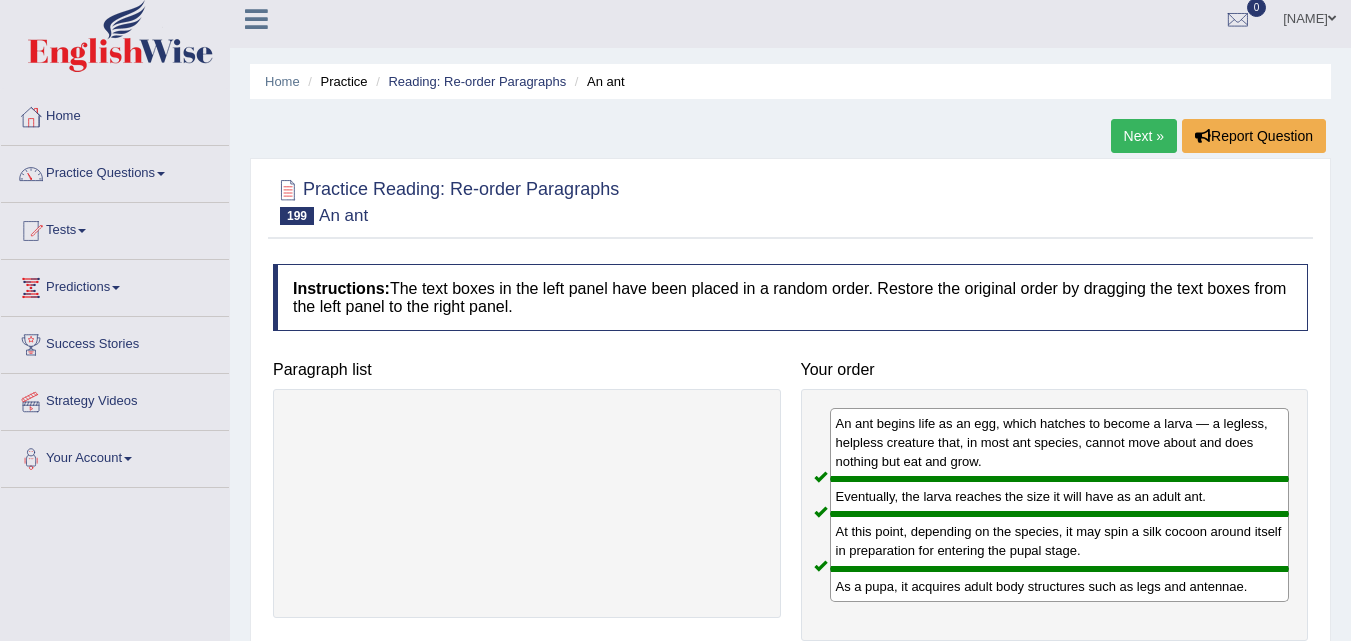 scroll, scrollTop: 9, scrollLeft: 0, axis: vertical 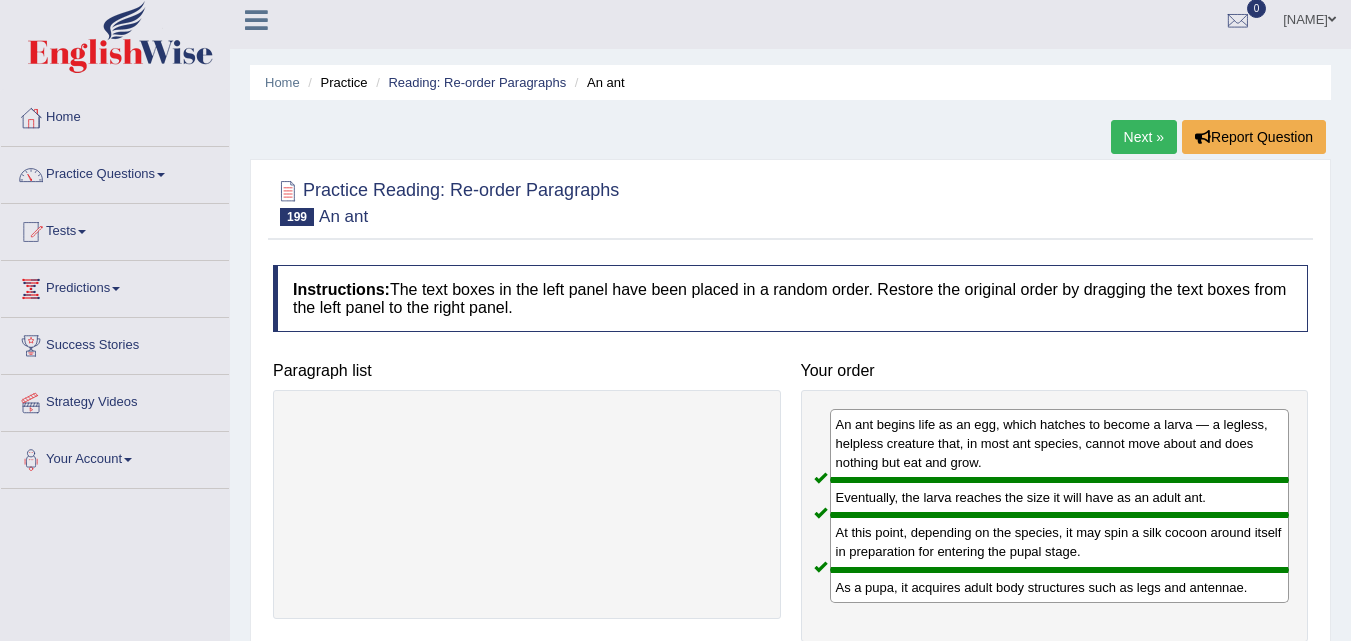 click on "Next »" at bounding box center (1144, 137) 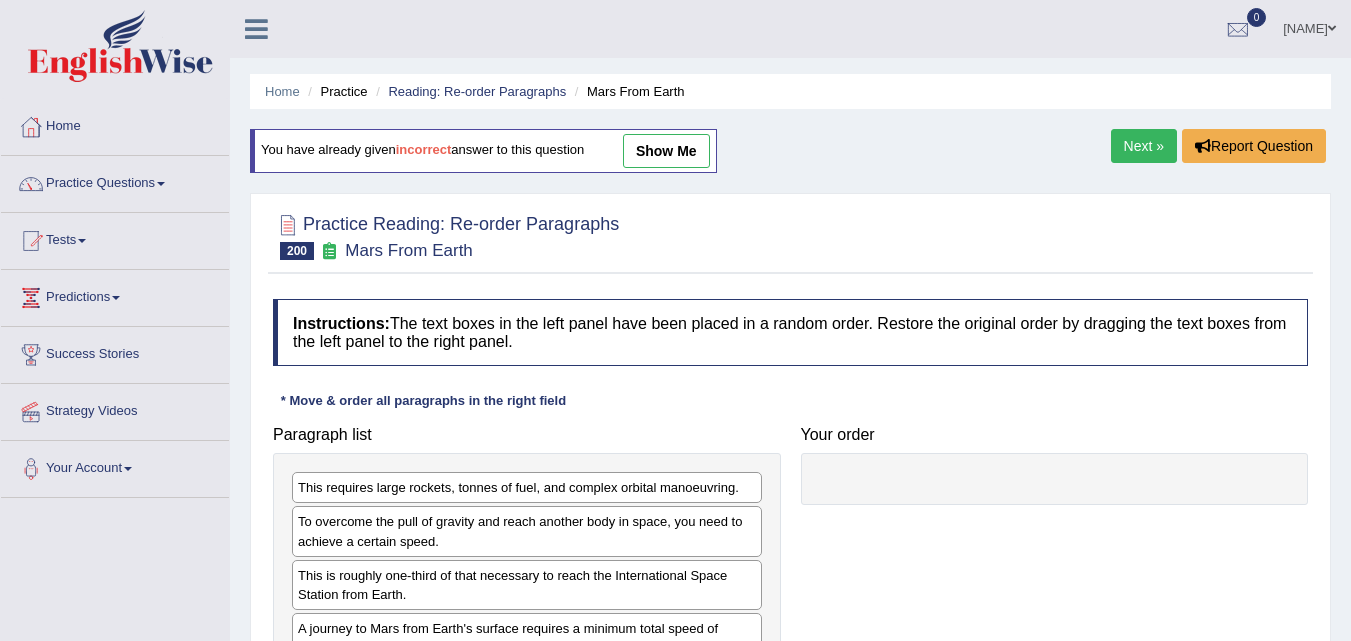 scroll, scrollTop: 400, scrollLeft: 0, axis: vertical 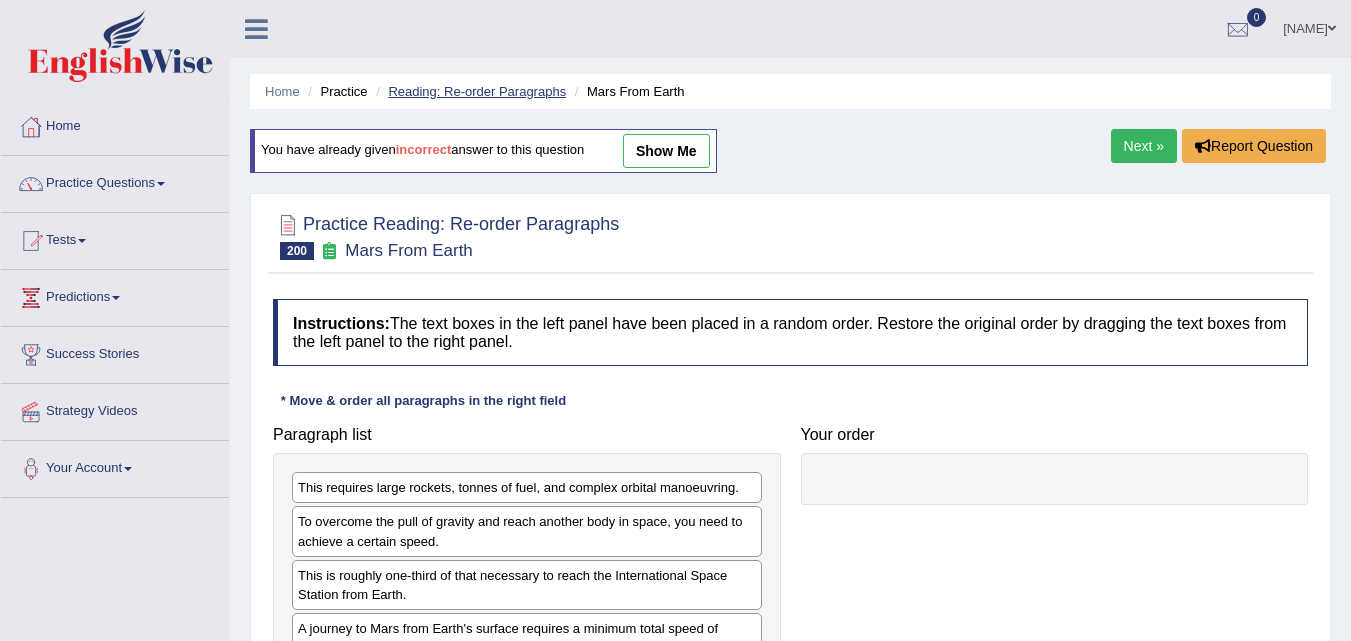click on "Reading: Re-order Paragraphs" at bounding box center [477, 91] 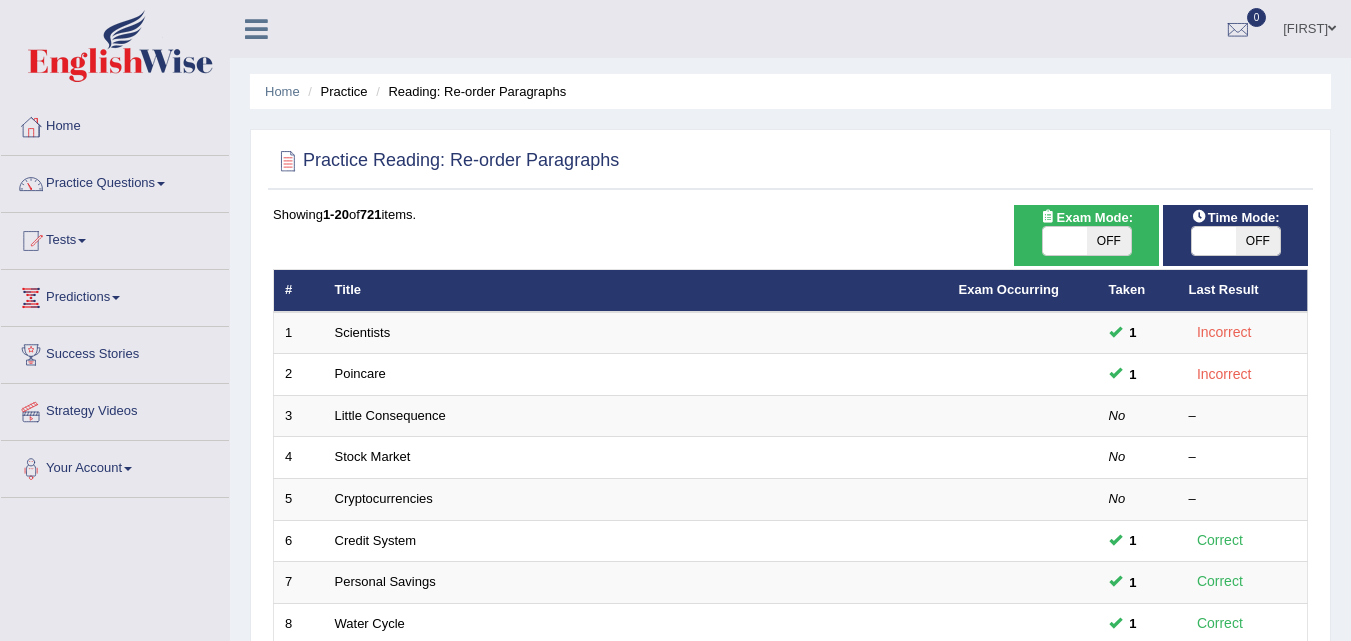 scroll, scrollTop: 386, scrollLeft: 0, axis: vertical 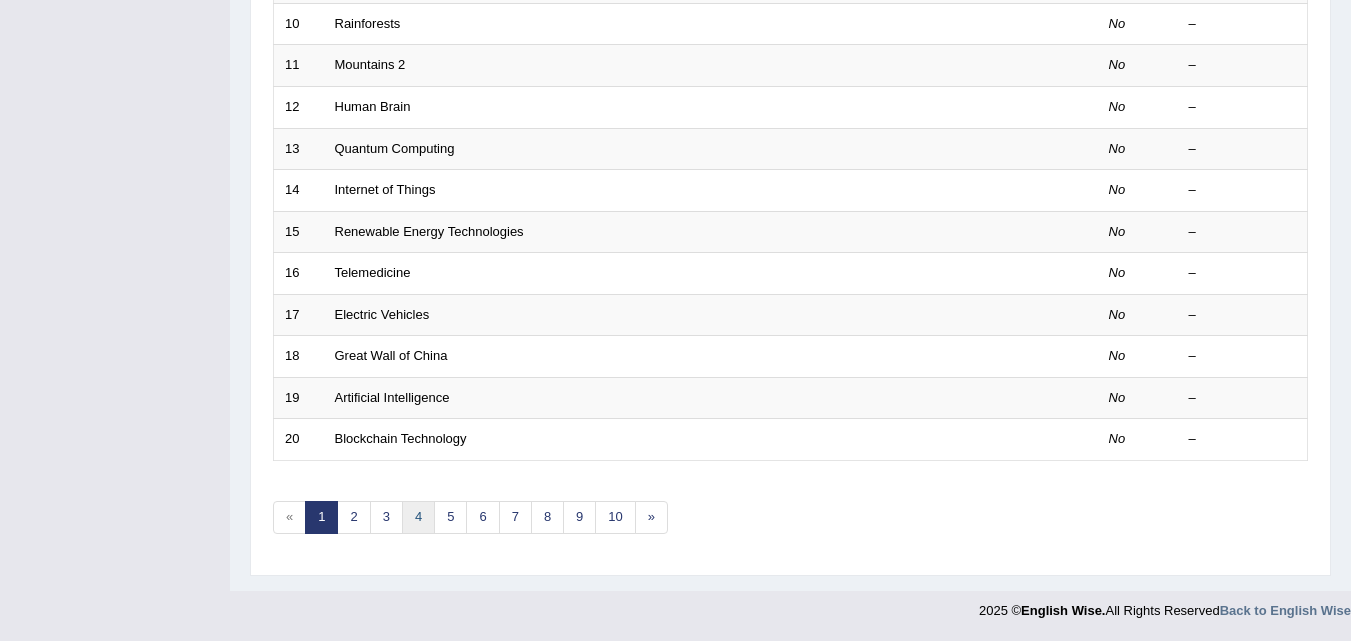 click on "4" at bounding box center (418, 517) 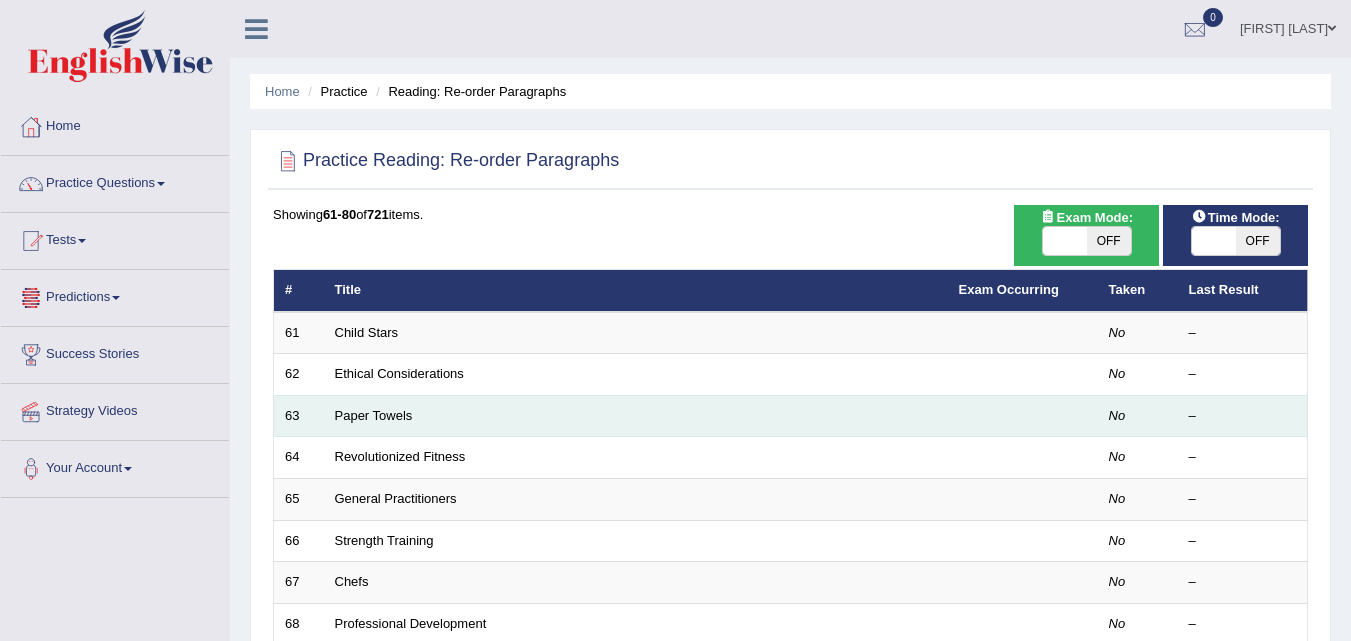 scroll, scrollTop: 0, scrollLeft: 0, axis: both 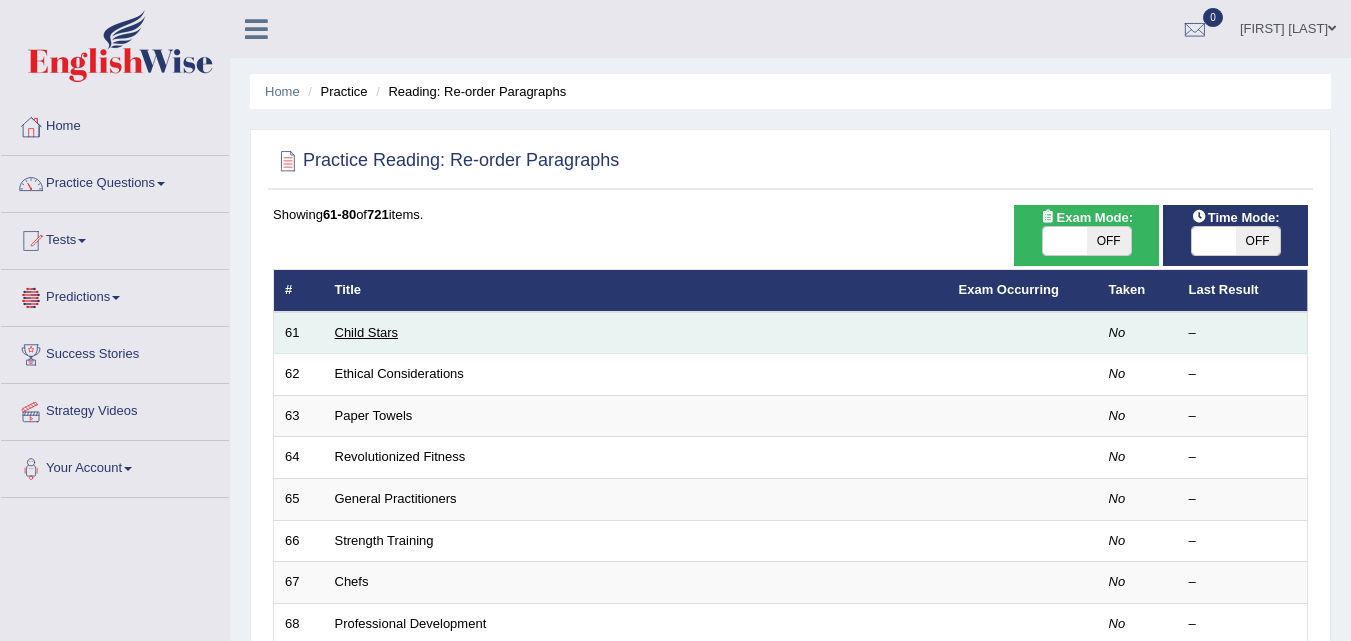 click on "Child Stars" at bounding box center (367, 332) 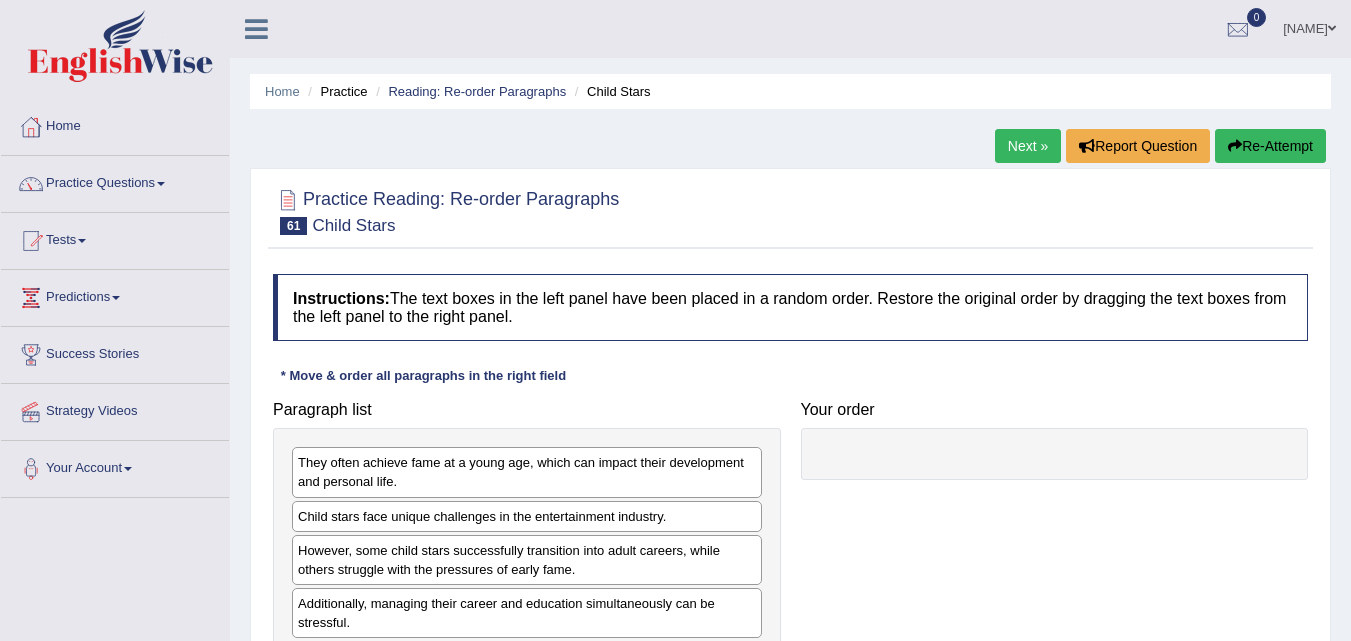 scroll, scrollTop: 400, scrollLeft: 0, axis: vertical 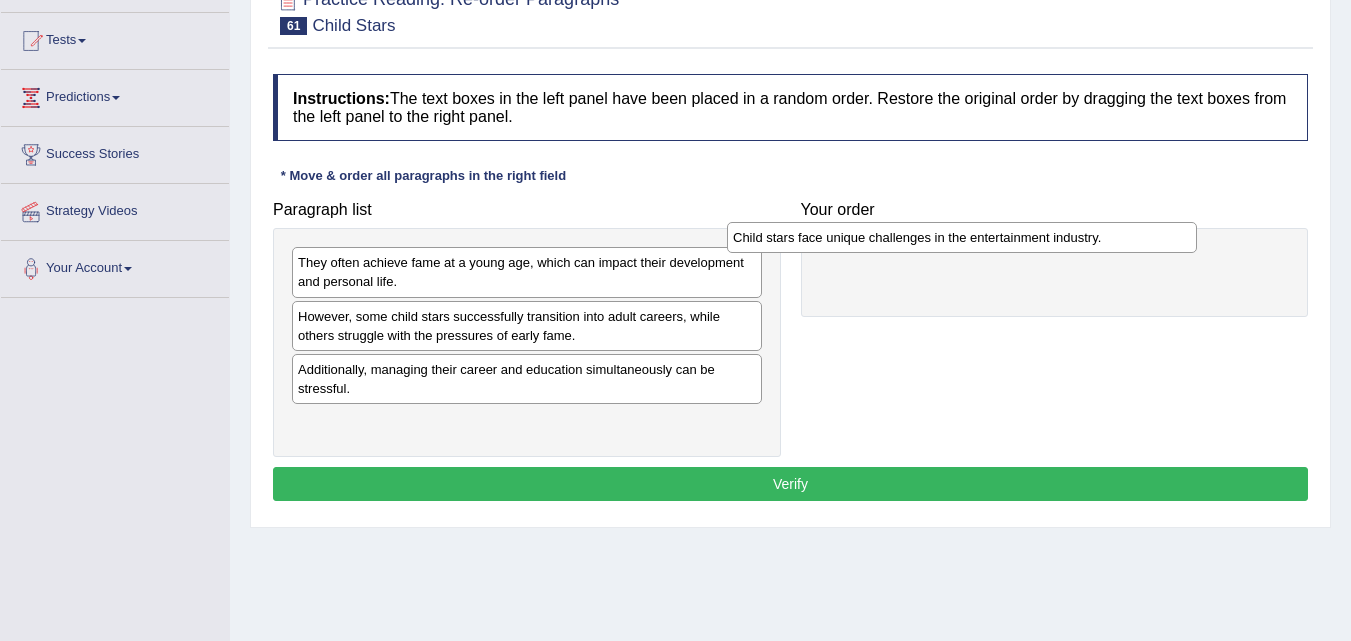 drag, startPoint x: 417, startPoint y: 315, endPoint x: 861, endPoint y: 231, distance: 451.8761 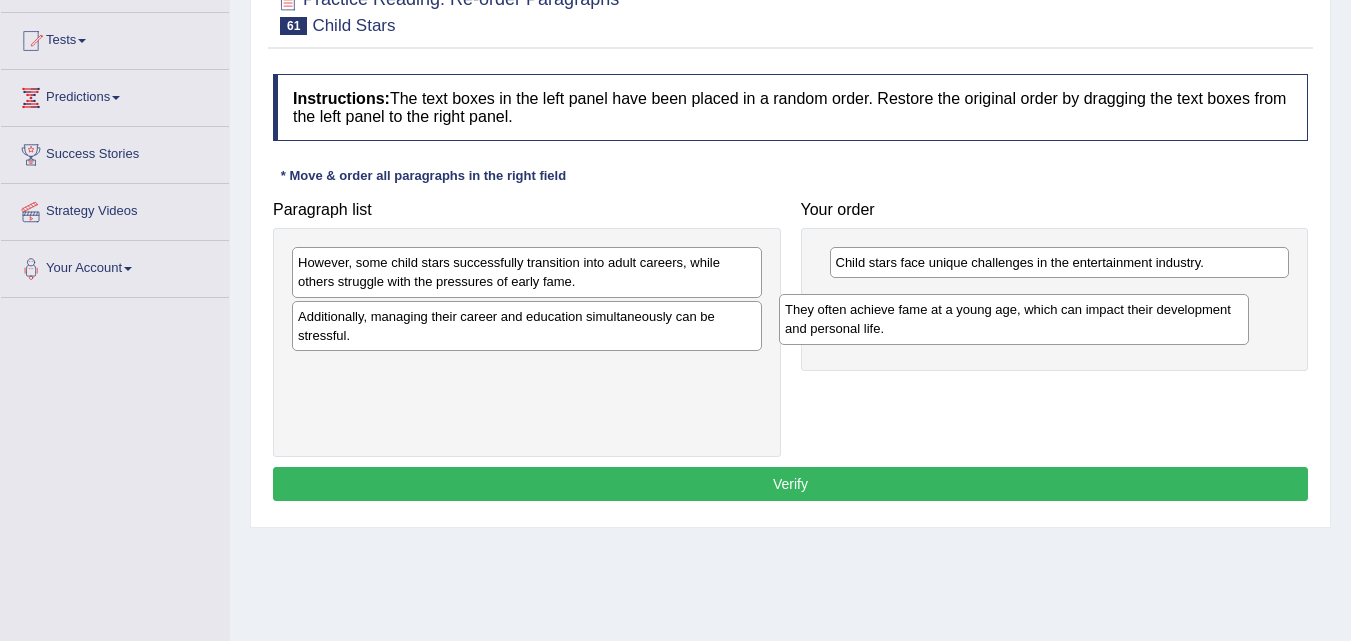 drag, startPoint x: 450, startPoint y: 287, endPoint x: 951, endPoint y: 329, distance: 502.7574 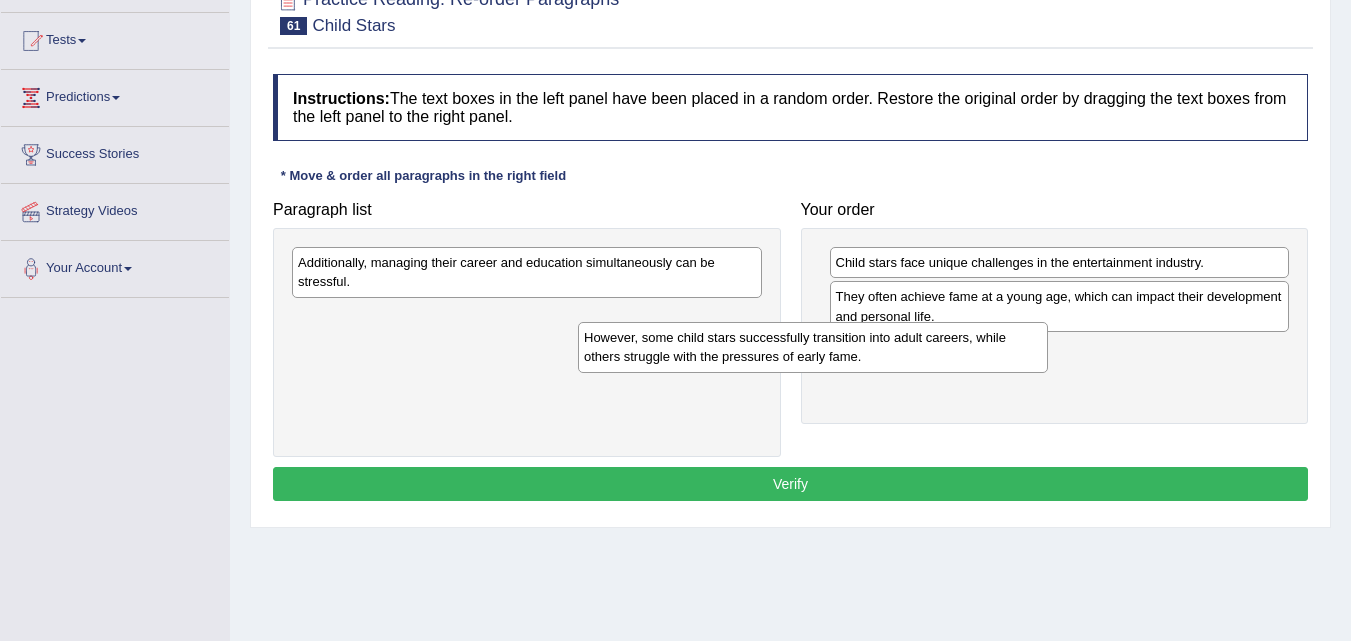 drag, startPoint x: 638, startPoint y: 278, endPoint x: 924, endPoint y: 353, distance: 295.6704 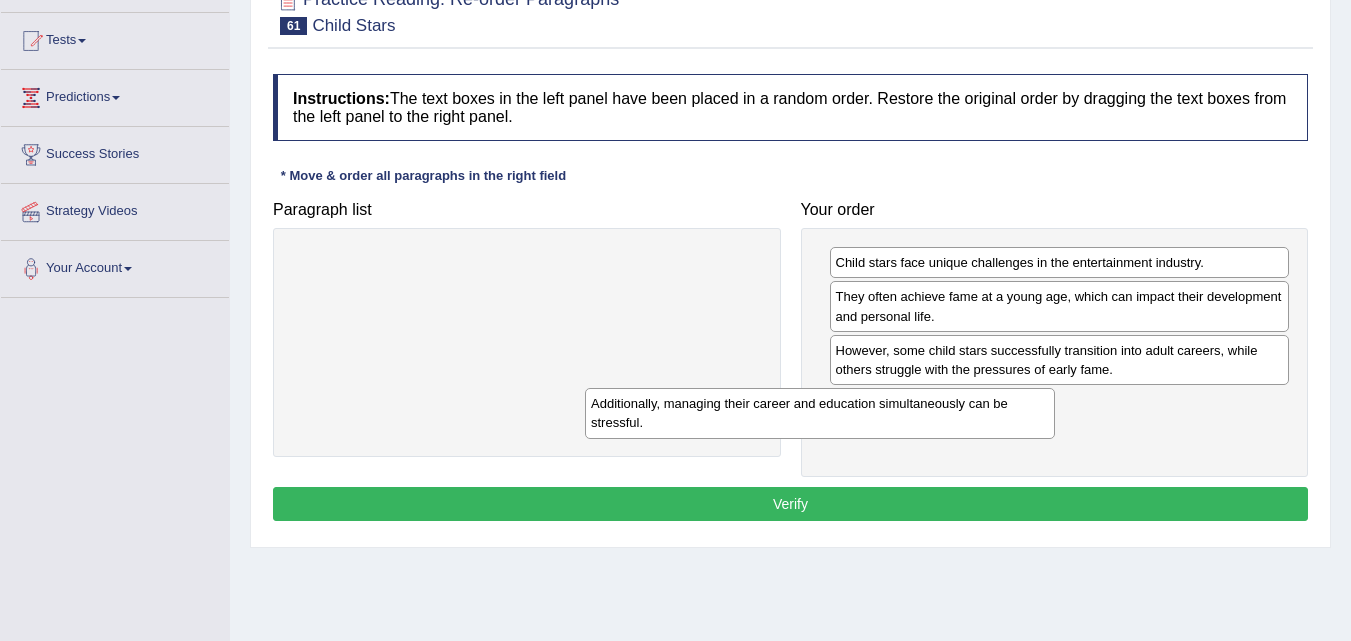 drag, startPoint x: 658, startPoint y: 277, endPoint x: 951, endPoint y: 420, distance: 326.03375 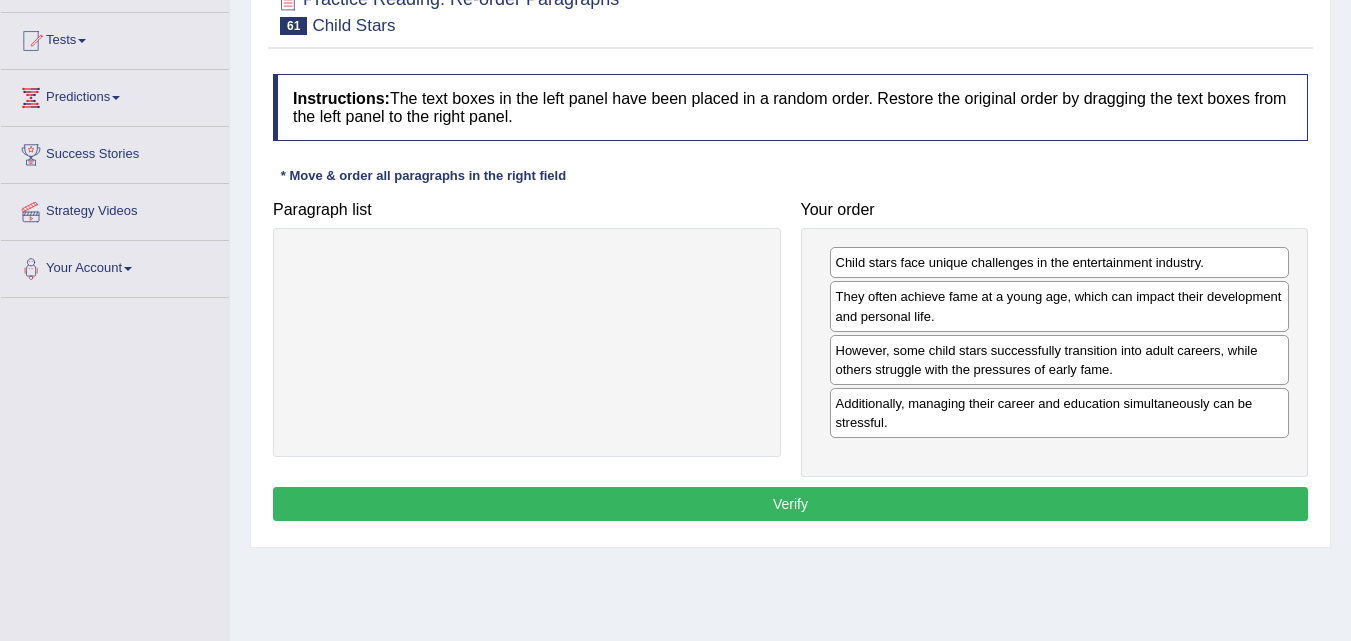click on "Verify" at bounding box center [790, 504] 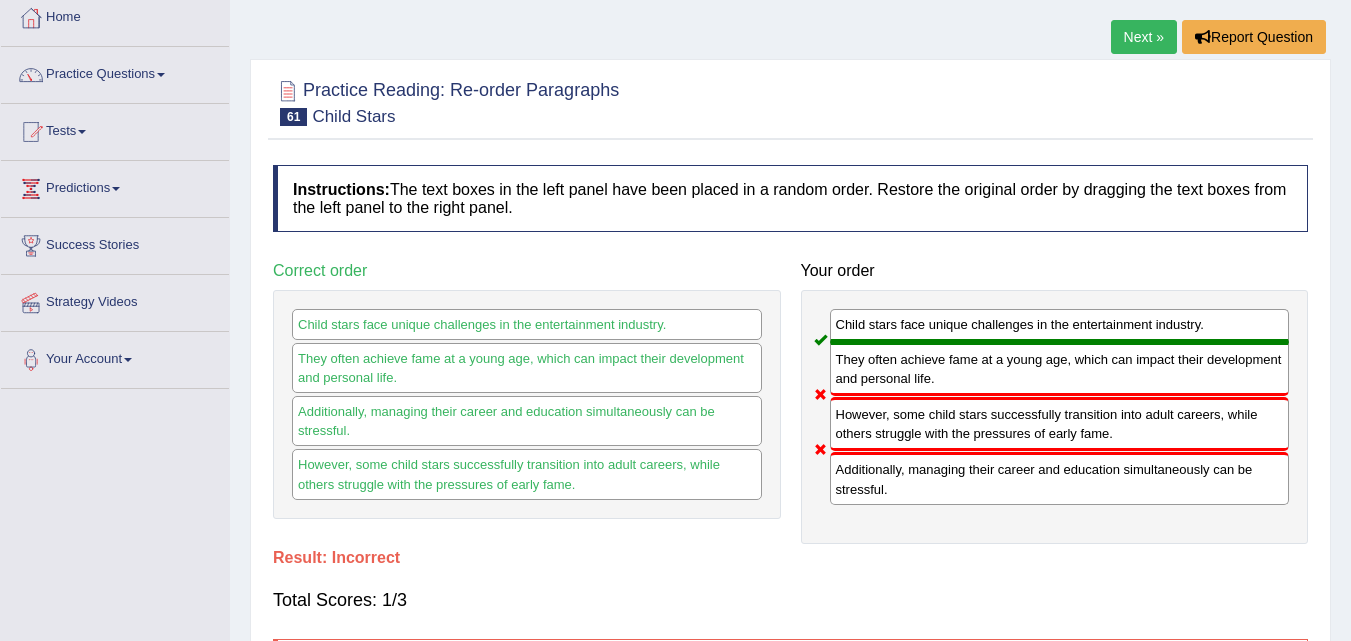 scroll, scrollTop: 0, scrollLeft: 0, axis: both 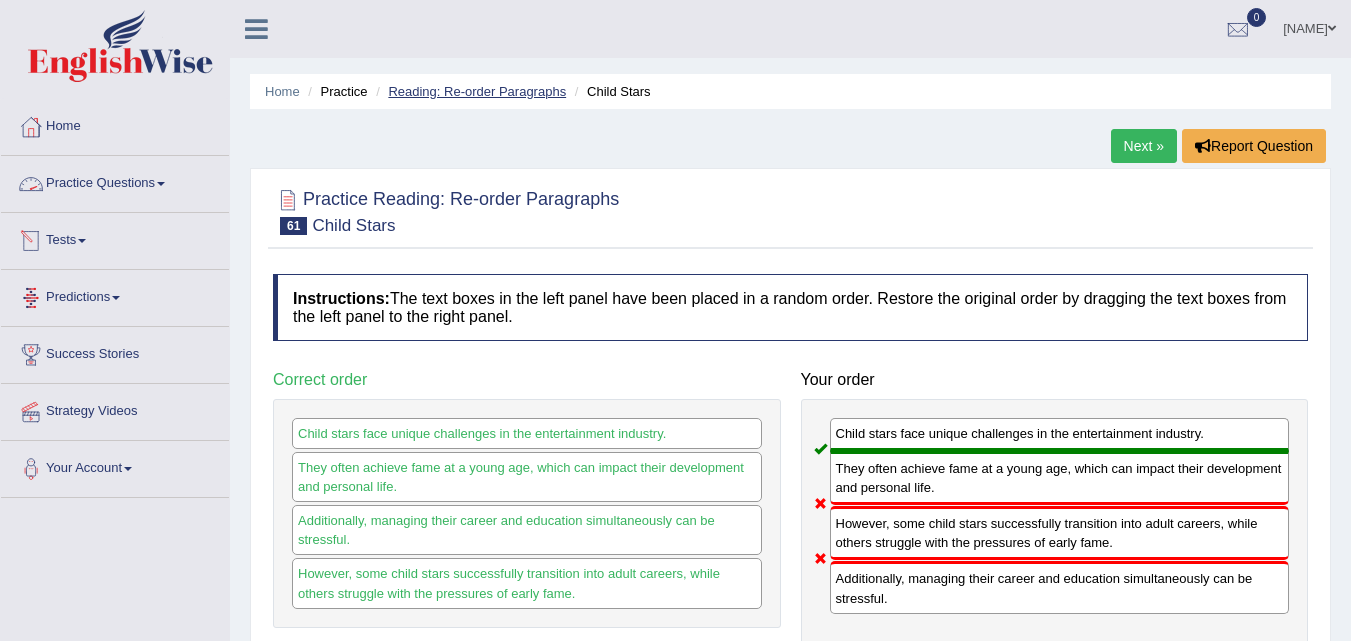 click on "Reading: Re-order Paragraphs" at bounding box center [477, 91] 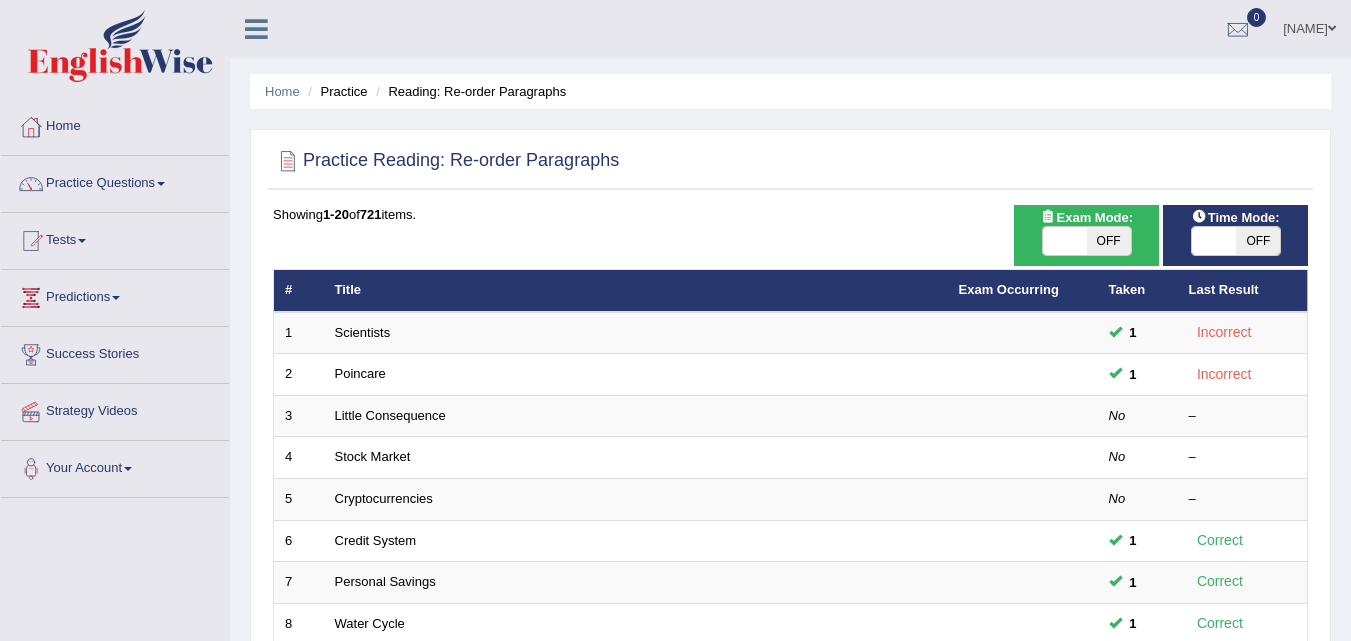 scroll, scrollTop: 300, scrollLeft: 0, axis: vertical 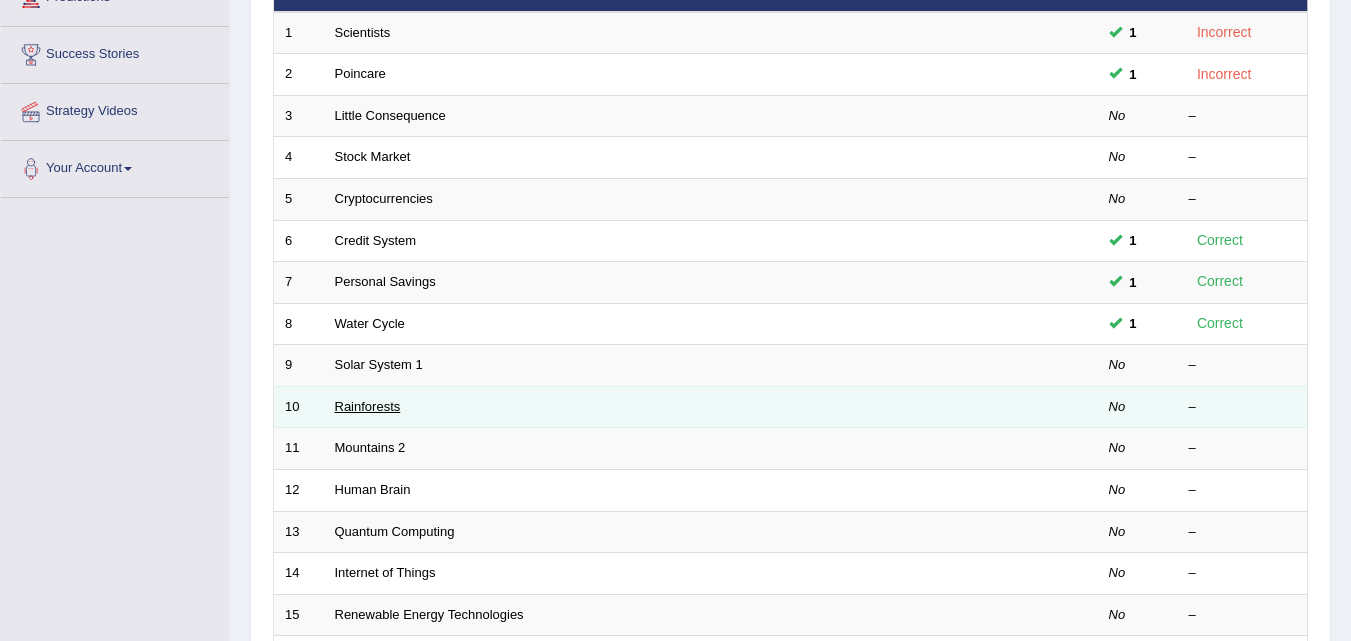 click on "Rainforests" at bounding box center (368, 406) 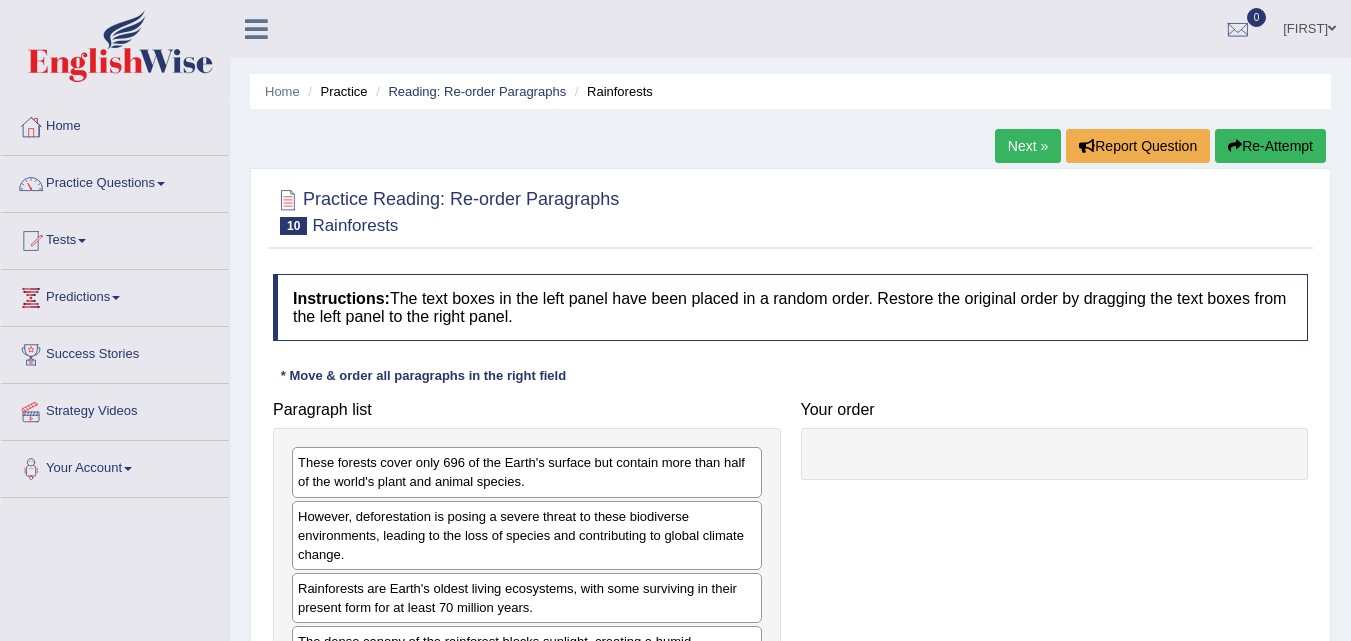 scroll, scrollTop: 409, scrollLeft: 0, axis: vertical 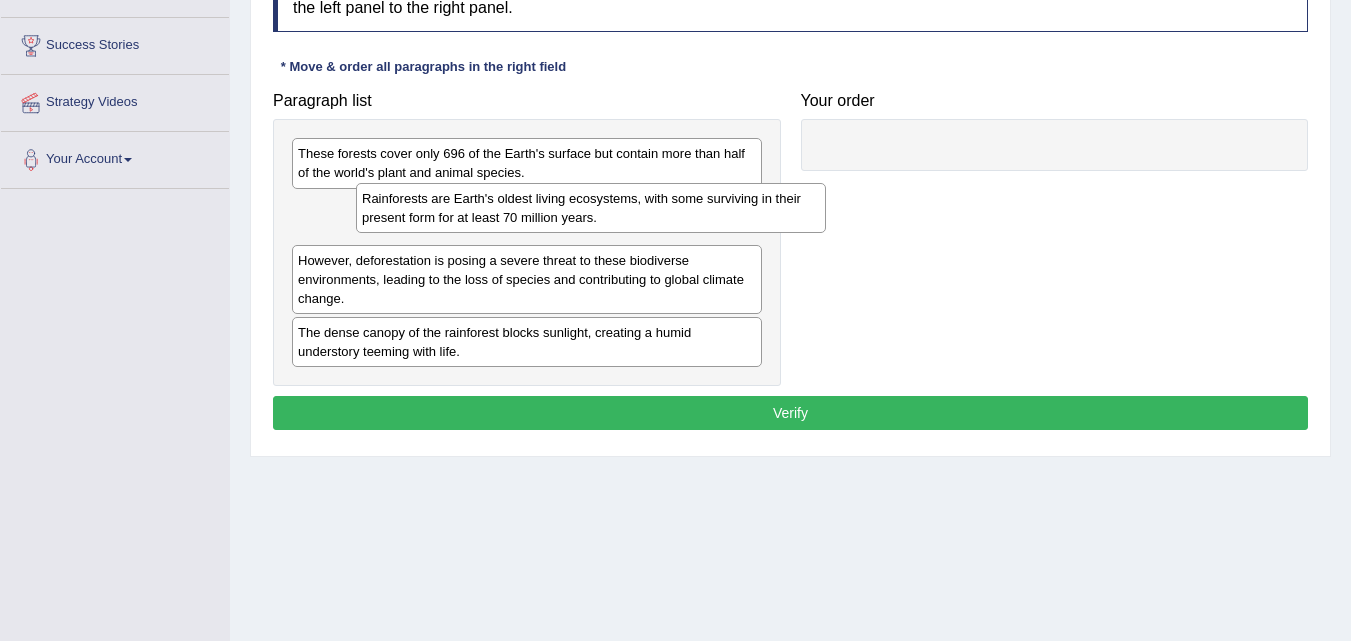 drag, startPoint x: 421, startPoint y: 300, endPoint x: 387, endPoint y: 244, distance: 65.51336 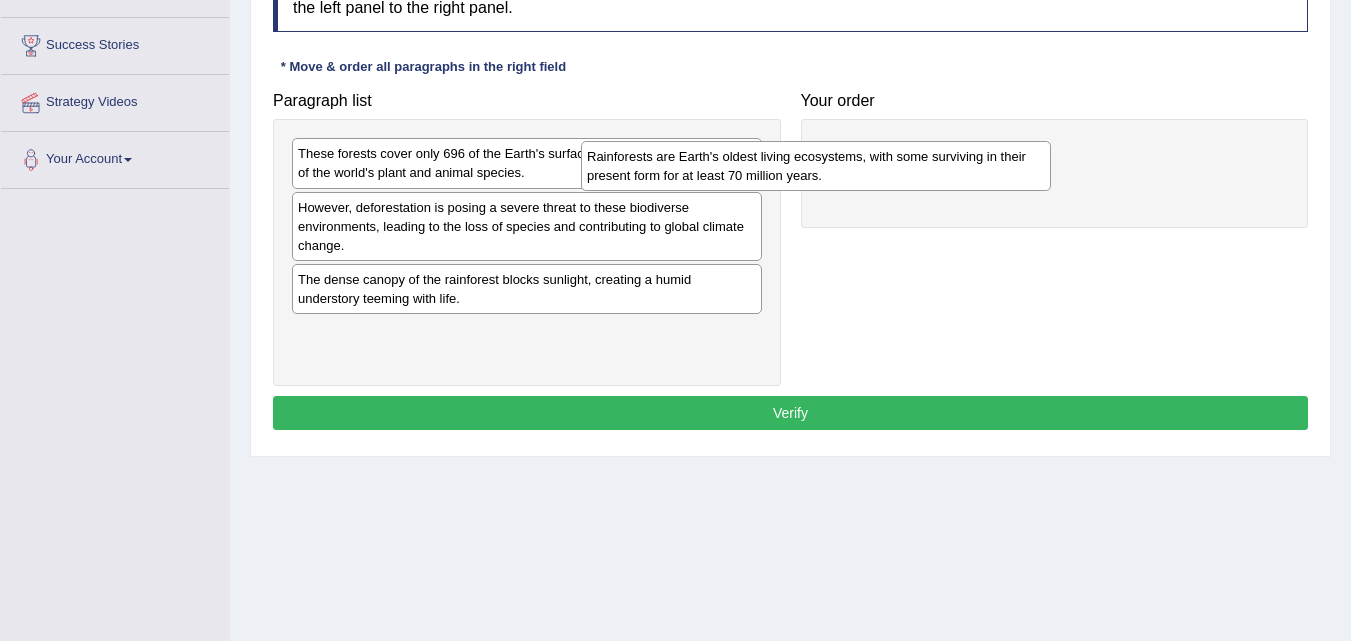 drag, startPoint x: 360, startPoint y: 219, endPoint x: 649, endPoint y: 168, distance: 293.4655 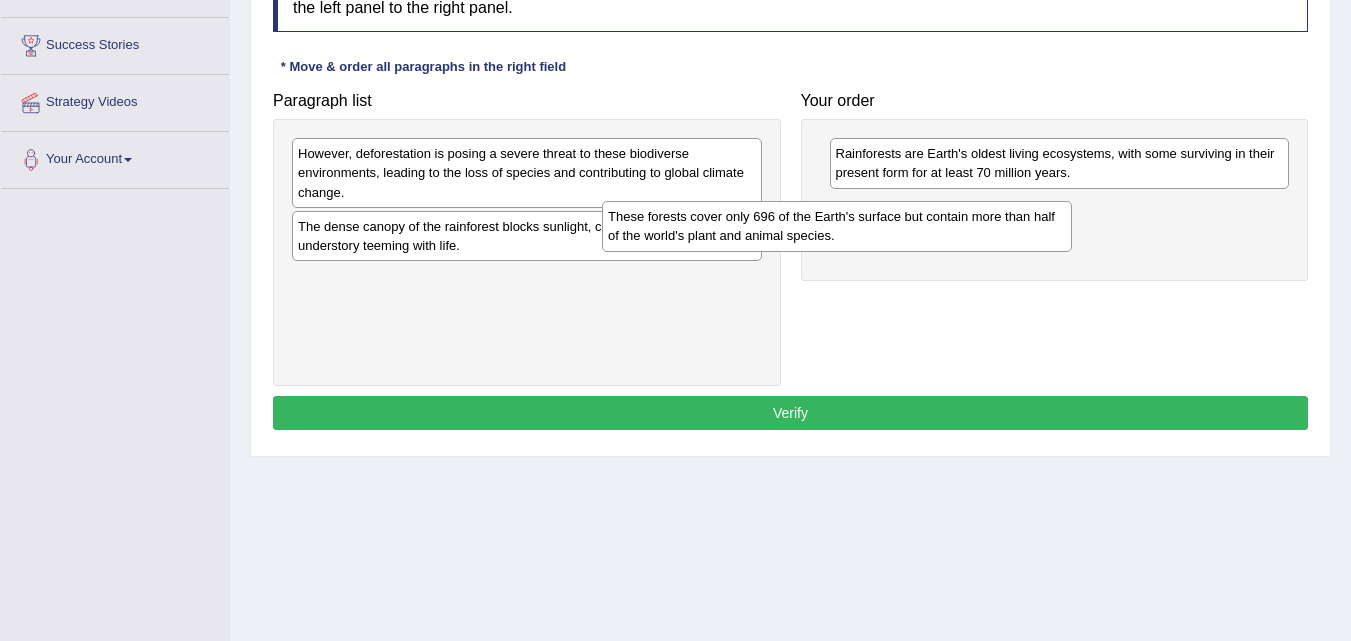 drag, startPoint x: 448, startPoint y: 177, endPoint x: 758, endPoint y: 240, distance: 316.33685 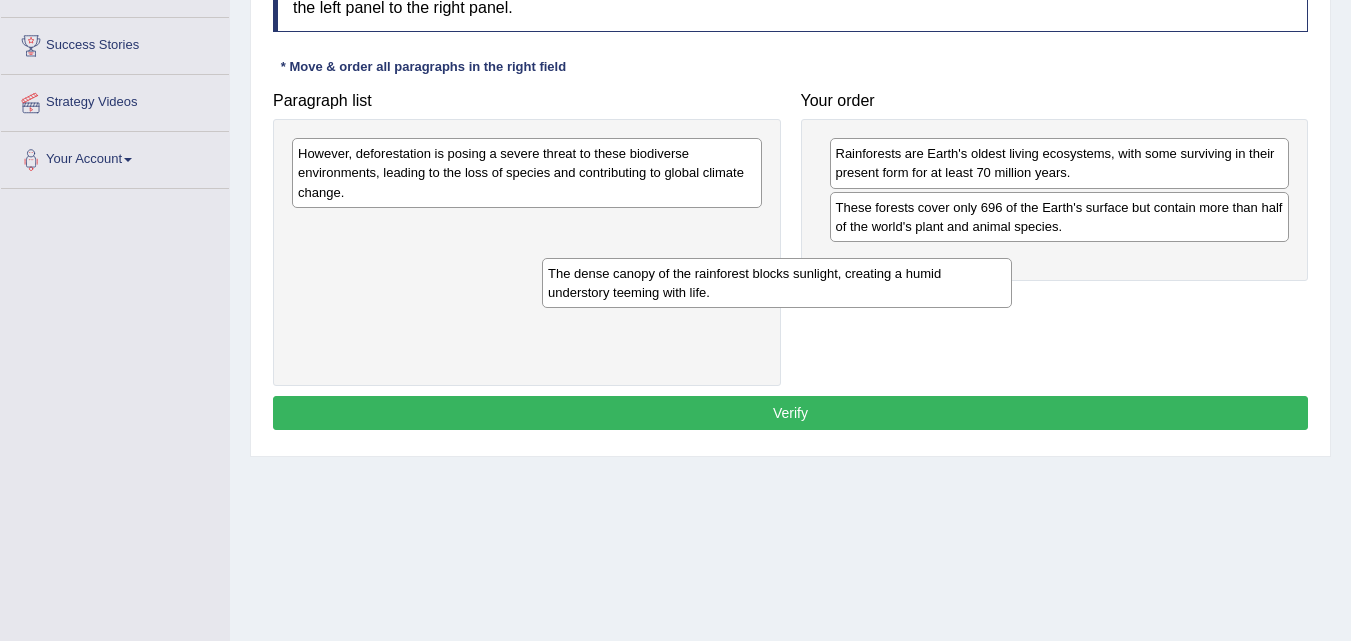 drag, startPoint x: 493, startPoint y: 247, endPoint x: 745, endPoint y: 293, distance: 256.164 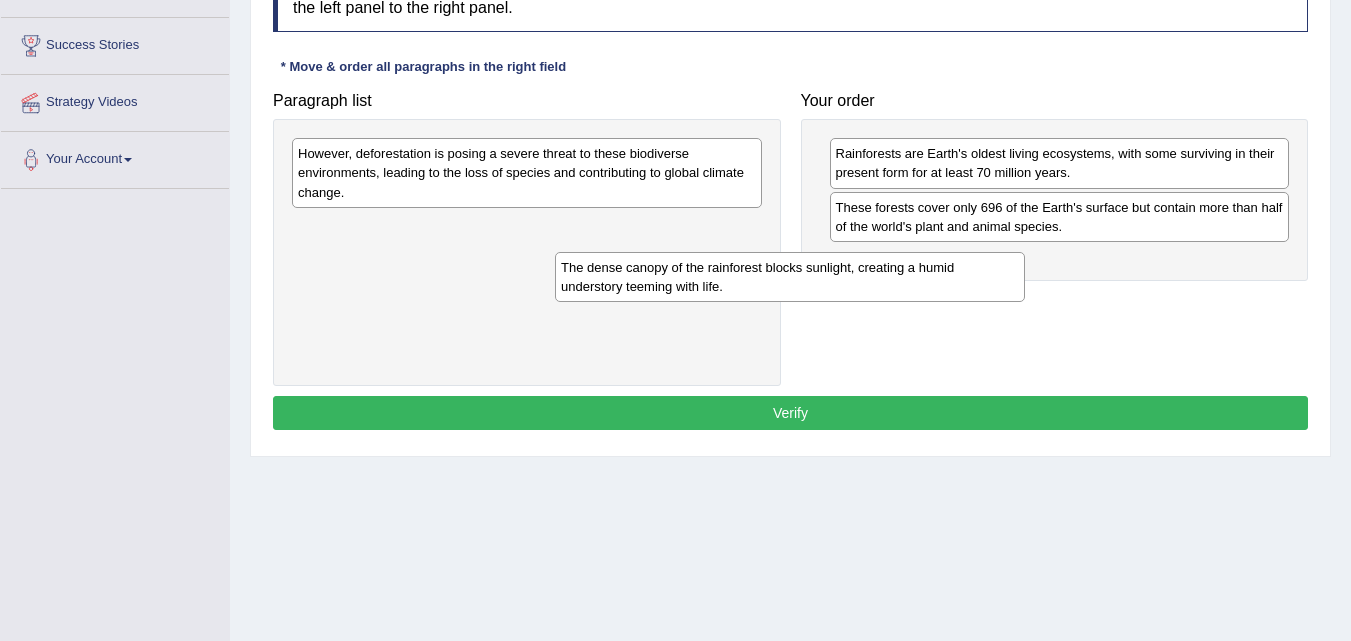 drag, startPoint x: 369, startPoint y: 228, endPoint x: 632, endPoint y: 269, distance: 266.17664 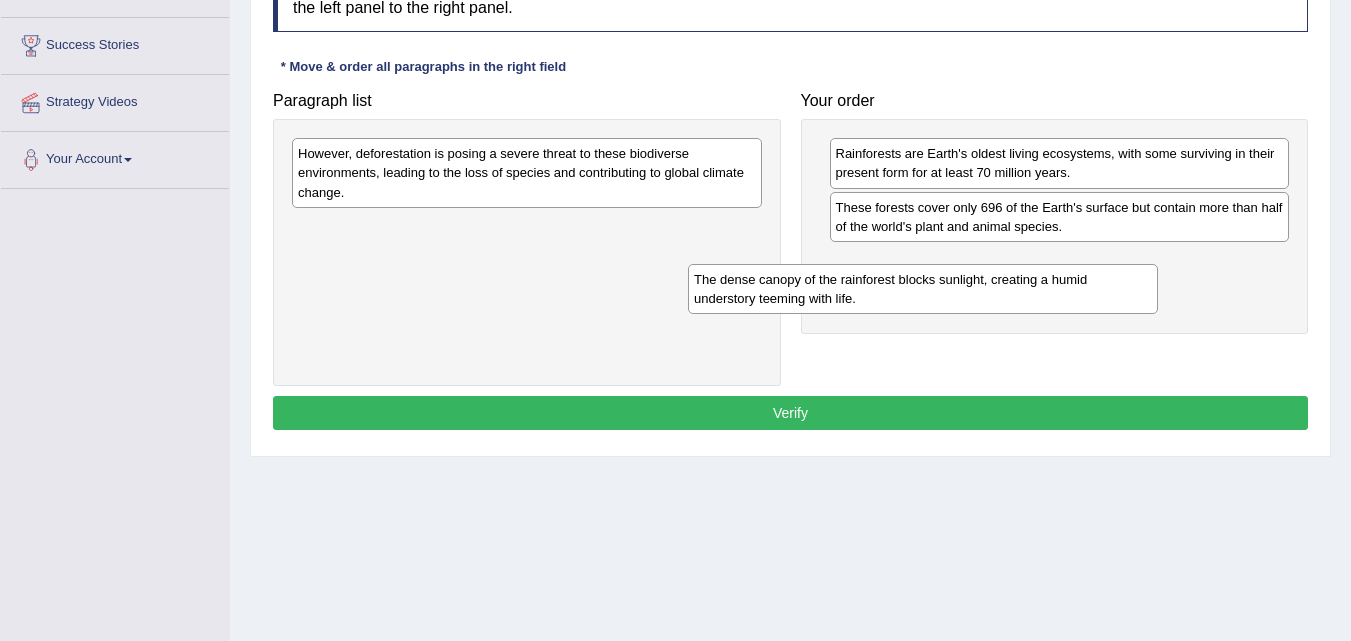 drag, startPoint x: 343, startPoint y: 252, endPoint x: 739, endPoint y: 305, distance: 399.53098 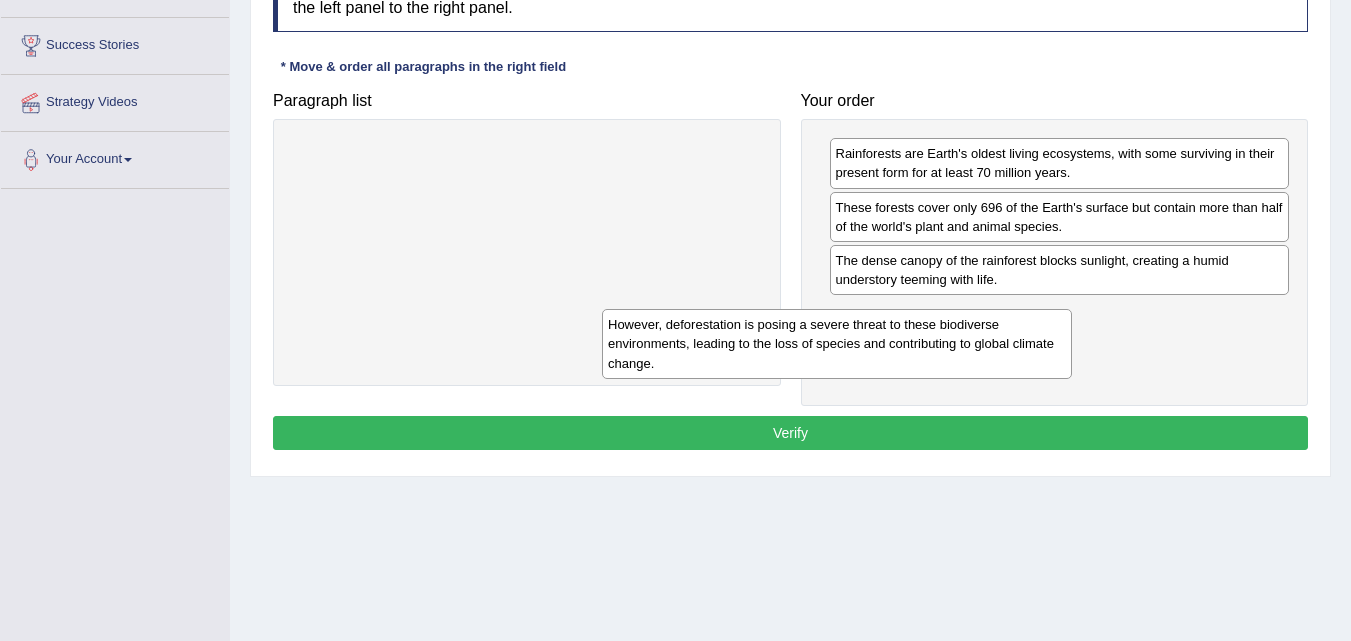 drag, startPoint x: 475, startPoint y: 200, endPoint x: 785, endPoint y: 371, distance: 354.0353 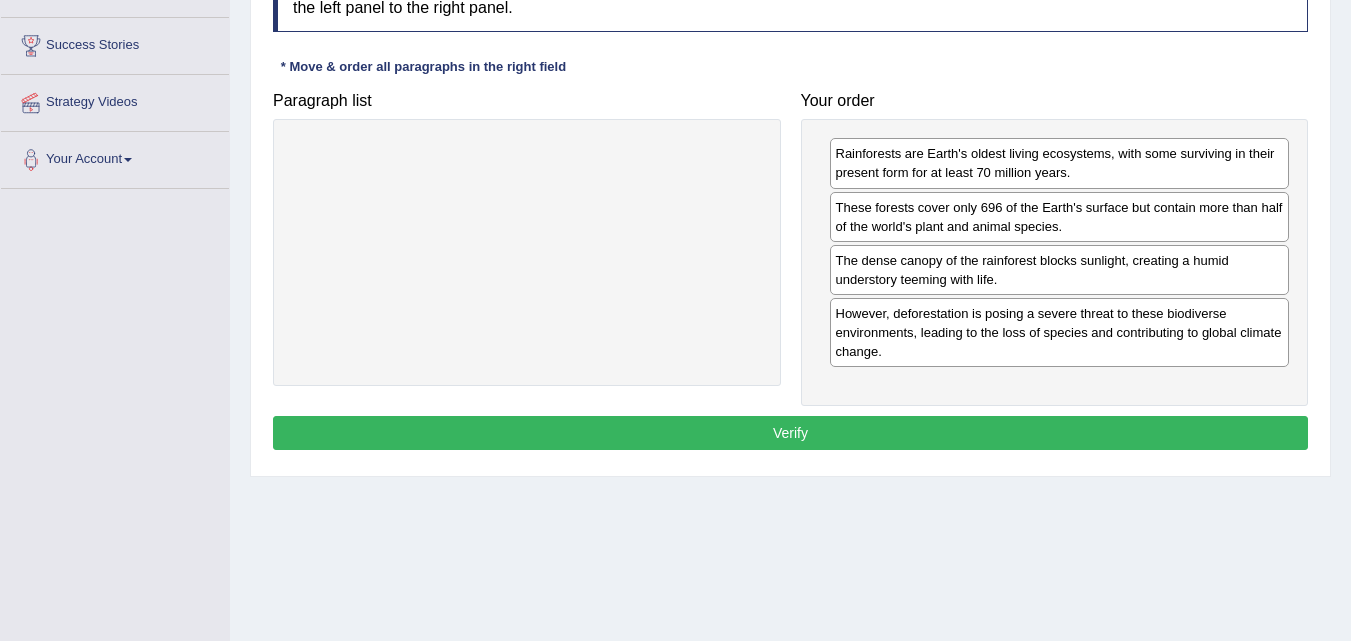 click on "Verify" at bounding box center [790, 433] 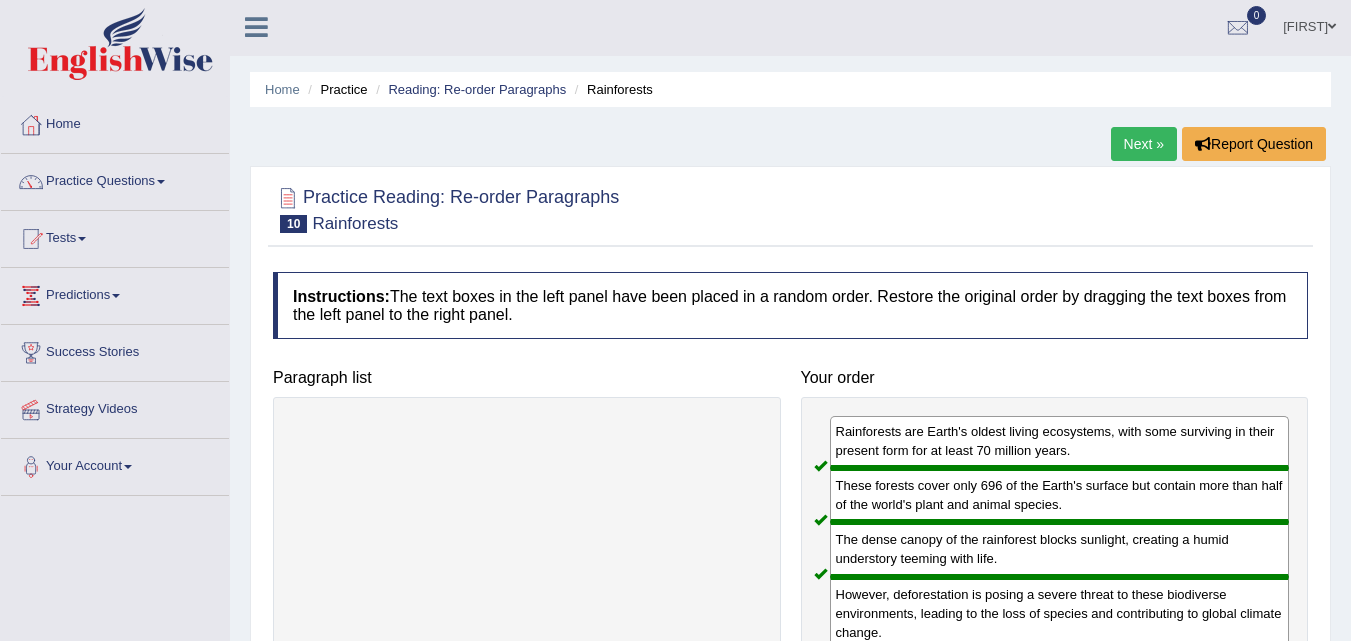 scroll, scrollTop: 0, scrollLeft: 0, axis: both 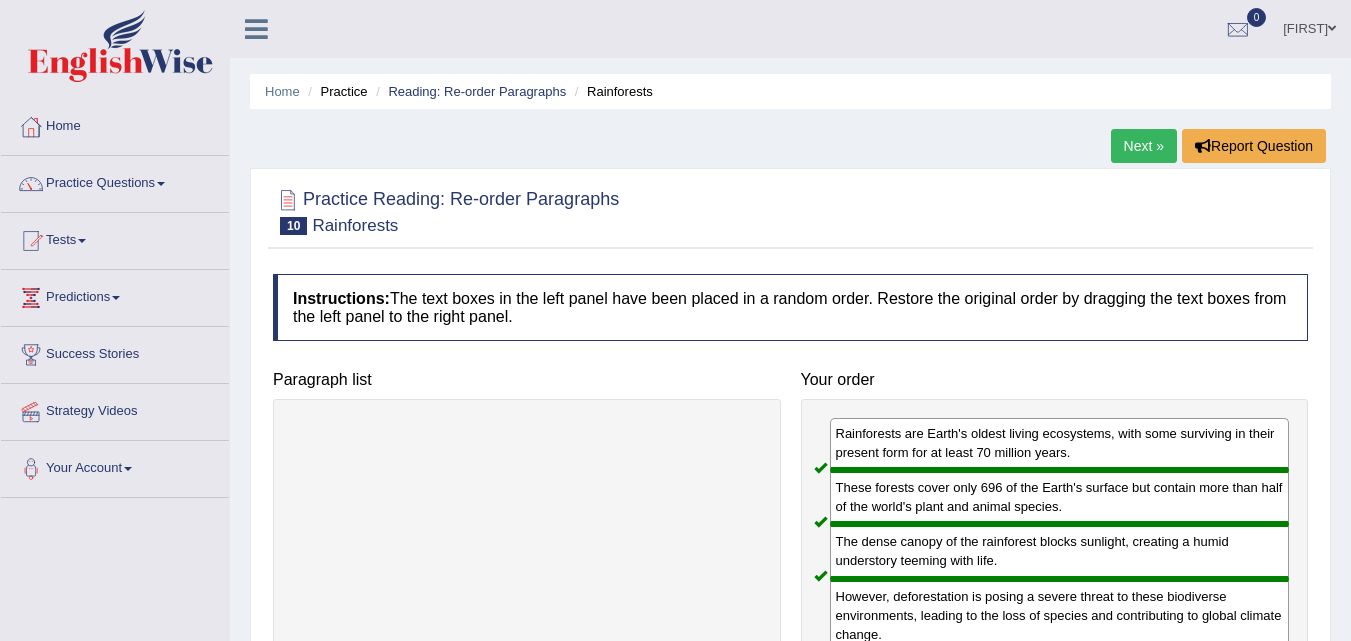 click on "Next »" at bounding box center (1144, 146) 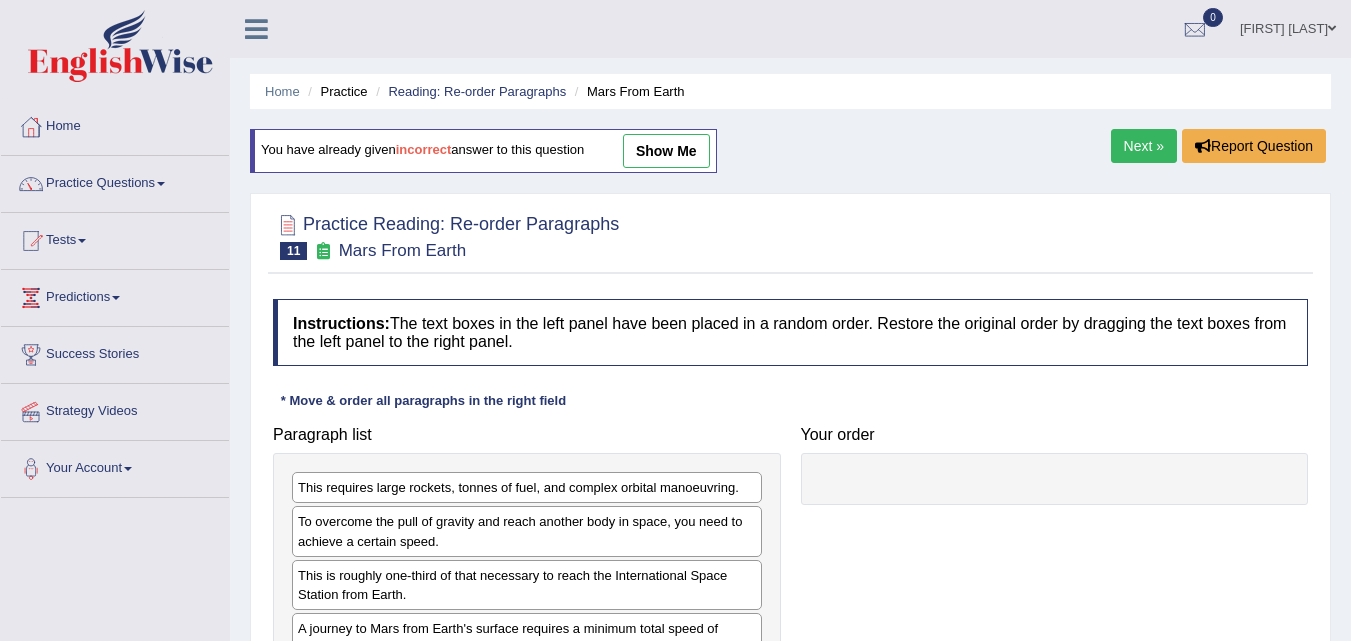 scroll, scrollTop: 1, scrollLeft: 0, axis: vertical 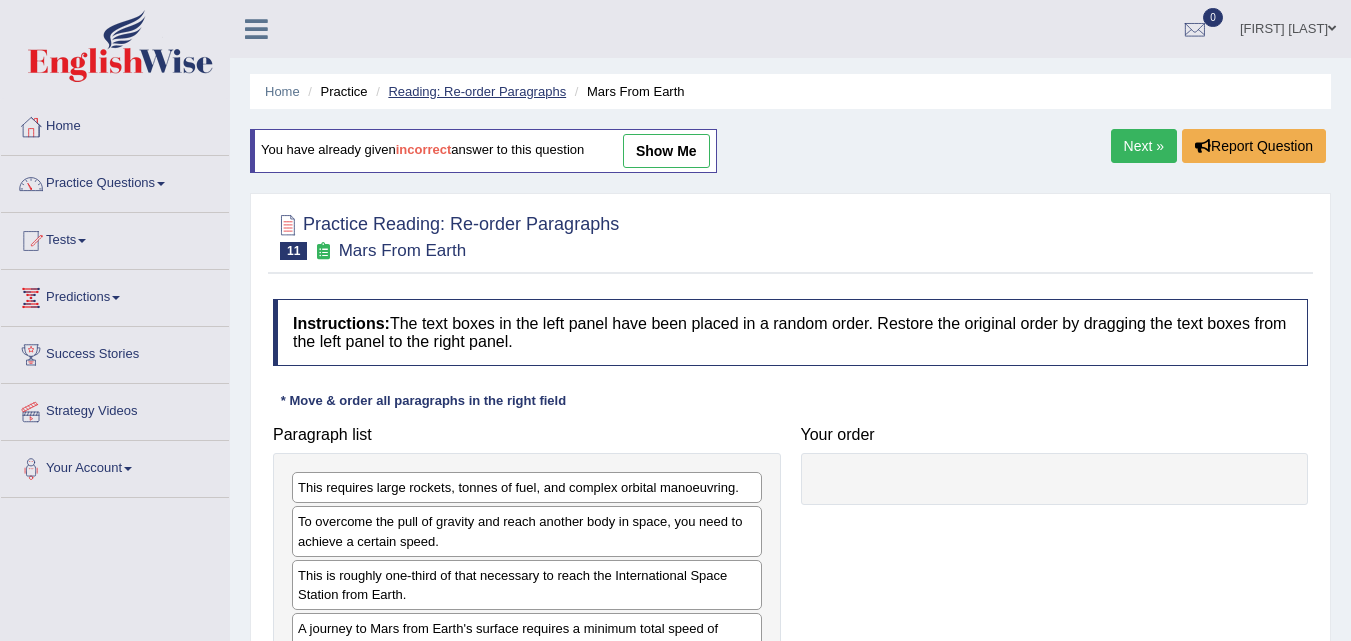 click on "Reading: Re-order Paragraphs" at bounding box center [477, 91] 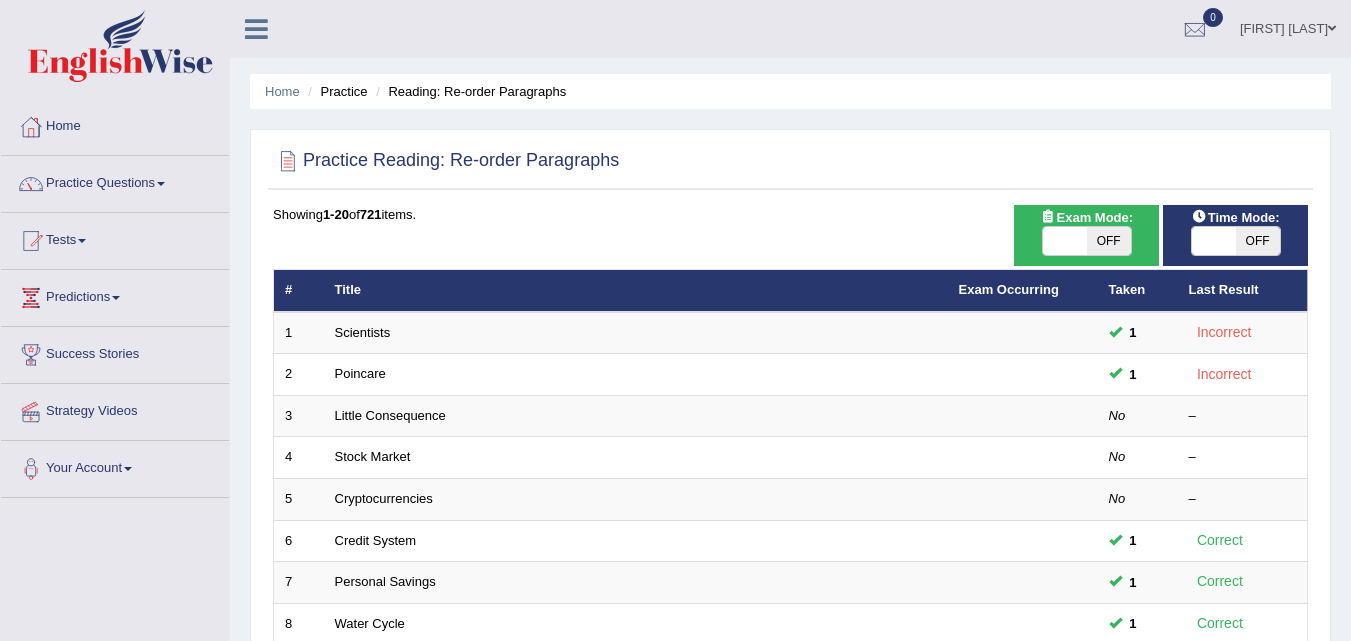 scroll, scrollTop: 600, scrollLeft: 0, axis: vertical 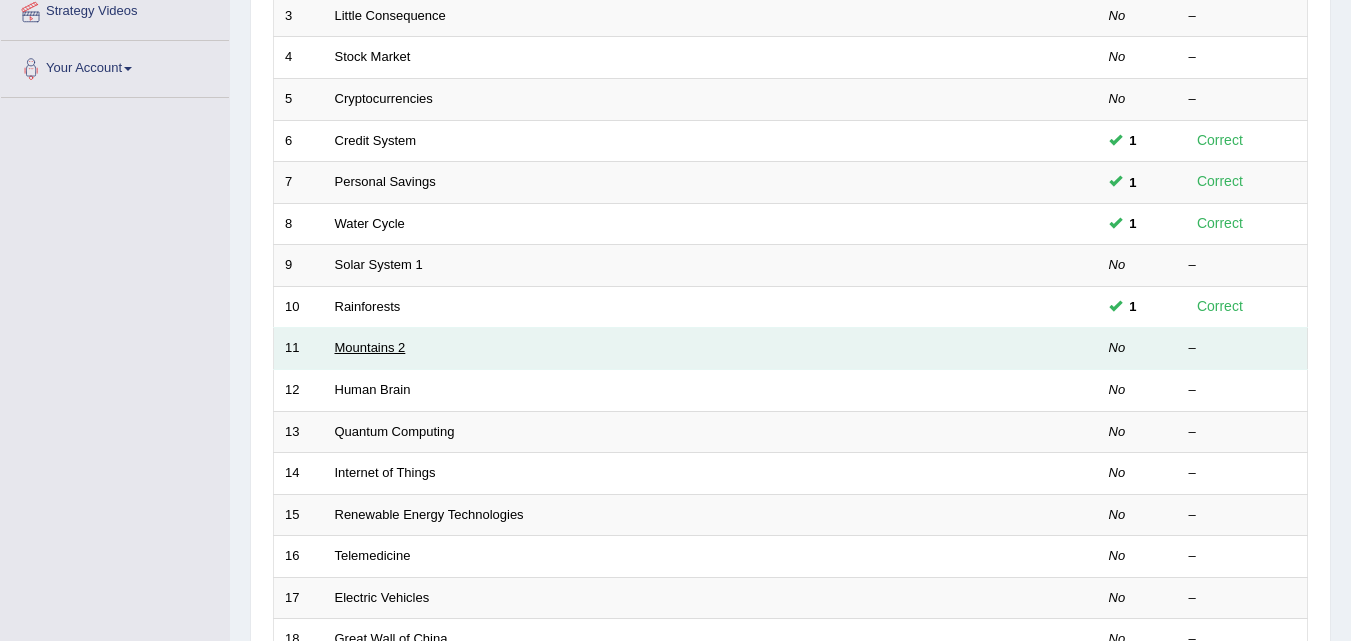 click on "Mountains 2" at bounding box center [370, 347] 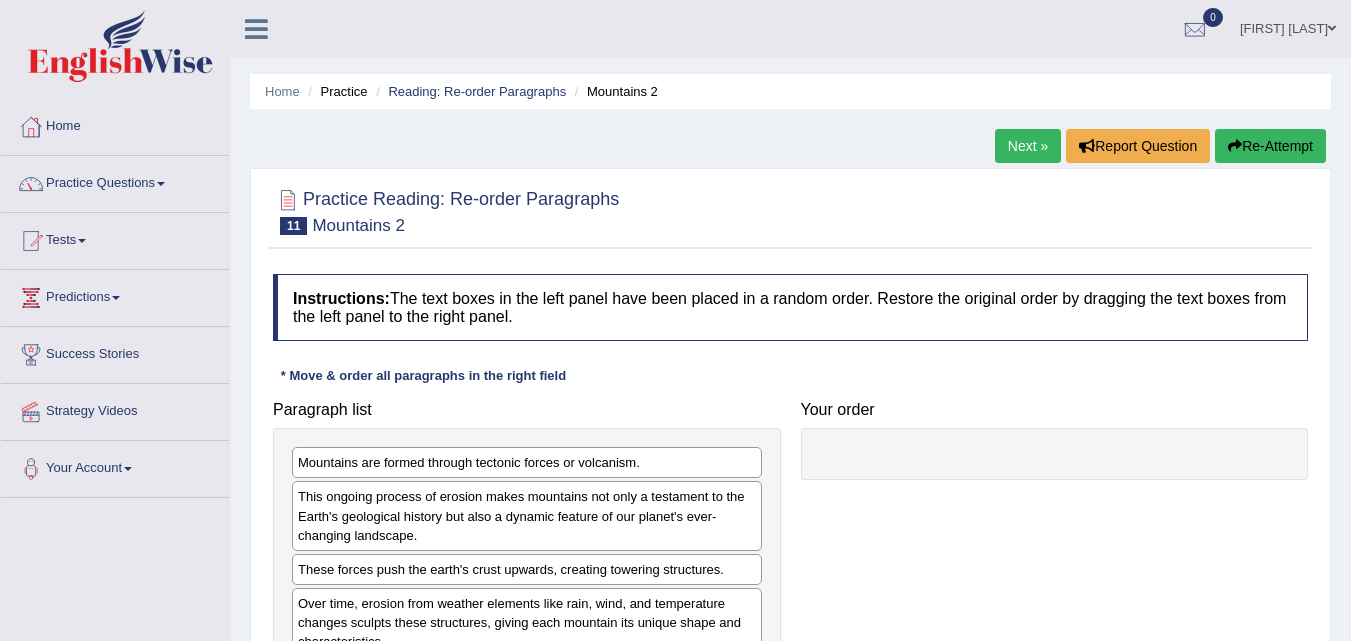 scroll, scrollTop: 0, scrollLeft: 0, axis: both 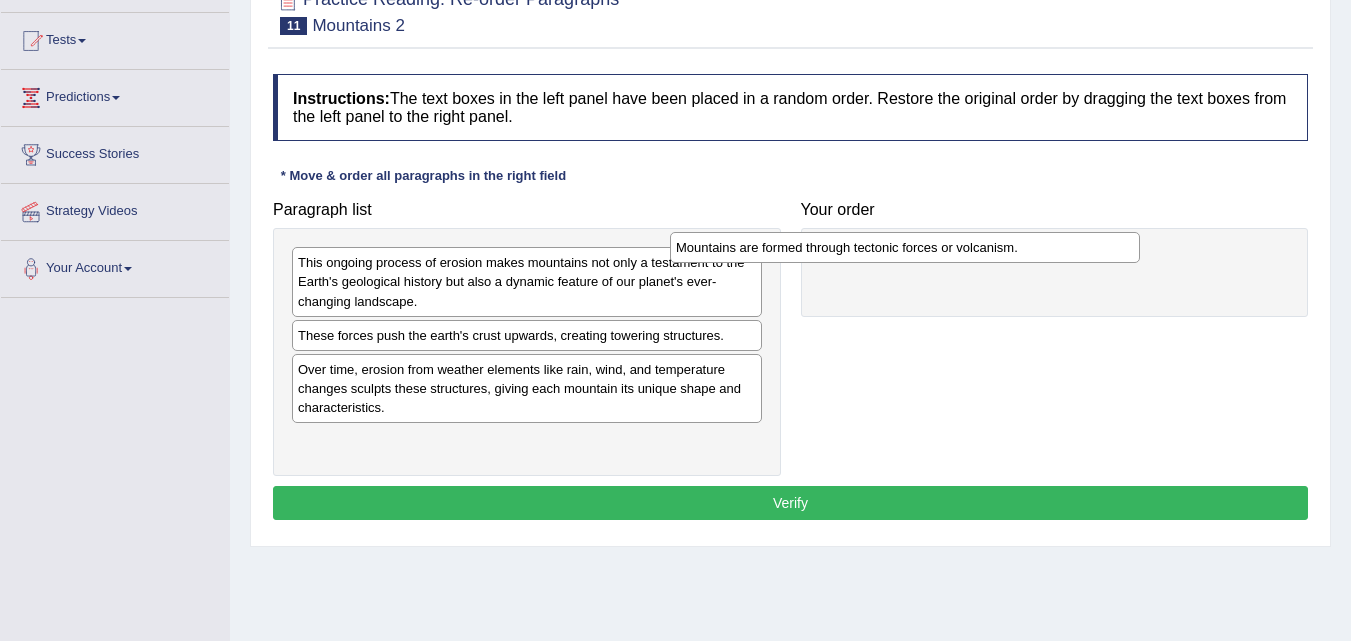 drag, startPoint x: 533, startPoint y: 260, endPoint x: 918, endPoint y: 245, distance: 385.29208 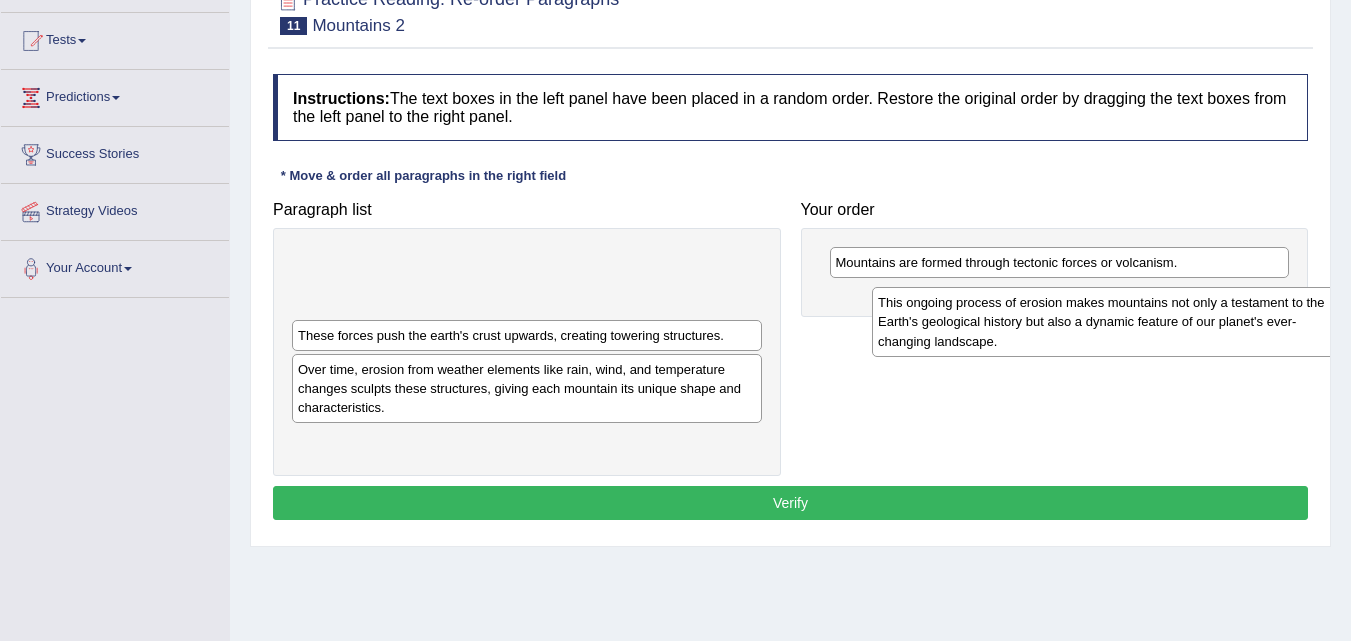 drag, startPoint x: 642, startPoint y: 284, endPoint x: 1192, endPoint y: 317, distance: 550.98914 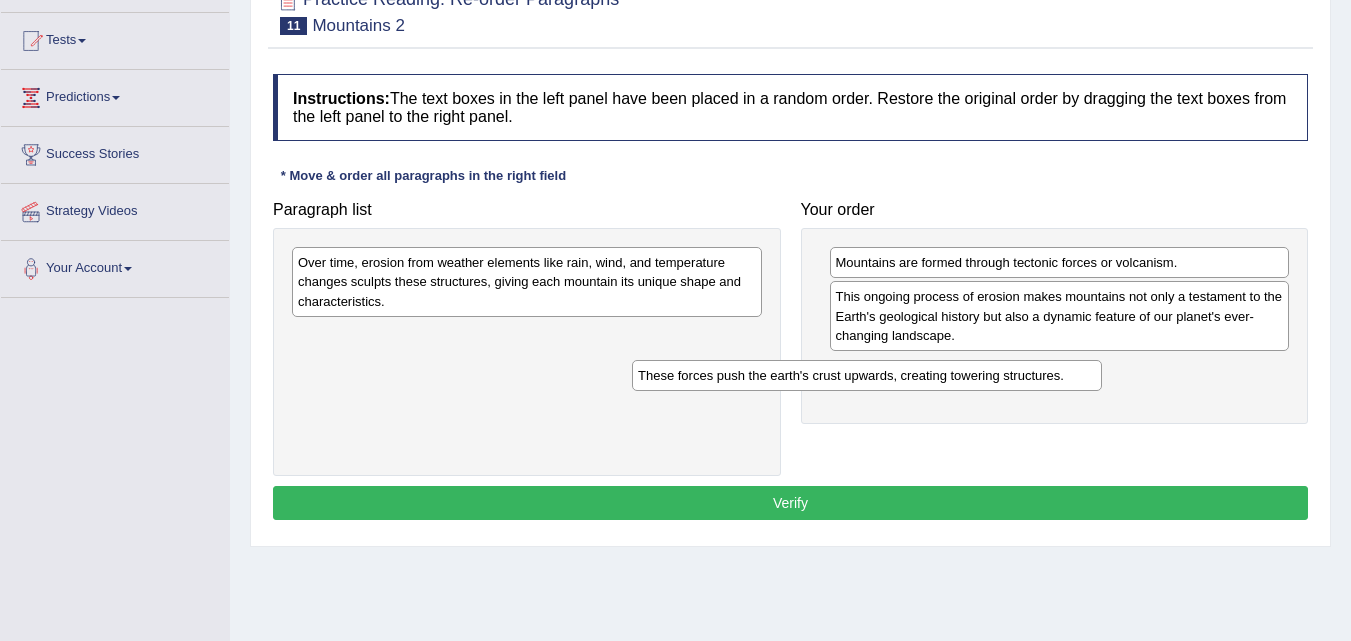 drag, startPoint x: 628, startPoint y: 273, endPoint x: 989, endPoint y: 389, distance: 379.17938 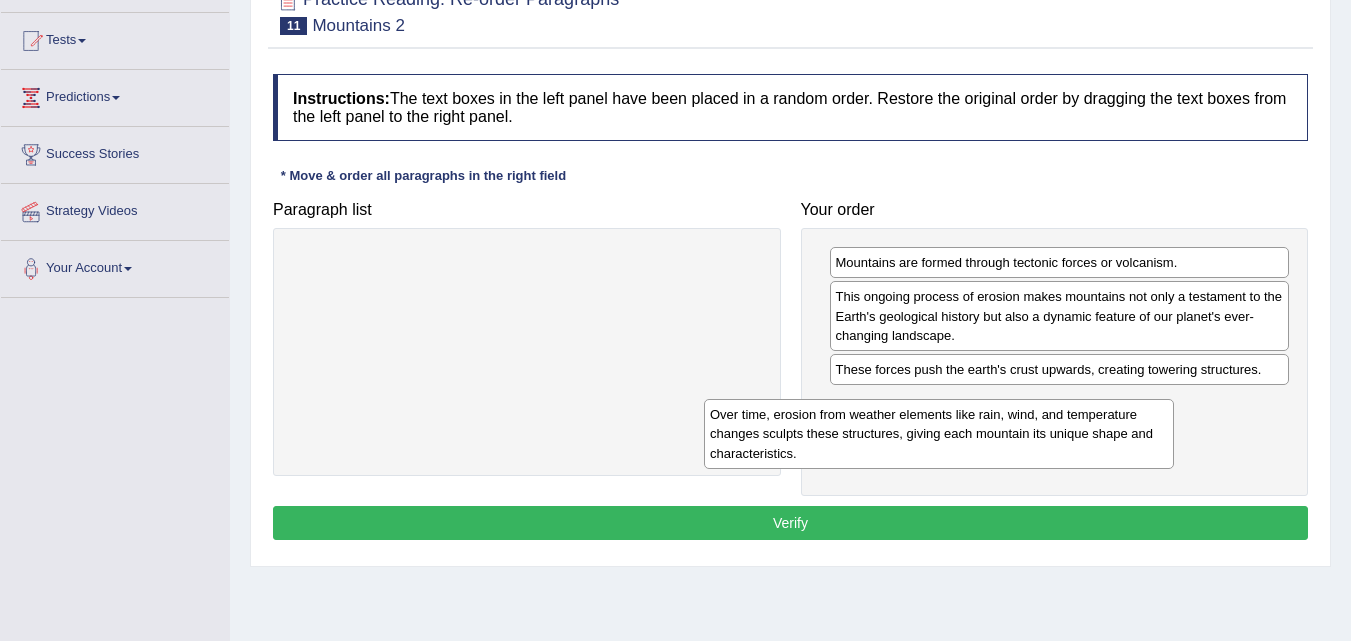 drag, startPoint x: 654, startPoint y: 306, endPoint x: 1075, endPoint y: 458, distance: 447.59915 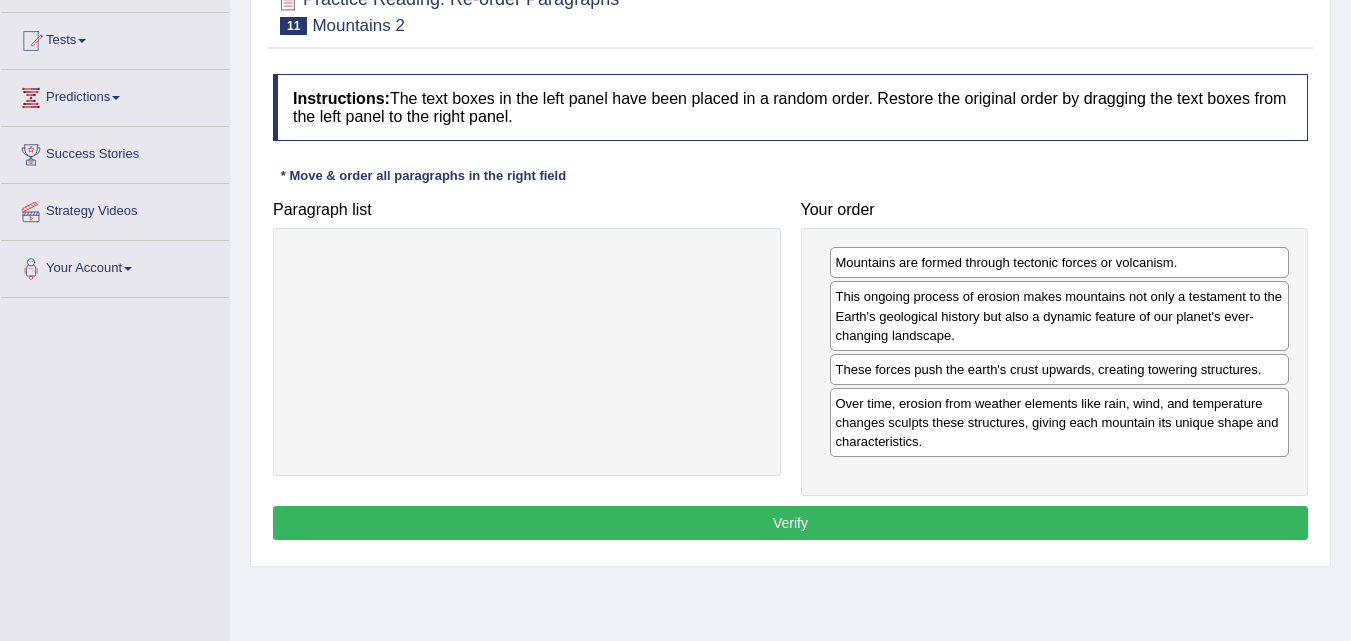click on "Verify" at bounding box center (790, 523) 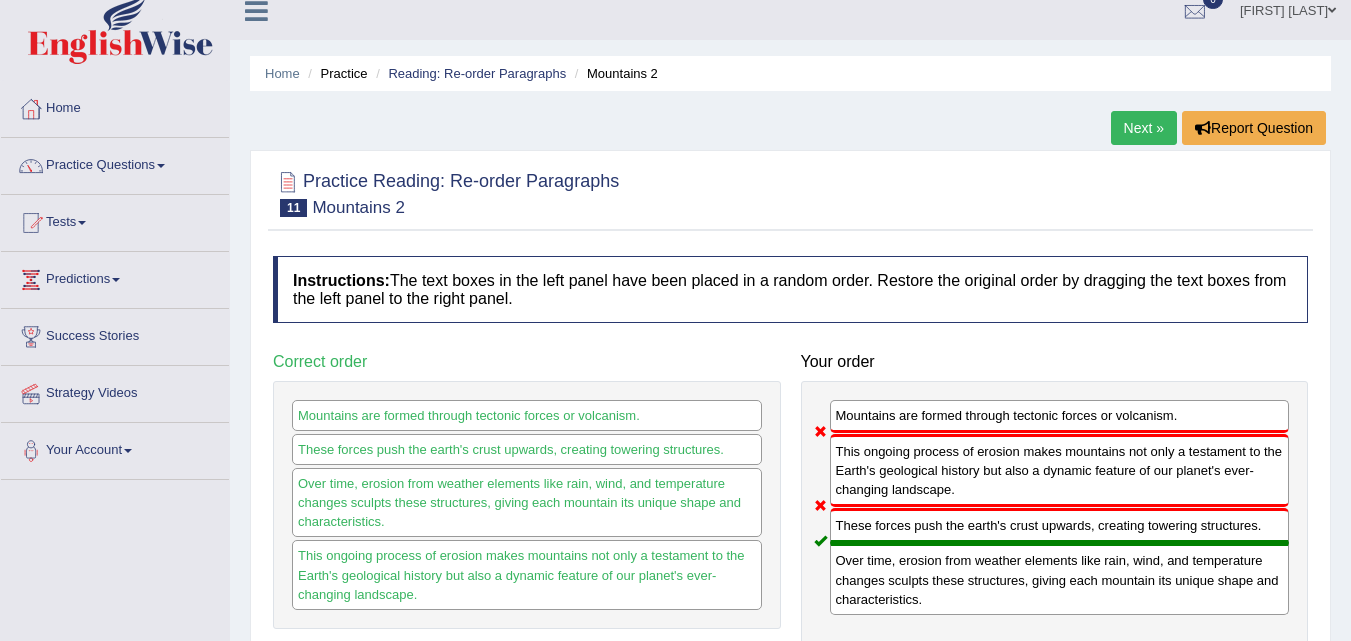 scroll, scrollTop: 0, scrollLeft: 0, axis: both 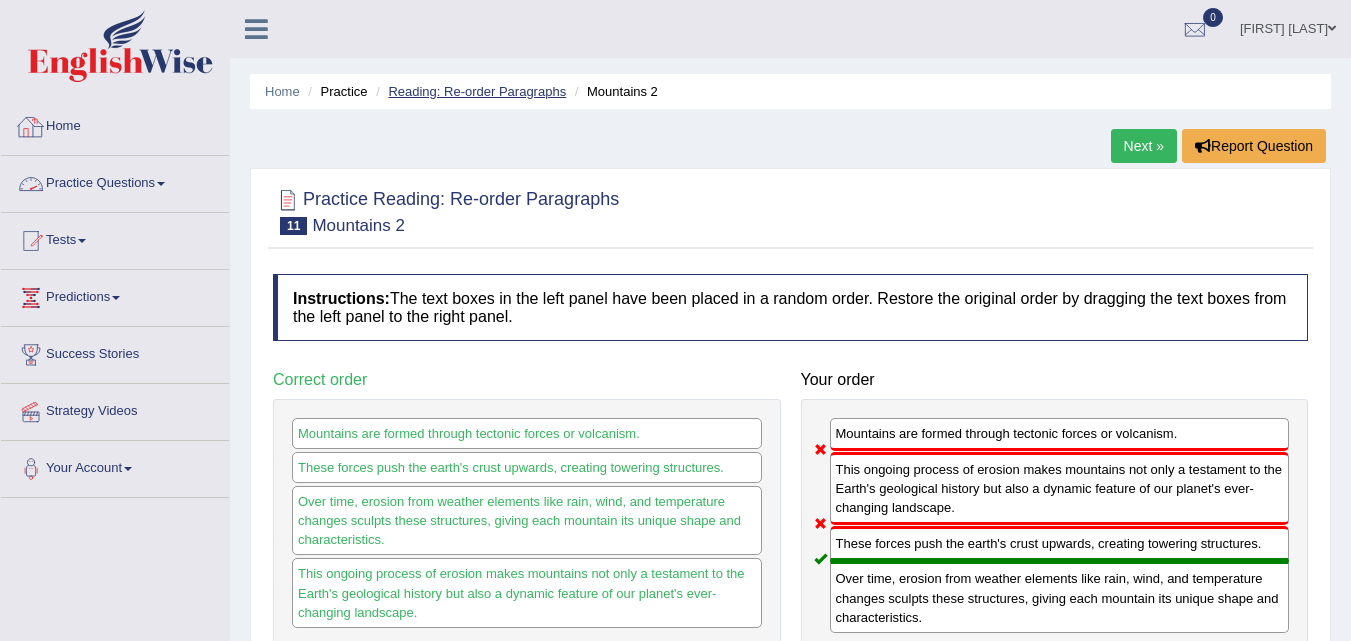click on "Reading: Re-order Paragraphs" at bounding box center (477, 91) 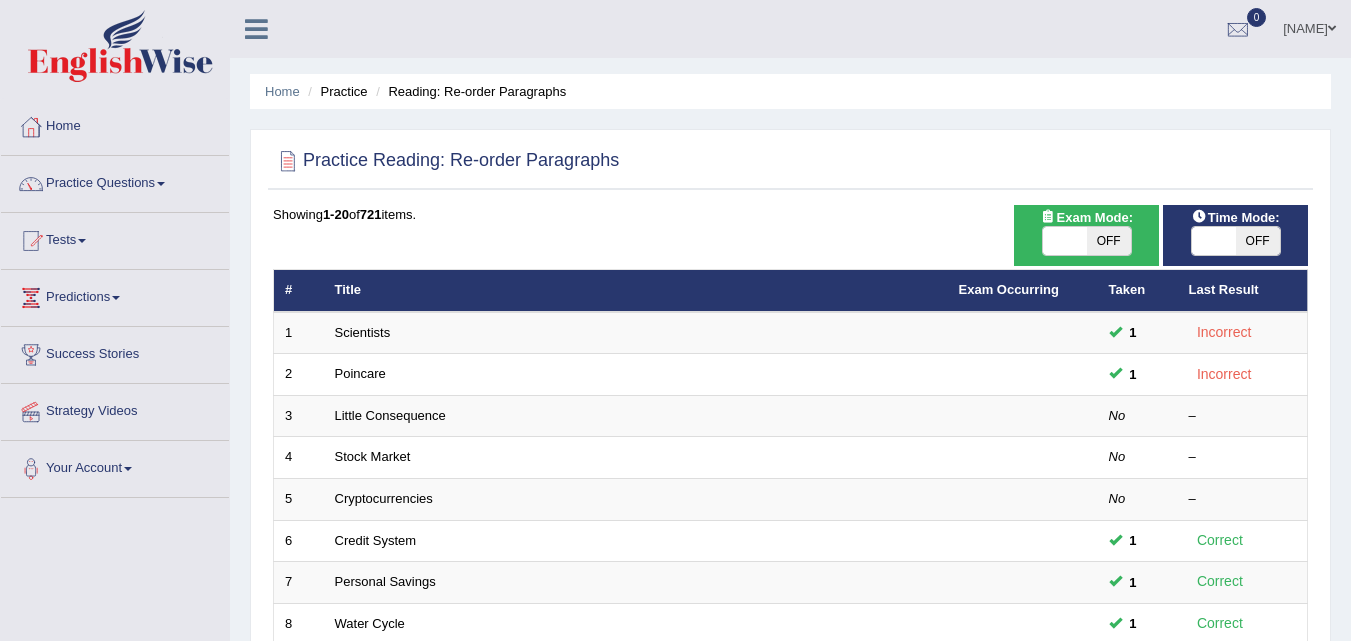 scroll, scrollTop: 400, scrollLeft: 0, axis: vertical 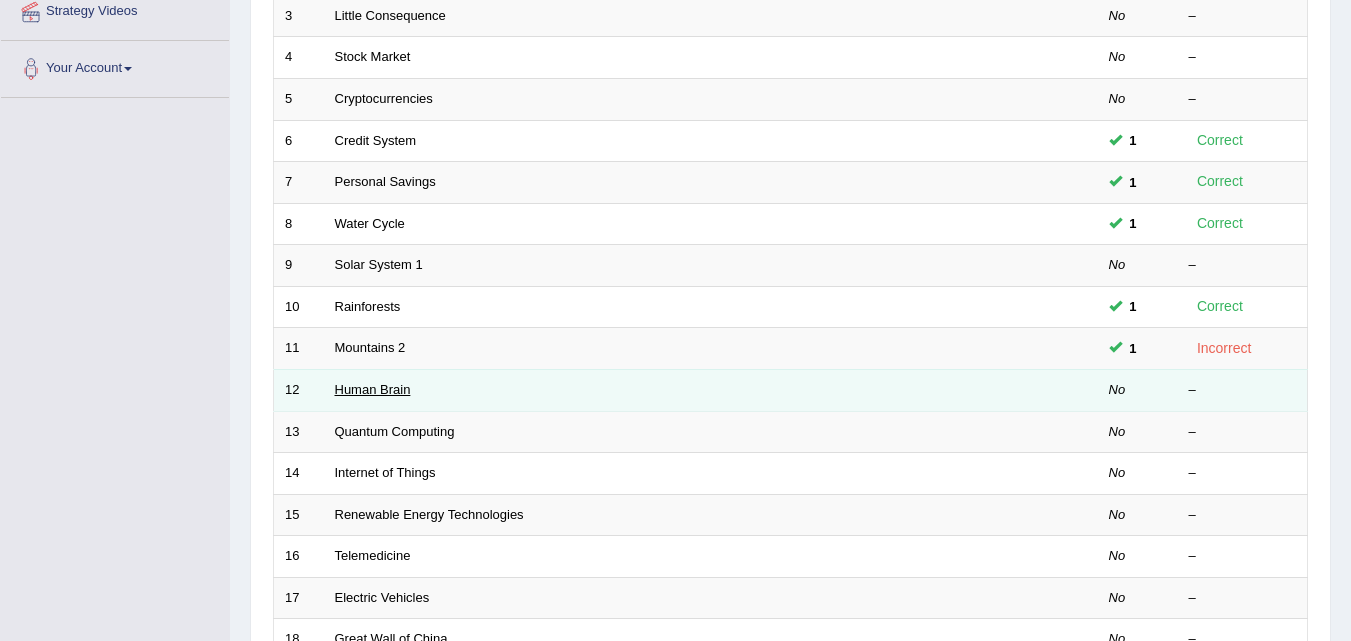 click on "Human Brain" at bounding box center (373, 389) 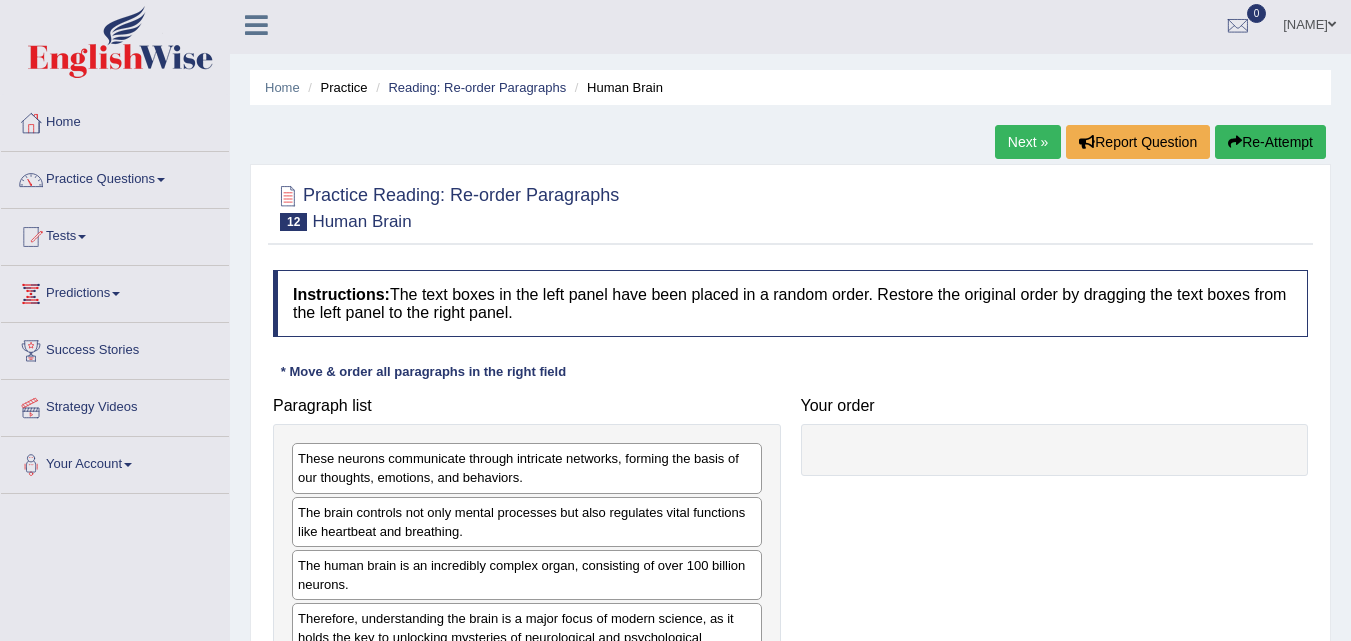 scroll, scrollTop: 0, scrollLeft: 0, axis: both 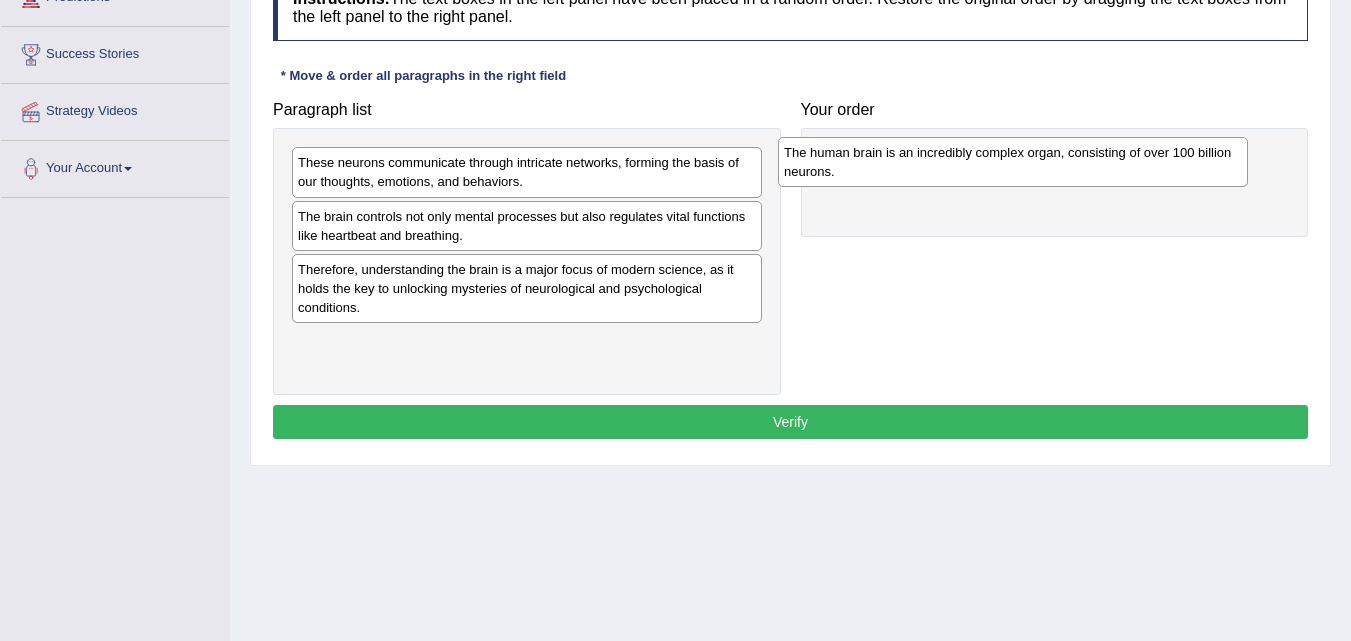 drag, startPoint x: 558, startPoint y: 285, endPoint x: 1044, endPoint y: 168, distance: 499.88498 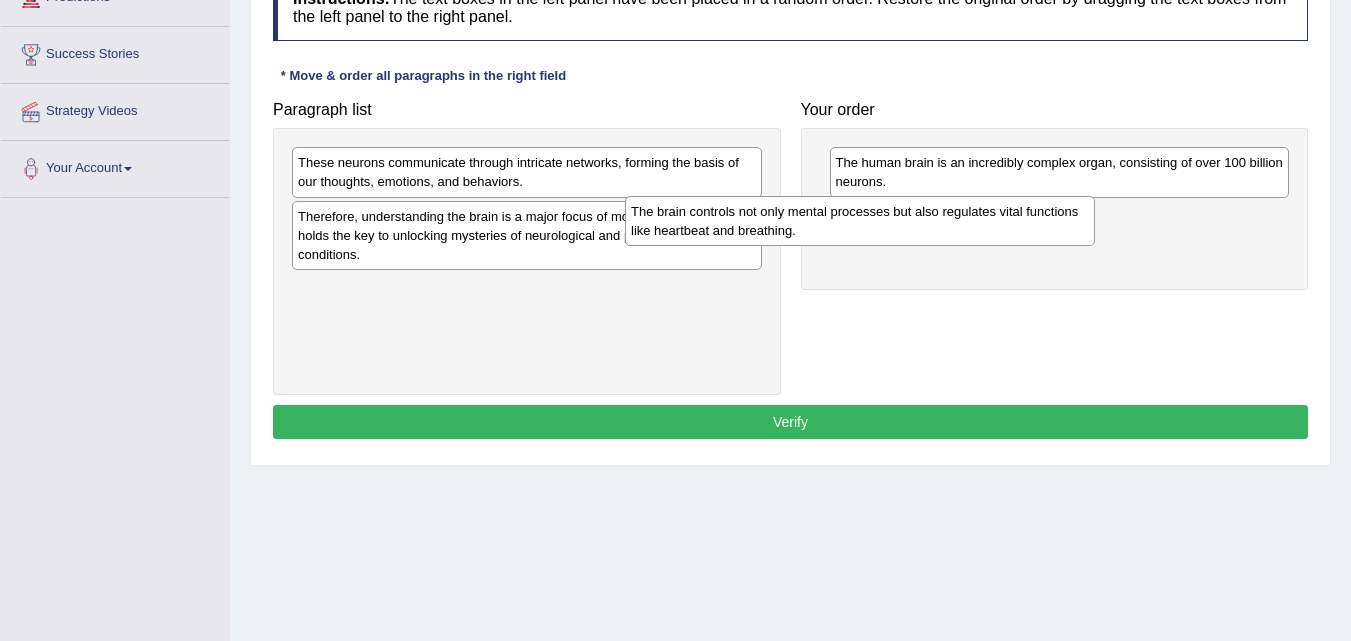 drag, startPoint x: 647, startPoint y: 244, endPoint x: 980, endPoint y: 239, distance: 333.03754 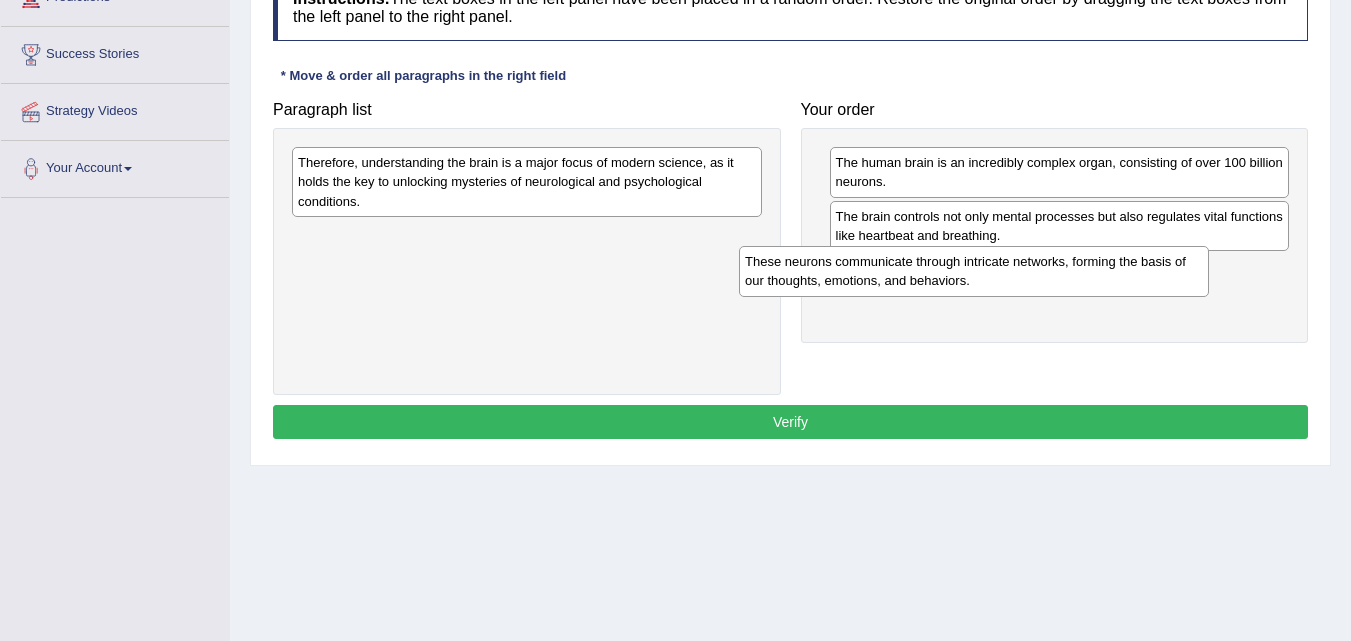 drag, startPoint x: 513, startPoint y: 174, endPoint x: 960, endPoint y: 273, distance: 457.83185 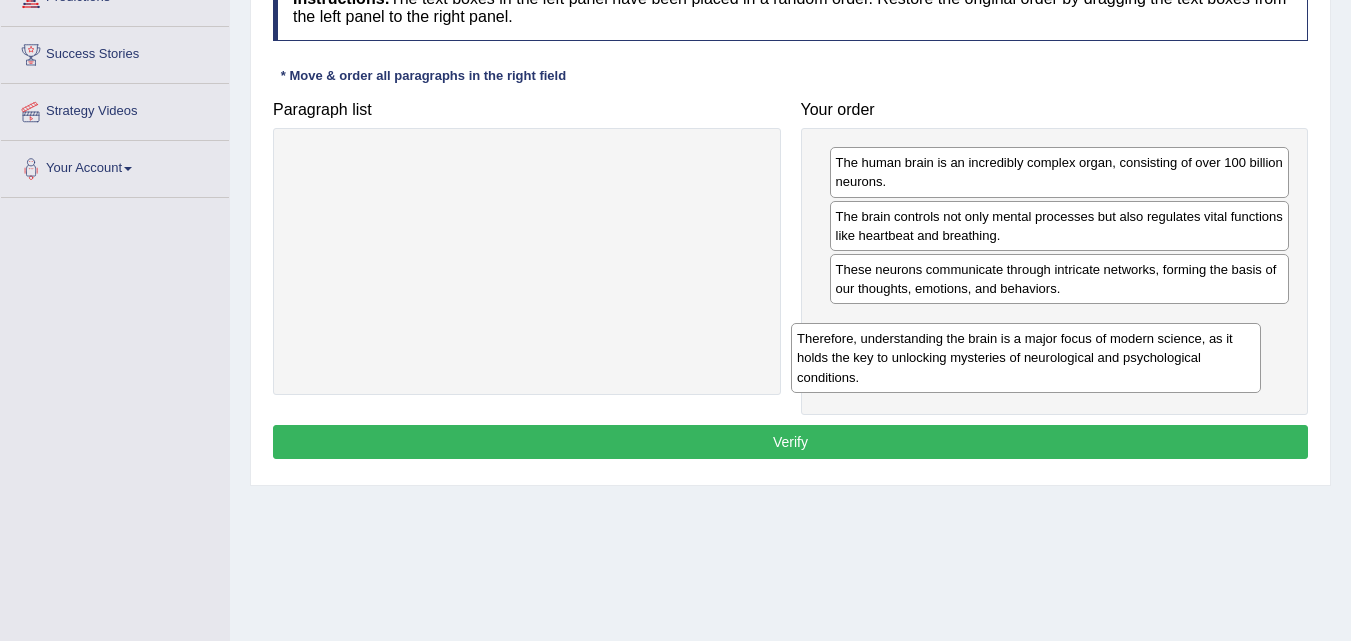 drag, startPoint x: 632, startPoint y: 186, endPoint x: 1131, endPoint y: 362, distance: 529.12854 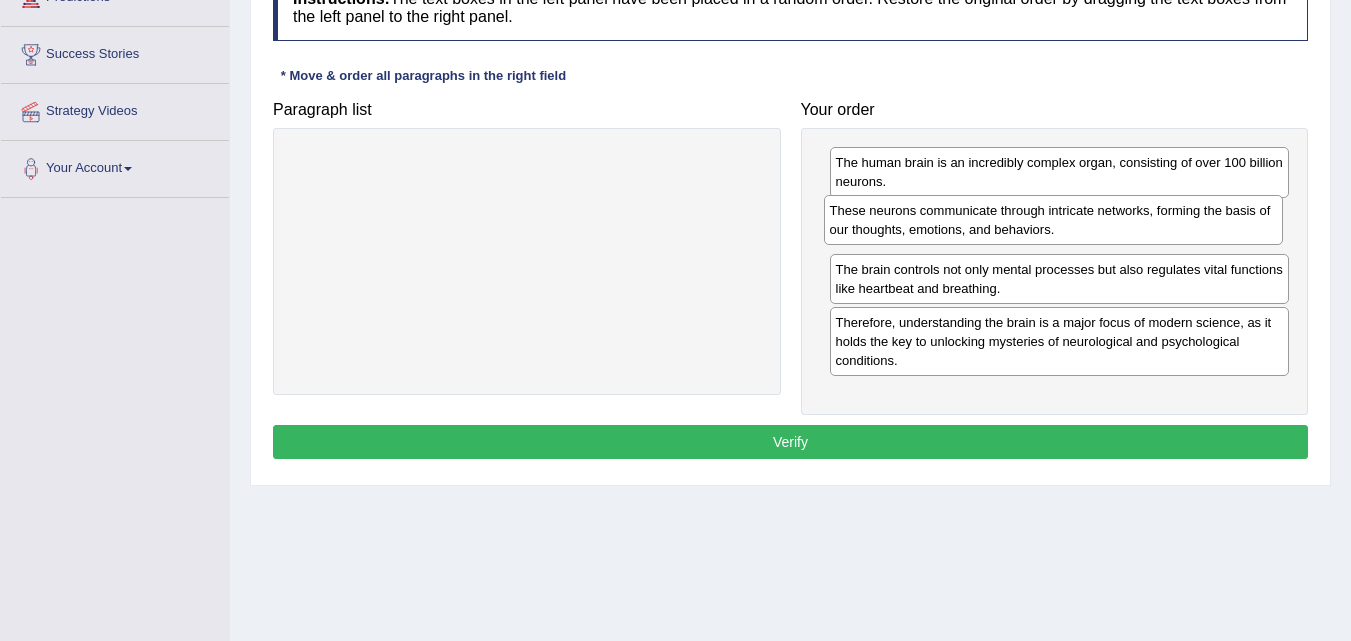 drag, startPoint x: 904, startPoint y: 293, endPoint x: 898, endPoint y: 234, distance: 59.3043 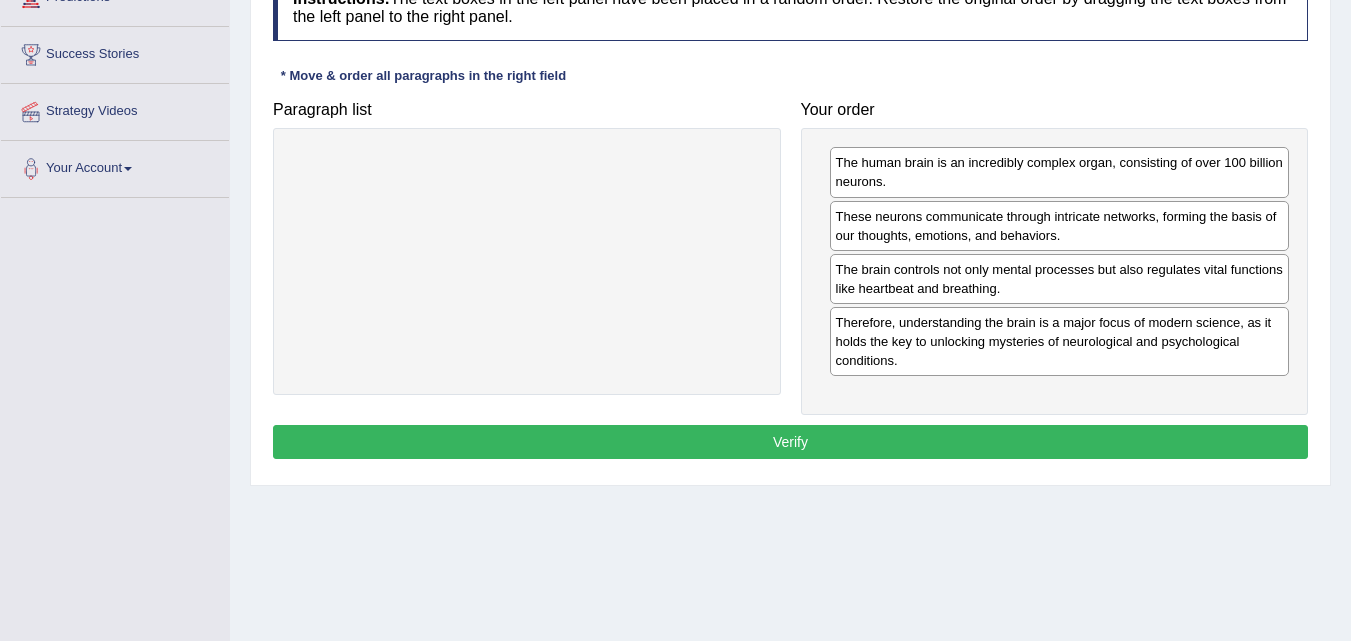 click on "Verify" at bounding box center (790, 442) 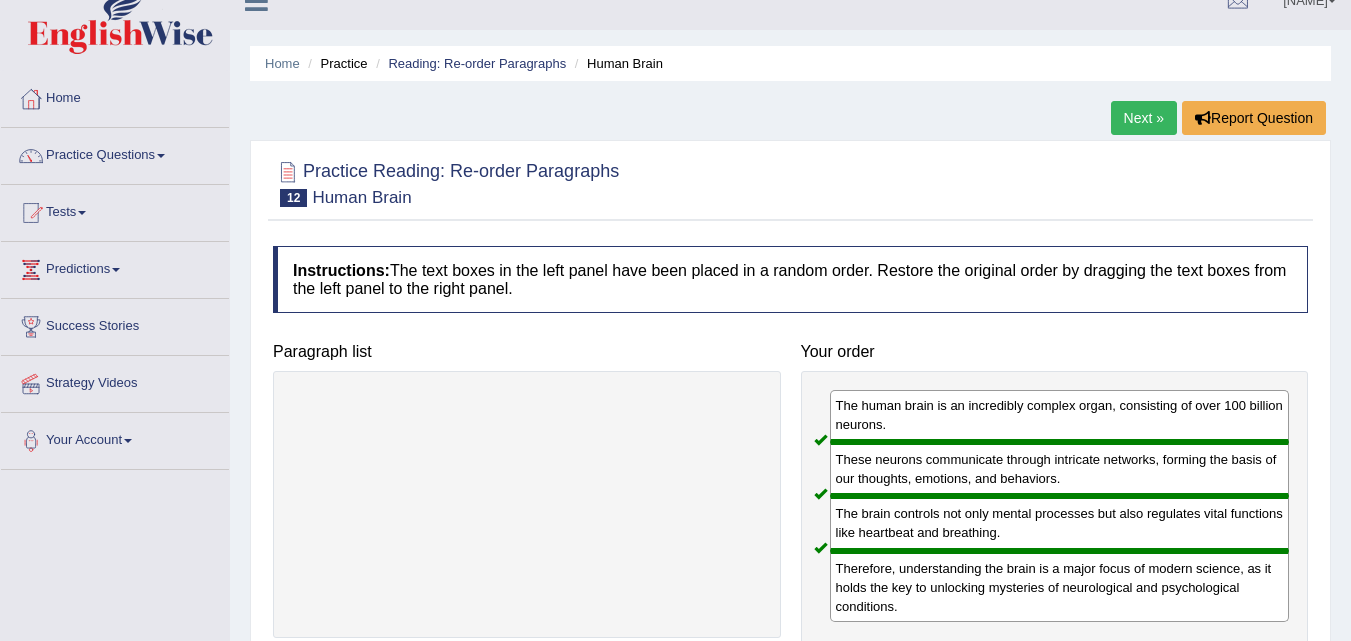 scroll, scrollTop: 0, scrollLeft: 0, axis: both 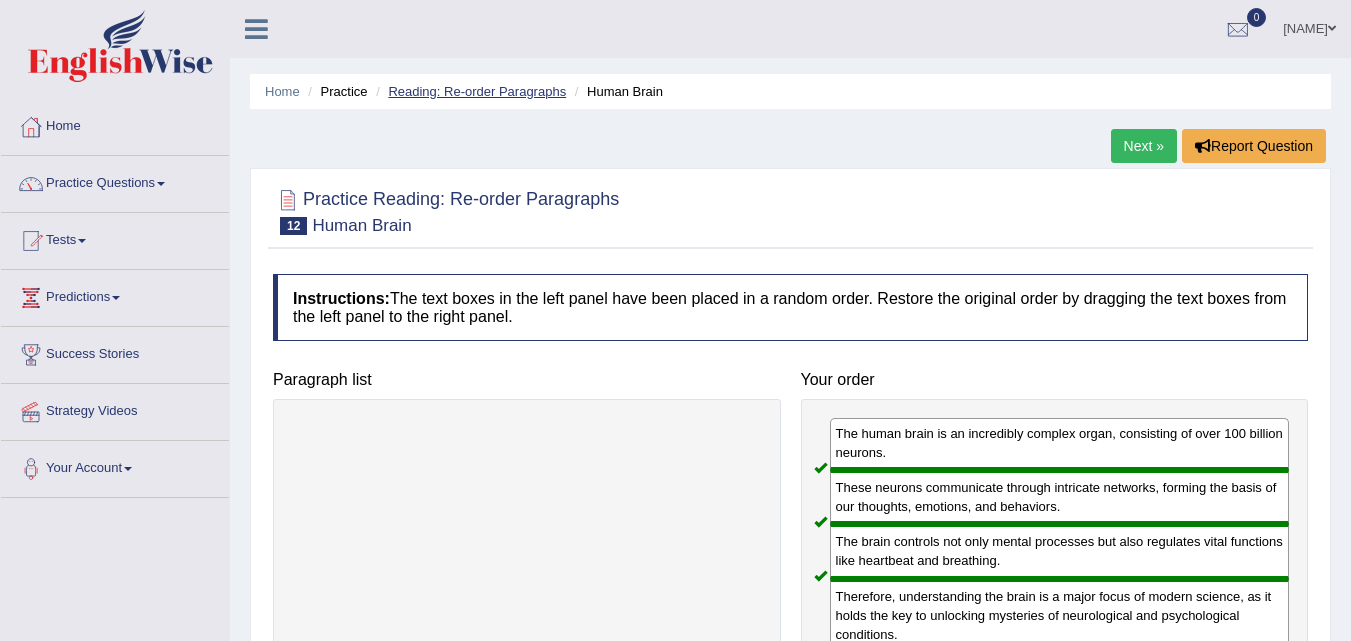 click on "Reading: Re-order Paragraphs" at bounding box center (477, 91) 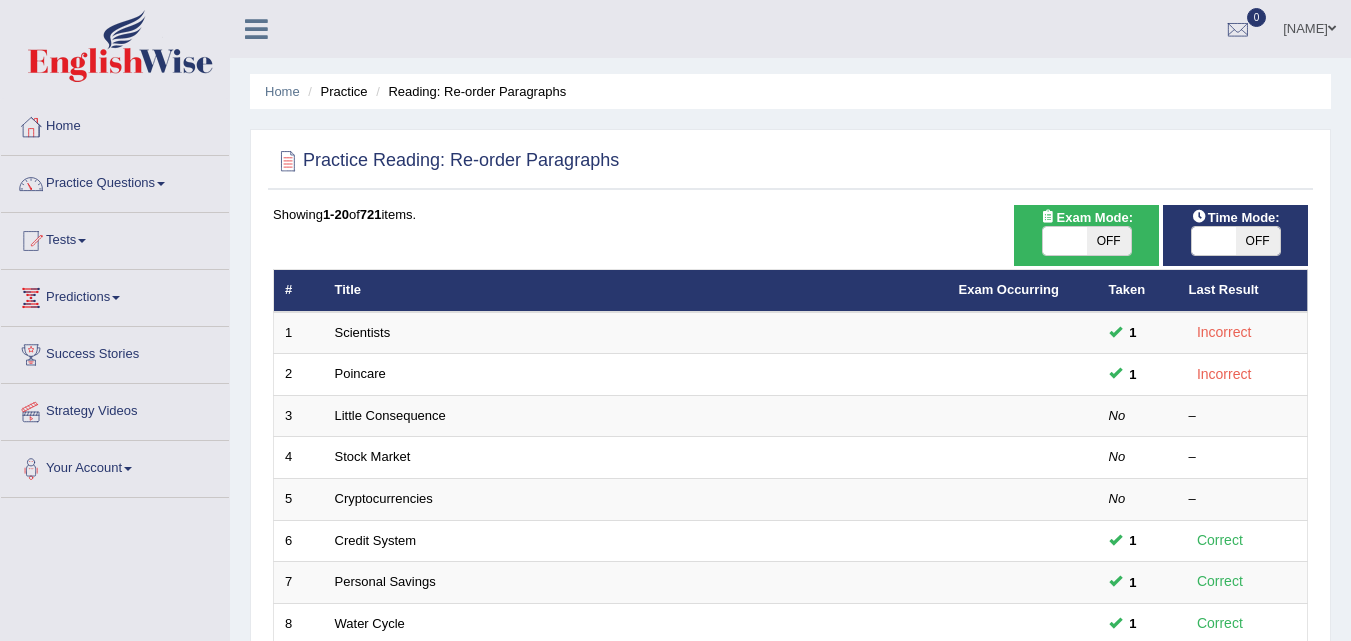 scroll, scrollTop: 0, scrollLeft: 0, axis: both 